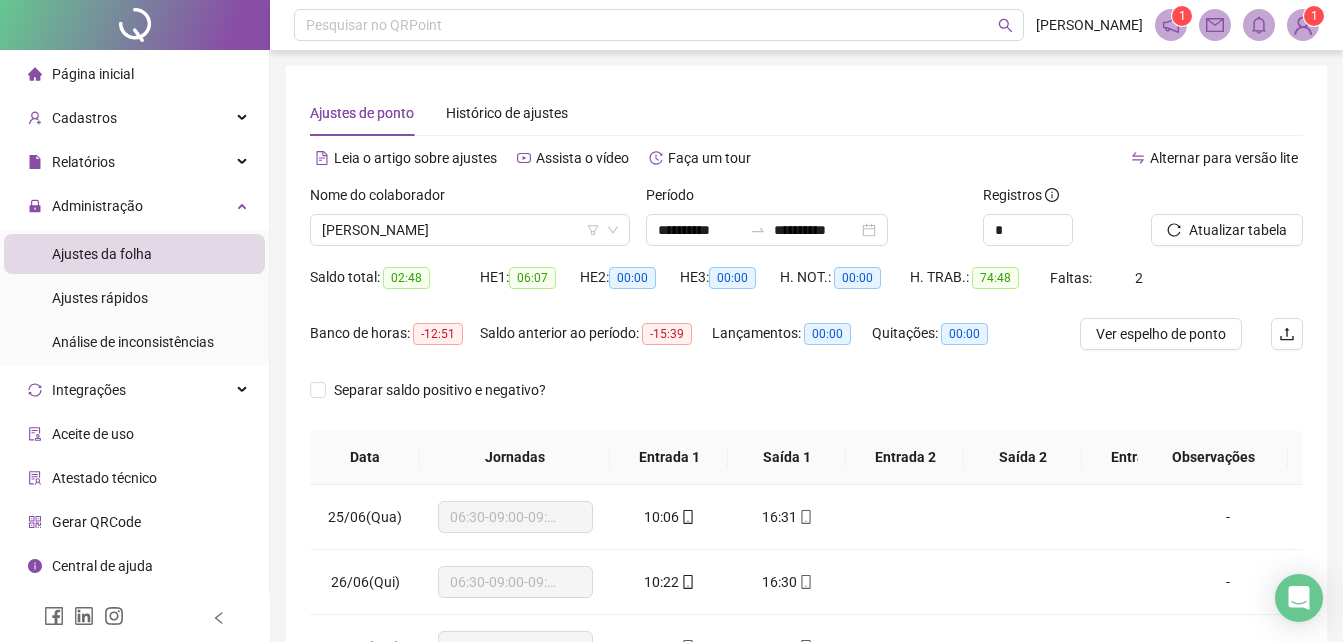 scroll, scrollTop: 365, scrollLeft: 0, axis: vertical 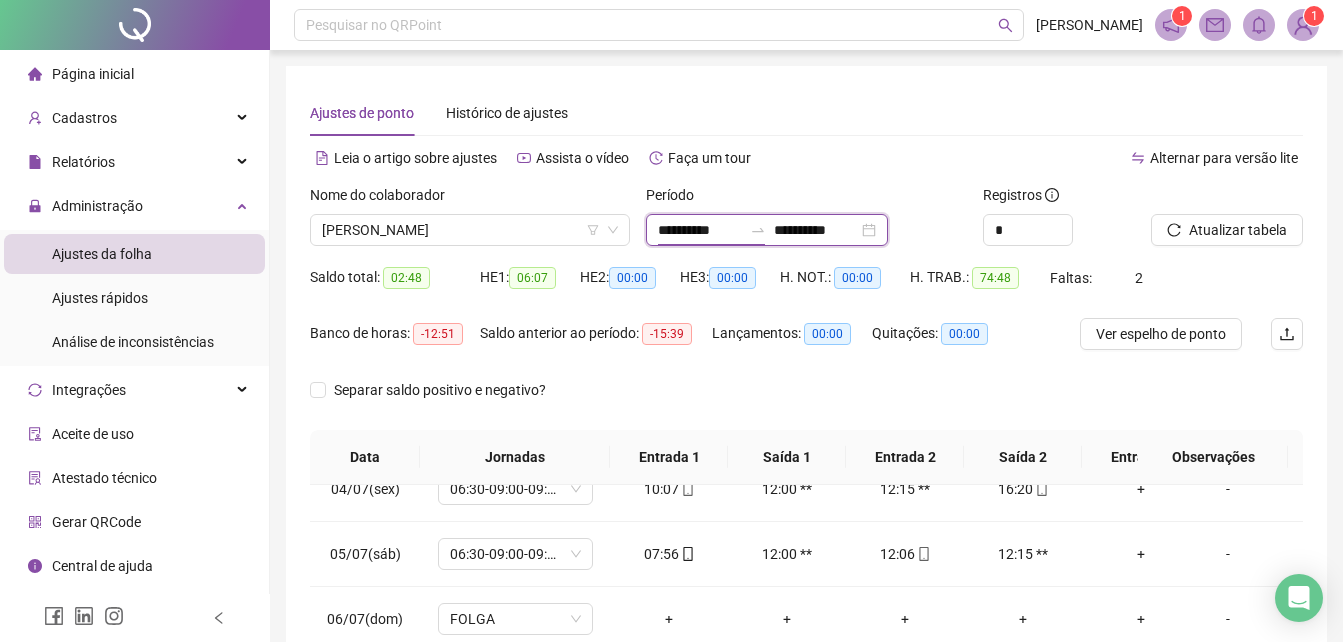 click on "**********" at bounding box center (700, 230) 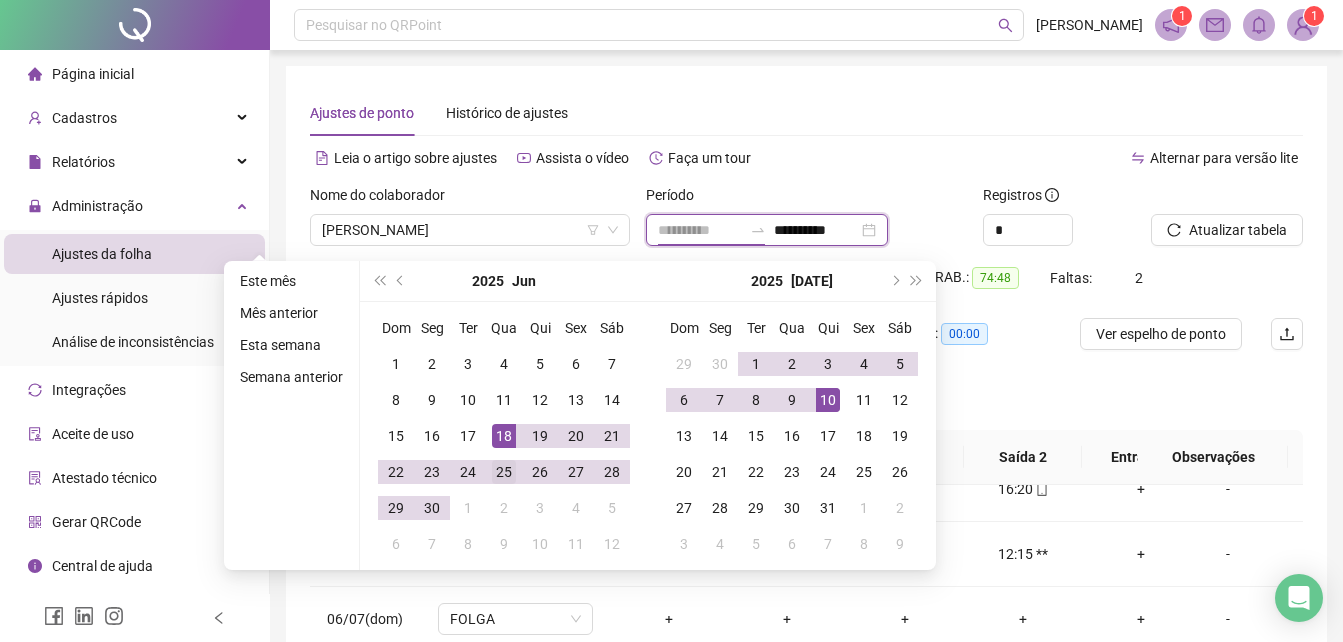 type on "**********" 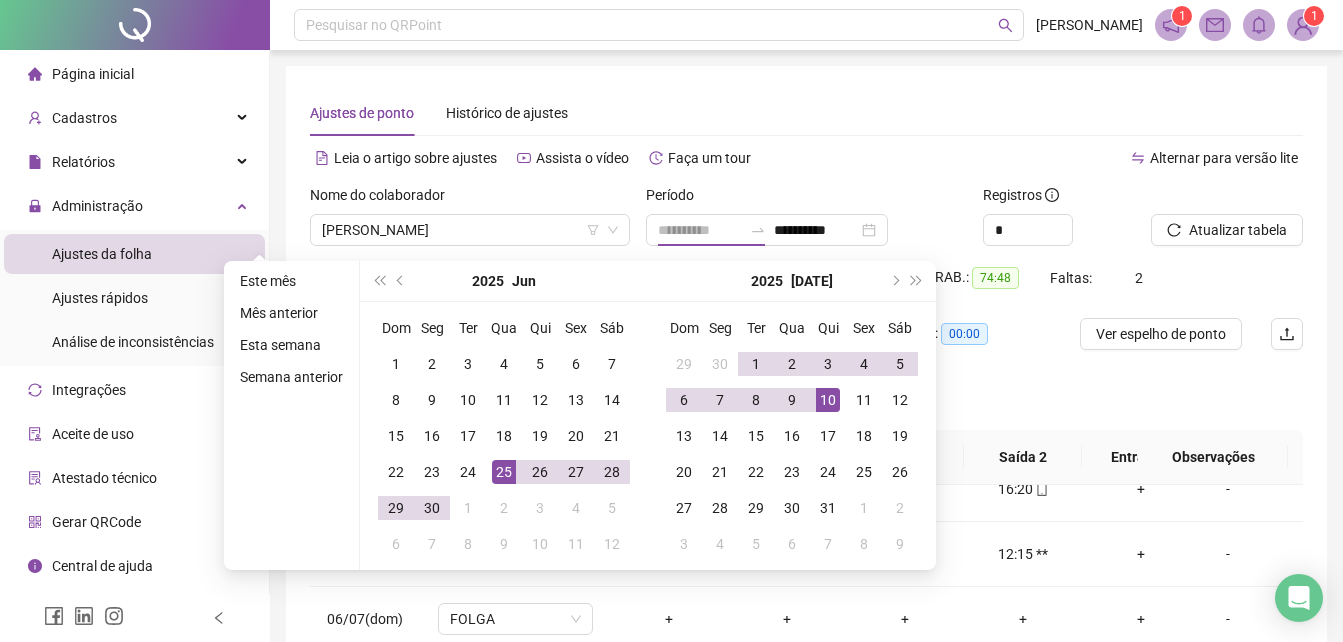 click on "25" at bounding box center [504, 472] 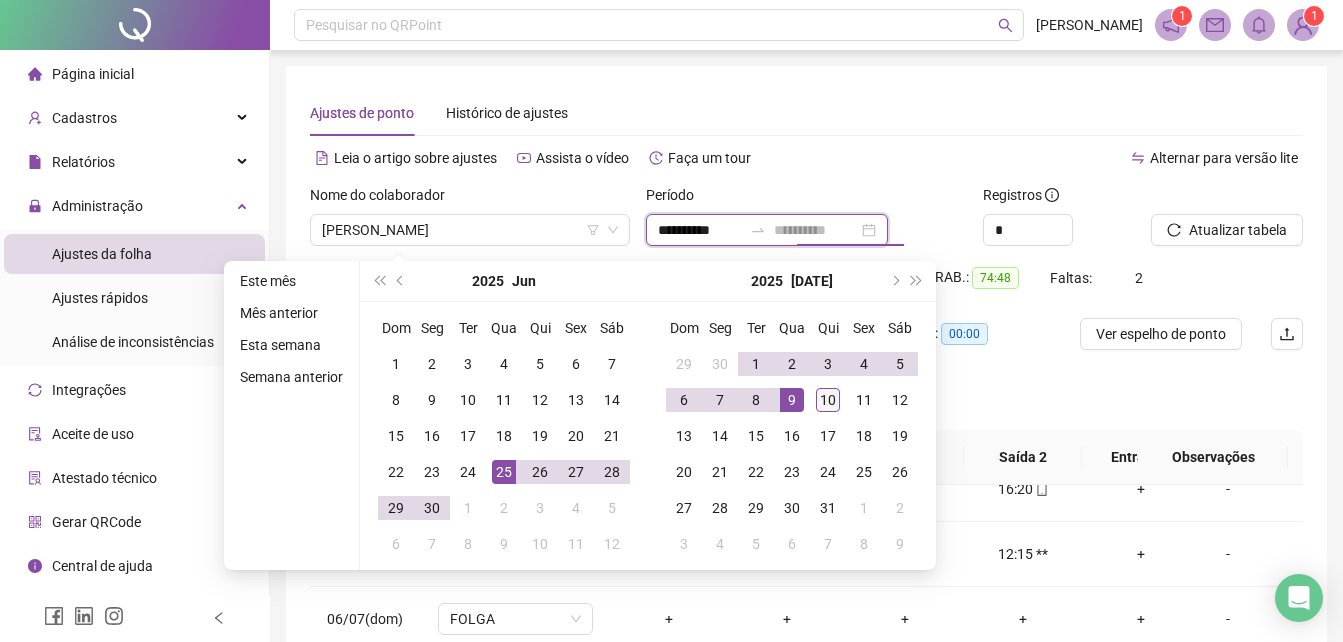 type on "**********" 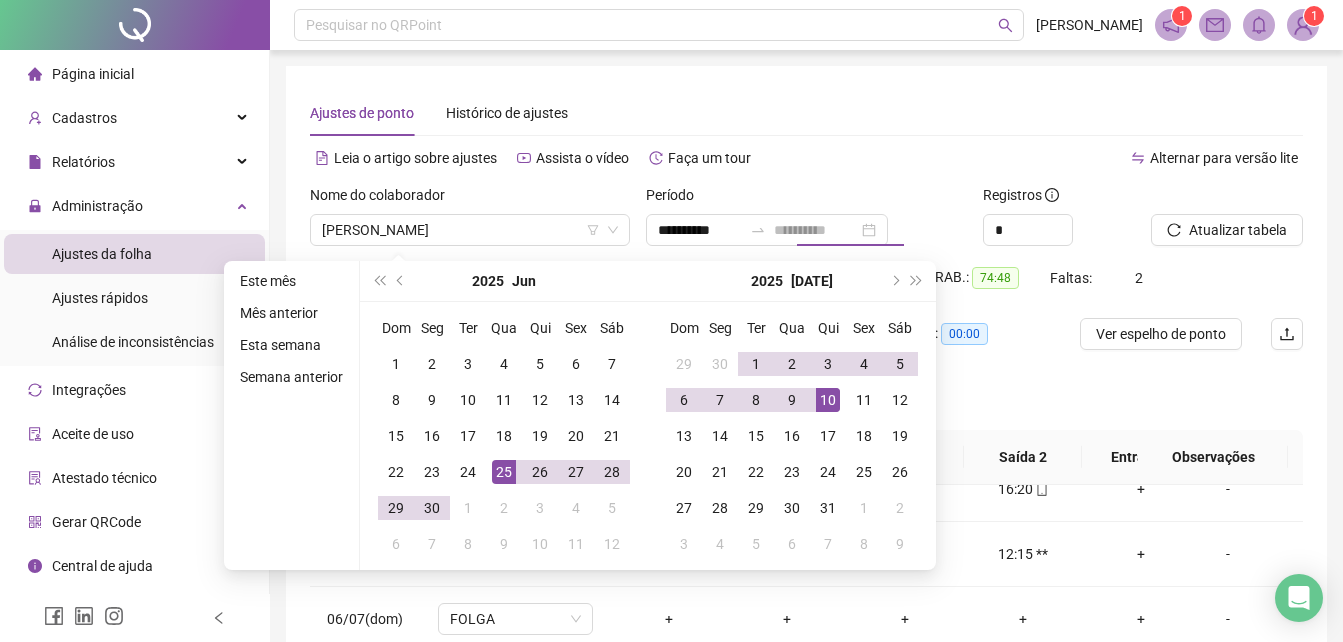 click on "10" at bounding box center [828, 400] 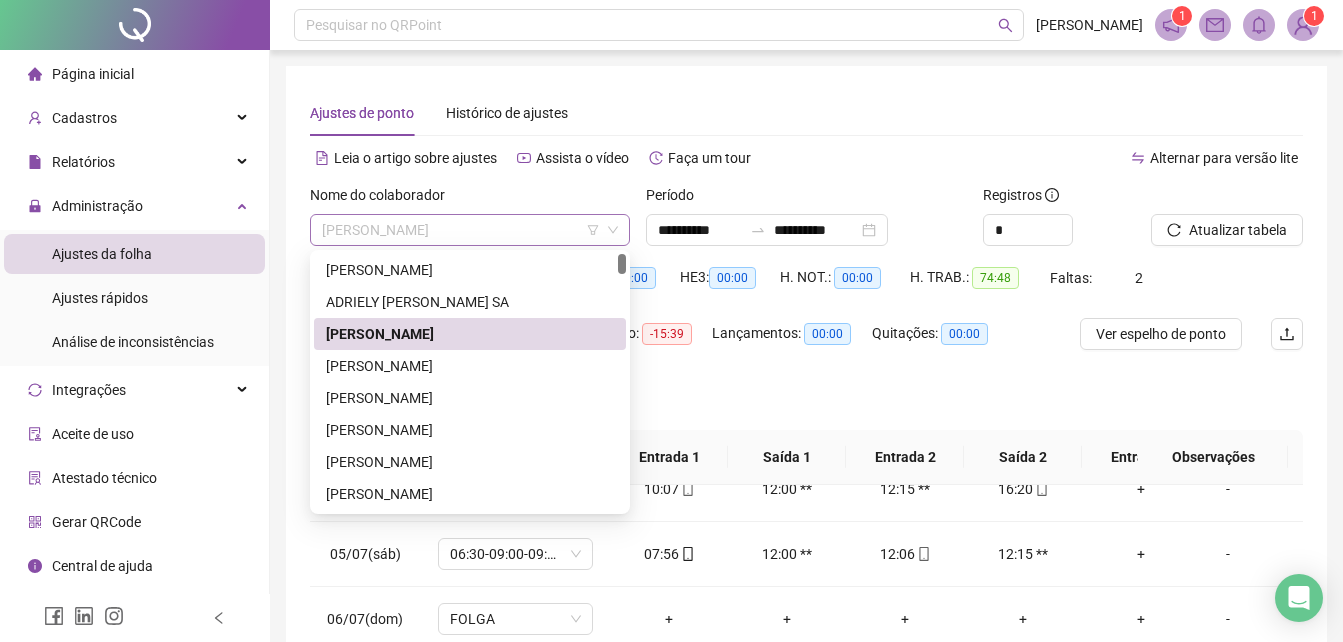 click on "[PERSON_NAME]" at bounding box center [470, 230] 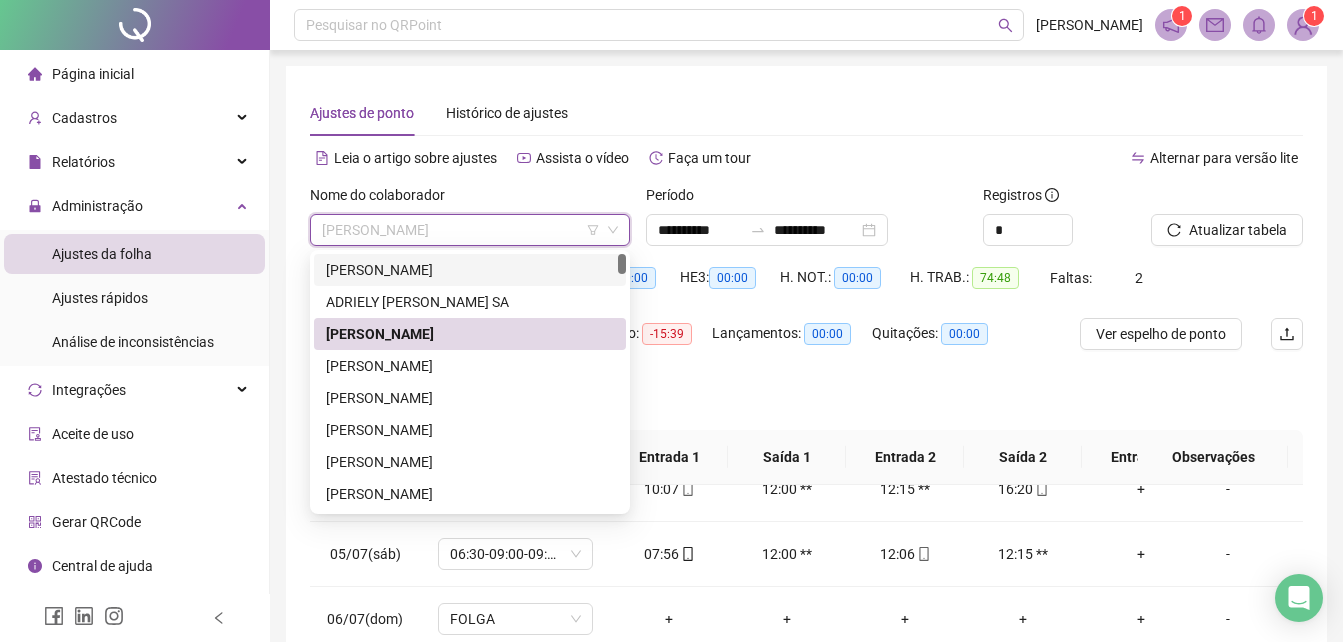 click on "[PERSON_NAME]" at bounding box center [470, 270] 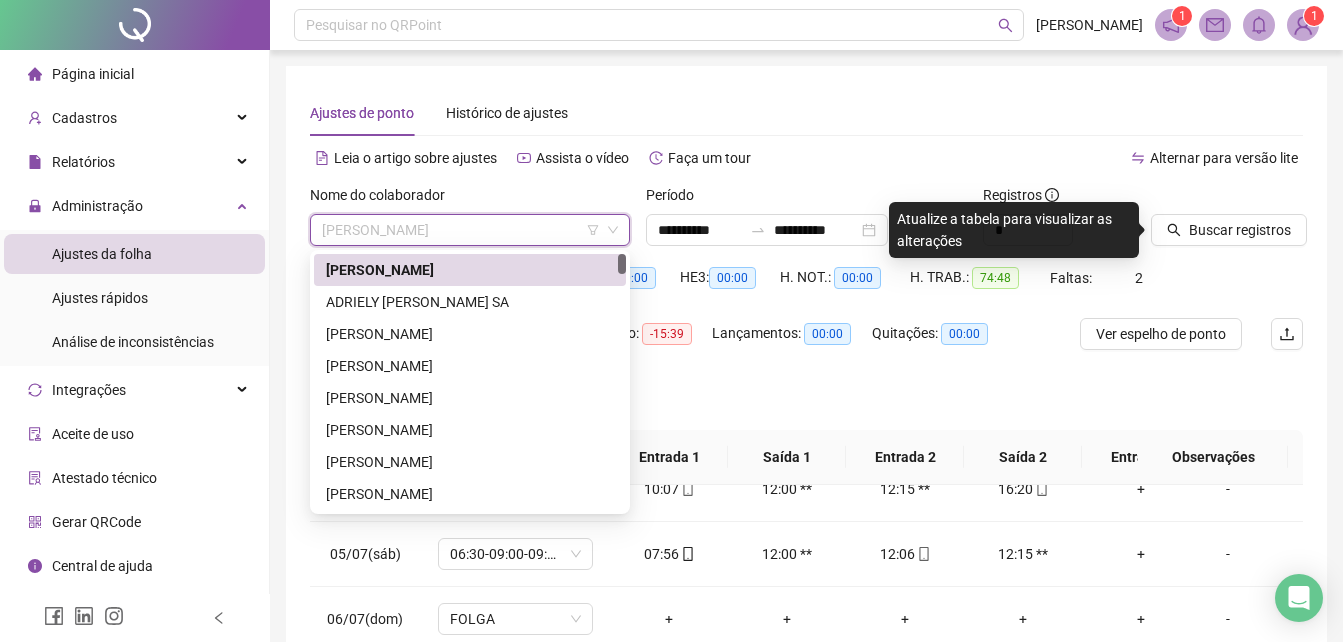 click on "[PERSON_NAME]" at bounding box center [470, 230] 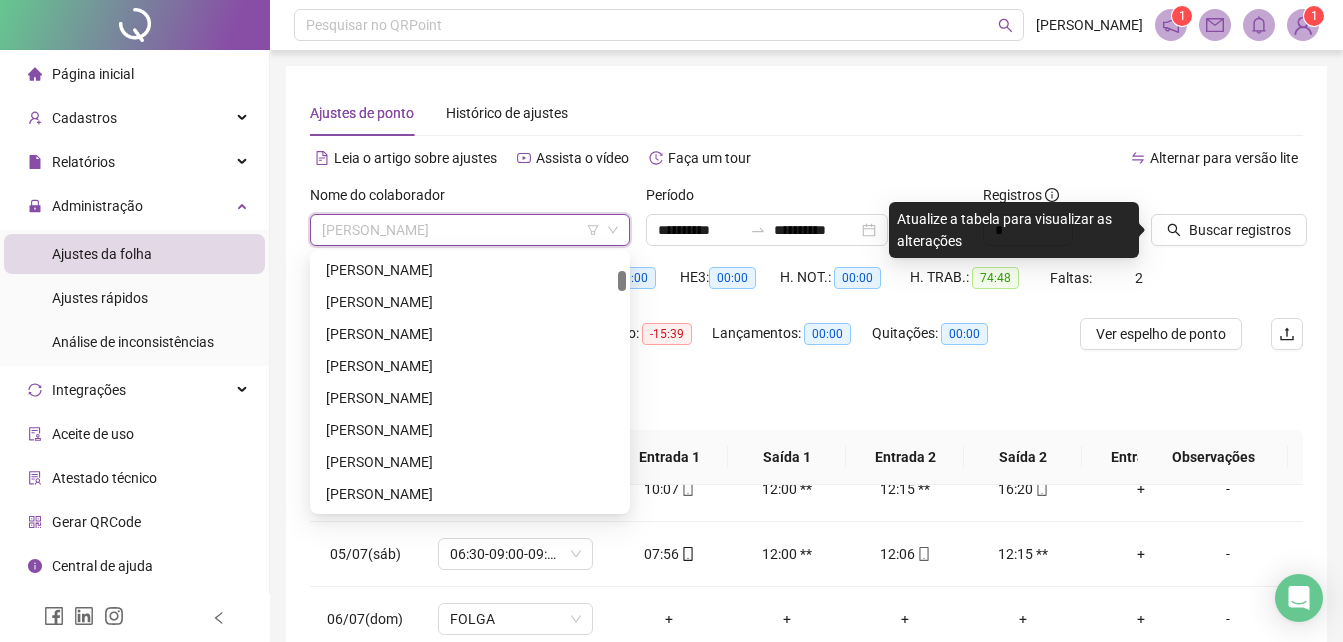 scroll, scrollTop: 224, scrollLeft: 0, axis: vertical 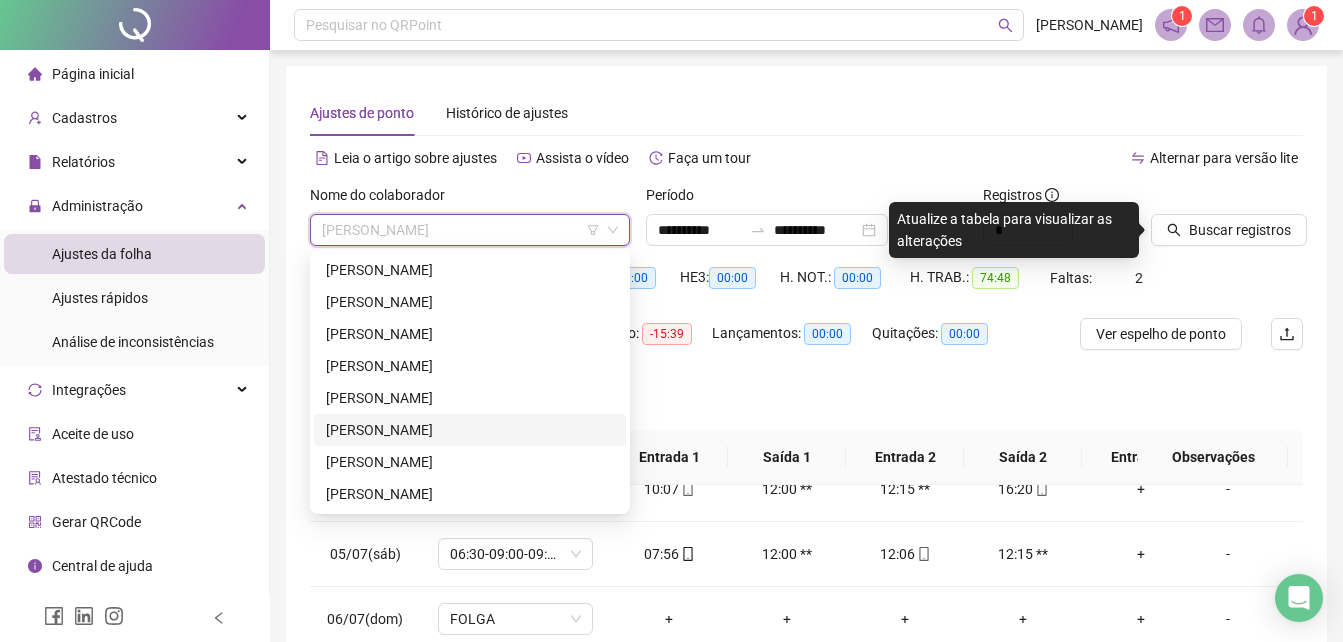 click on "[PERSON_NAME]" at bounding box center [470, 430] 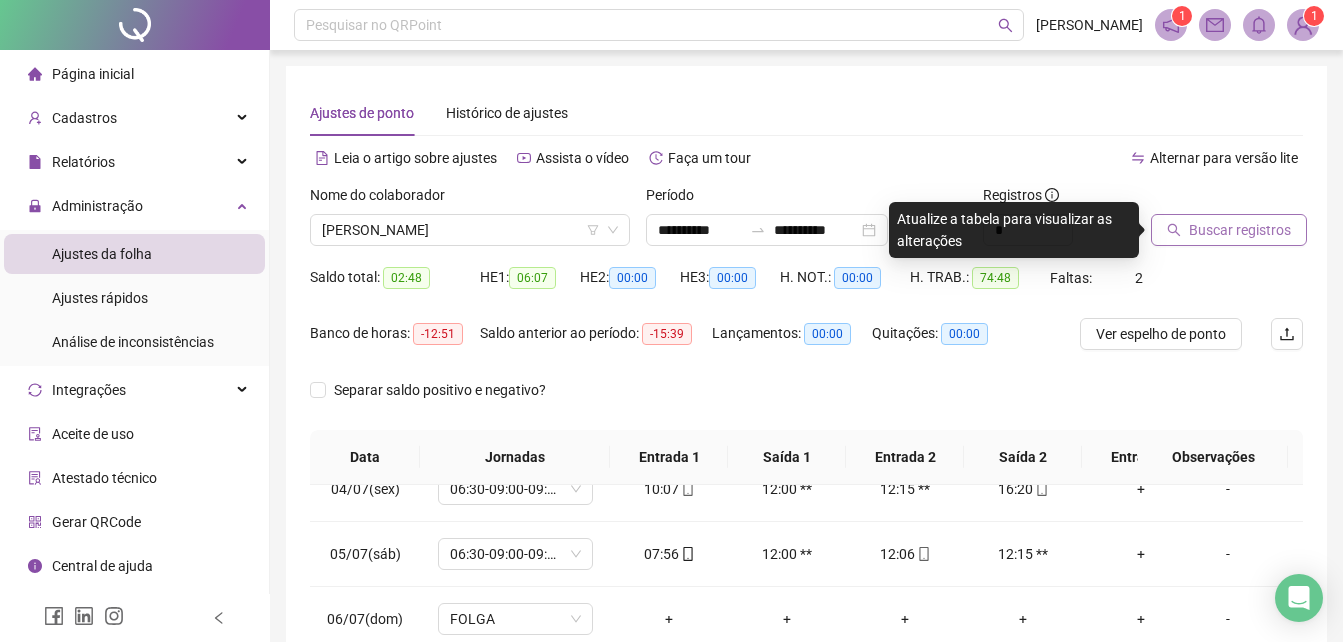 click on "Buscar registros" at bounding box center (1240, 230) 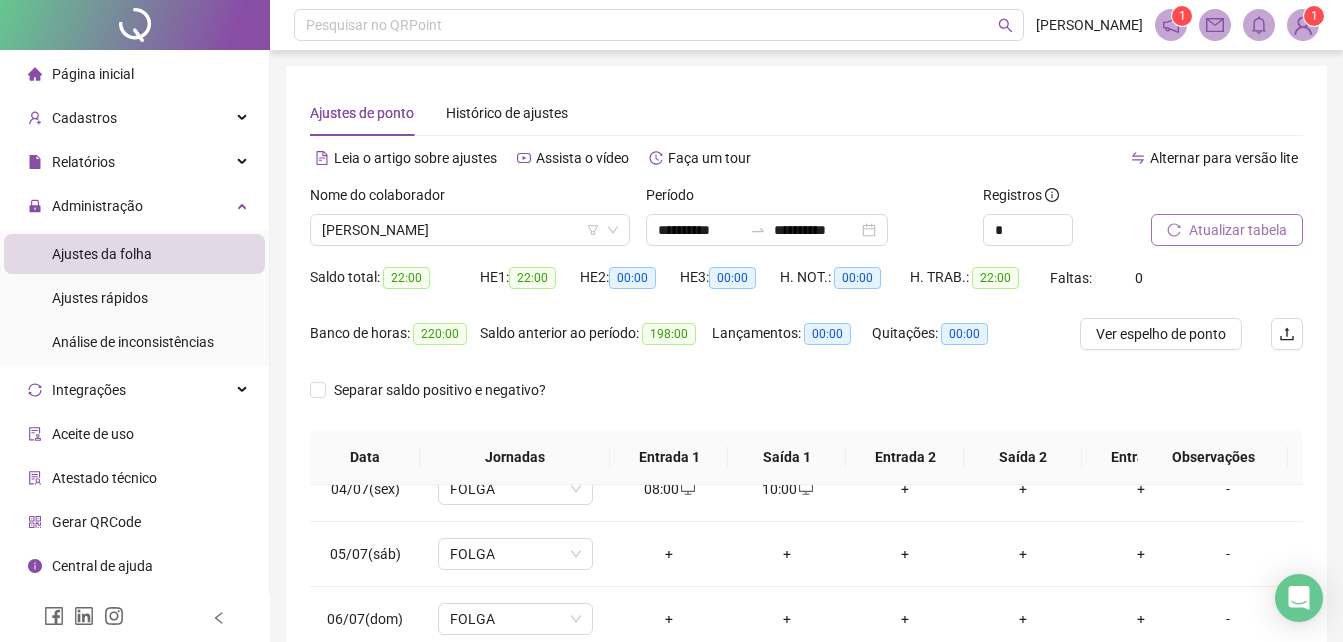 click on "Atualizar tabela" at bounding box center [1238, 230] 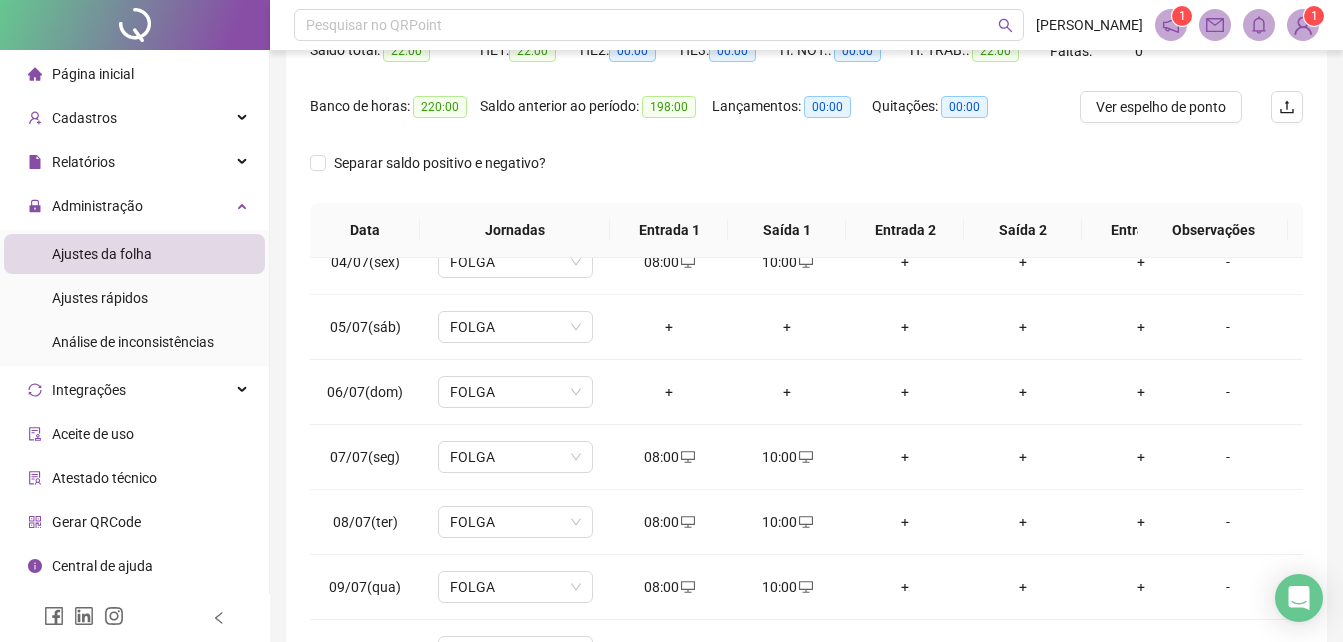 scroll, scrollTop: 380, scrollLeft: 0, axis: vertical 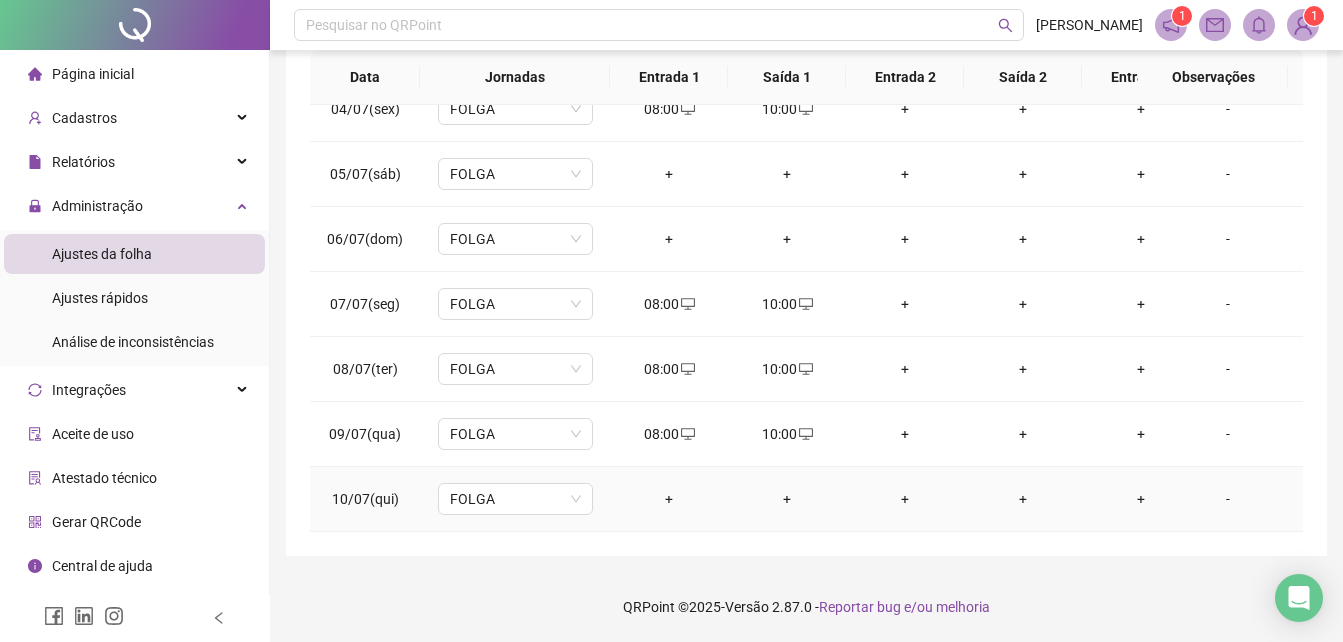 click on "+" at bounding box center (669, 499) 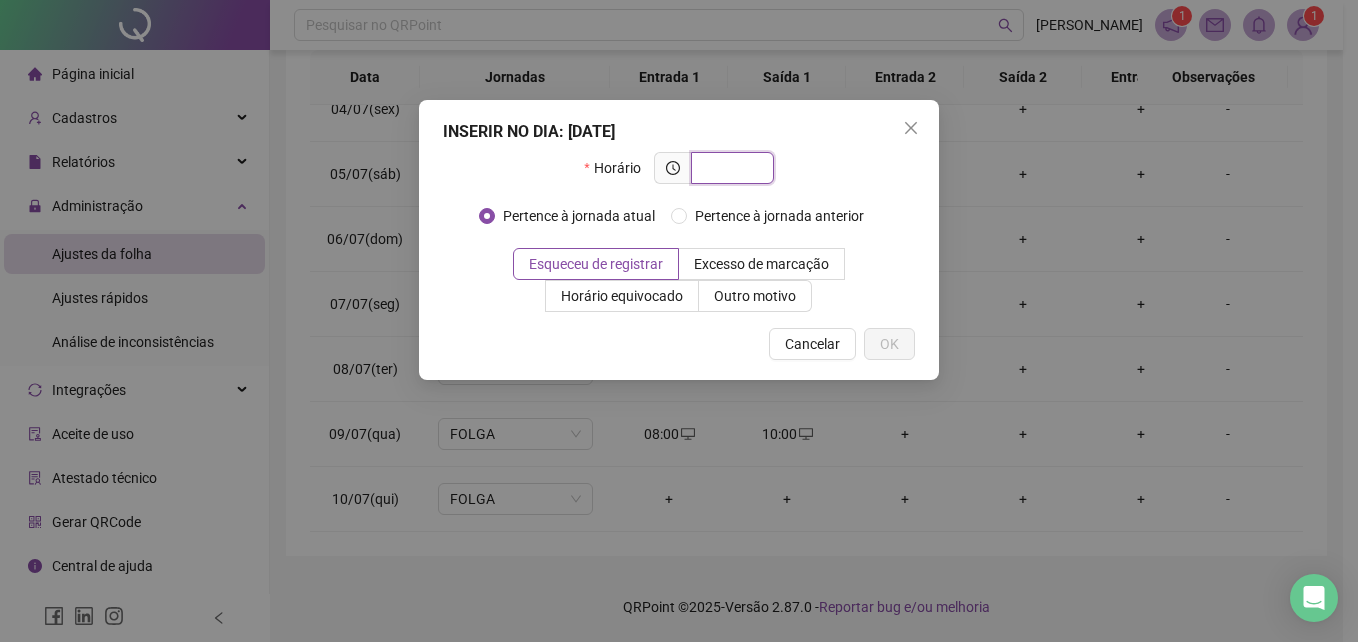 click at bounding box center [730, 168] 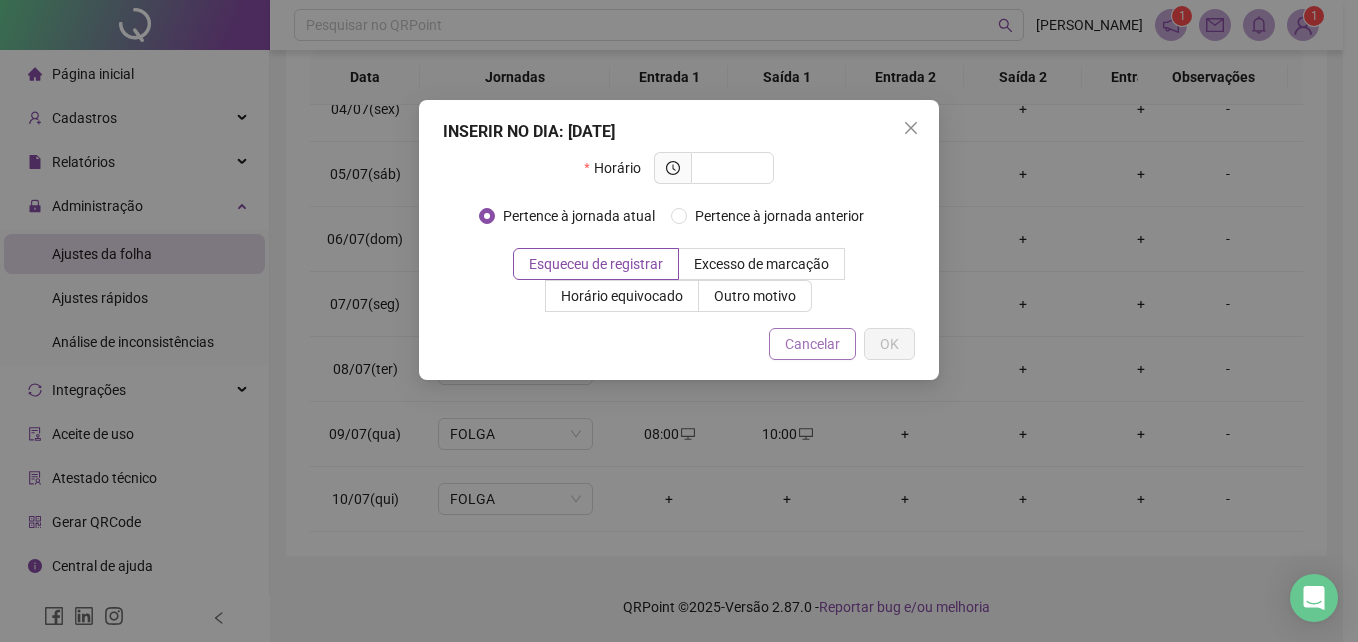click on "Cancelar" at bounding box center (812, 344) 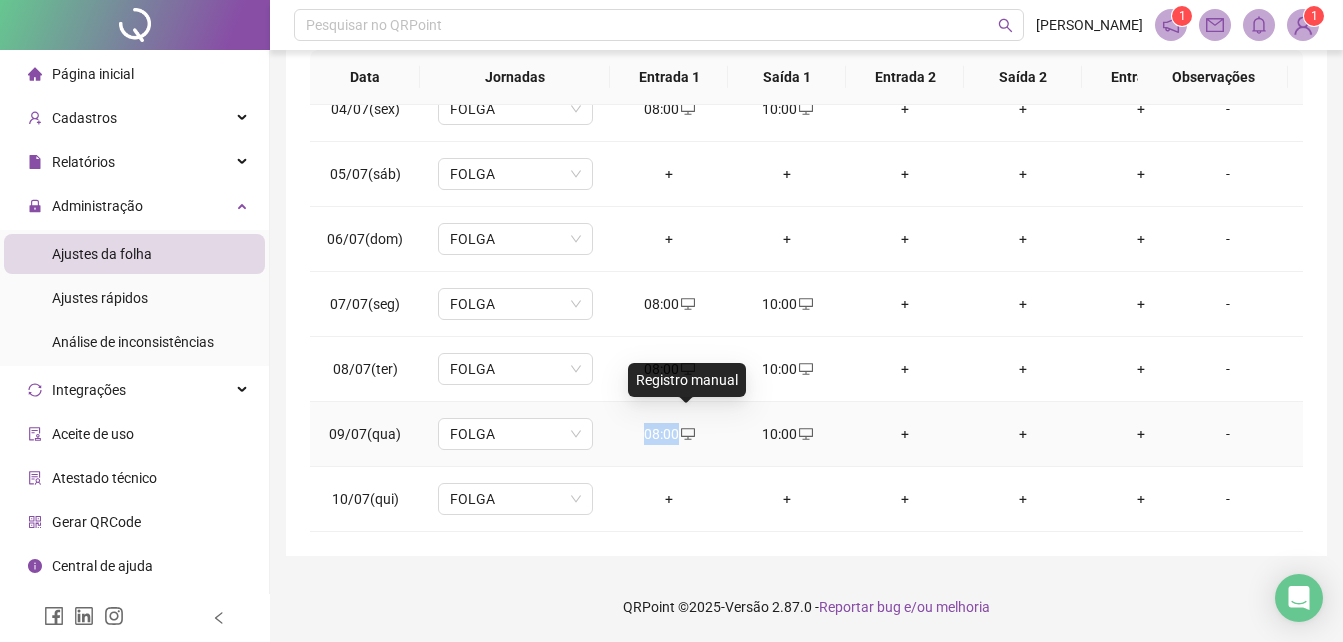 drag, startPoint x: 640, startPoint y: 423, endPoint x: 691, endPoint y: 428, distance: 51.24451 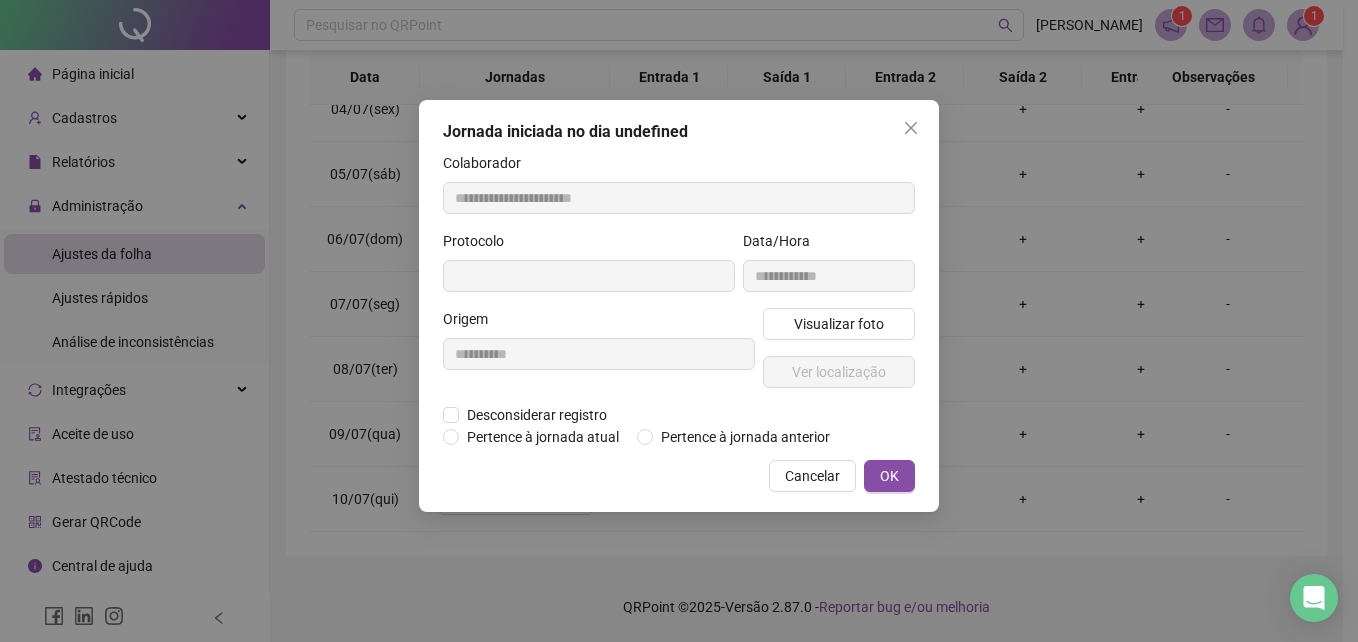 type on "**********" 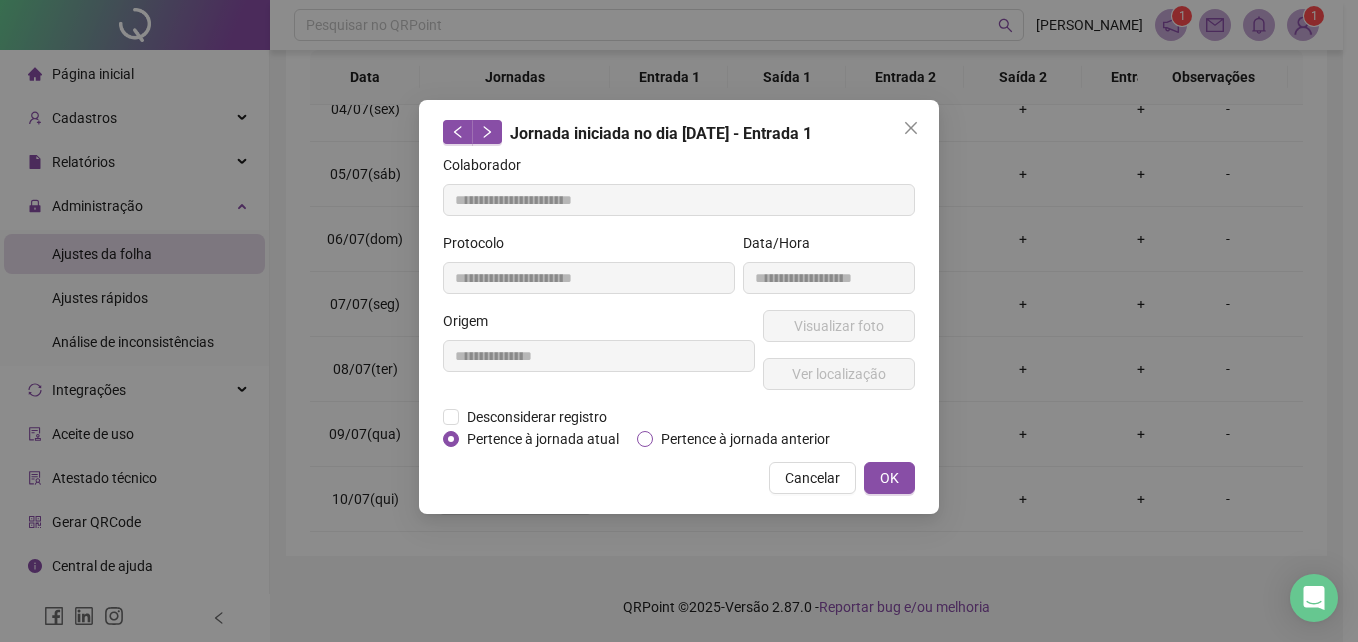 copy on "08:00" 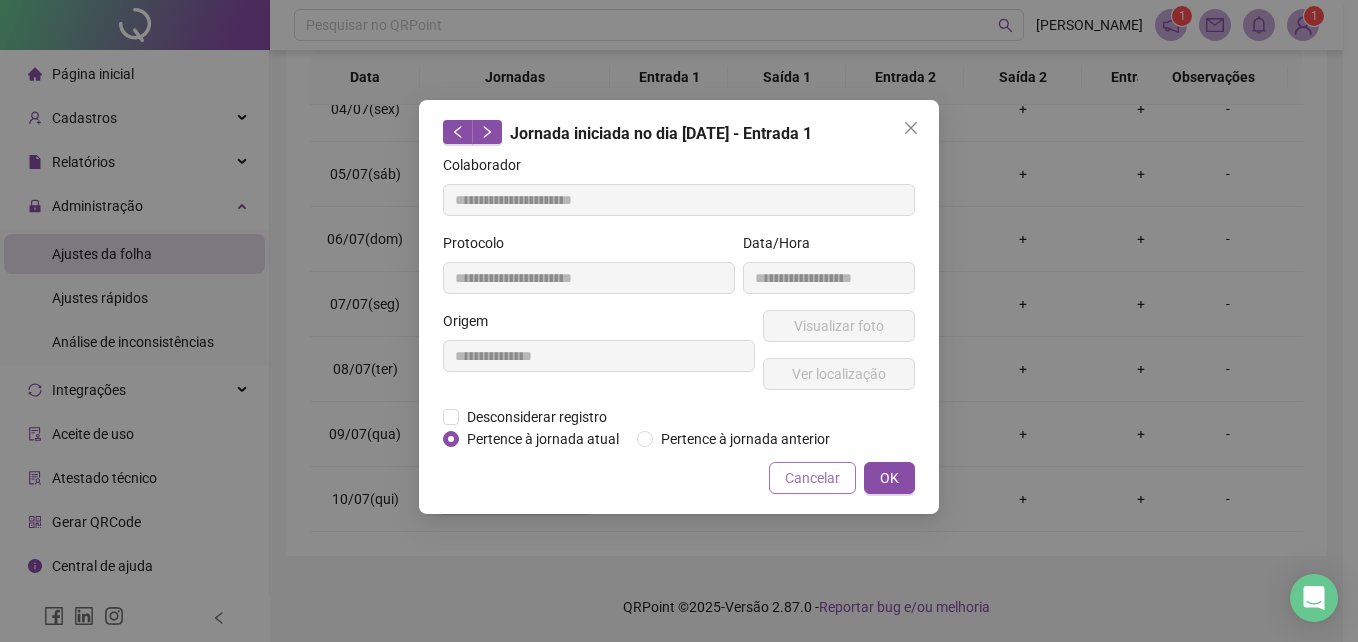 click on "Cancelar" at bounding box center [812, 478] 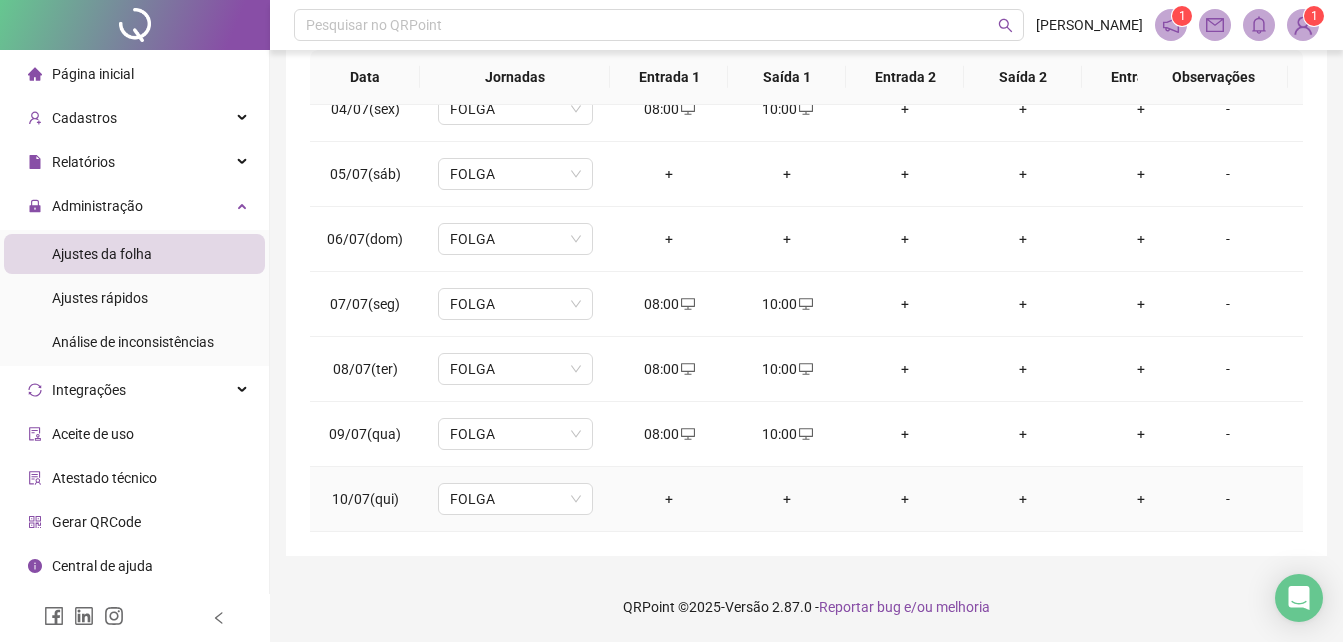 click on "+" at bounding box center [669, 499] 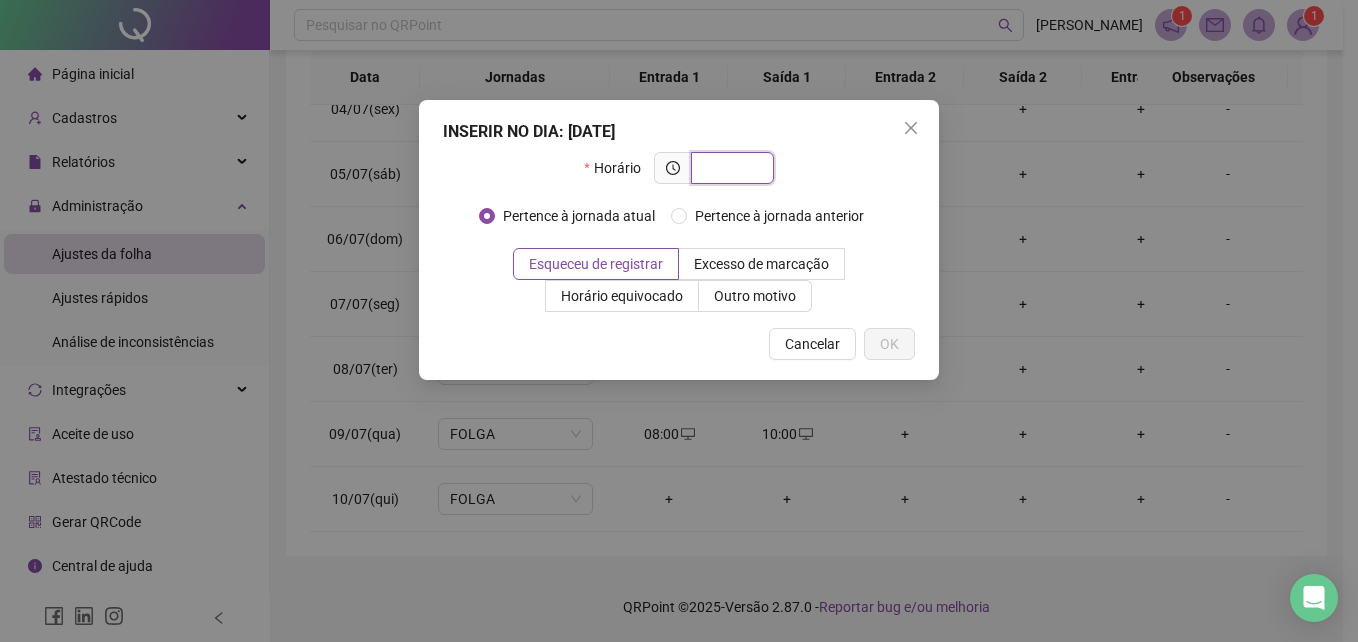 click at bounding box center (730, 168) 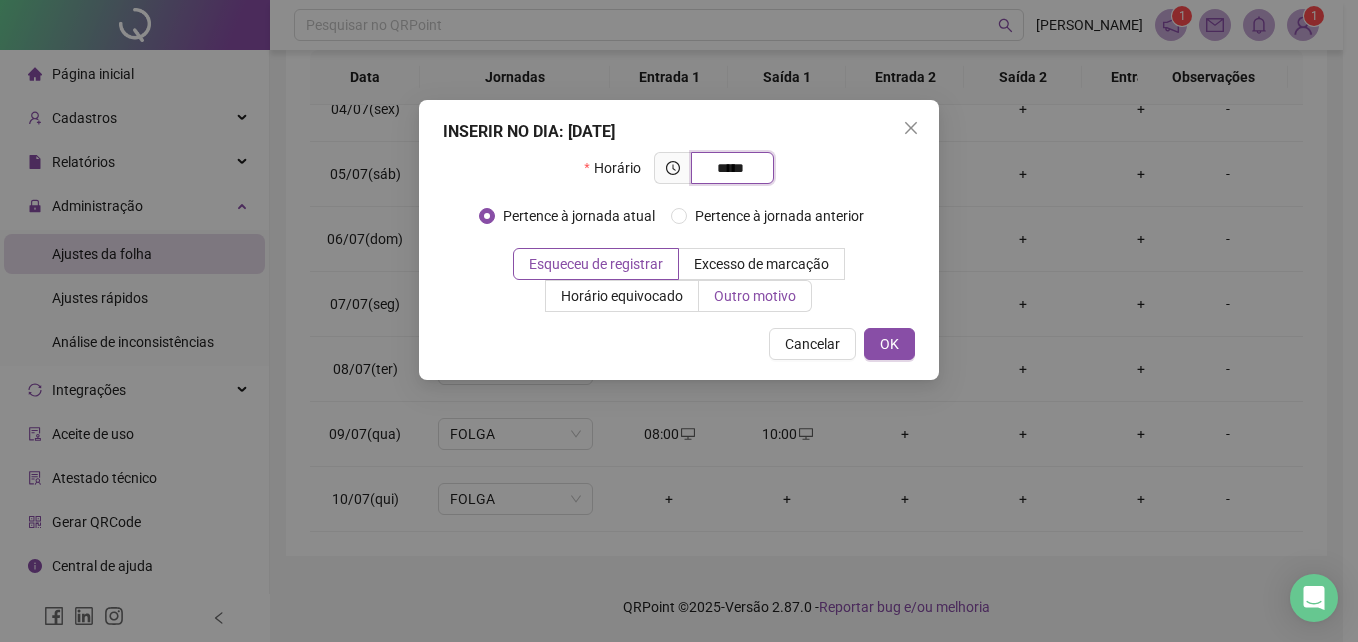 type on "*****" 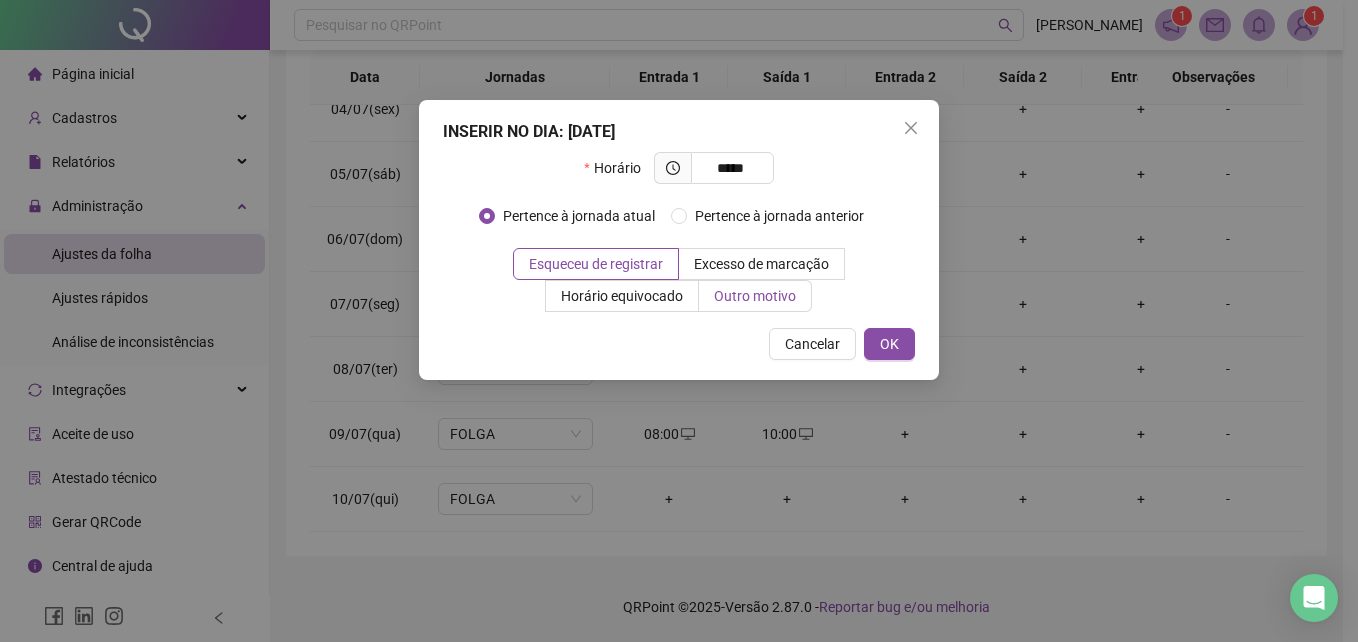 click on "Outro motivo" at bounding box center [755, 296] 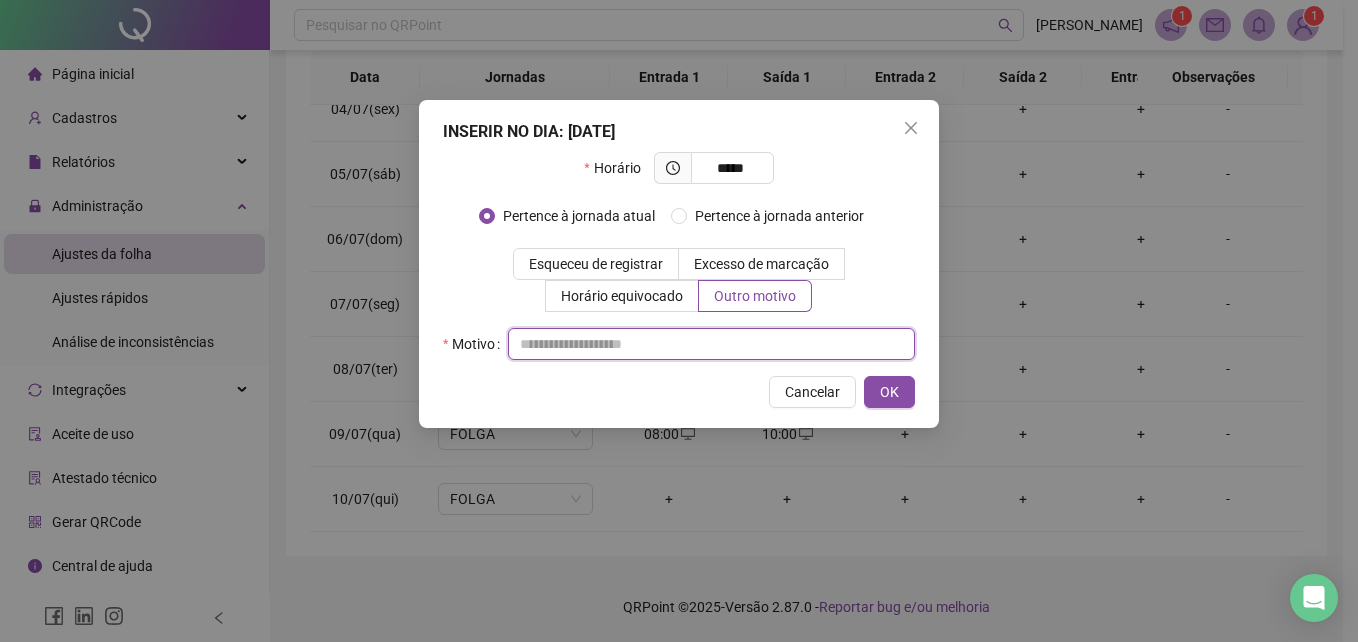 click at bounding box center [711, 344] 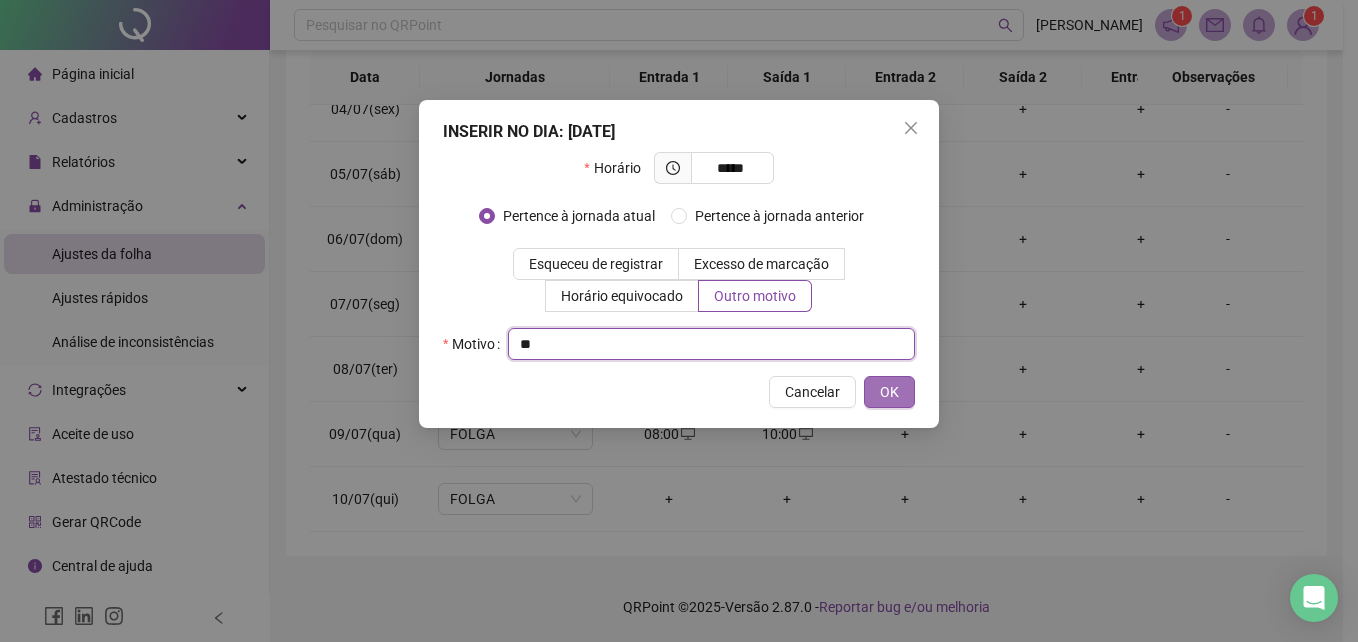 type on "**" 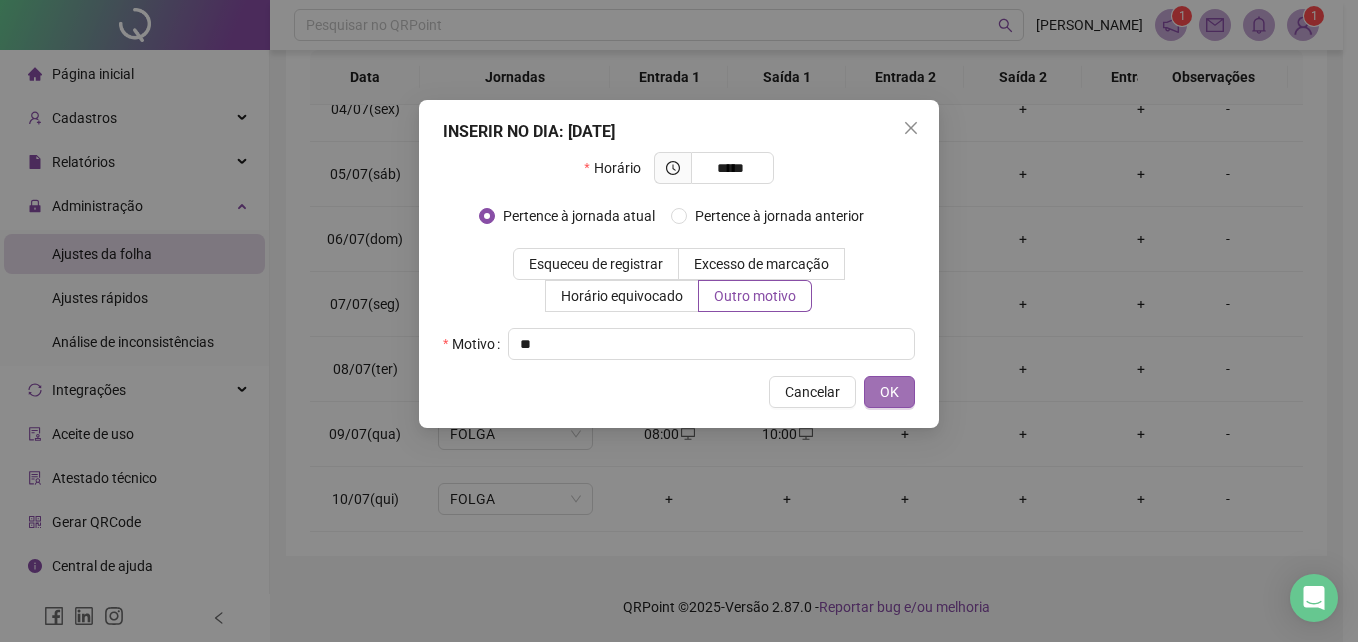 click on "OK" at bounding box center (889, 392) 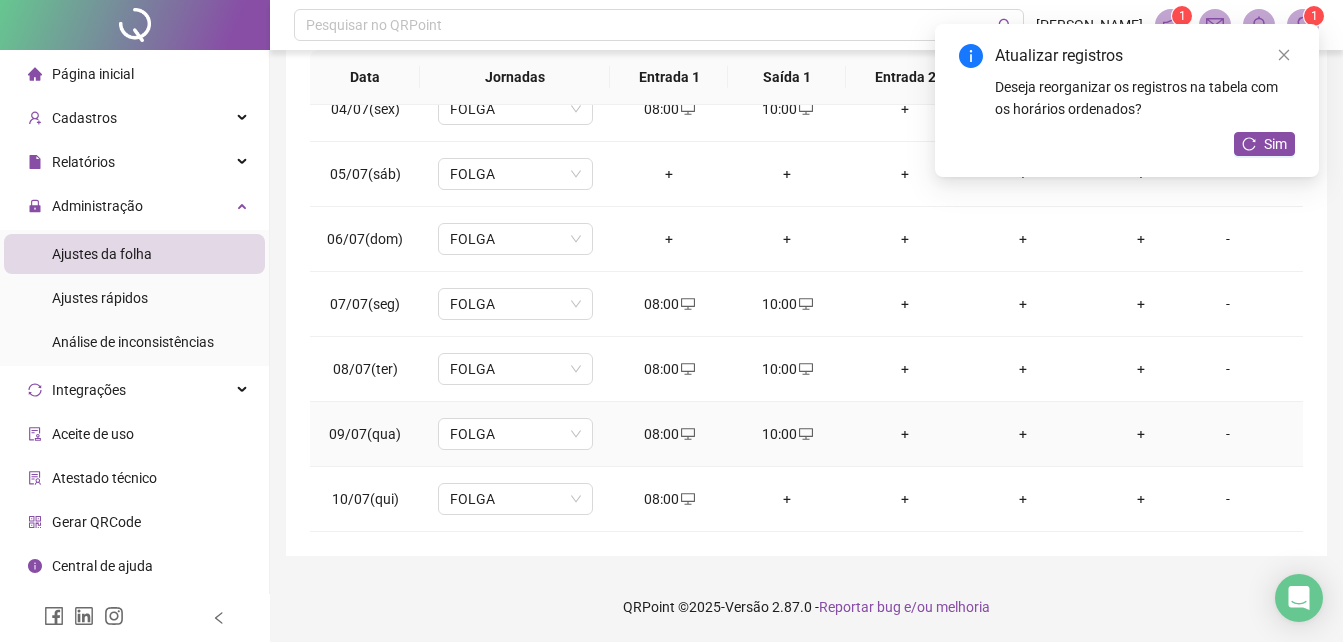 click on "10:00" at bounding box center [787, 434] 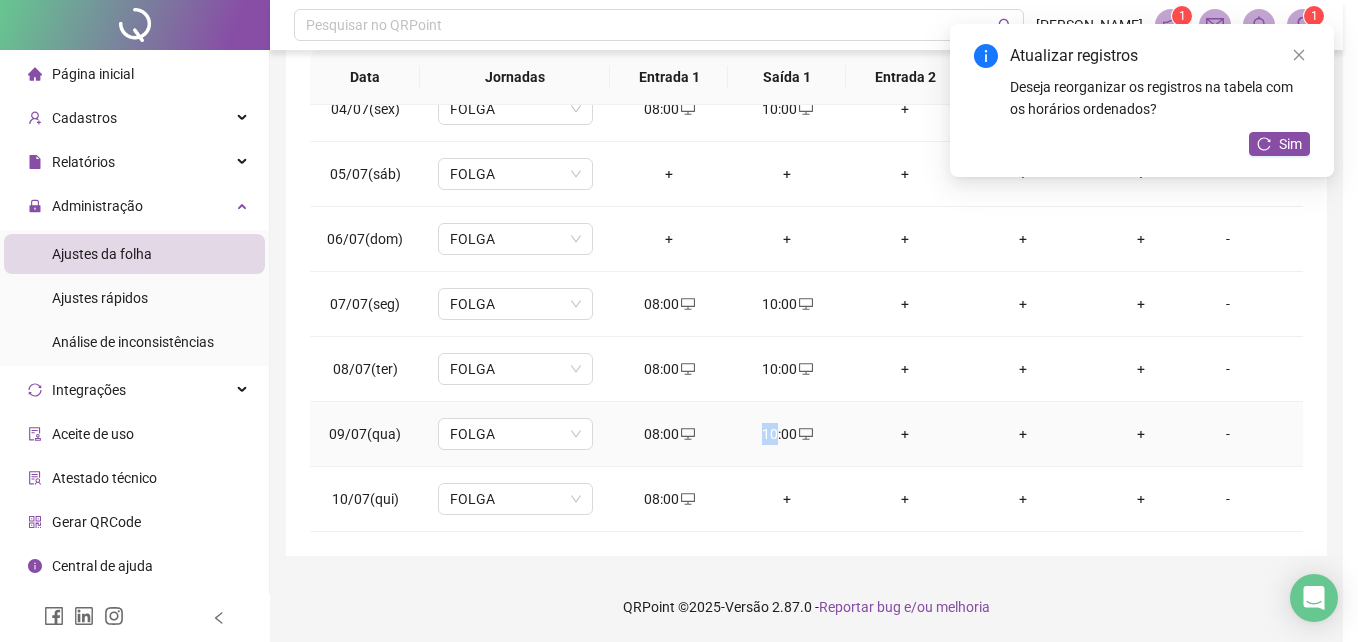 type on "**********" 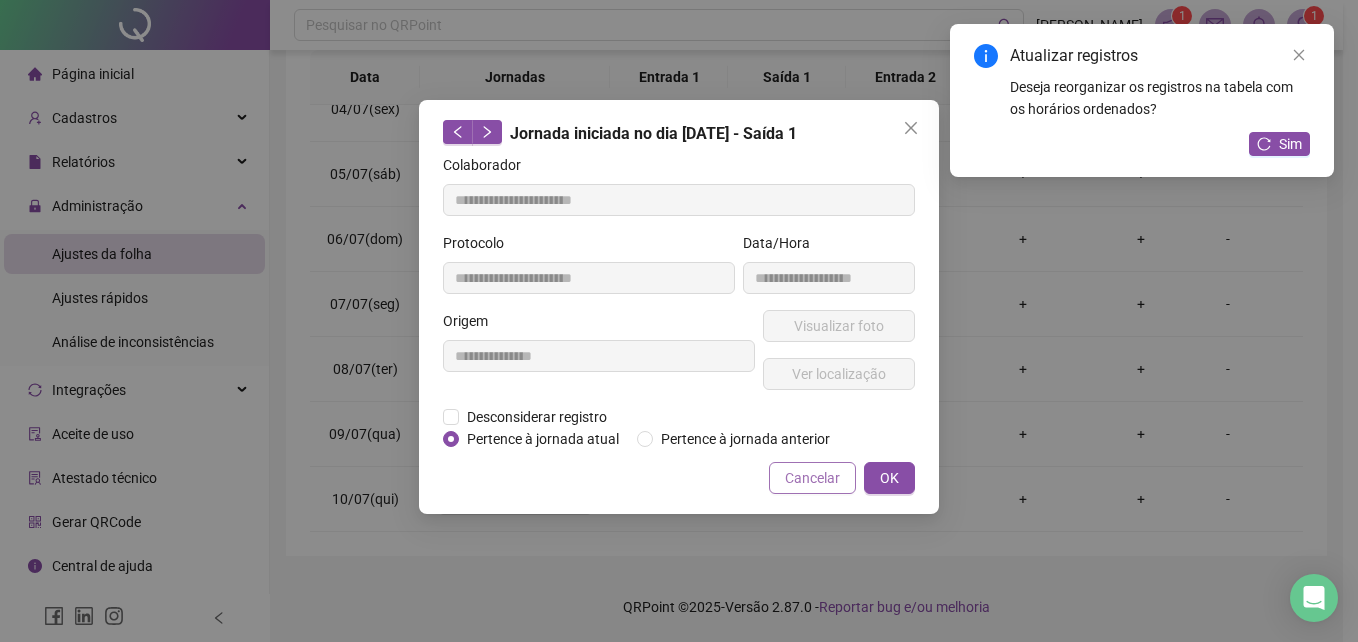 drag, startPoint x: 765, startPoint y: 422, endPoint x: 805, endPoint y: 474, distance: 65.60488 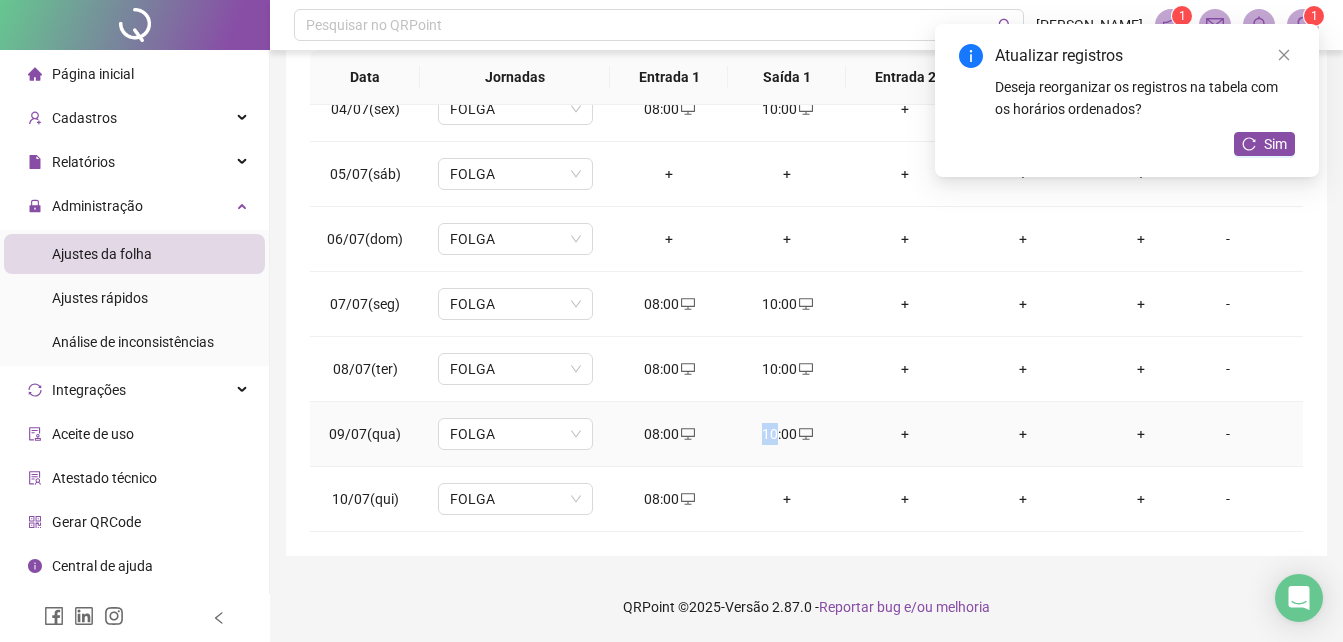 click on "10:00" at bounding box center [787, 434] 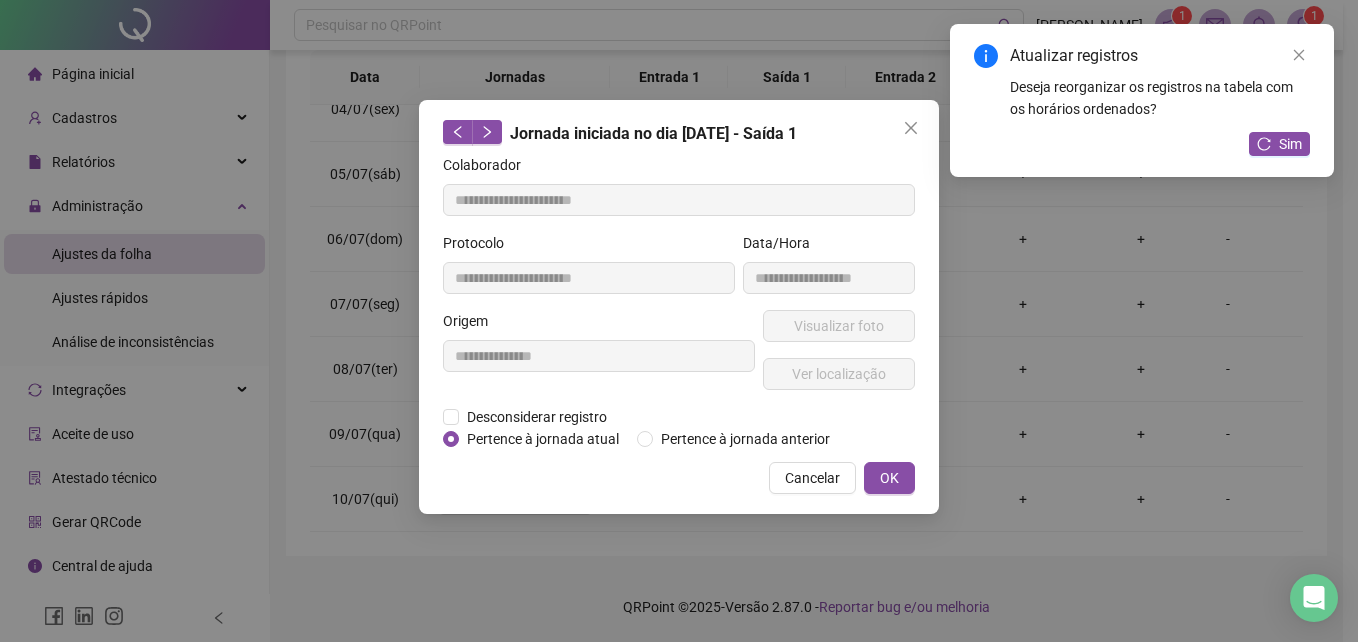 click on "Desconsiderar registro Pertence ao lanche" at bounding box center (679, 417) 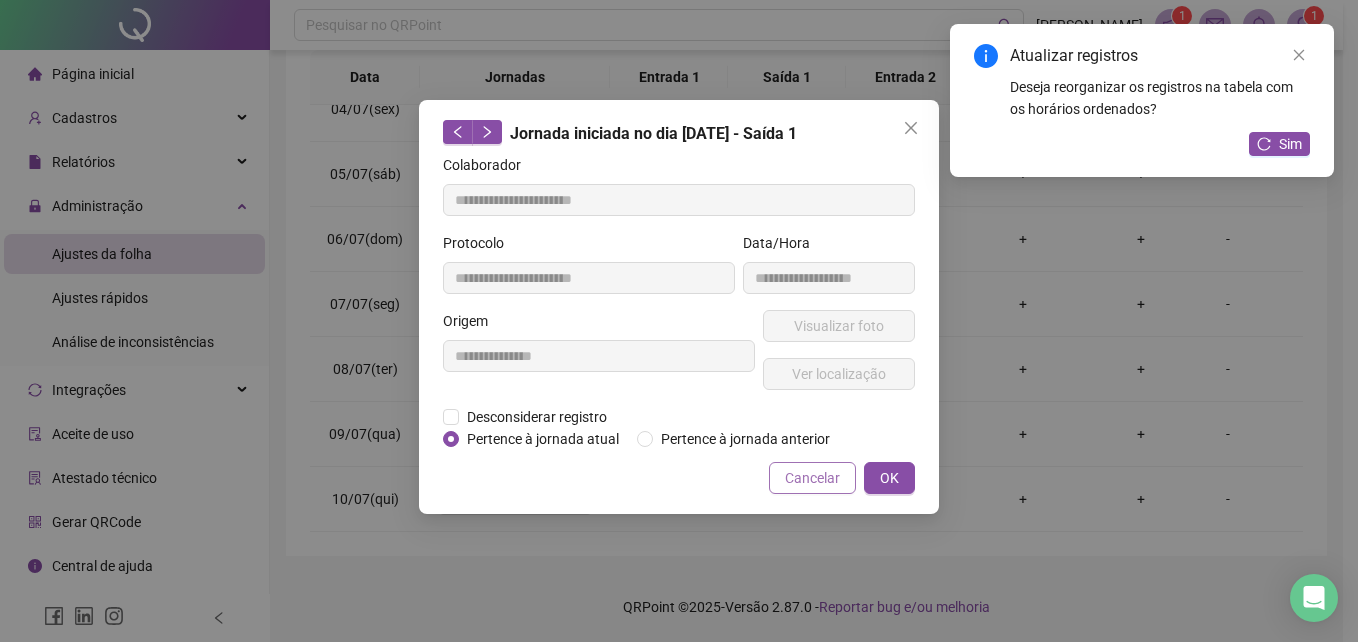 click on "Cancelar" at bounding box center [812, 478] 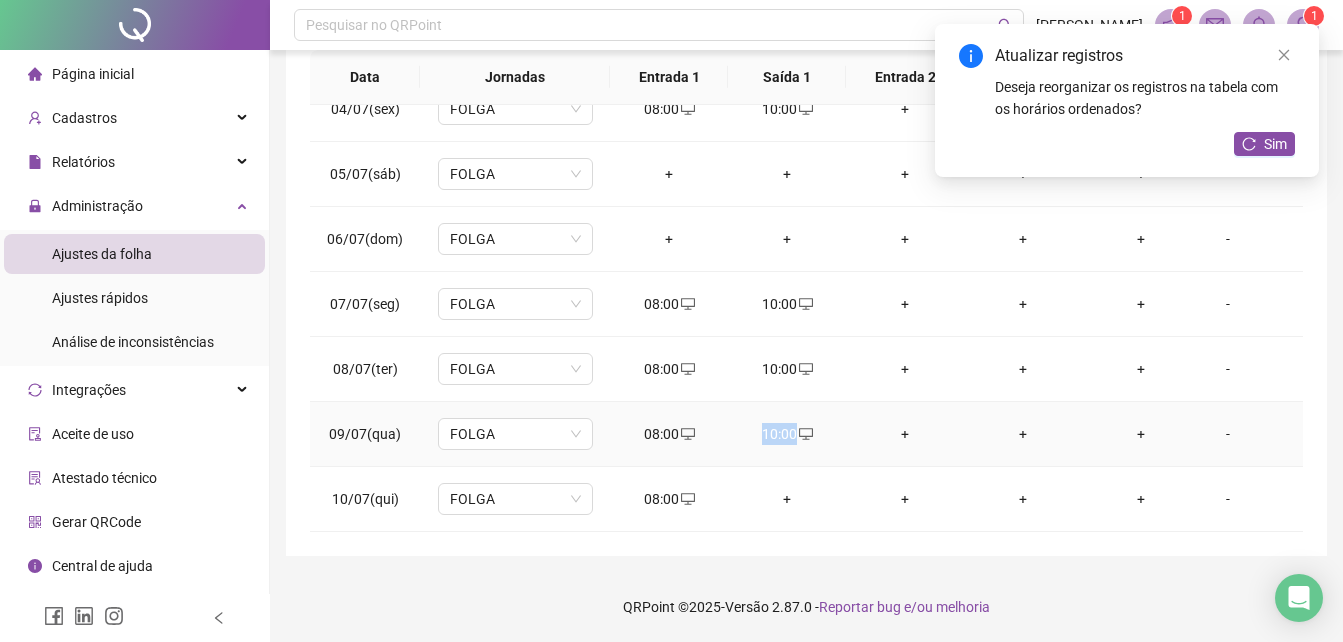 drag, startPoint x: 760, startPoint y: 418, endPoint x: 798, endPoint y: 421, distance: 38.118237 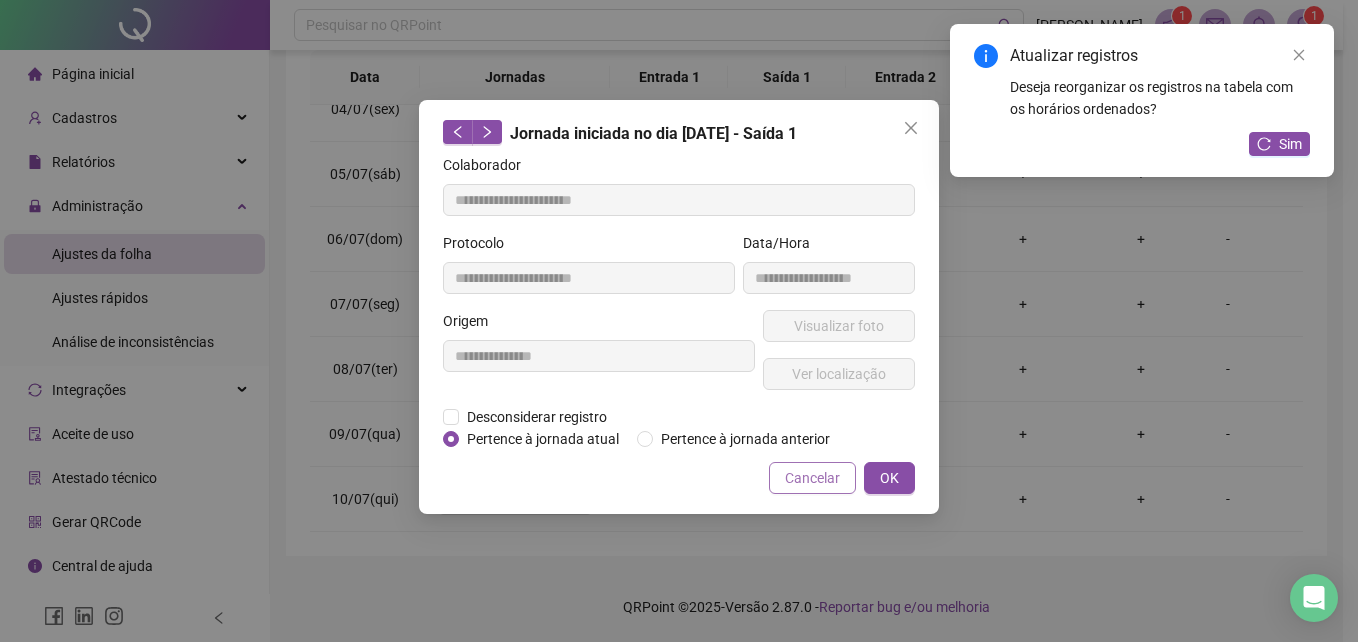 click on "Cancelar" at bounding box center [812, 478] 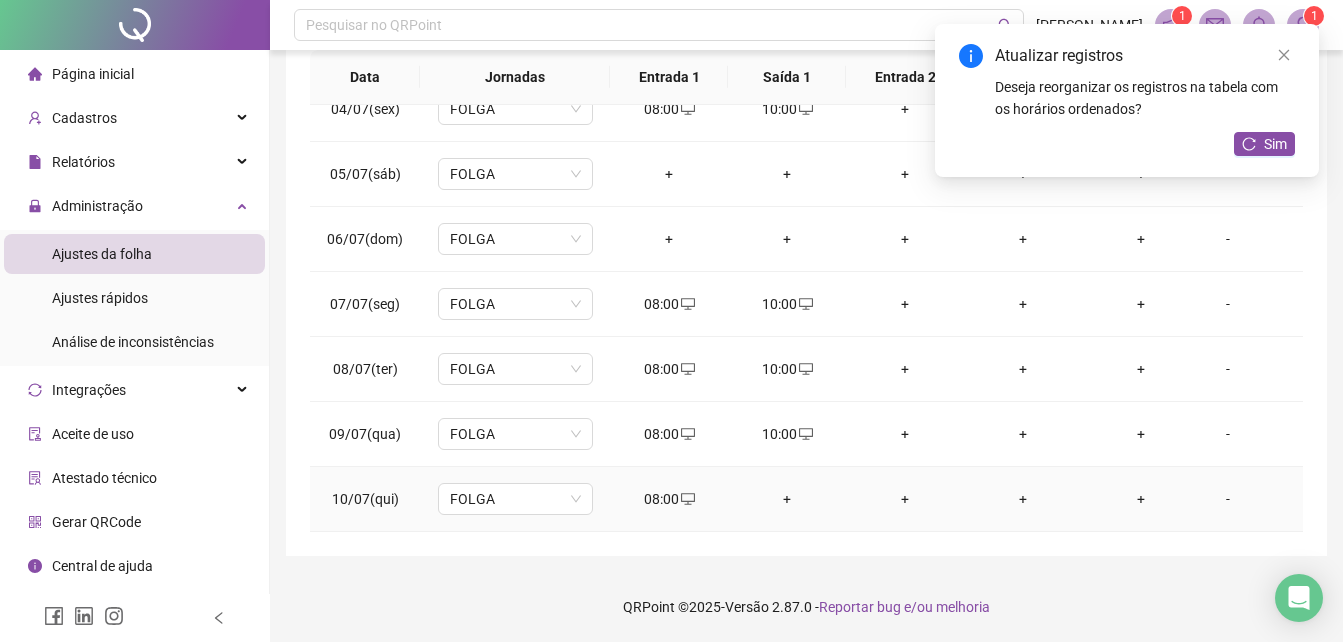 click on "+" at bounding box center (787, 499) 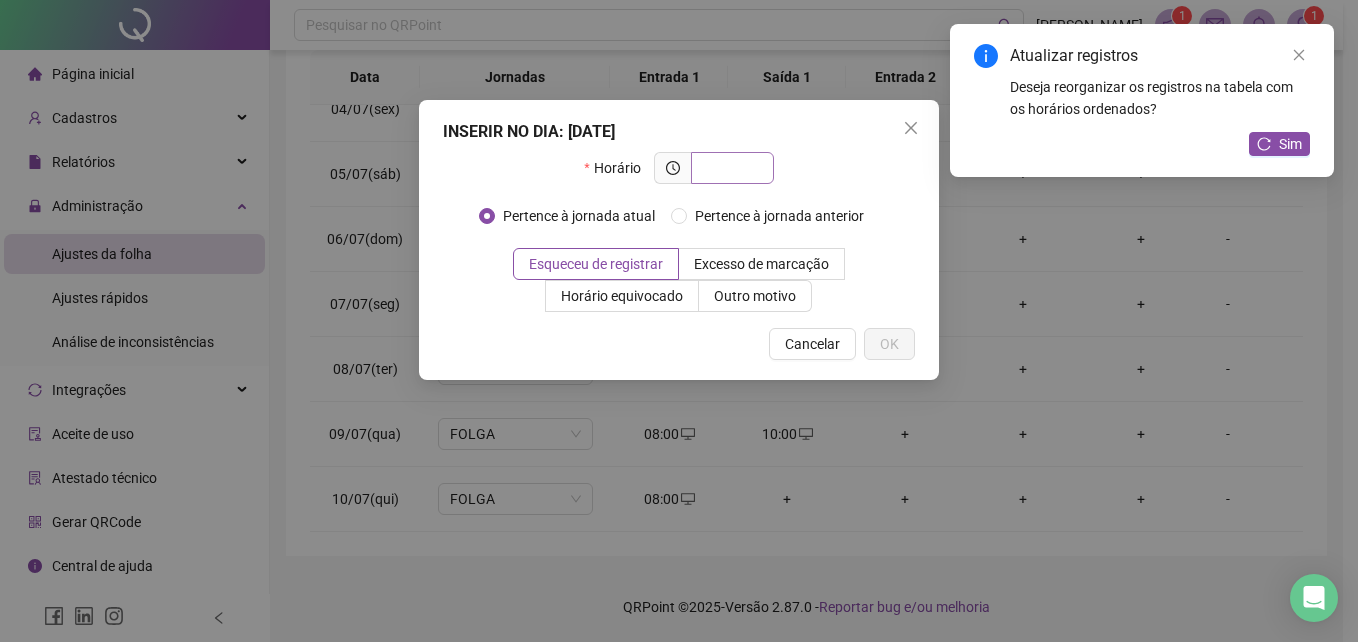 click at bounding box center (730, 168) 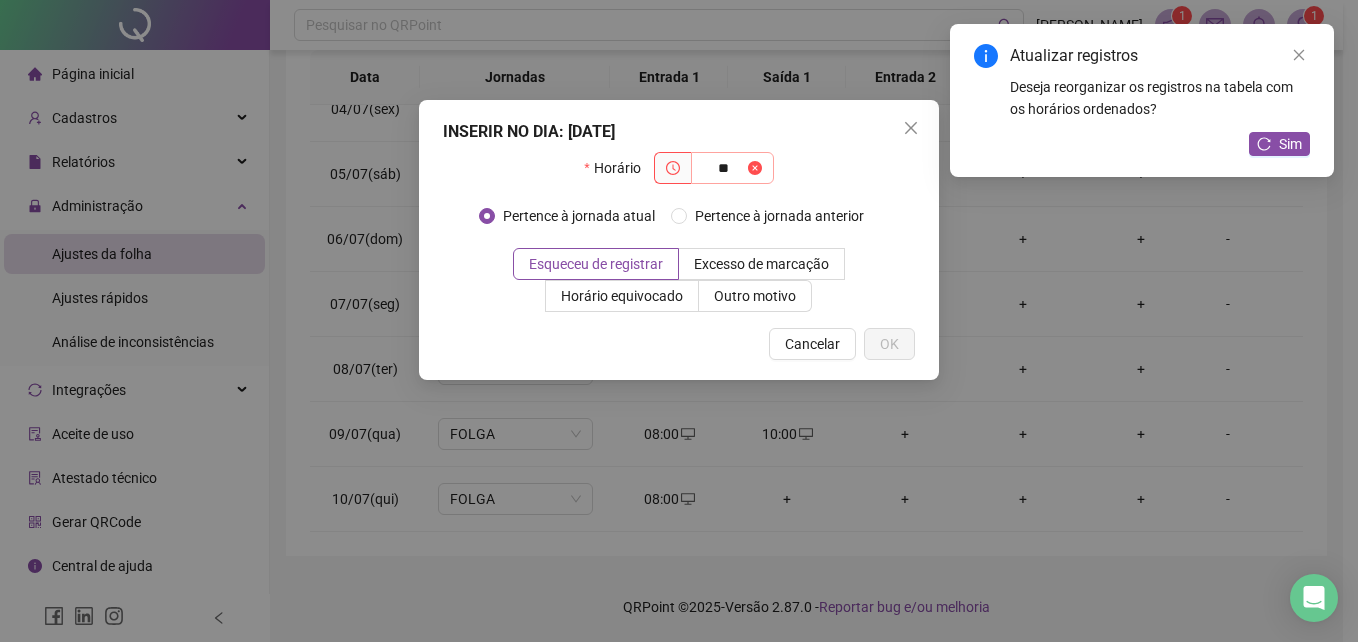 type on "*" 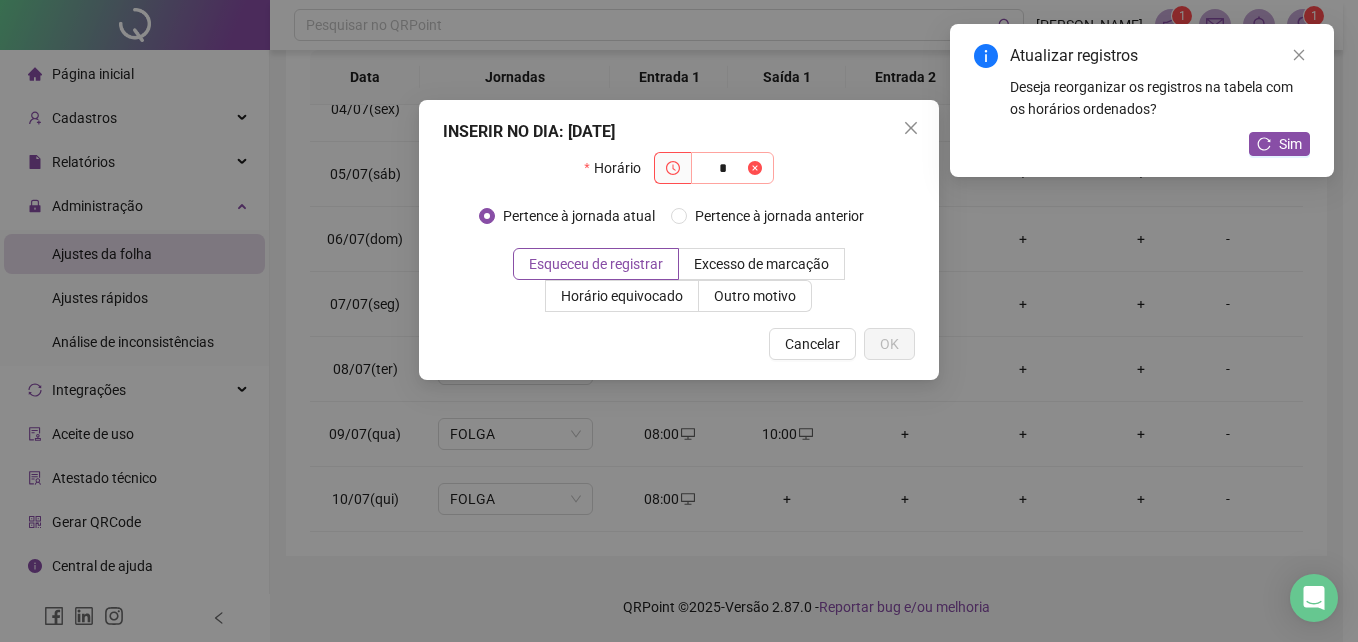 type 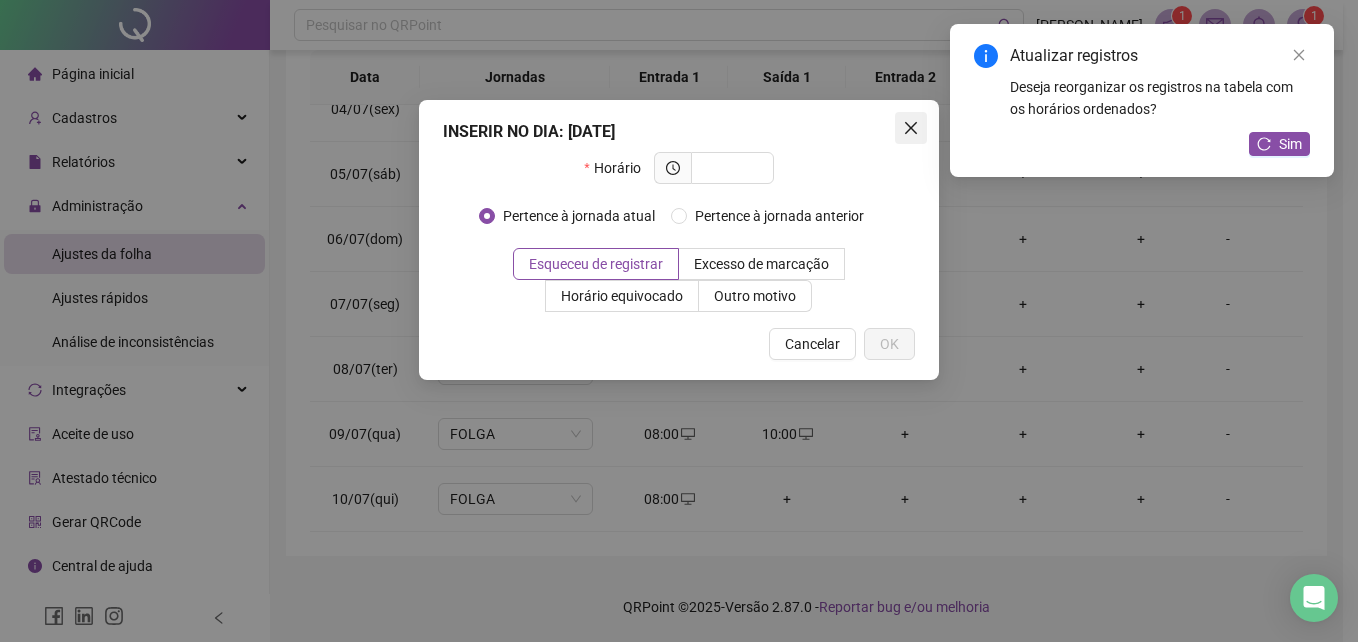click 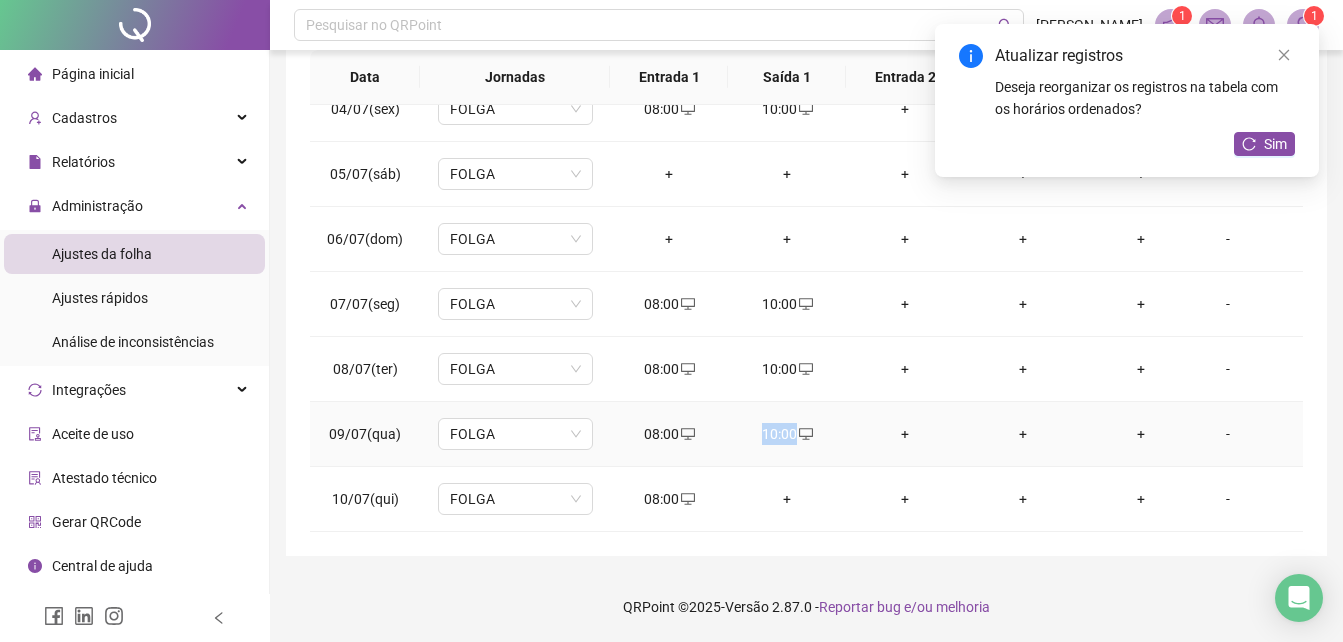 drag, startPoint x: 764, startPoint y: 424, endPoint x: 801, endPoint y: 431, distance: 37.65634 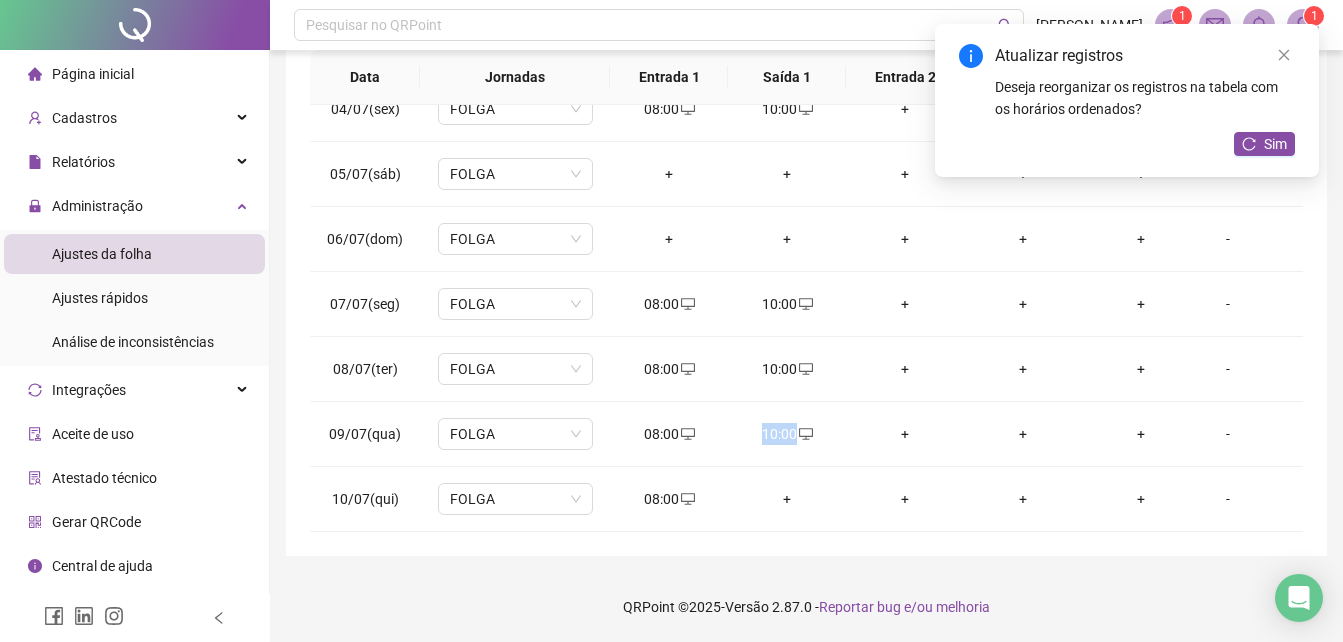 copy on "10:00" 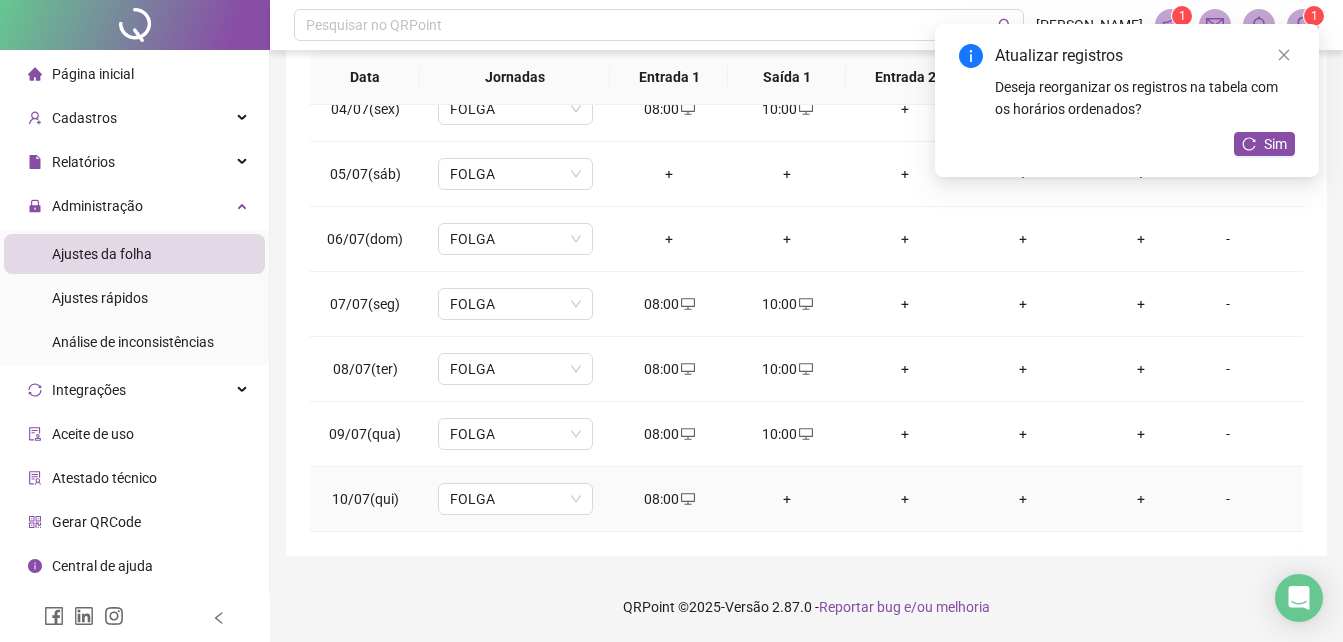 click on "+" at bounding box center (787, 499) 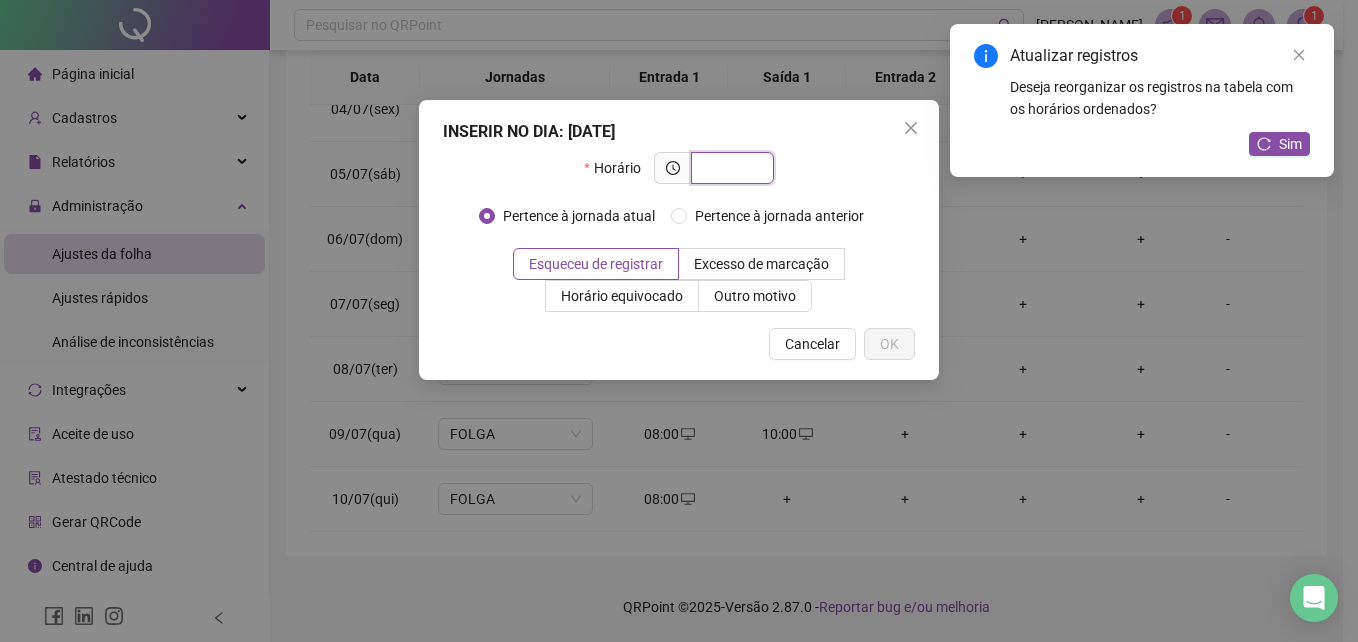 click at bounding box center (730, 168) 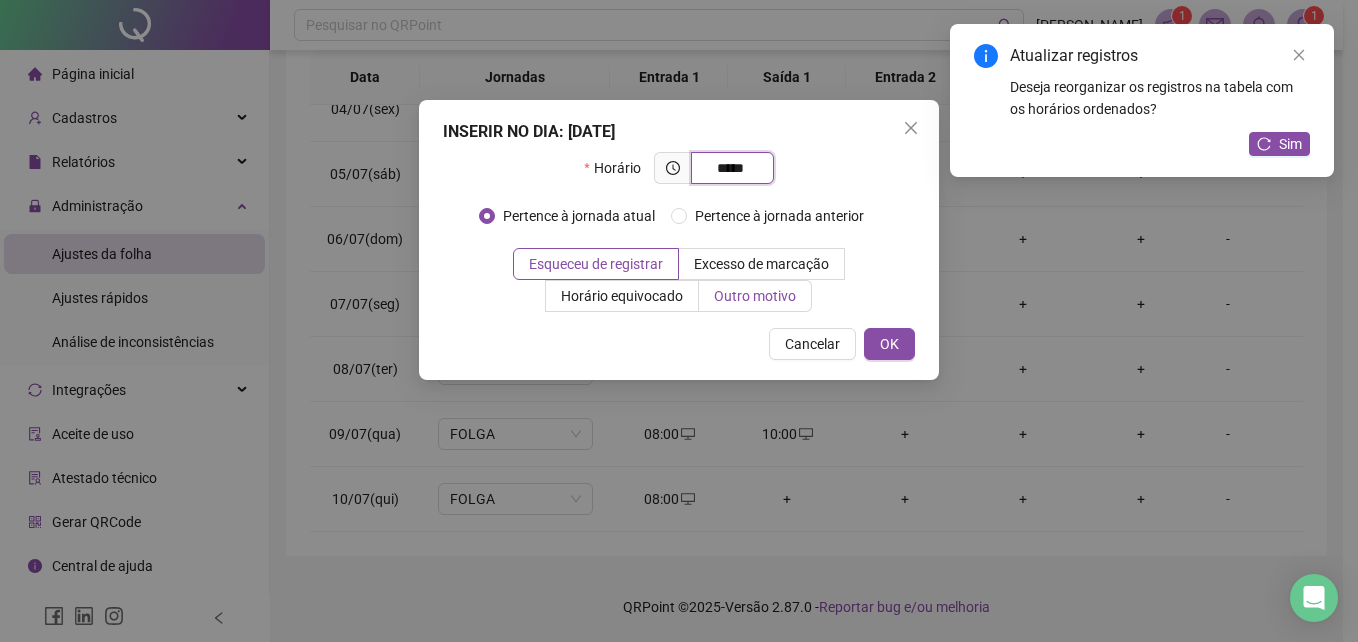 type on "*****" 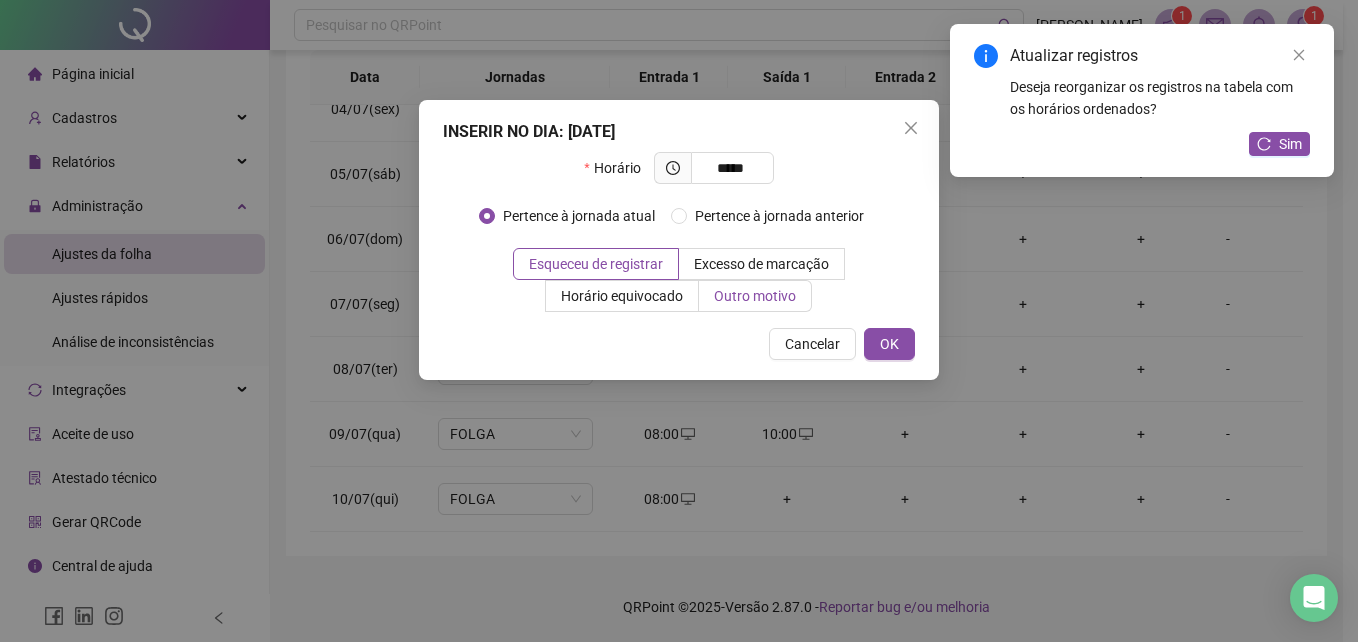 click on "Outro motivo" at bounding box center [755, 296] 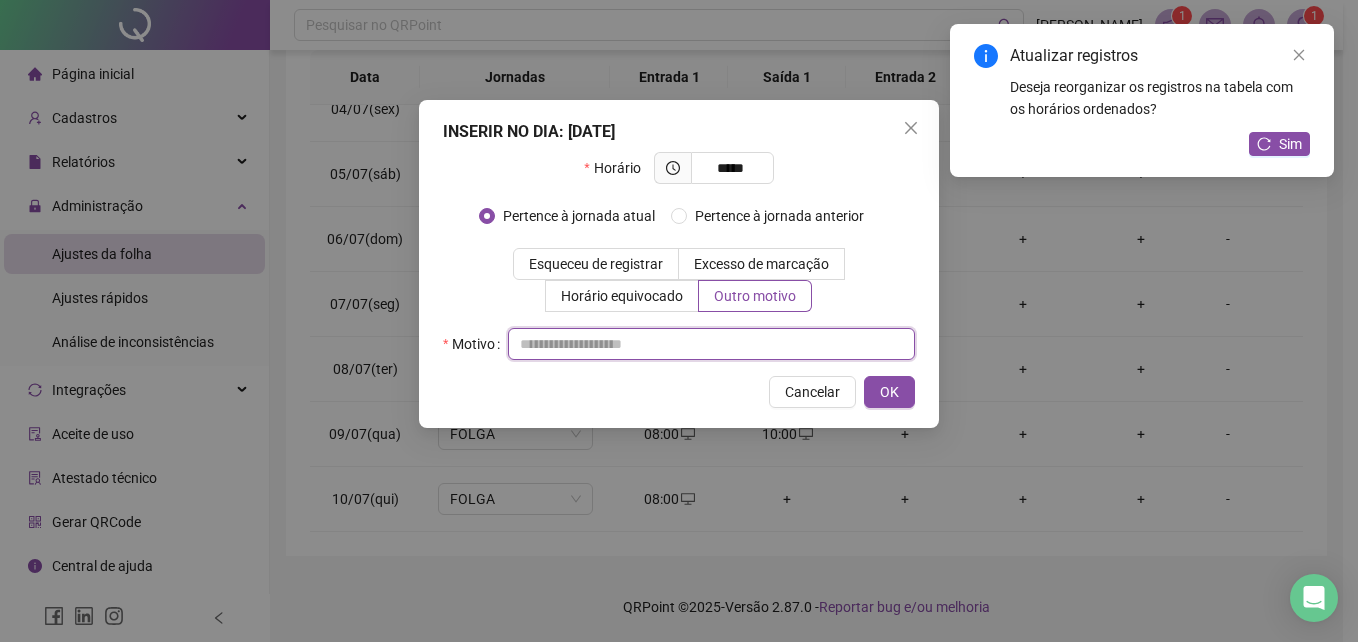 click at bounding box center [711, 344] 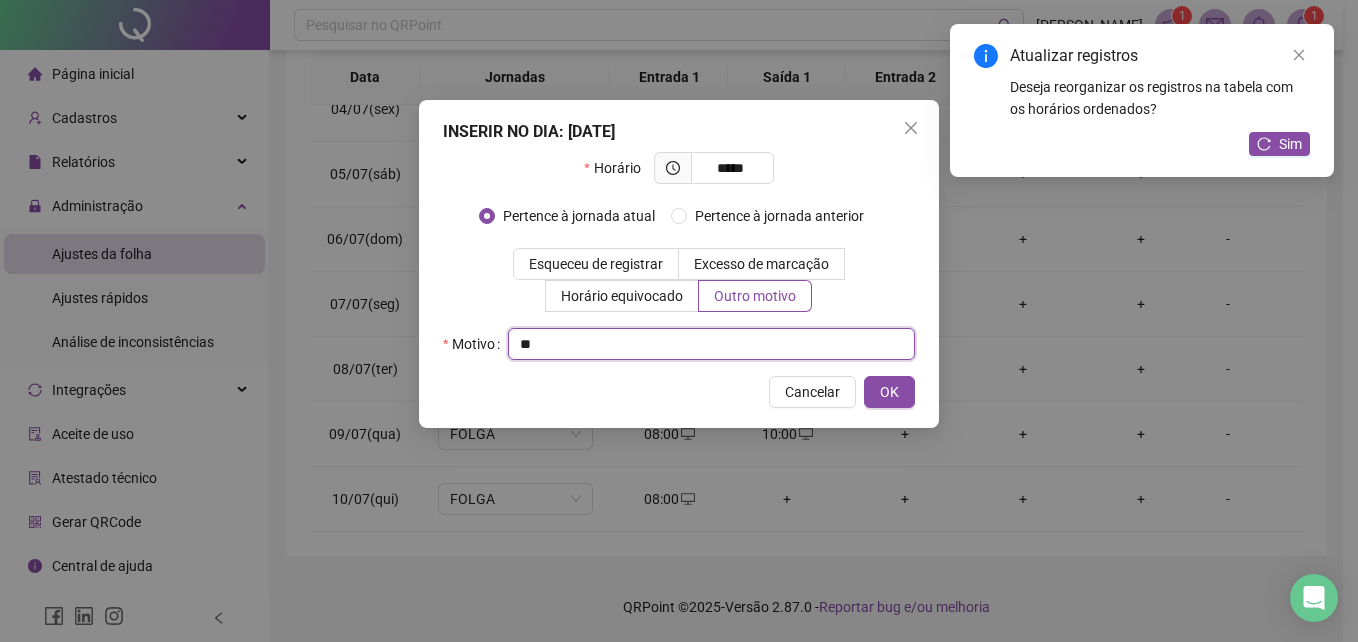 type on "**" 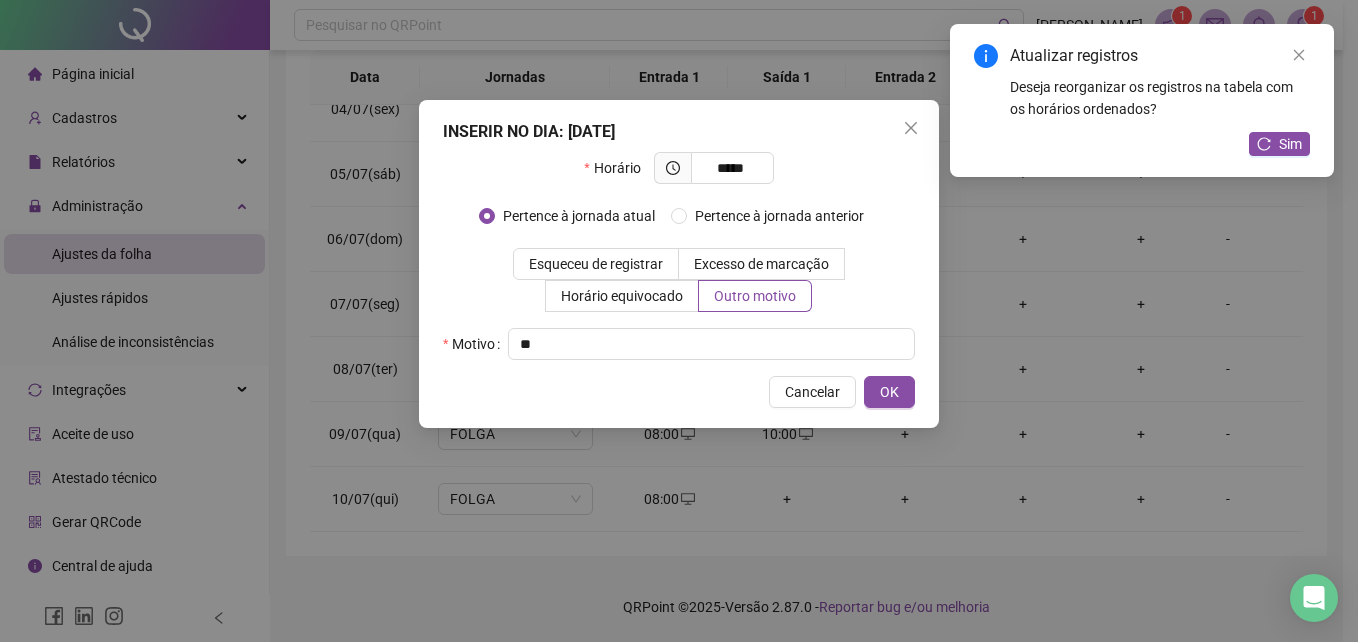 click on "INSERIR NO DIA :   [DATE] Horário ***** Pertence à jornada atual [GEOGRAPHIC_DATA] à jornada anterior Esqueceu de registrar Excesso de marcação Horário equivocado Outro motivo Motivo ** Cancelar OK" at bounding box center [679, 264] 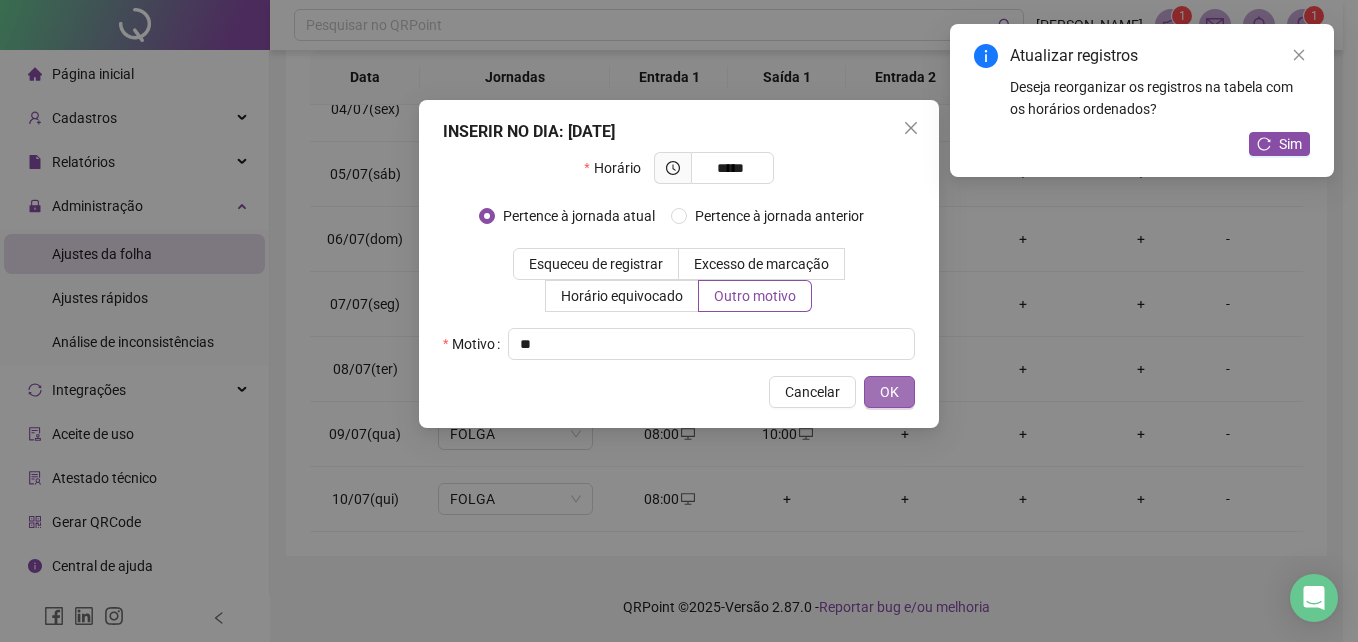 click on "OK" at bounding box center (889, 392) 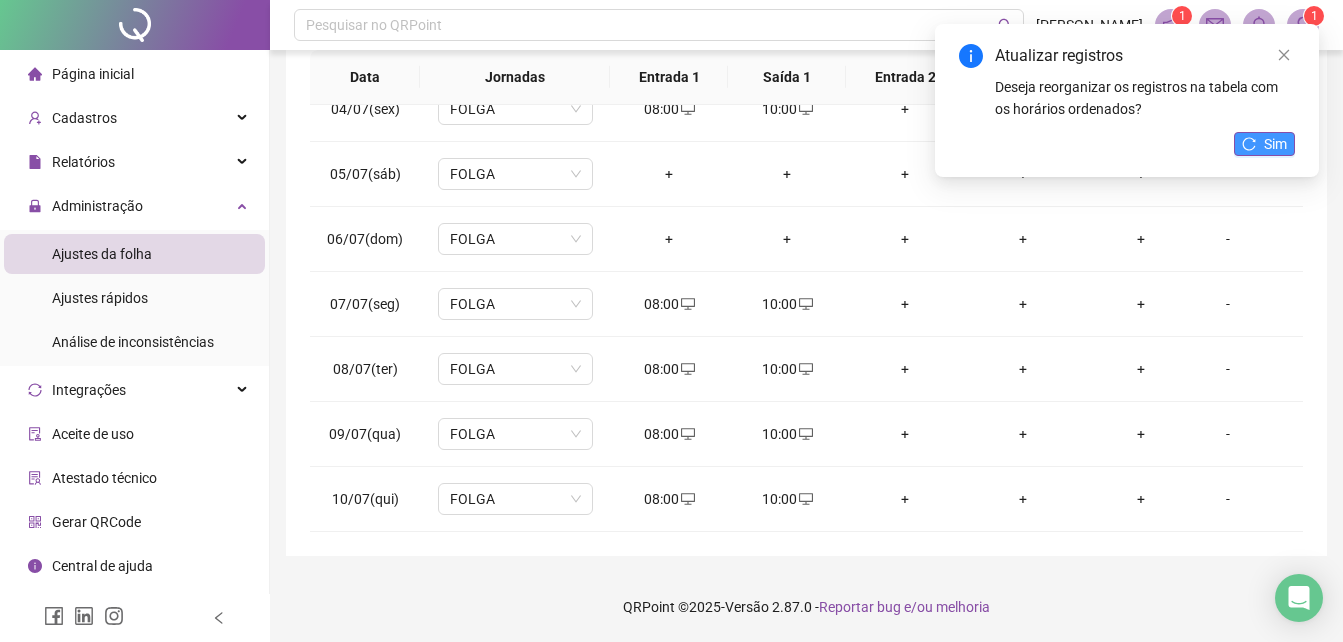 click on "Sim" at bounding box center (1275, 144) 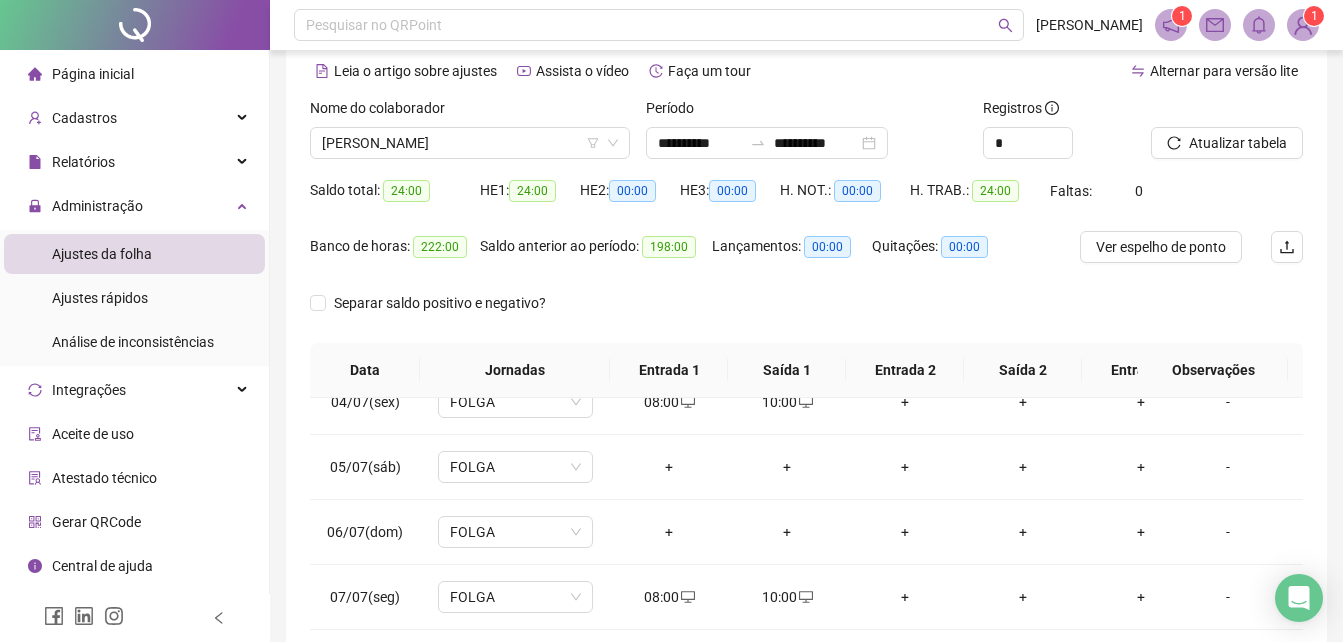 scroll, scrollTop: 0, scrollLeft: 0, axis: both 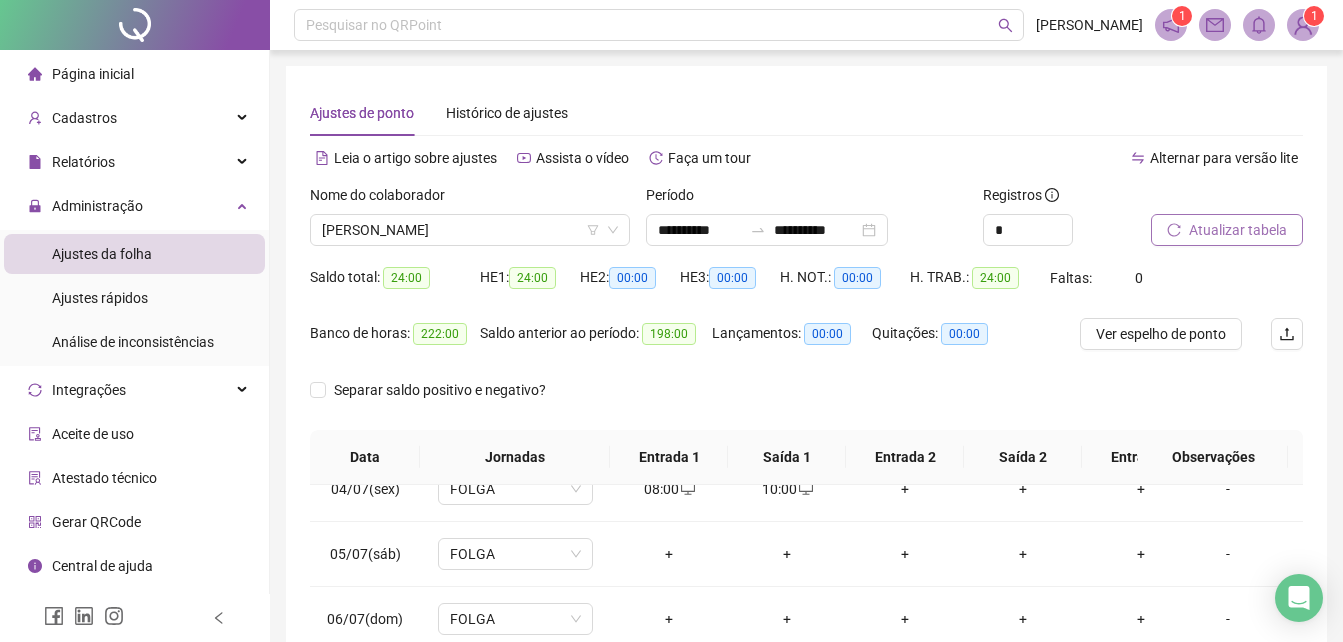 click on "Atualizar tabela" at bounding box center [1238, 230] 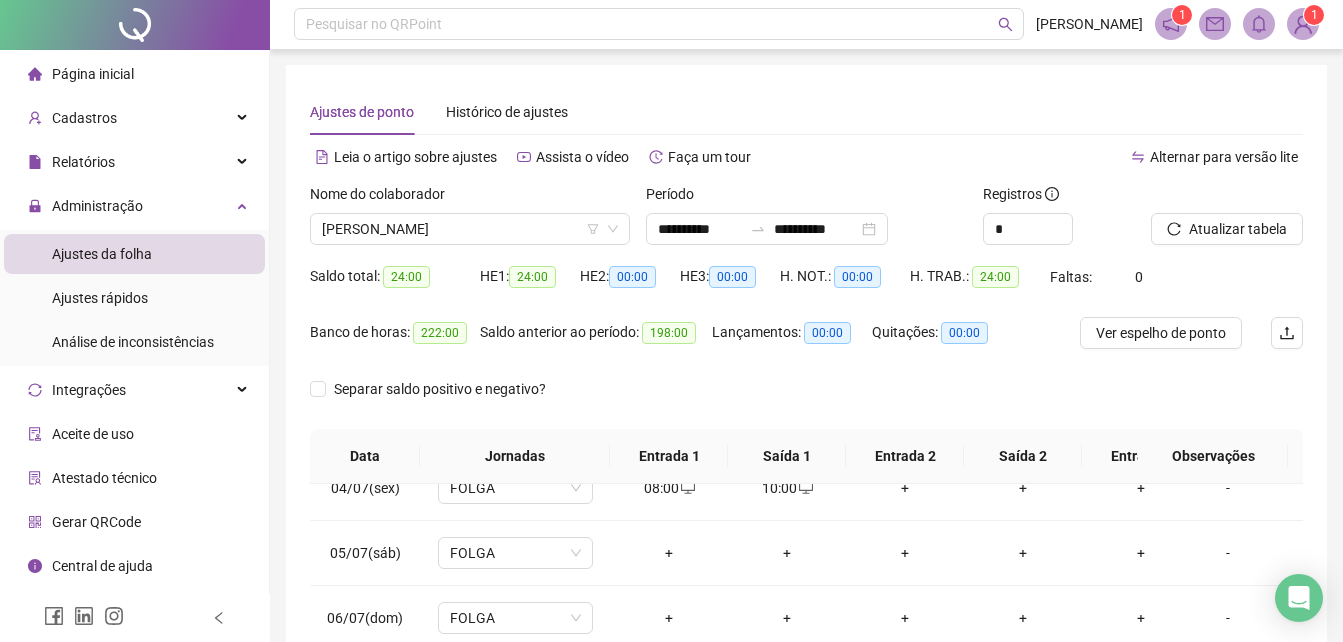 scroll, scrollTop: 0, scrollLeft: 0, axis: both 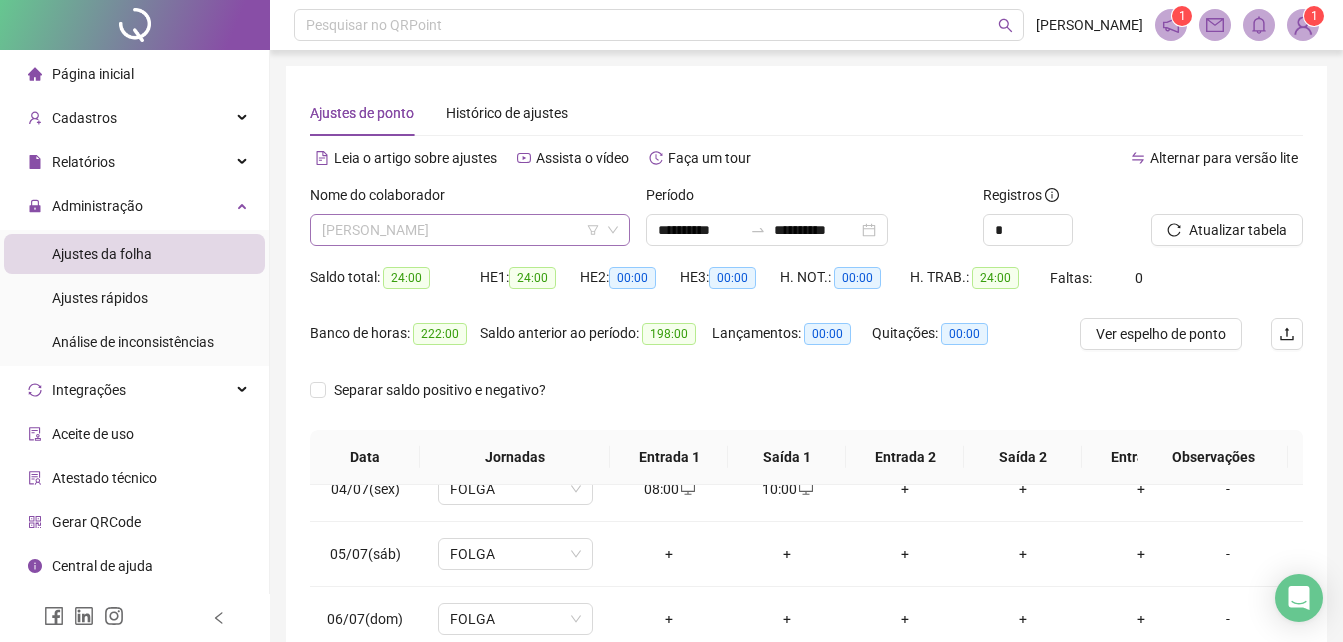 click on "[PERSON_NAME]" at bounding box center [470, 230] 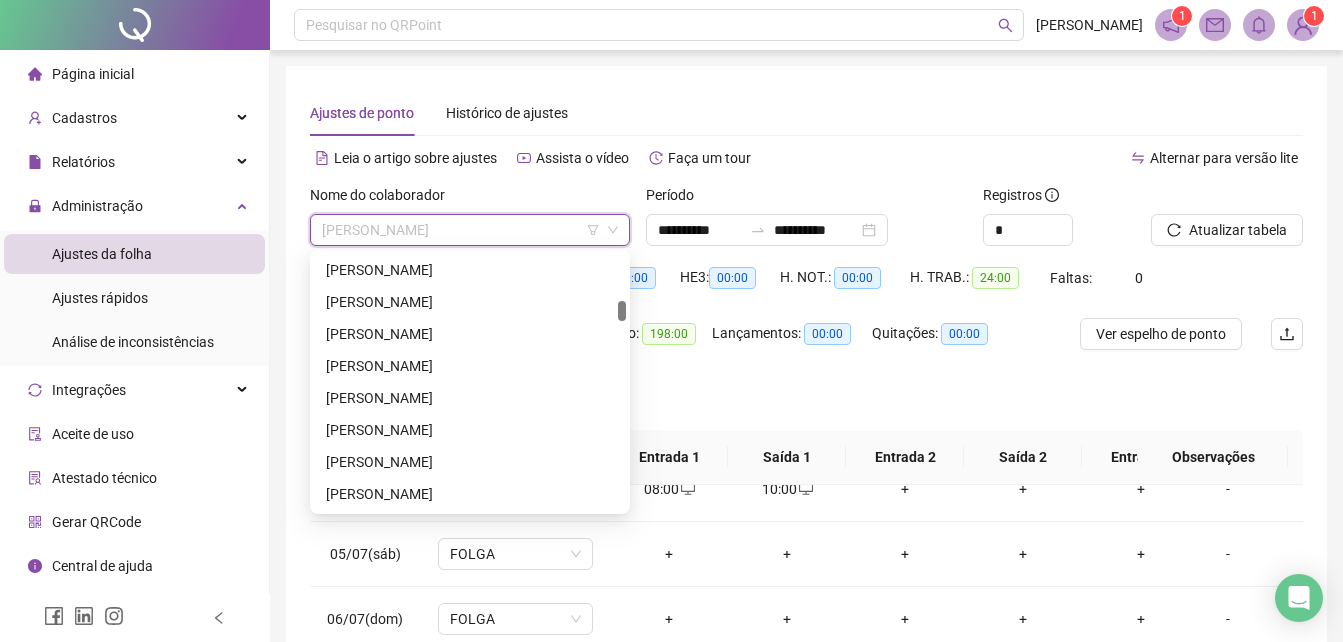 scroll, scrollTop: 640, scrollLeft: 0, axis: vertical 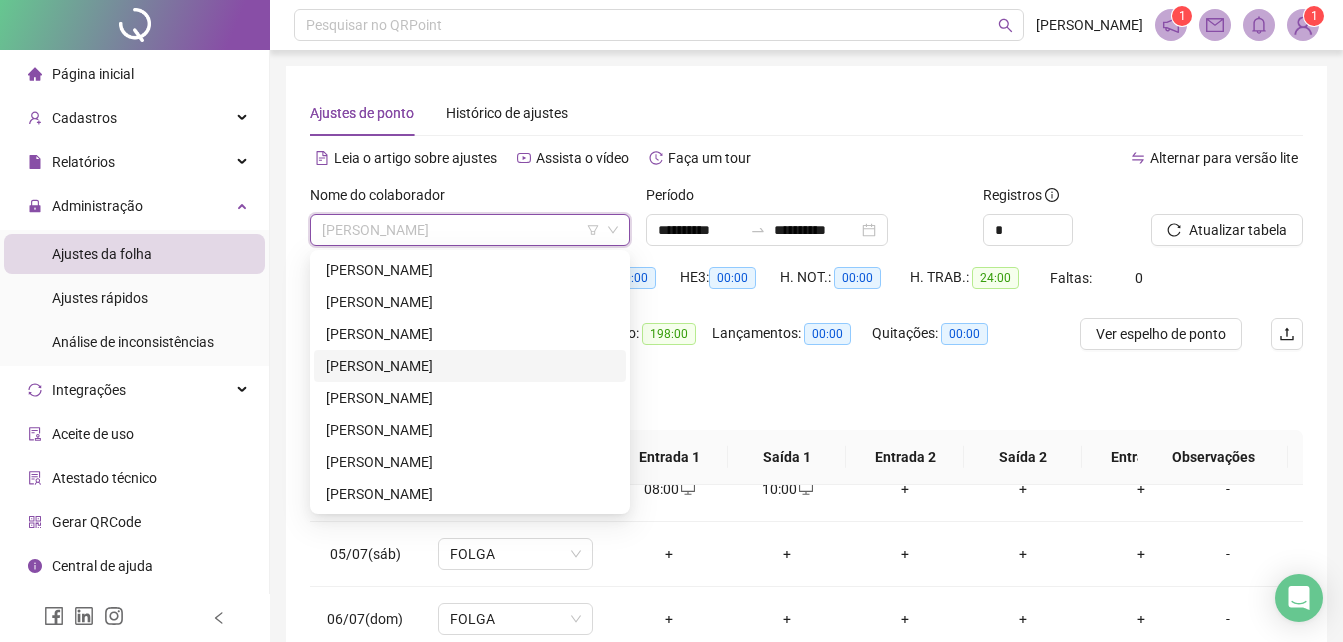 click on "[PERSON_NAME]" at bounding box center (470, 366) 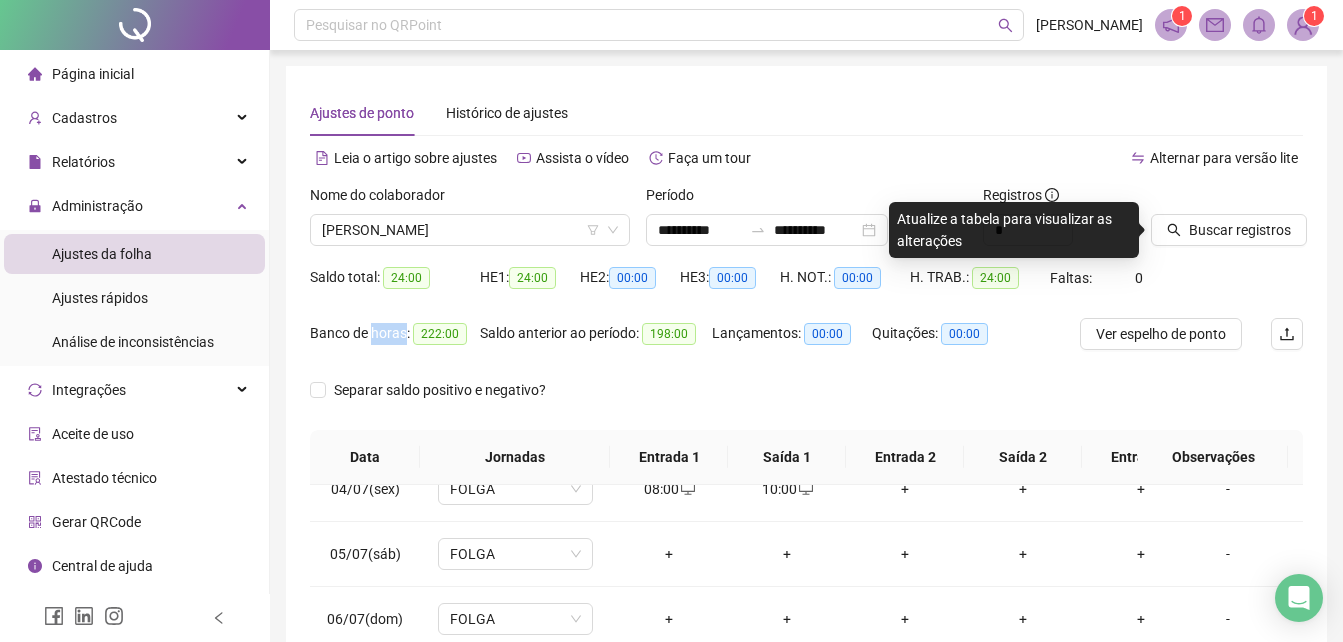 click on "Banco de horas:   222:00" at bounding box center [395, 346] 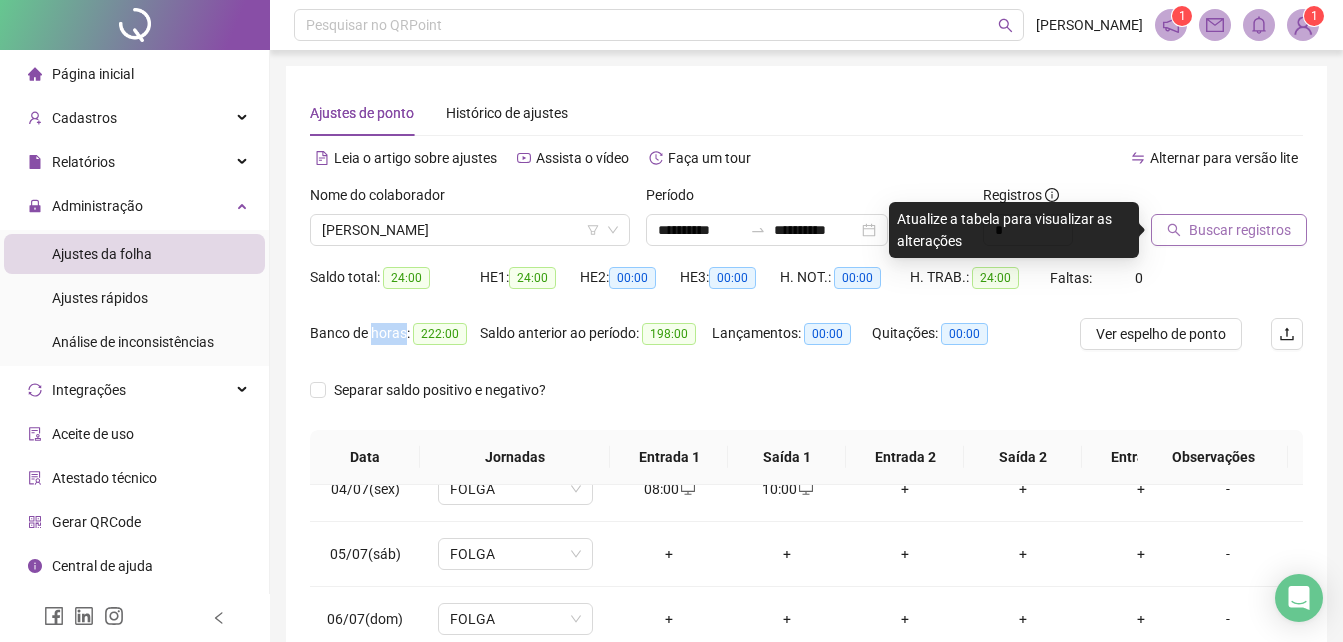 click on "Buscar registros" at bounding box center [1240, 230] 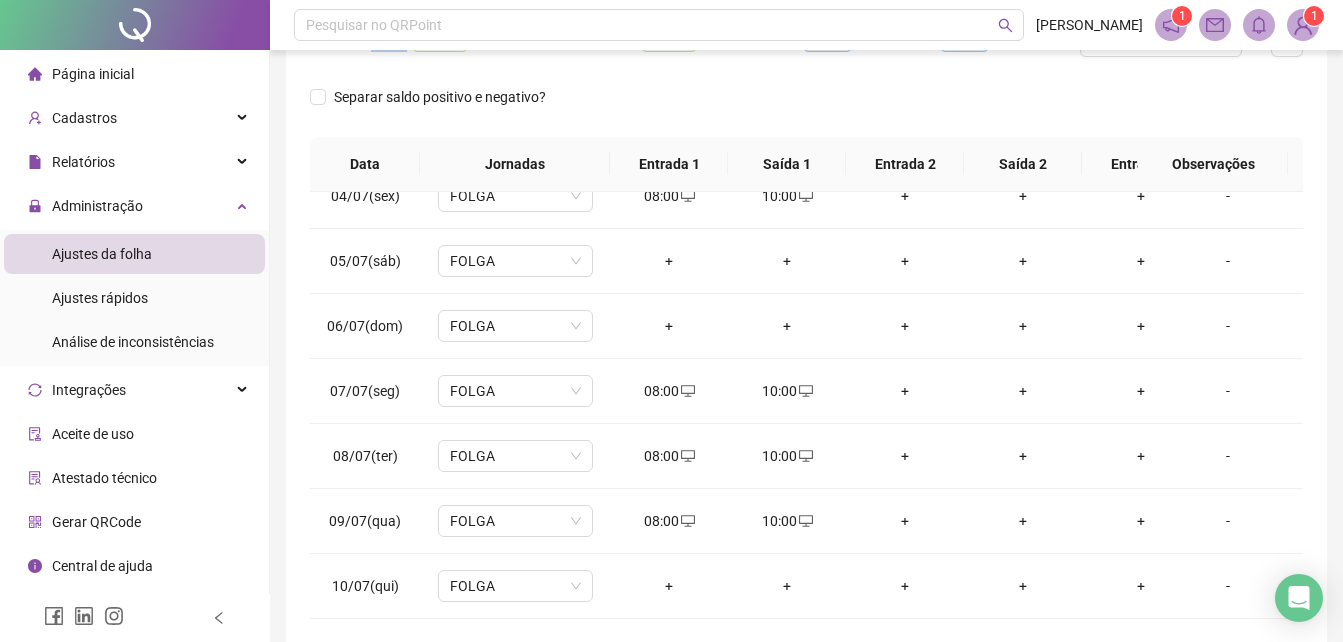 scroll, scrollTop: 380, scrollLeft: 0, axis: vertical 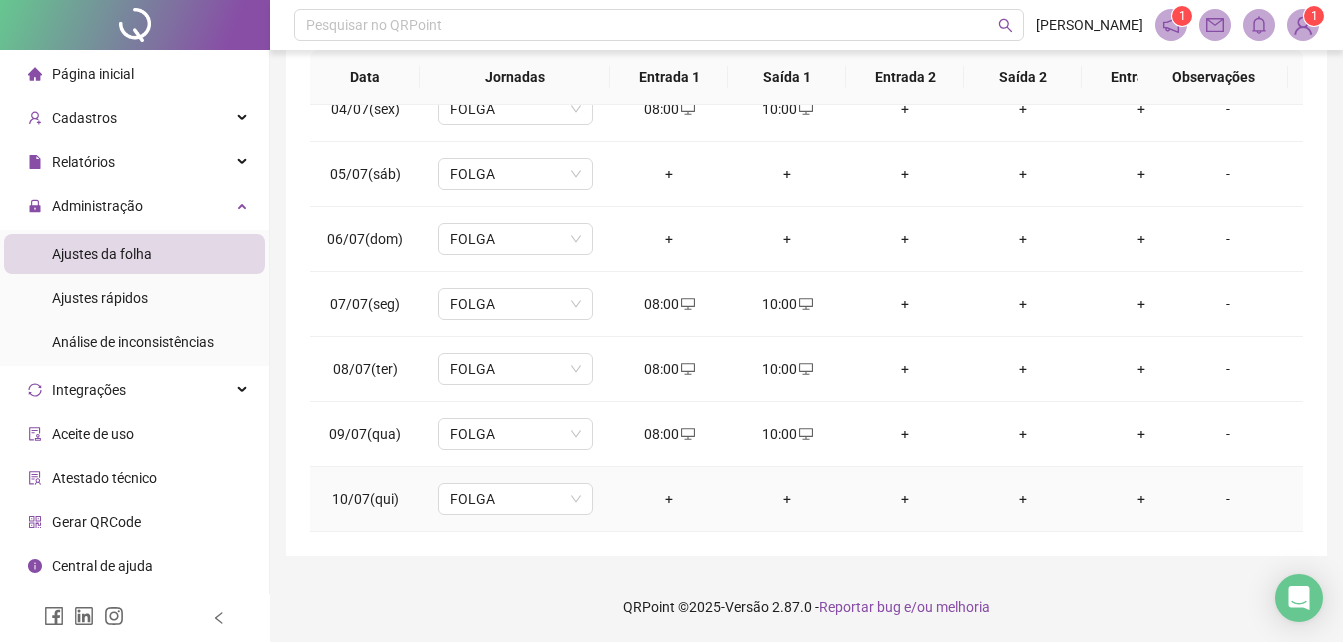 click on "+" at bounding box center [669, 499] 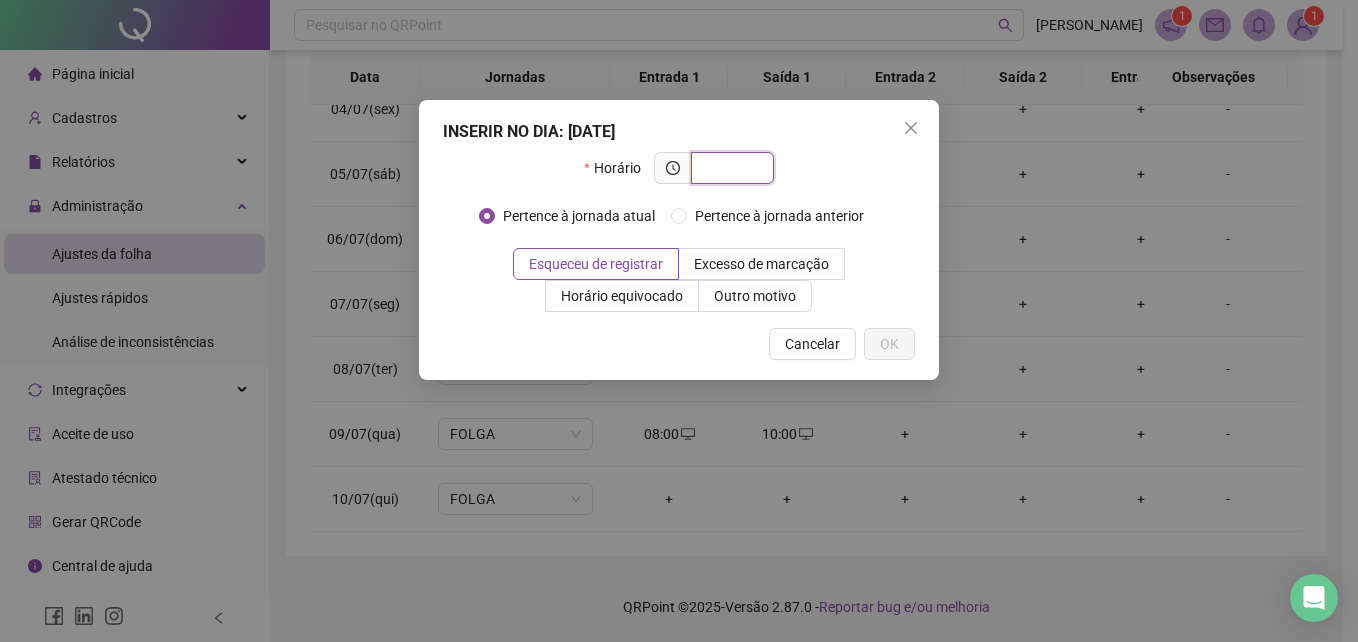 click at bounding box center [730, 168] 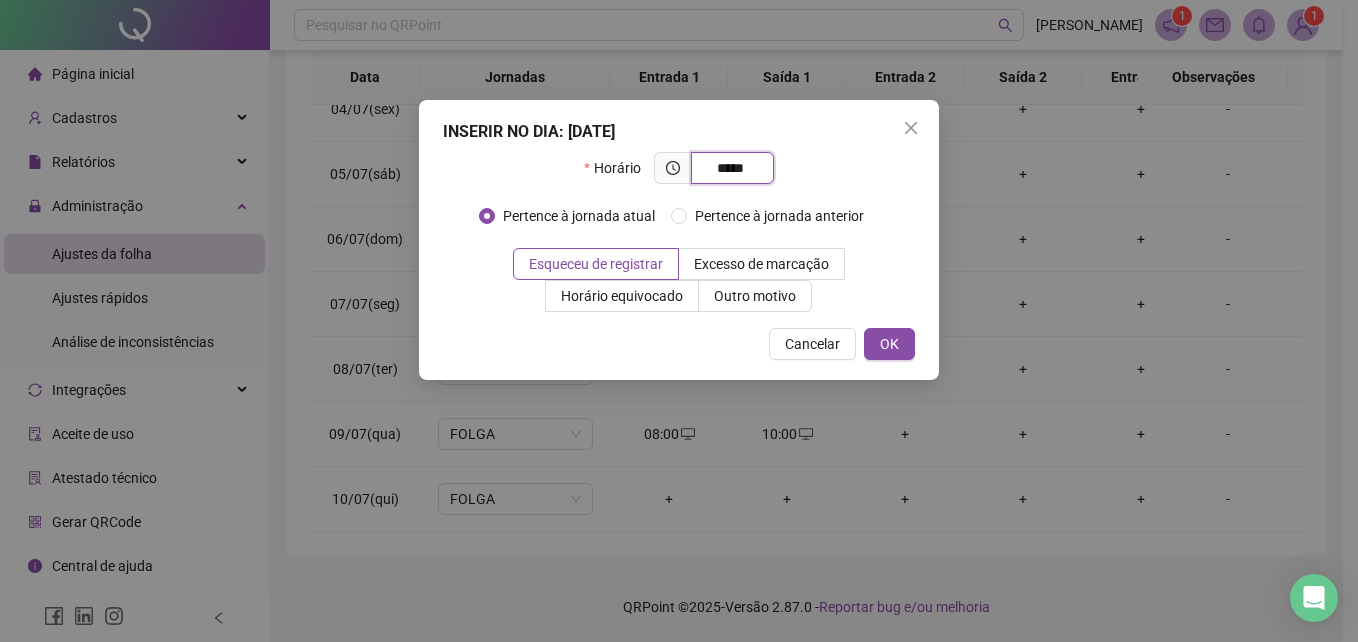 type on "*****" 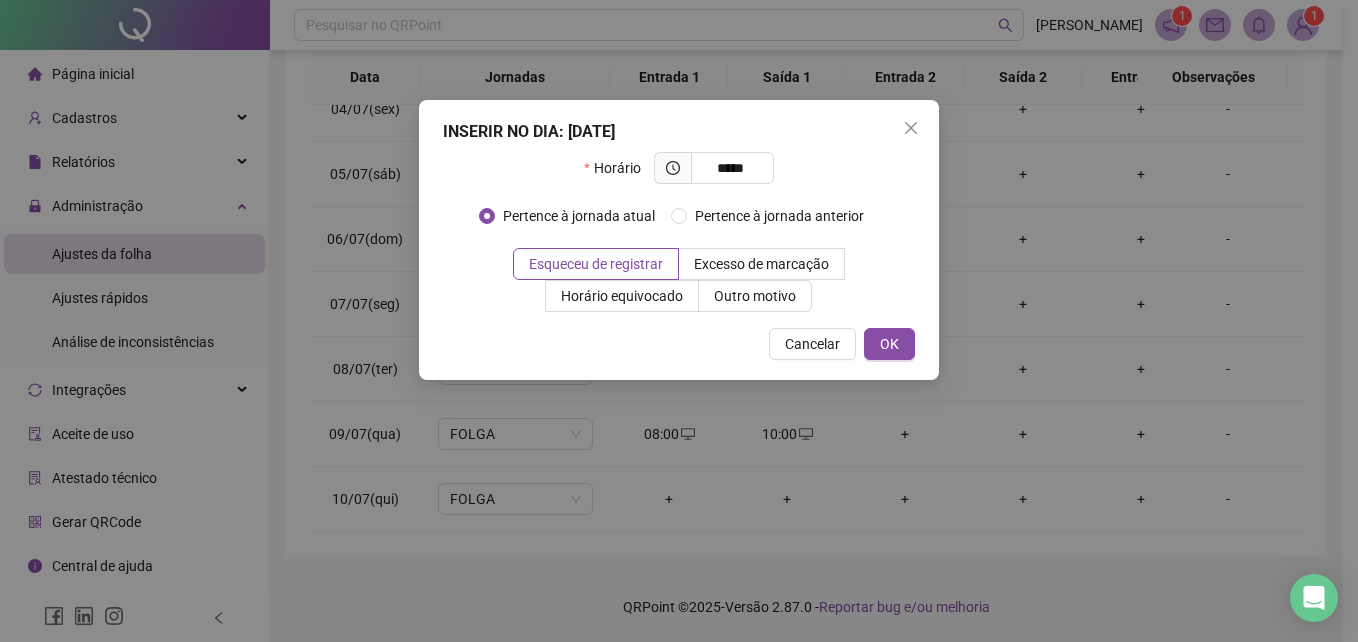 click on "INSERIR NO DIA :   [DATE] Horário ***** Pertence à jornada atual Pertence à jornada anterior Esqueceu de registrar Excesso de marcação Horário equivocado Outro motivo Motivo Cancelar OK" at bounding box center (679, 240) 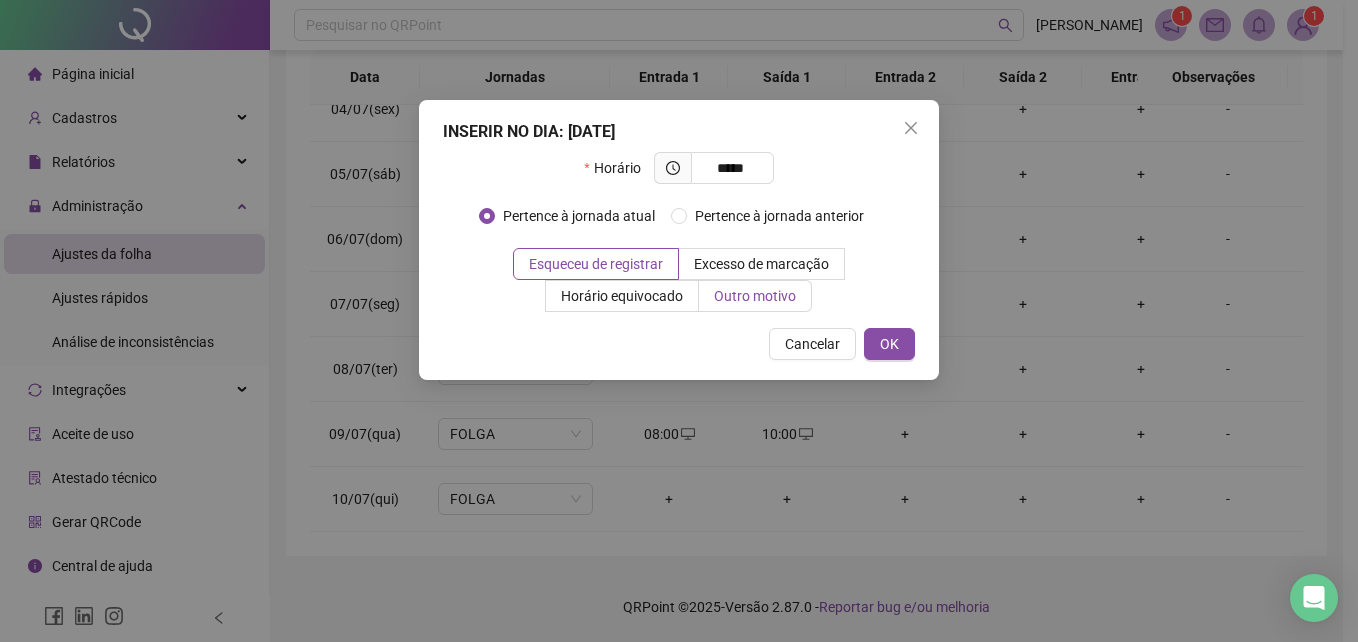 click on "Outro motivo" at bounding box center [755, 296] 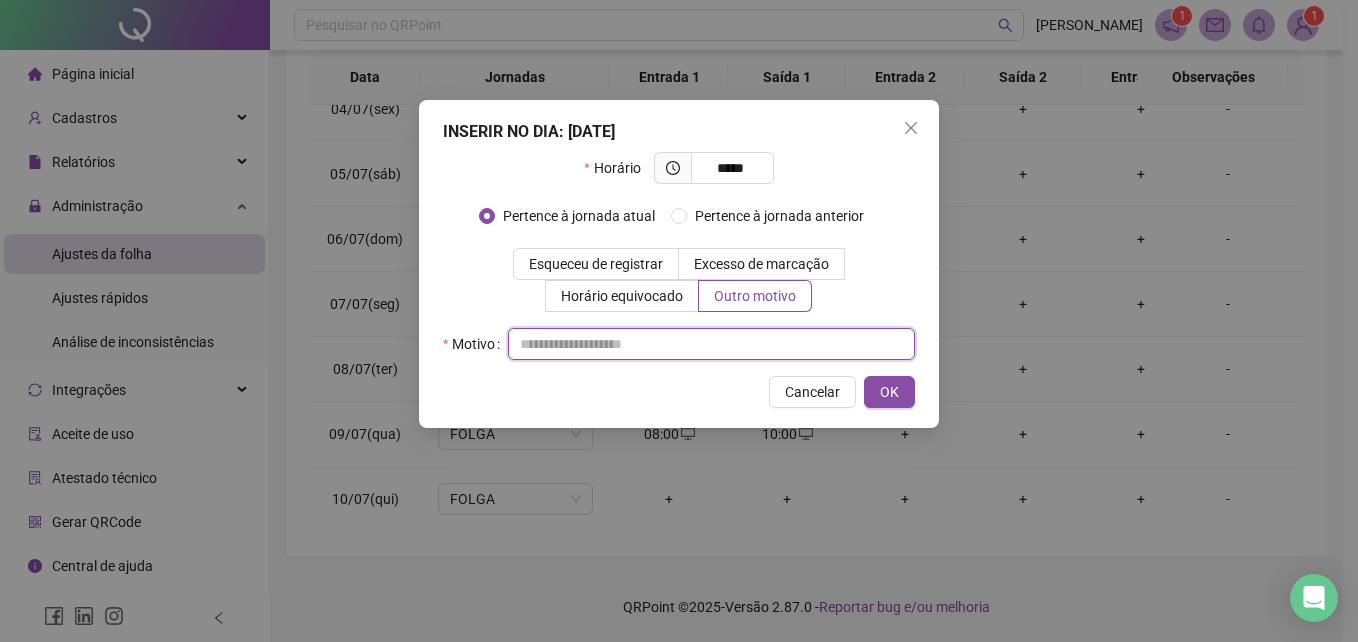 click at bounding box center [711, 344] 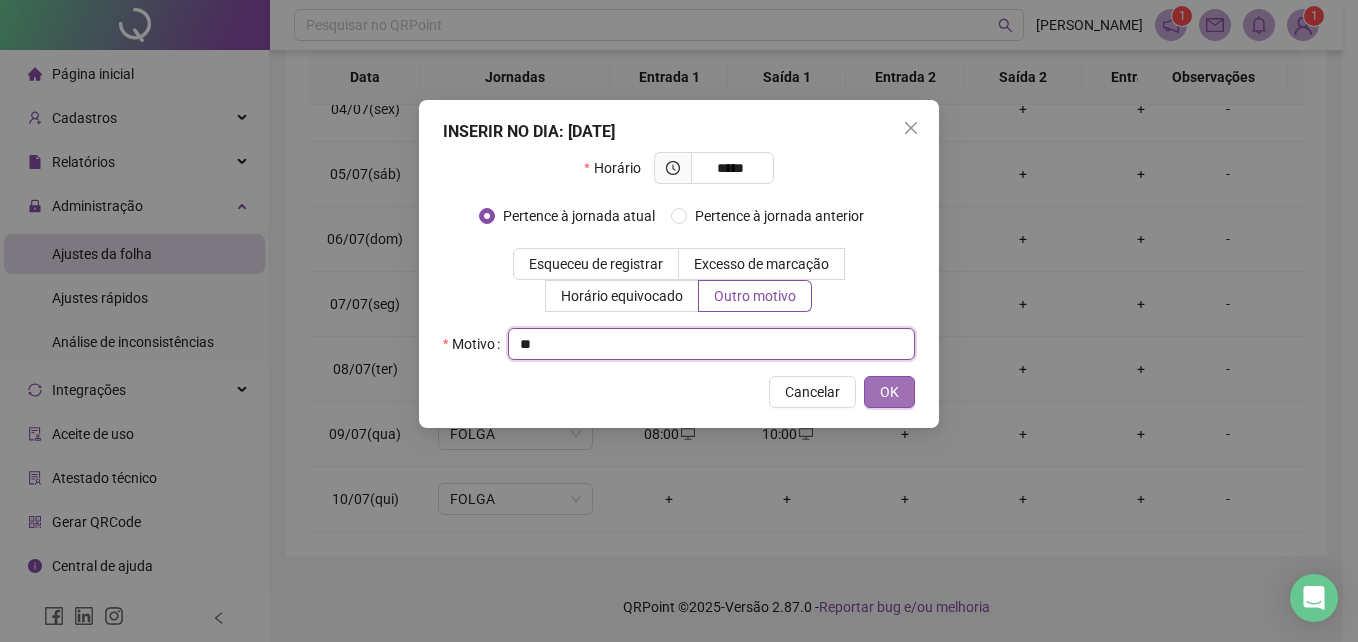 type on "**" 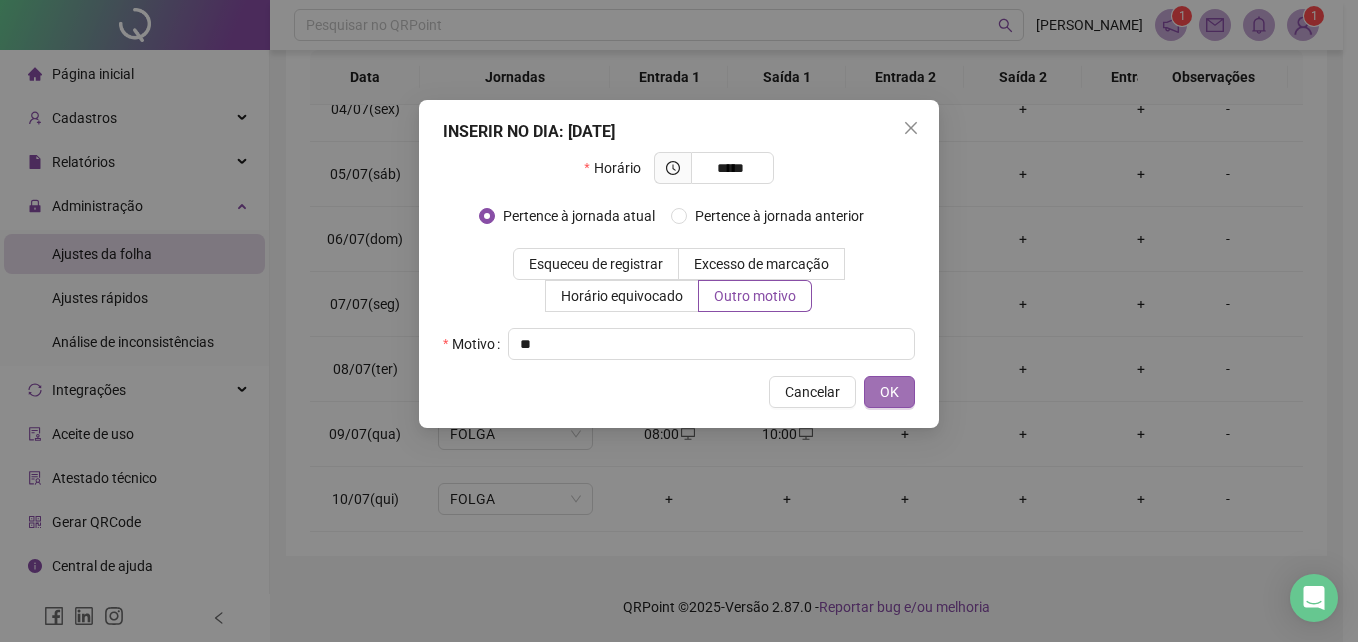 click on "OK" at bounding box center (889, 392) 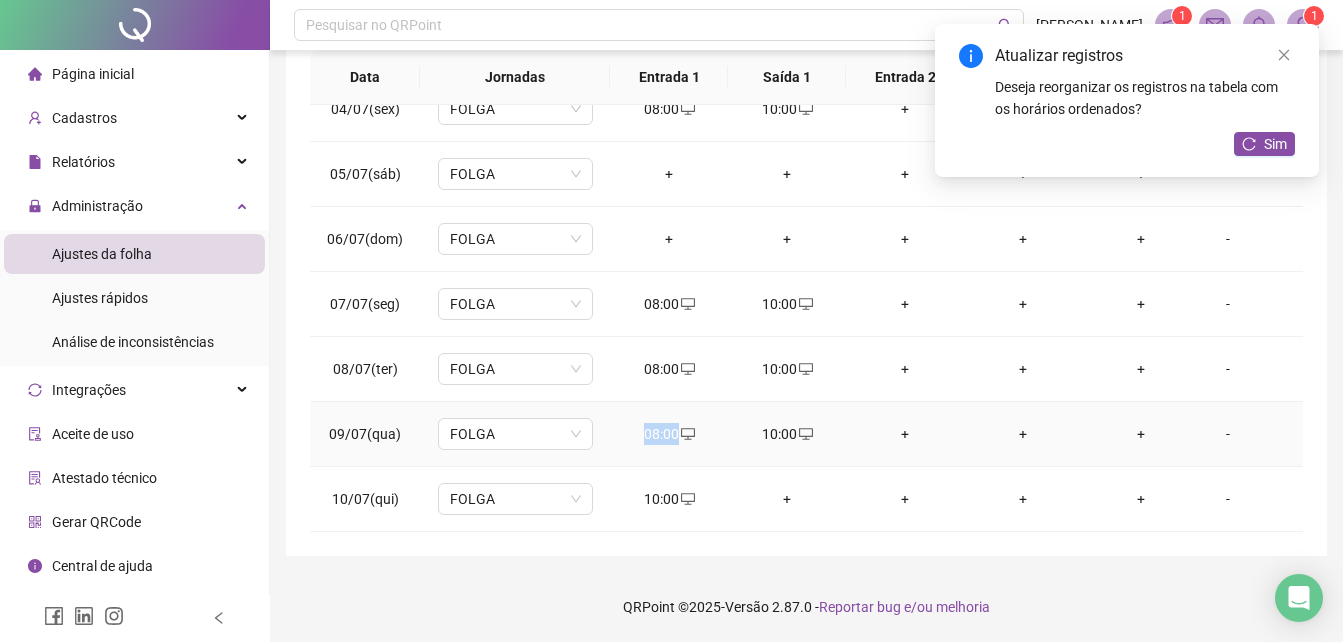 drag, startPoint x: 643, startPoint y: 423, endPoint x: 679, endPoint y: 433, distance: 37.363083 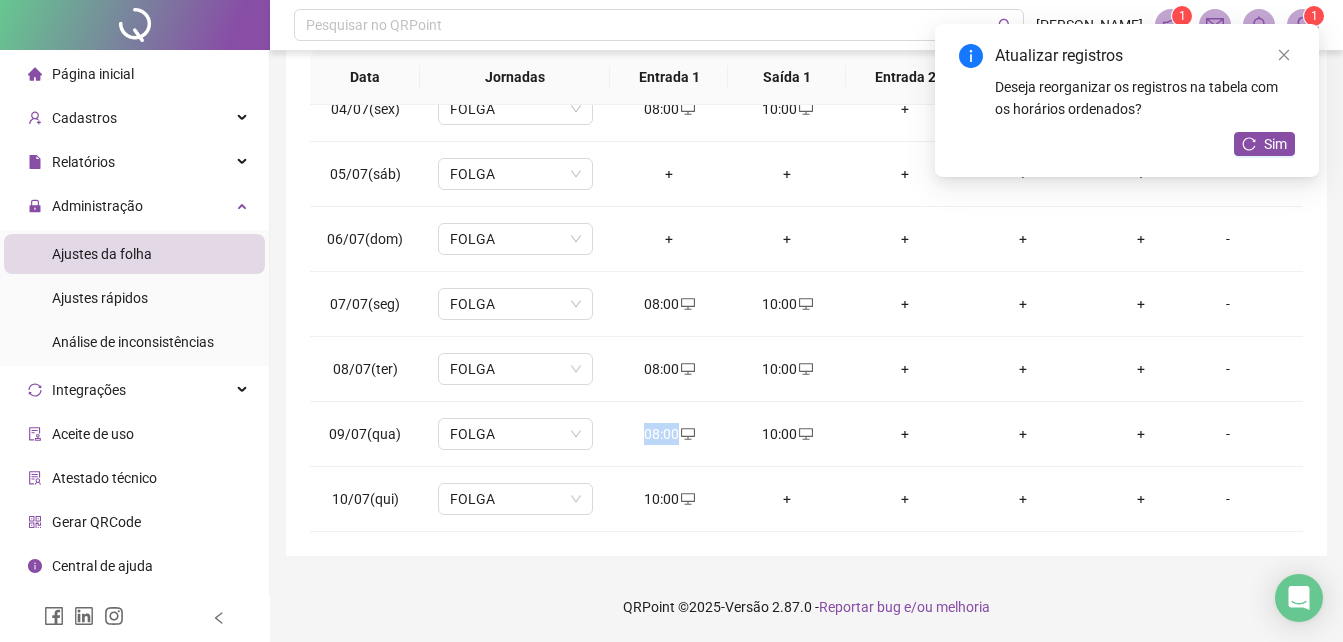copy on "08:00" 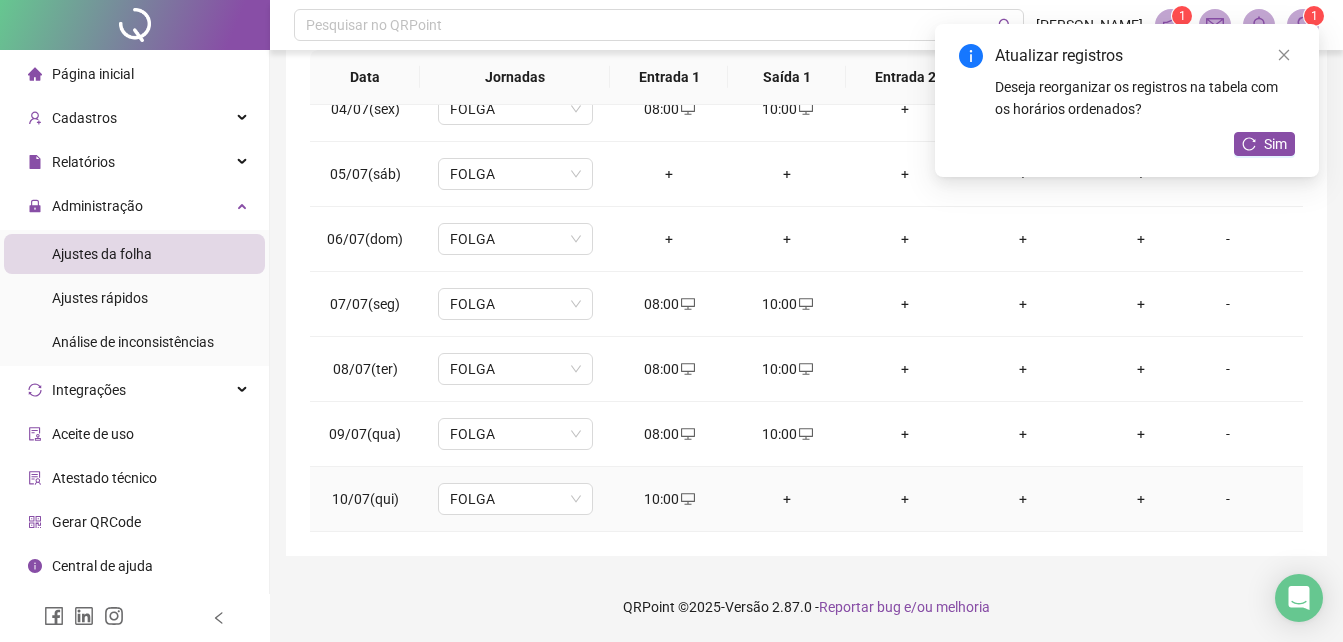 click on "+" at bounding box center [787, 499] 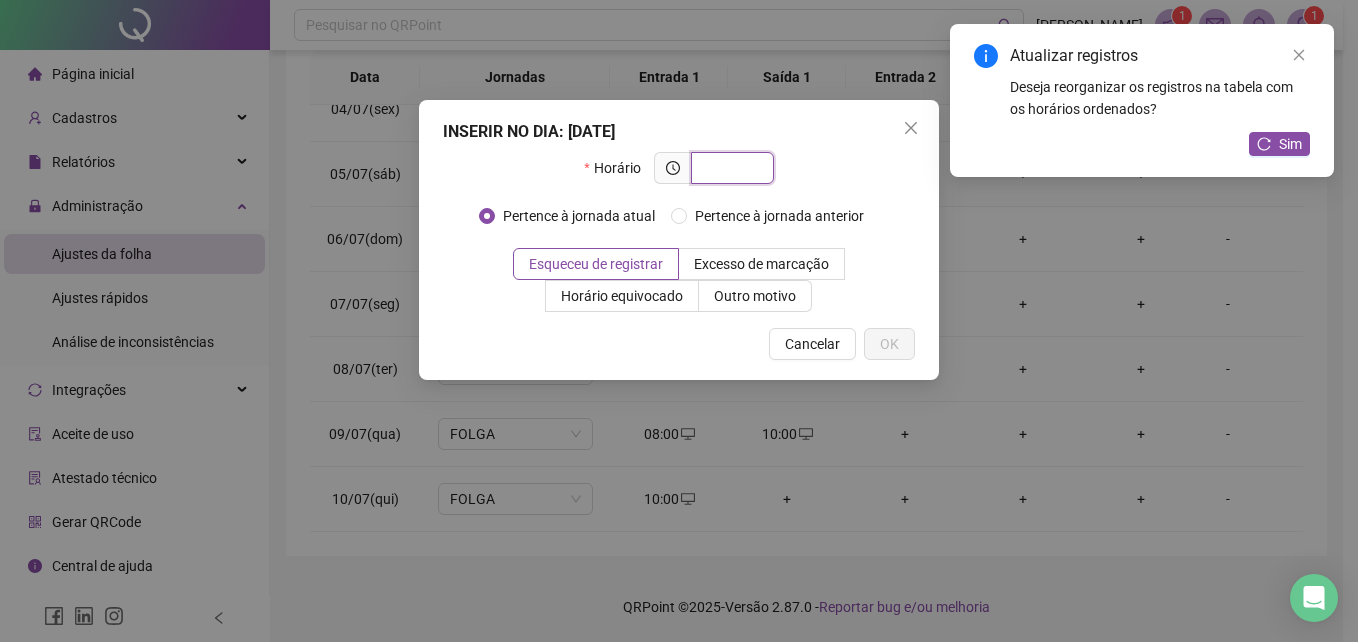 click at bounding box center [730, 168] 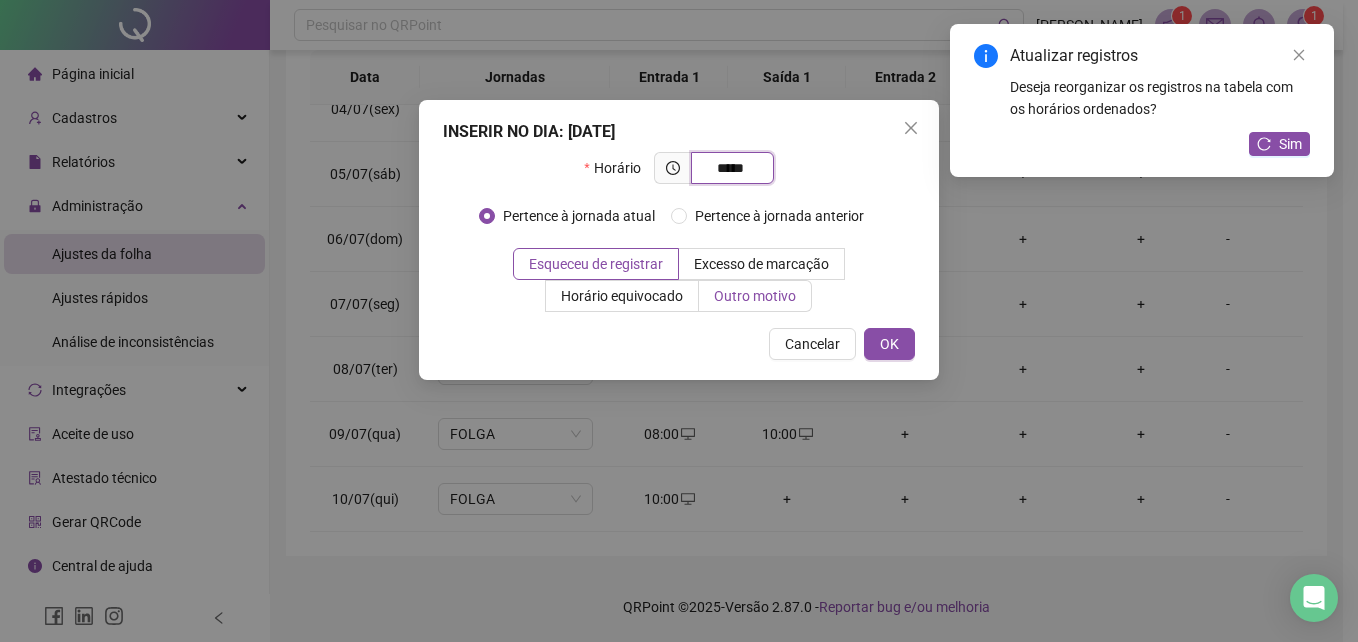 type on "*****" 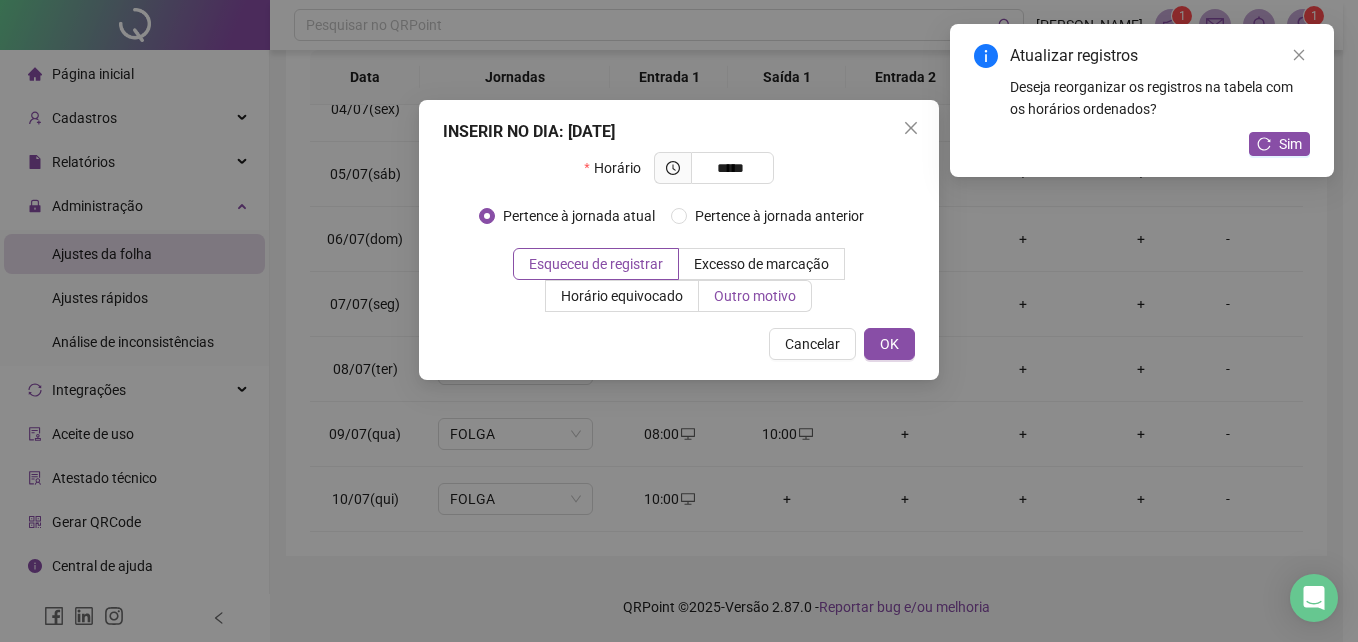 click on "Outro motivo" at bounding box center (755, 296) 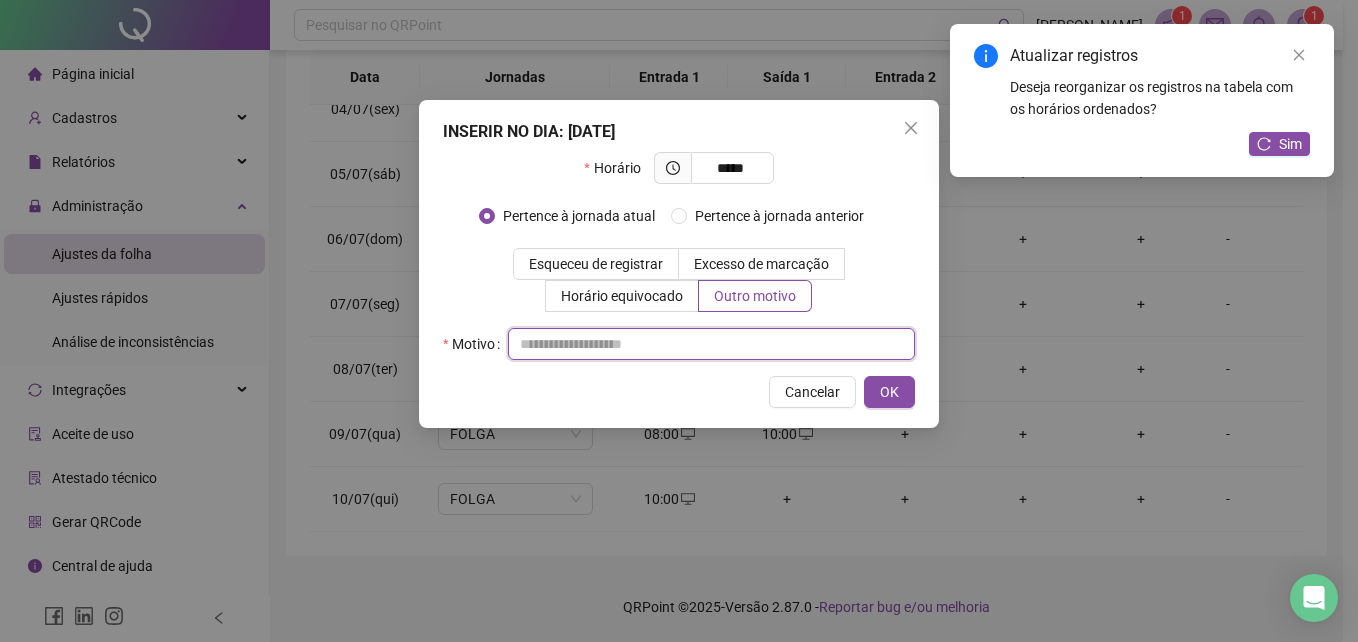 click at bounding box center (711, 344) 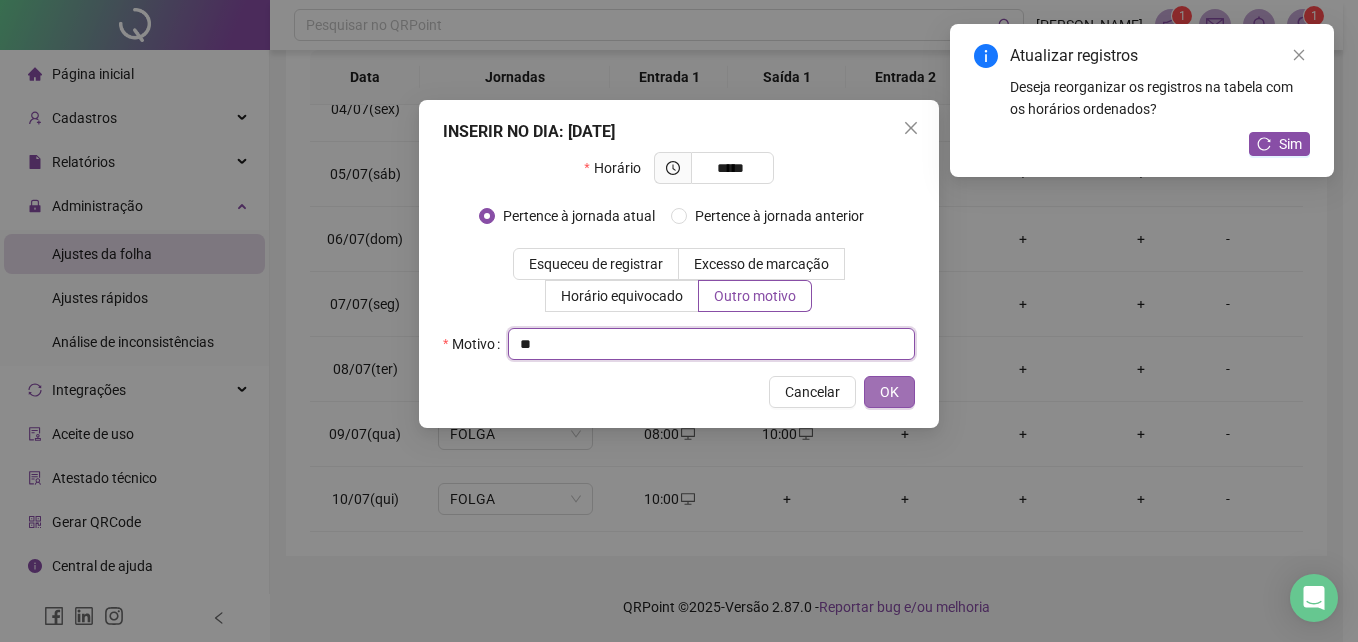 type on "**" 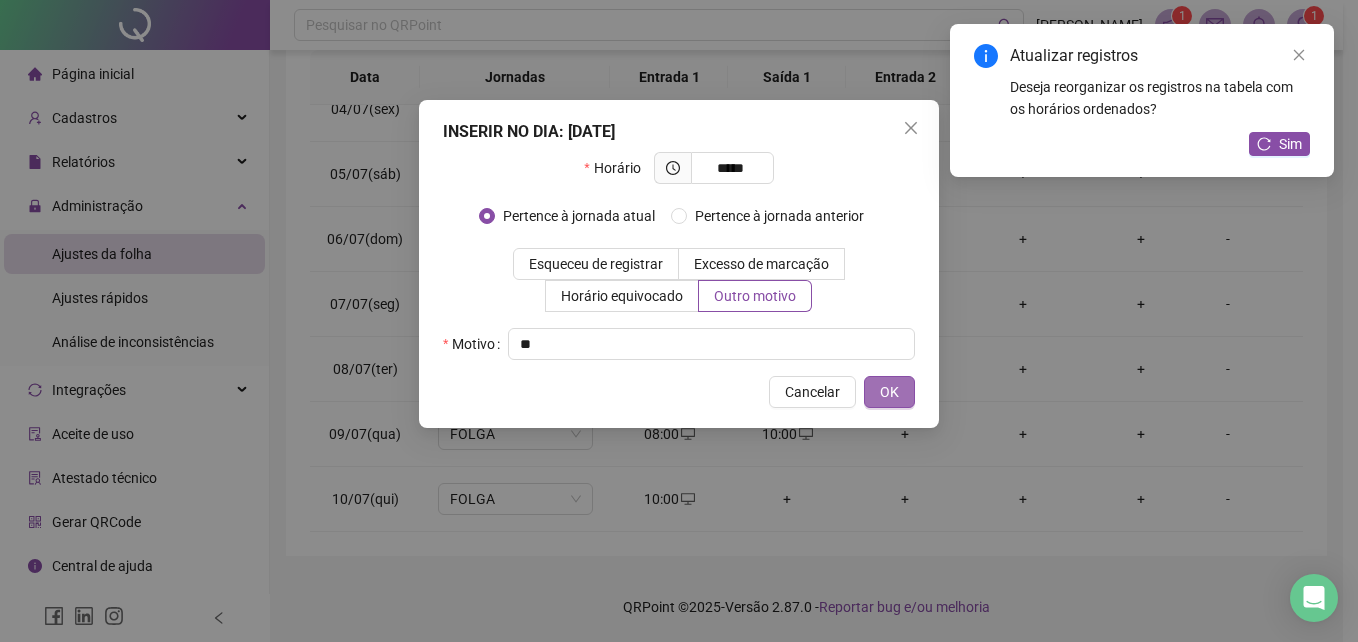 click on "OK" at bounding box center (889, 392) 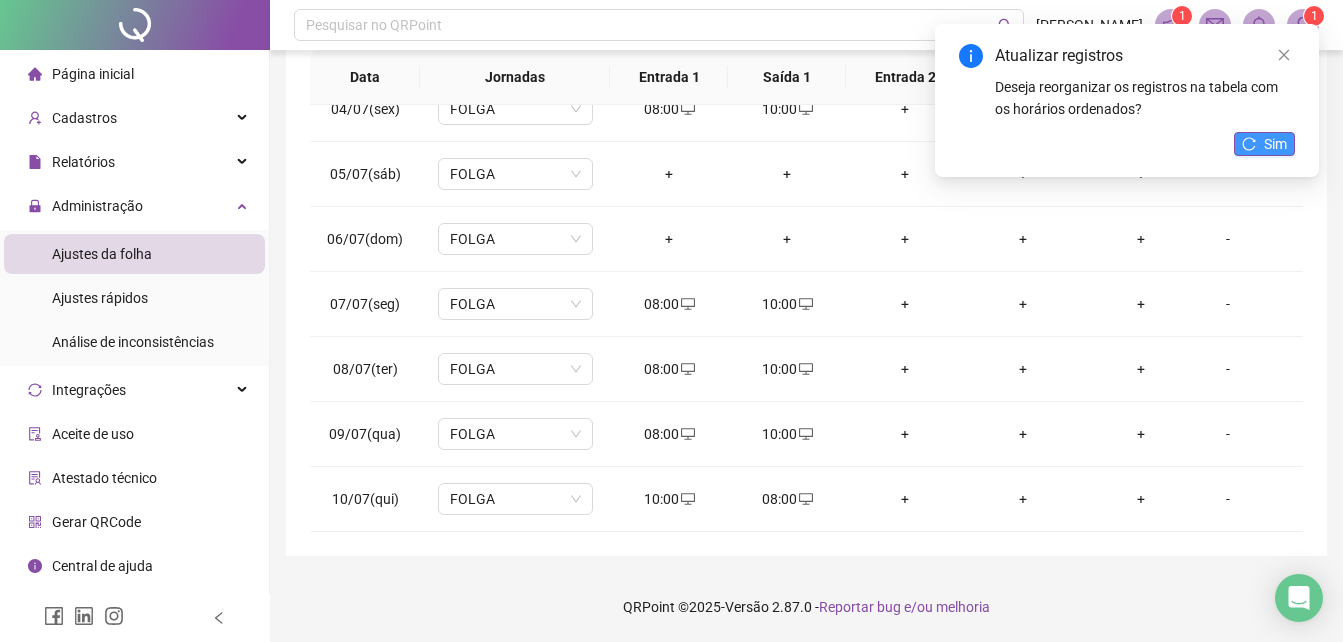 click on "Sim" at bounding box center (1264, 144) 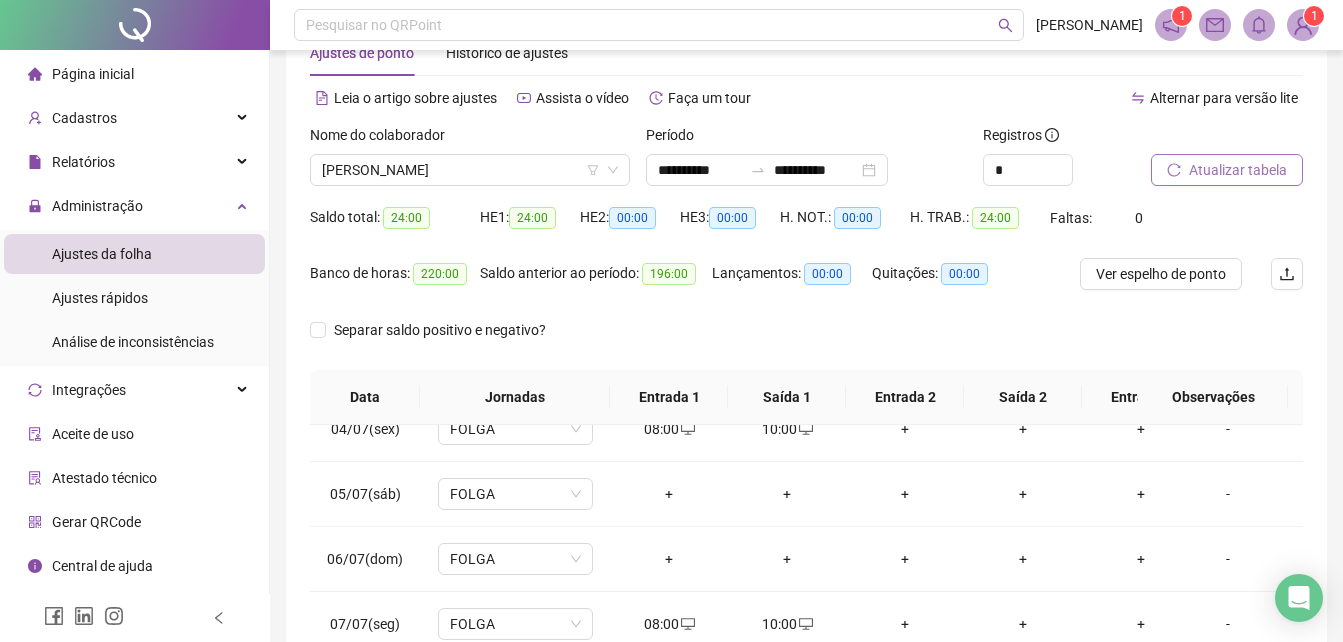 scroll, scrollTop: 0, scrollLeft: 0, axis: both 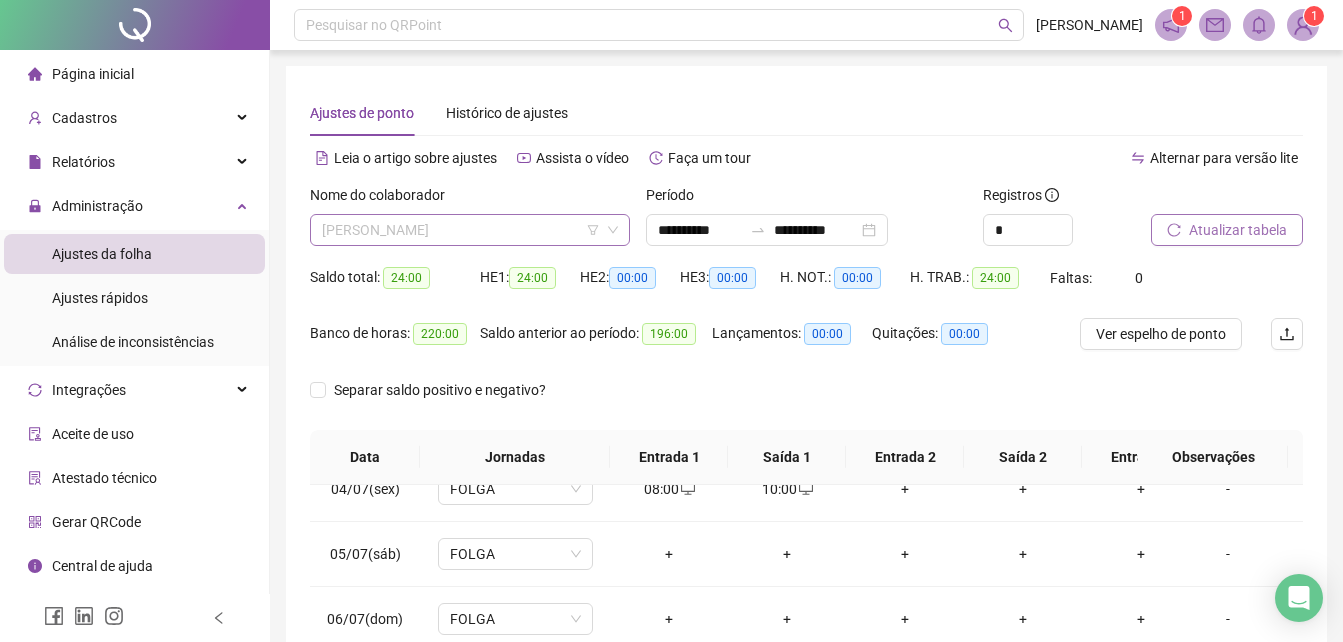 click on "[PERSON_NAME]" at bounding box center (470, 230) 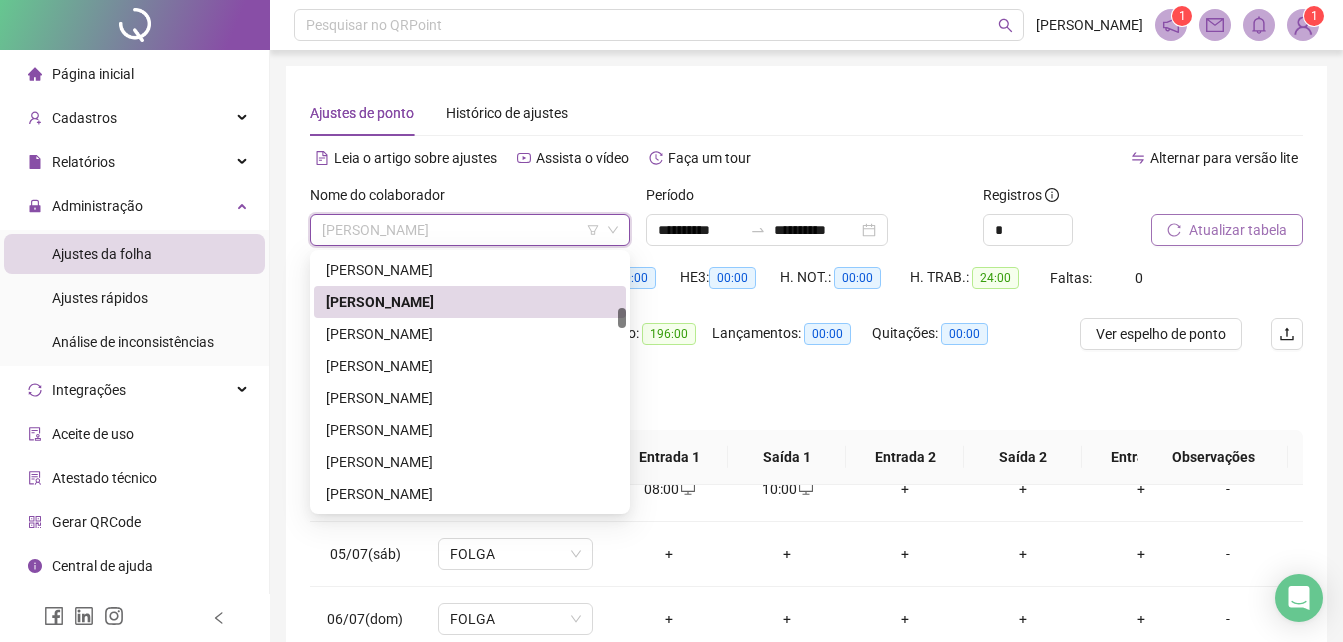 scroll, scrollTop: 736, scrollLeft: 0, axis: vertical 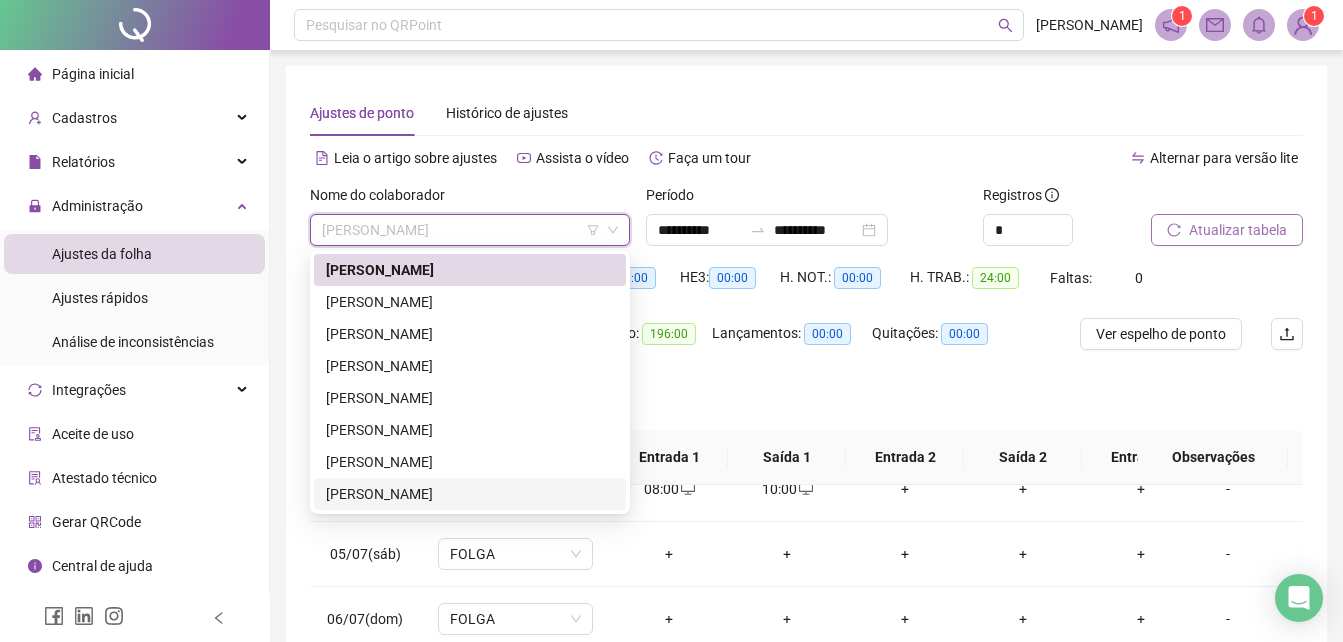 click on "[PERSON_NAME]" at bounding box center (470, 494) 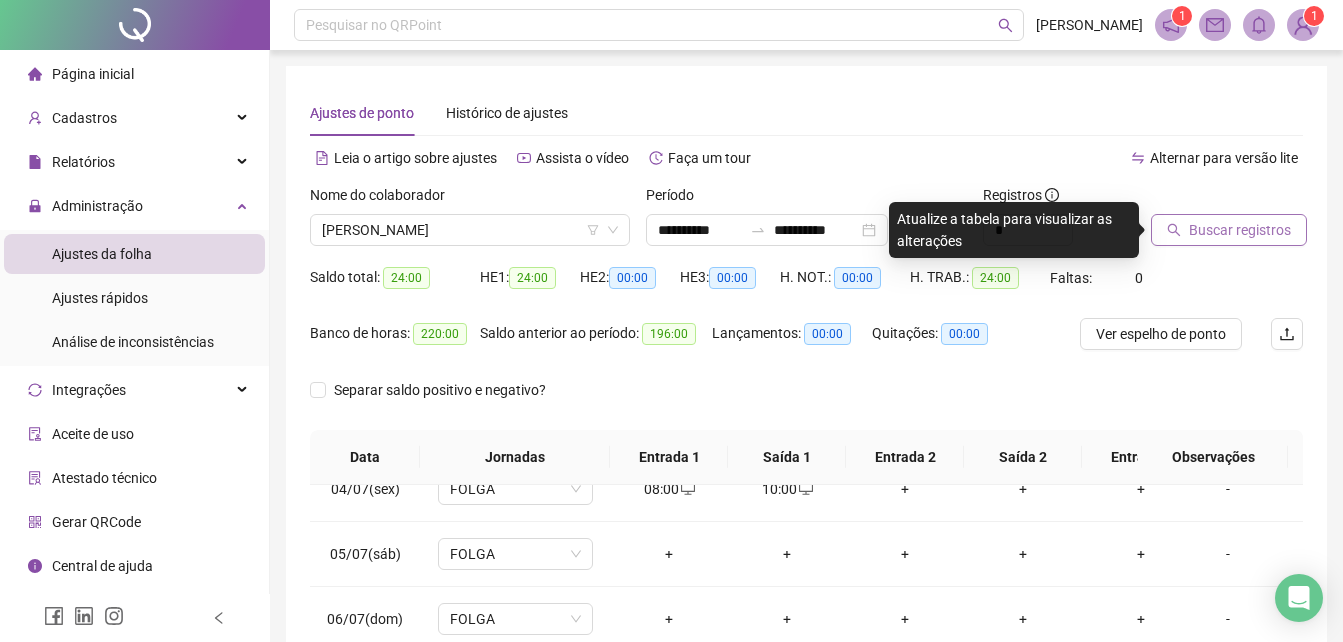 click on "Buscar registros" at bounding box center [1240, 230] 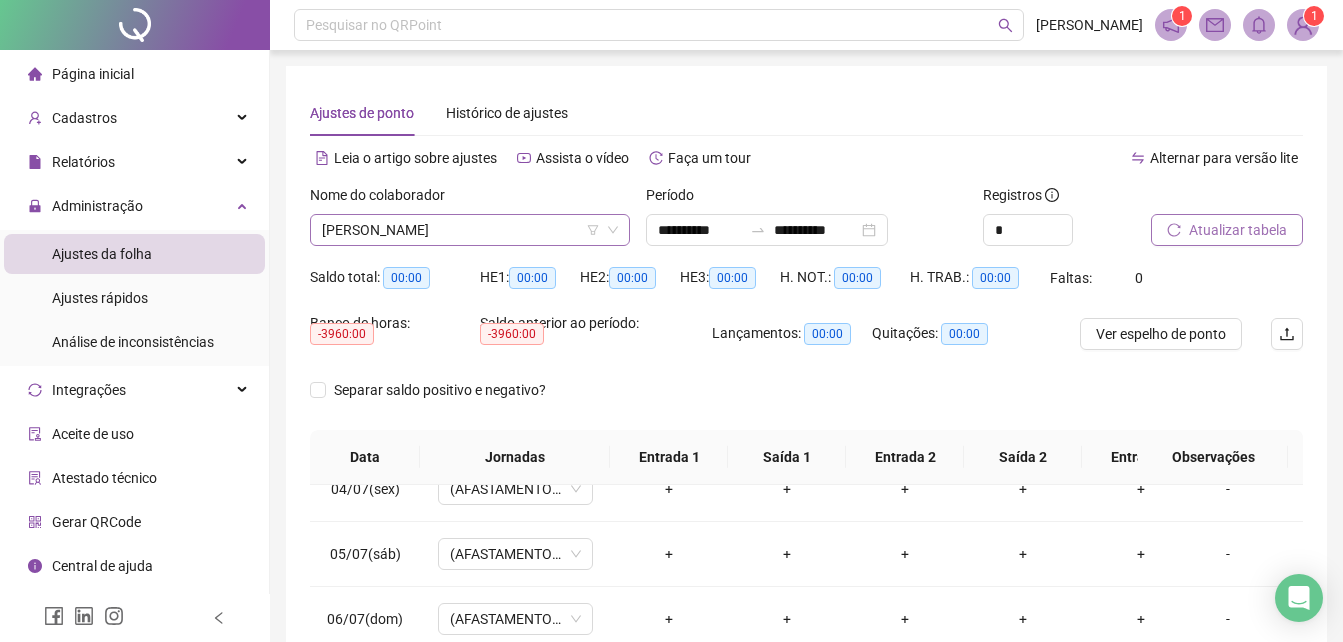 click on "[PERSON_NAME]" at bounding box center [470, 230] 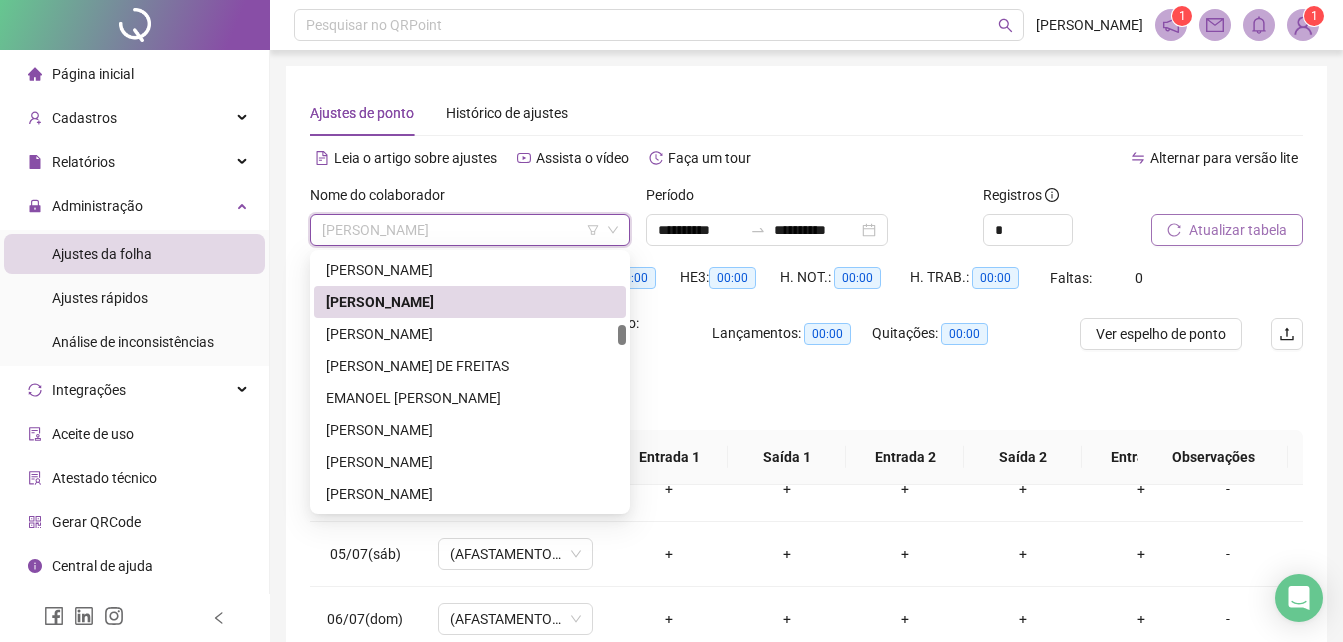 scroll, scrollTop: 960, scrollLeft: 0, axis: vertical 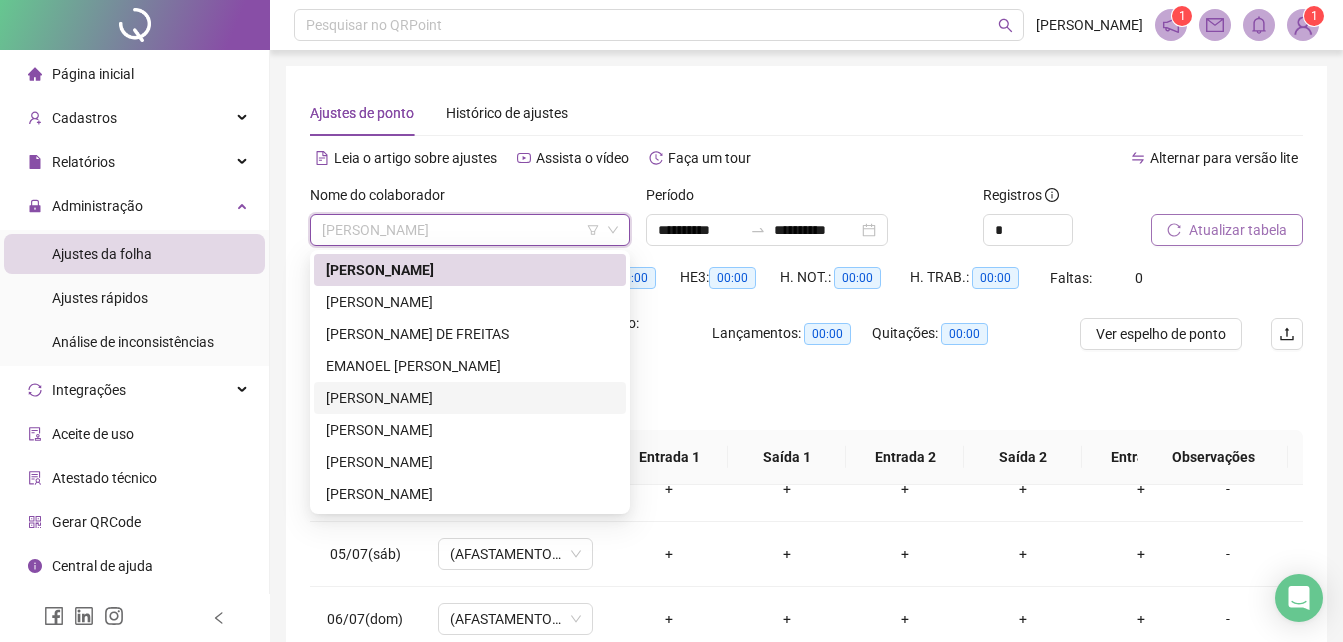 click on "[PERSON_NAME]" at bounding box center (470, 398) 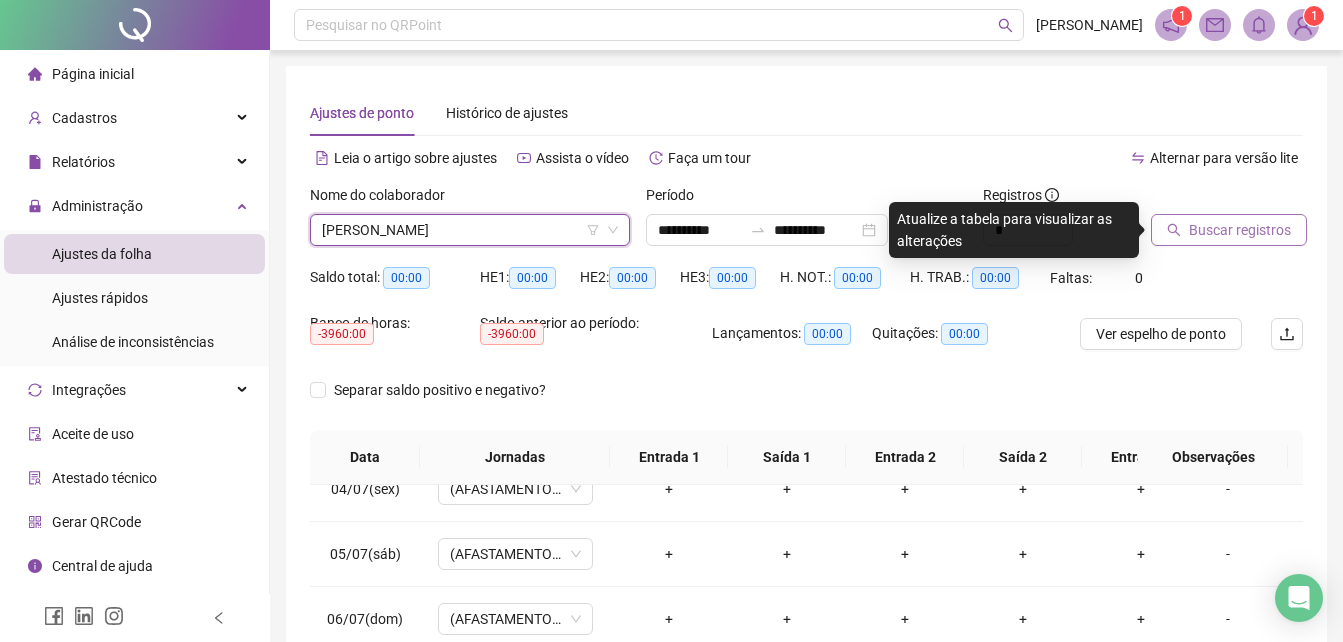 click on "Buscar registros" at bounding box center [1240, 230] 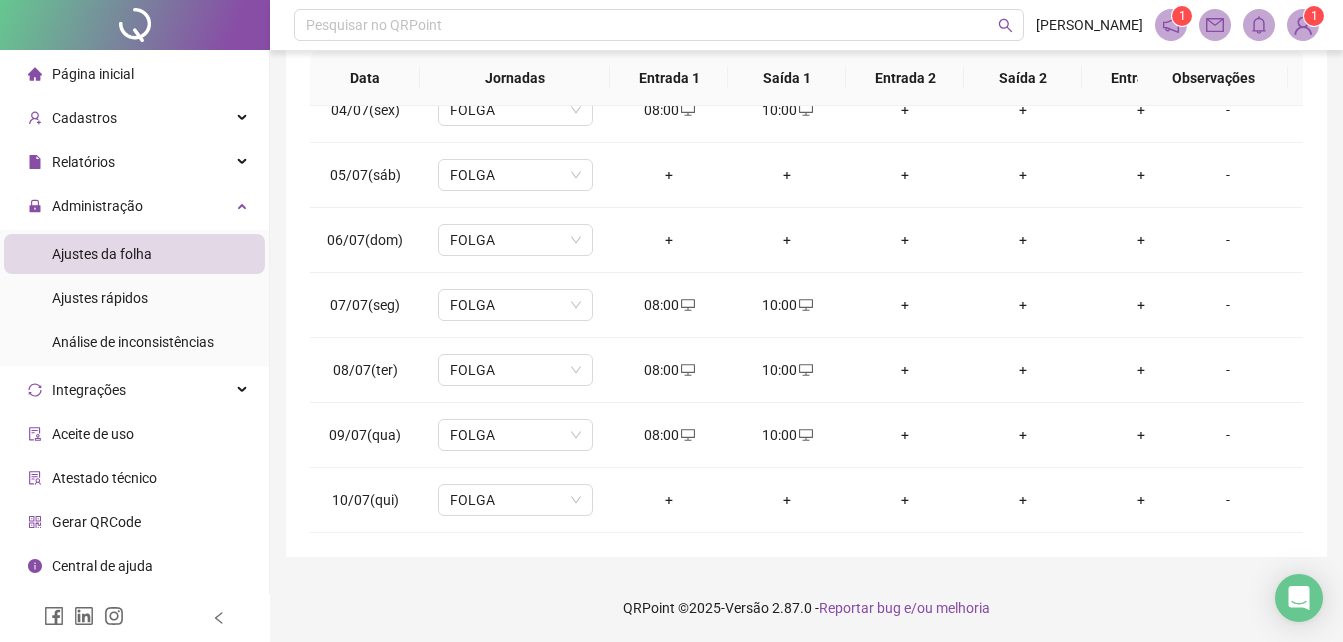 scroll, scrollTop: 380, scrollLeft: 0, axis: vertical 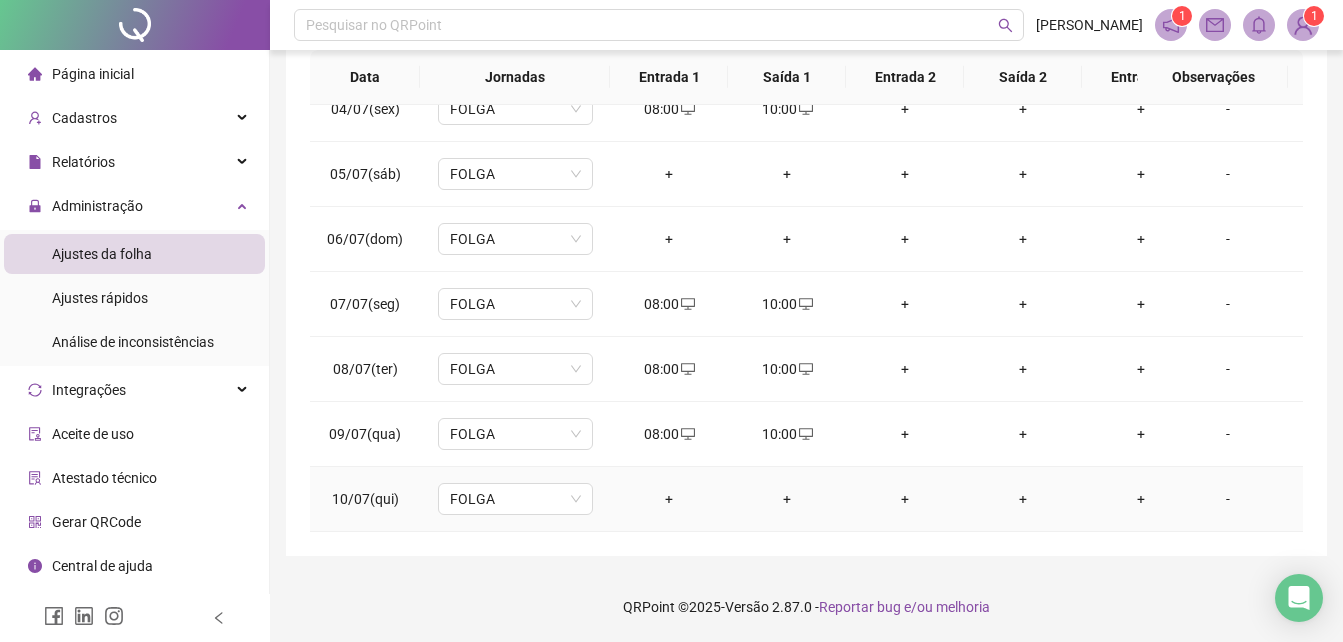 click on "+" at bounding box center [669, 499] 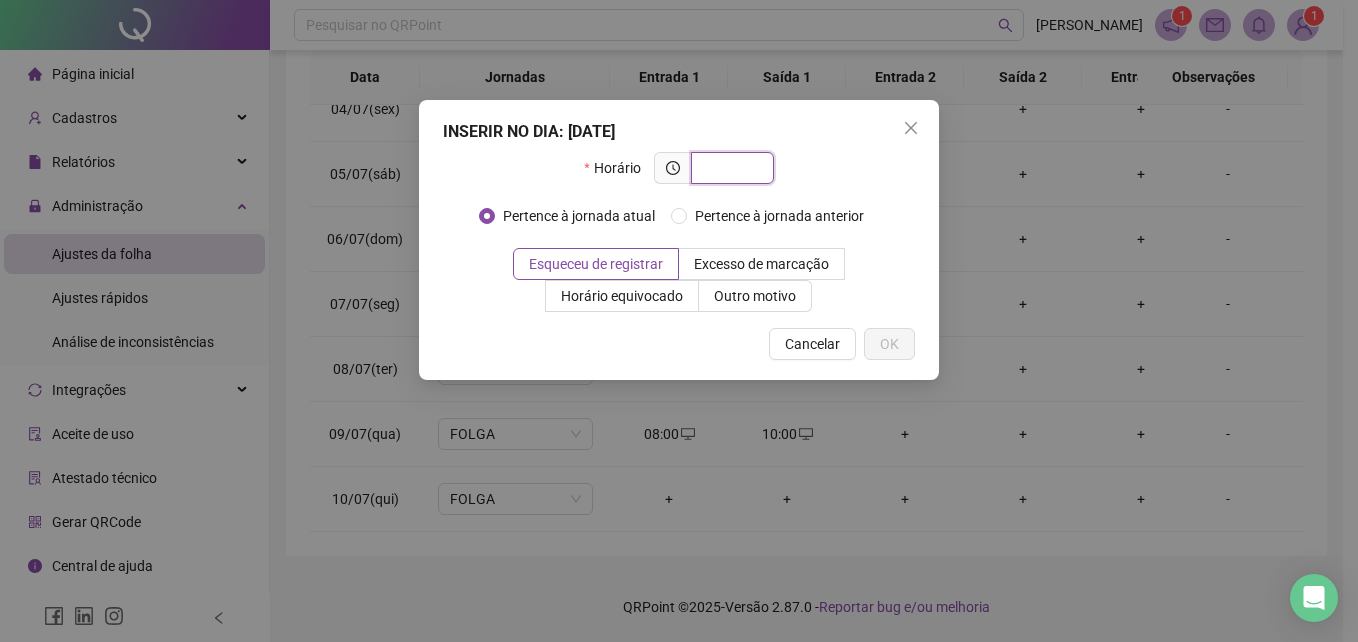 click at bounding box center (730, 168) 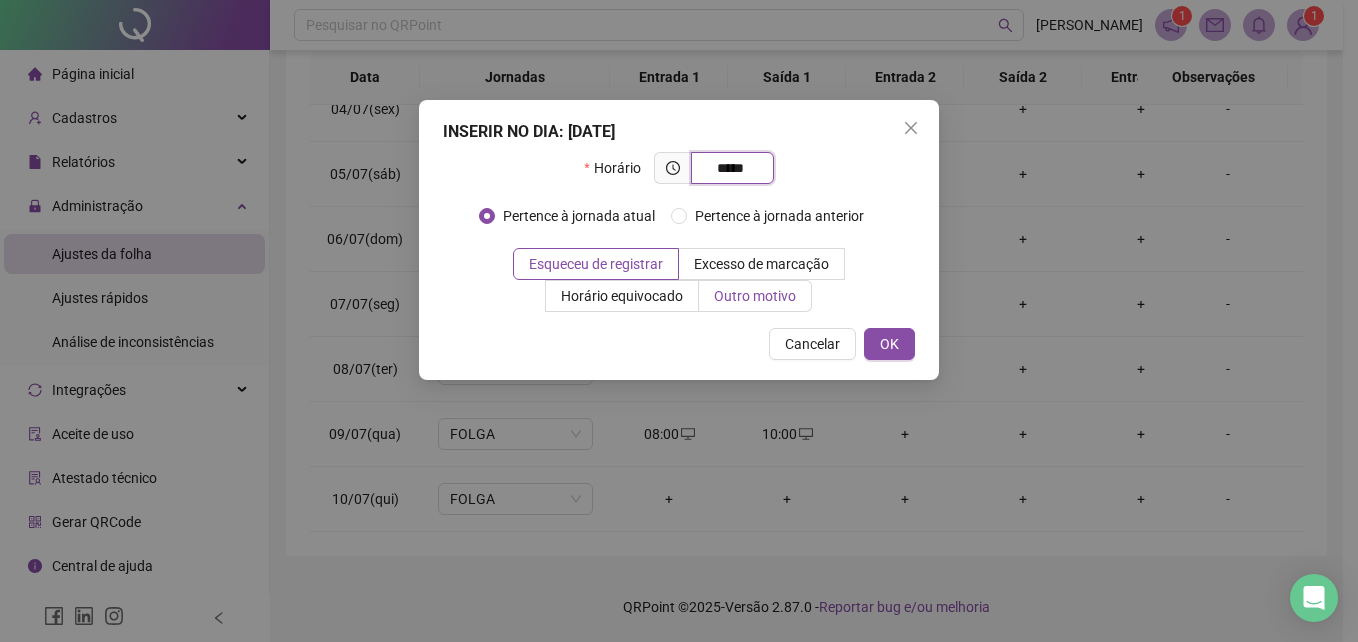 type on "*****" 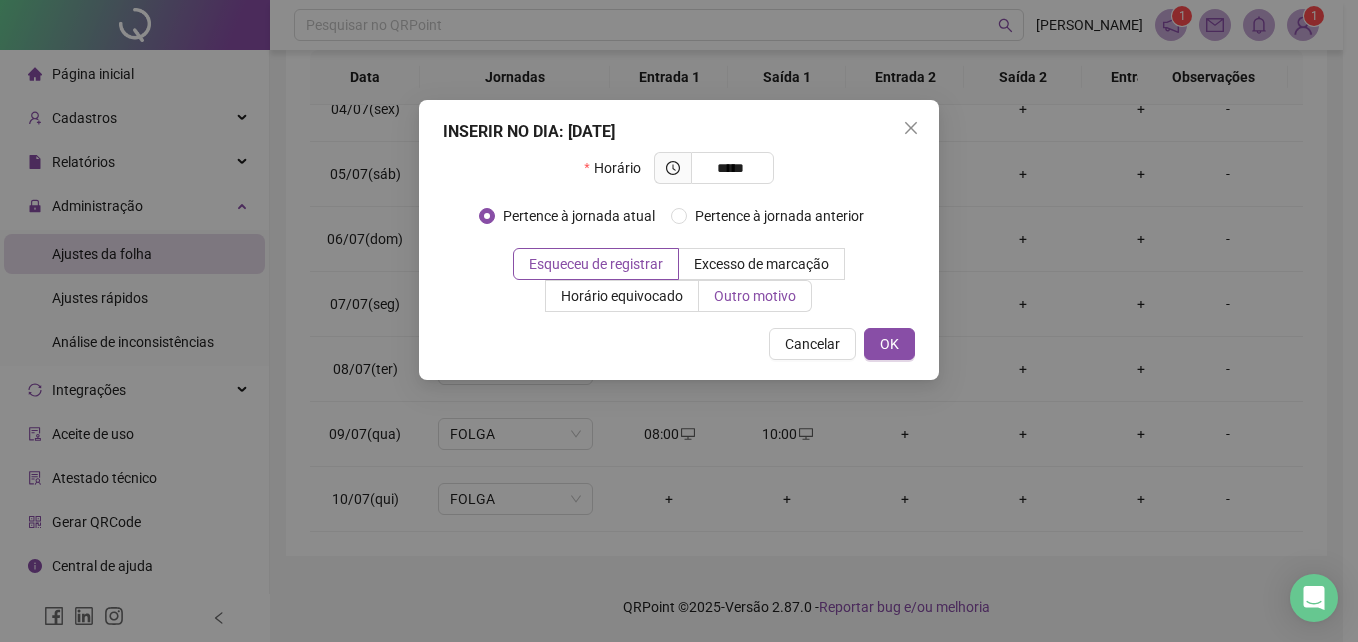click on "Outro motivo" at bounding box center (755, 296) 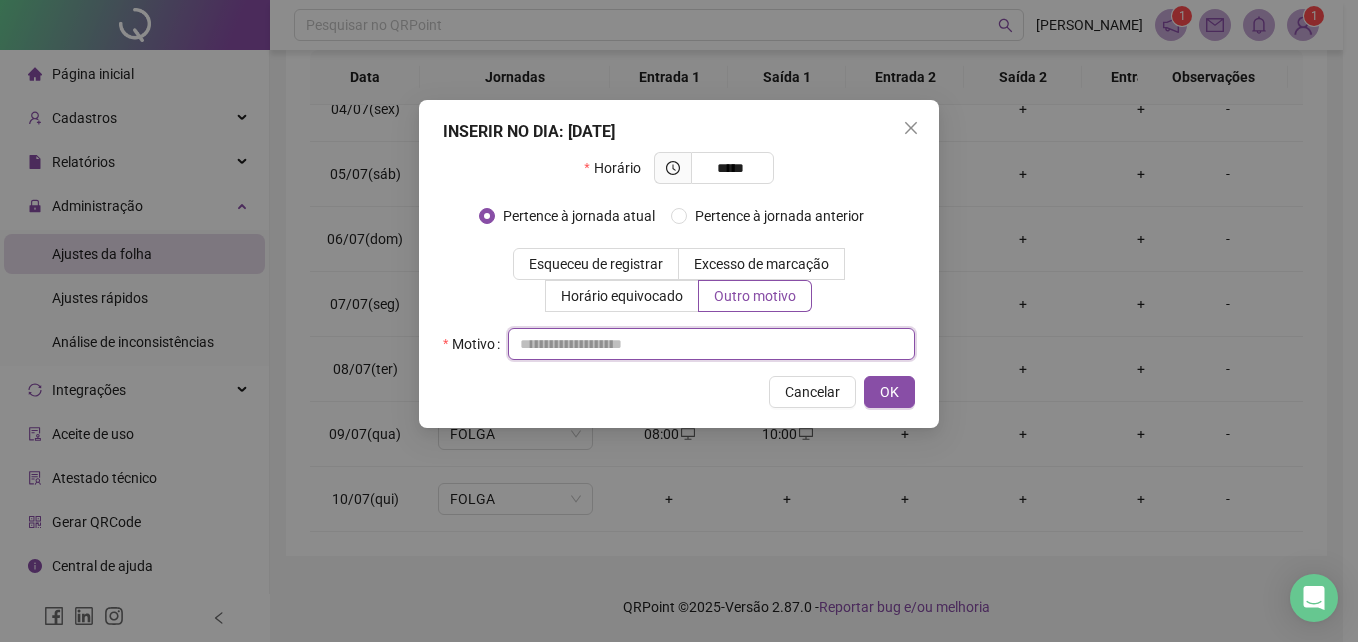 click at bounding box center (711, 344) 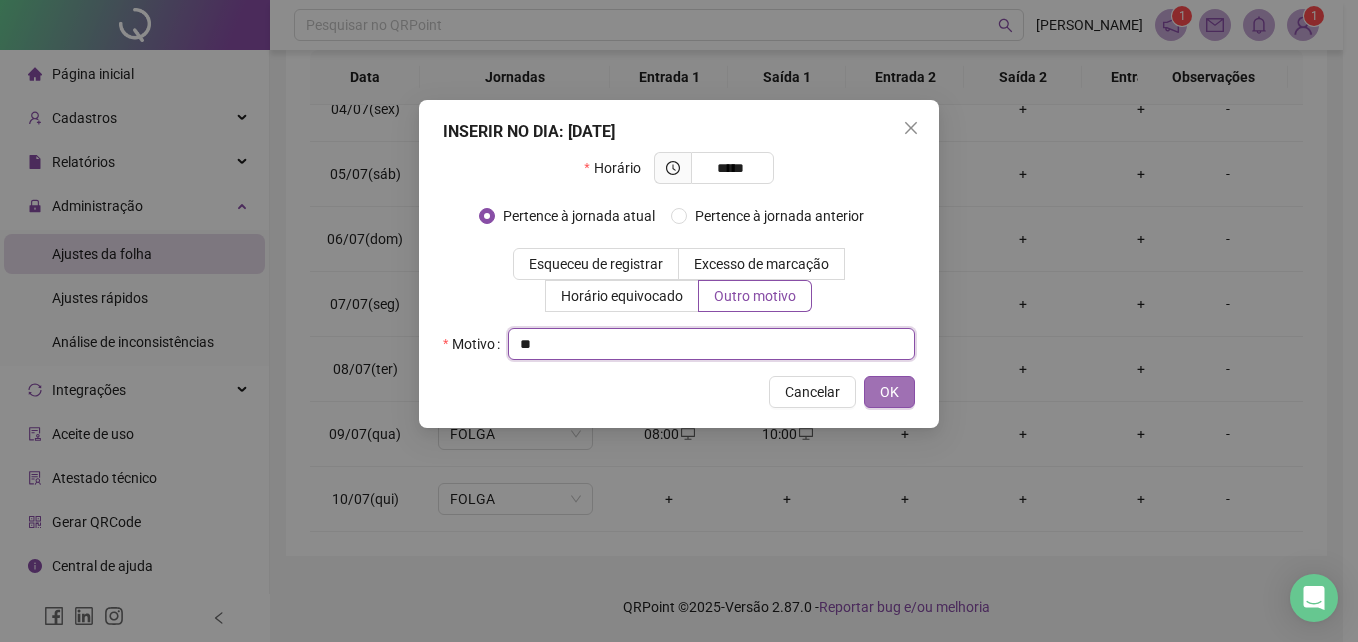 type on "**" 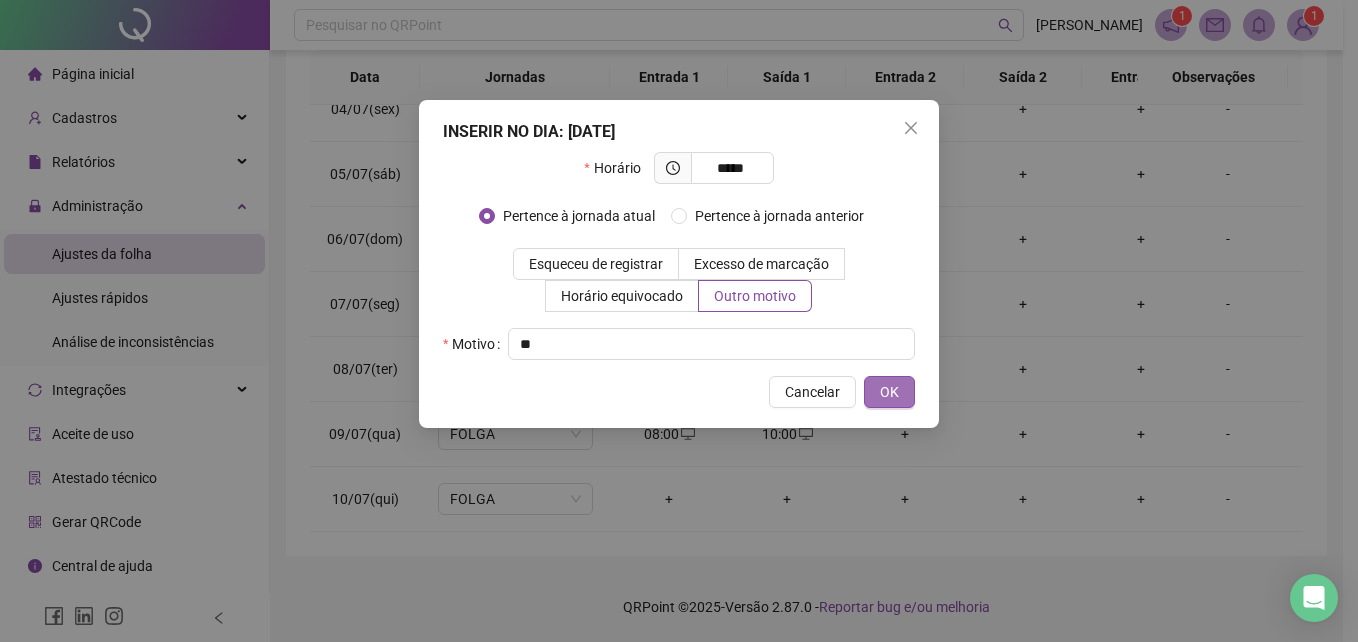 click on "OK" at bounding box center [889, 392] 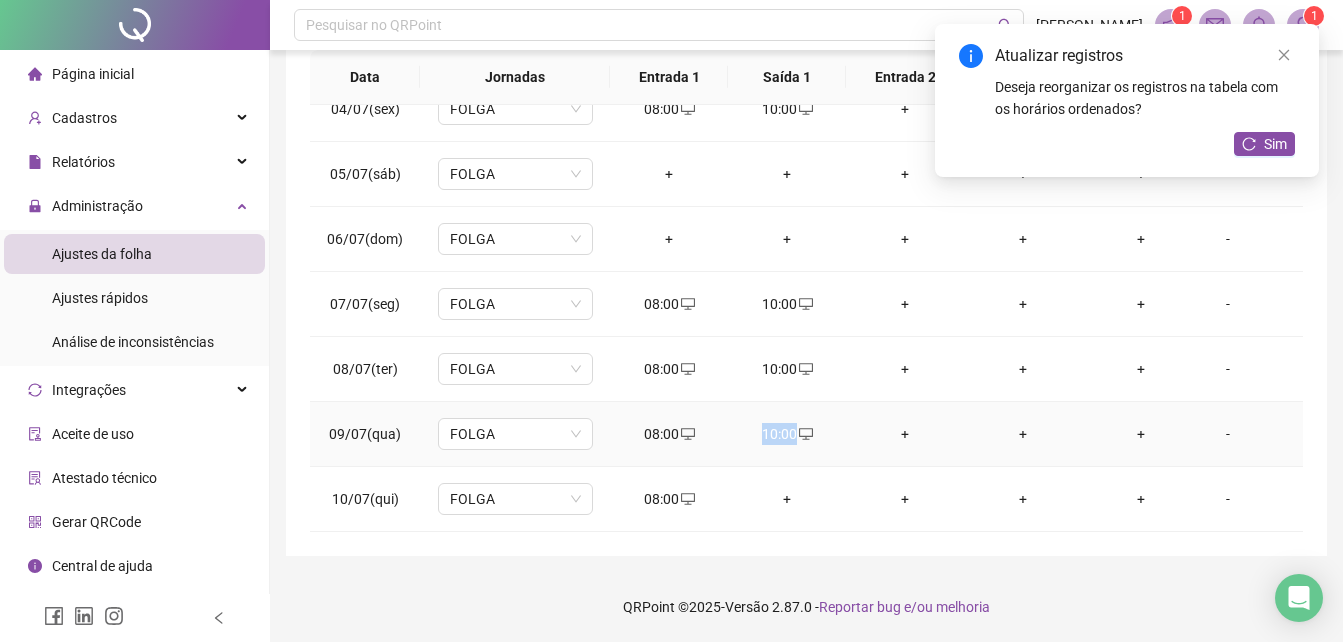 drag, startPoint x: 762, startPoint y: 425, endPoint x: 802, endPoint y: 414, distance: 41.484936 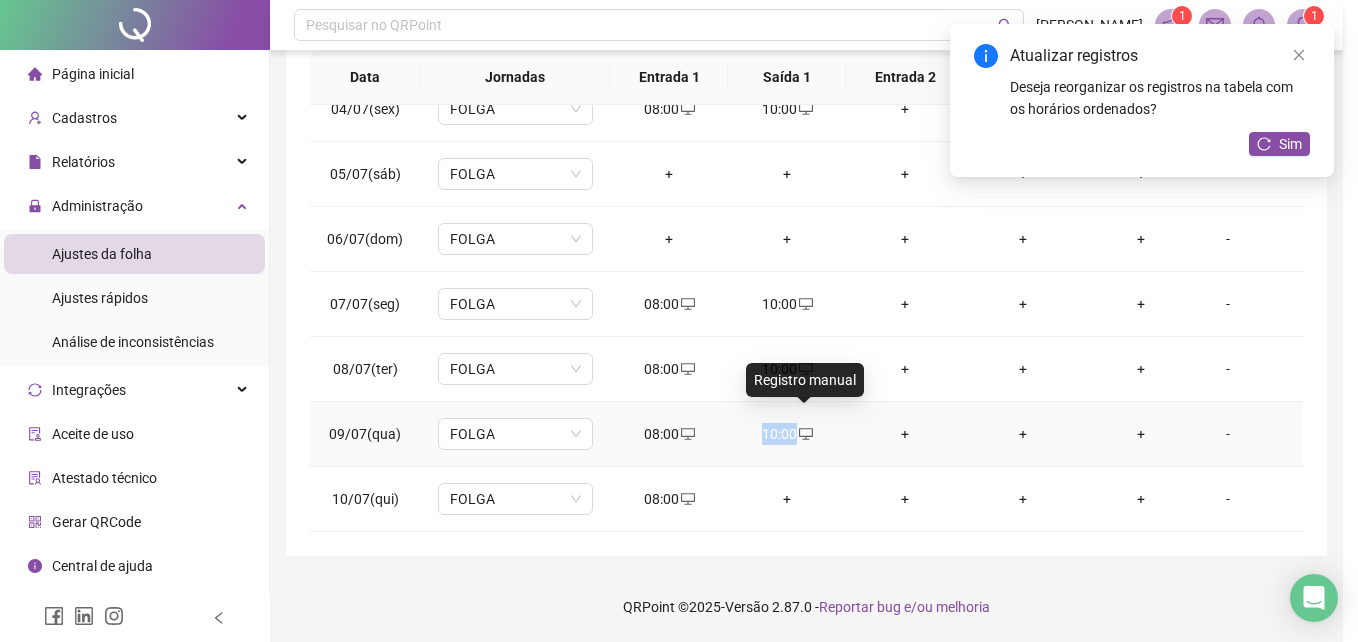 type on "**********" 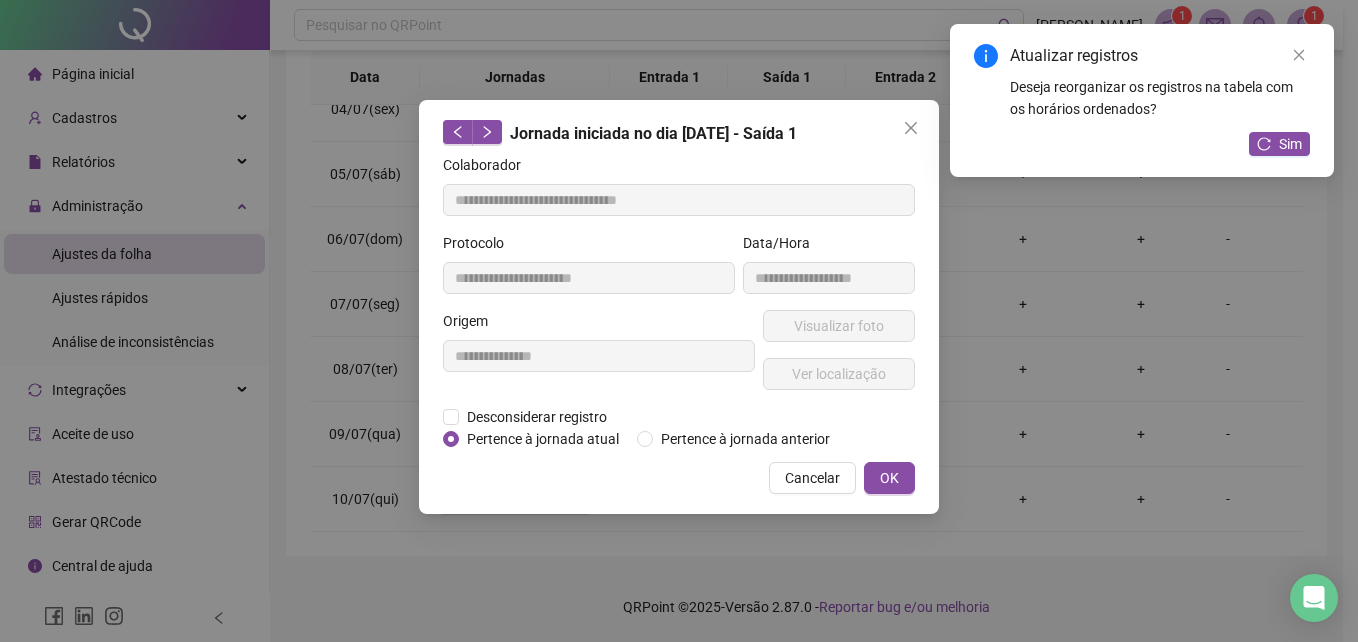 copy on "10:00" 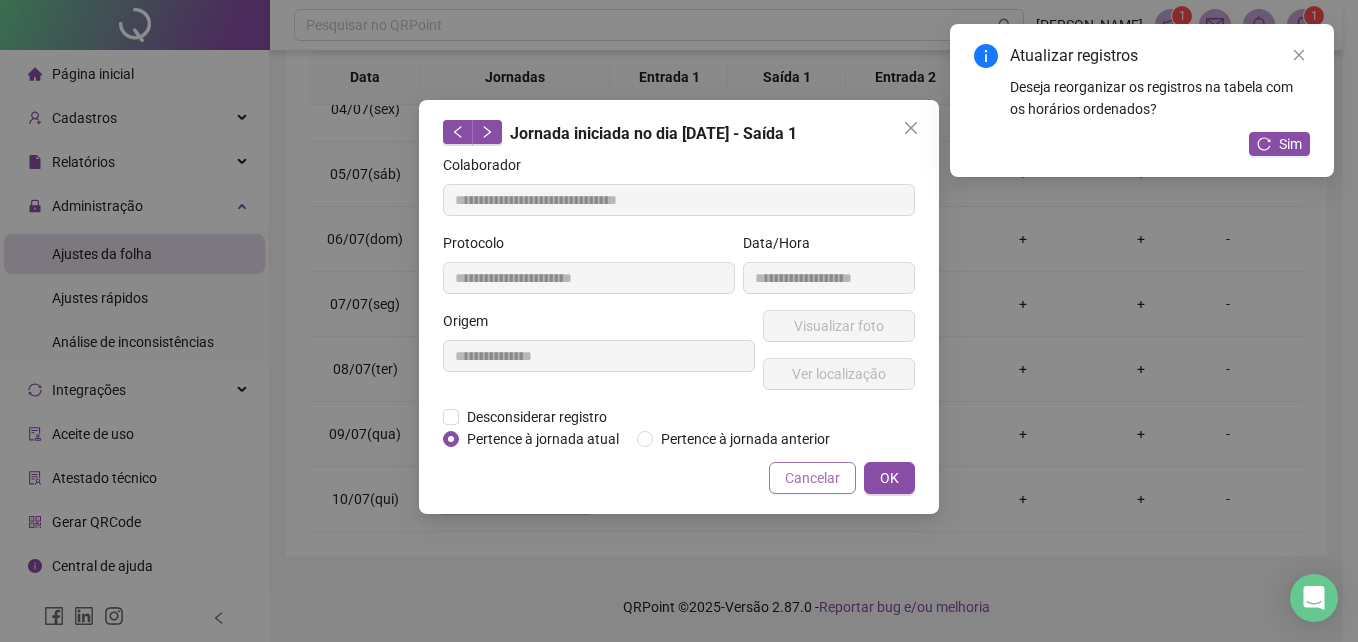 click on "Cancelar" at bounding box center [812, 478] 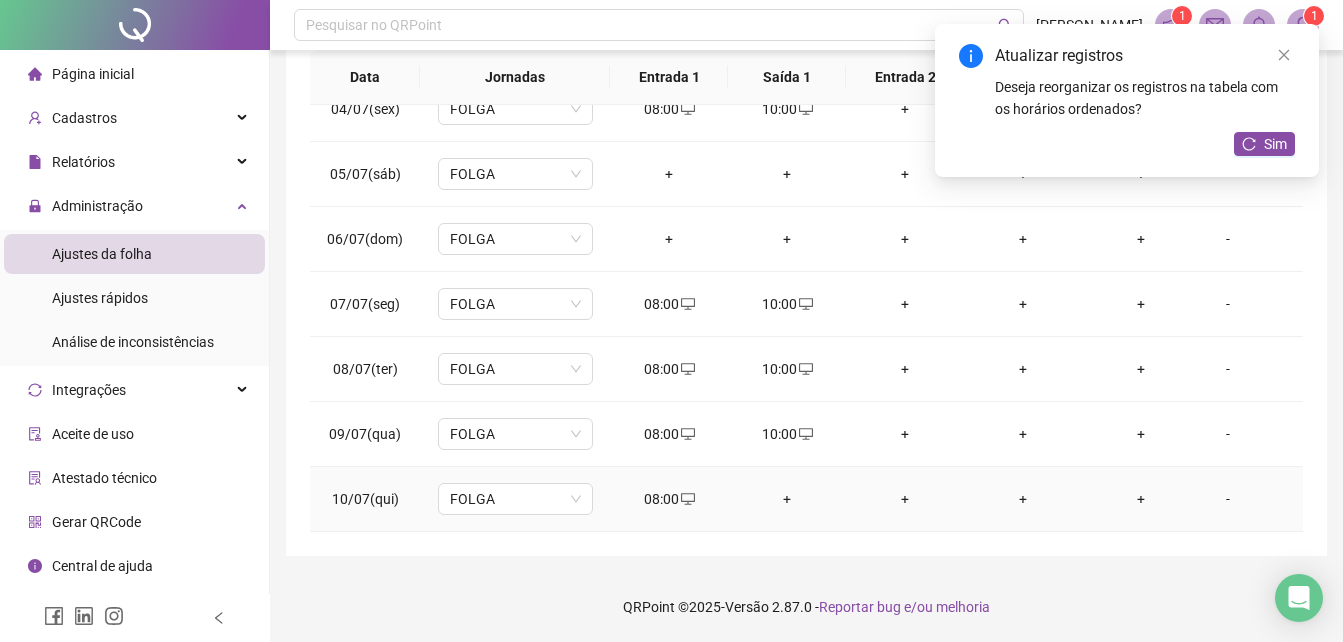 click on "+" at bounding box center (787, 499) 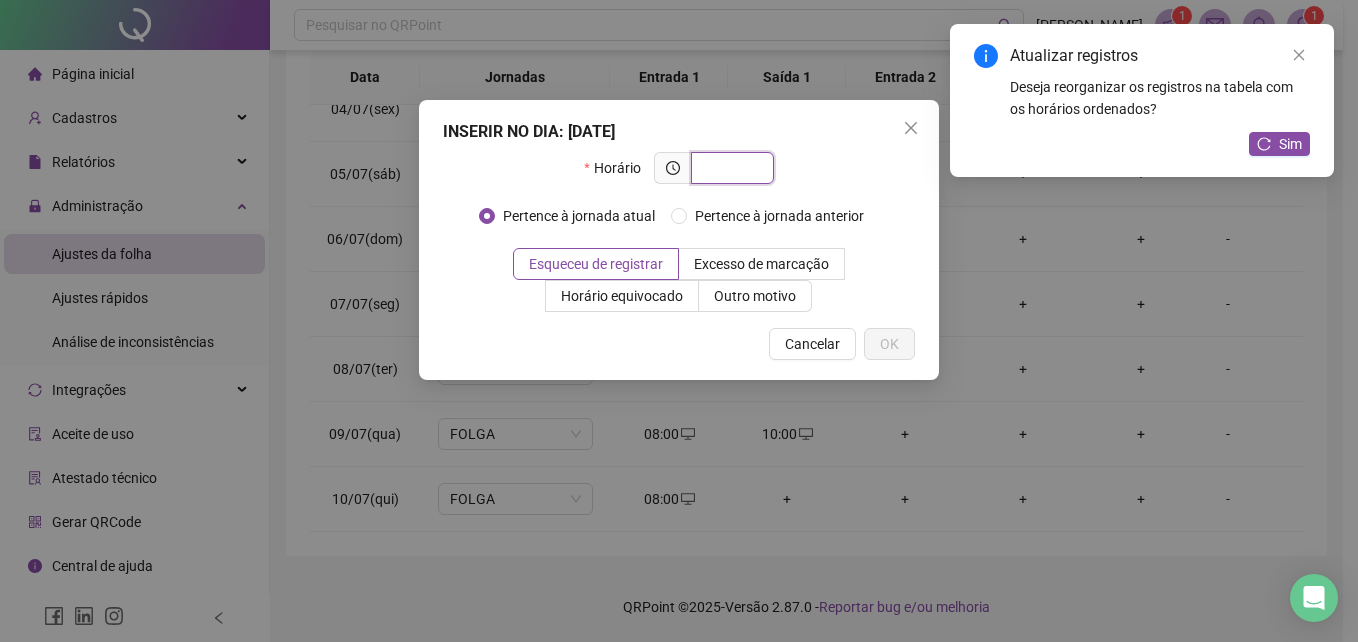 paste on "*****" 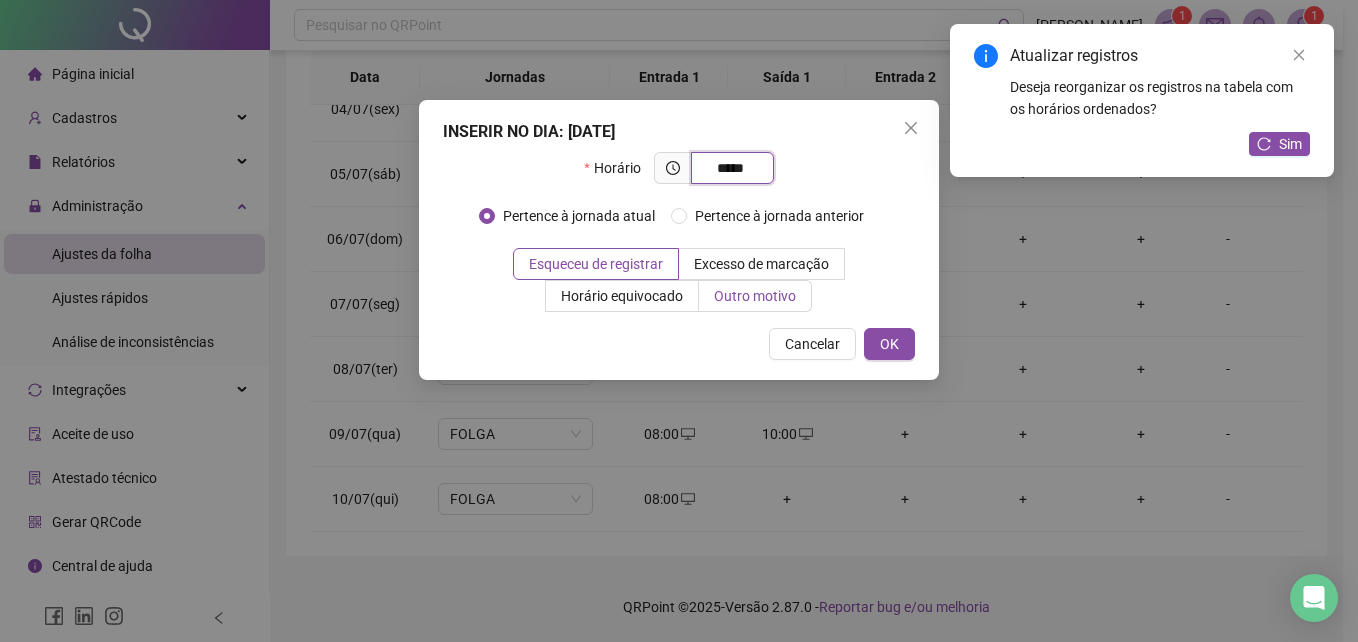 type on "*****" 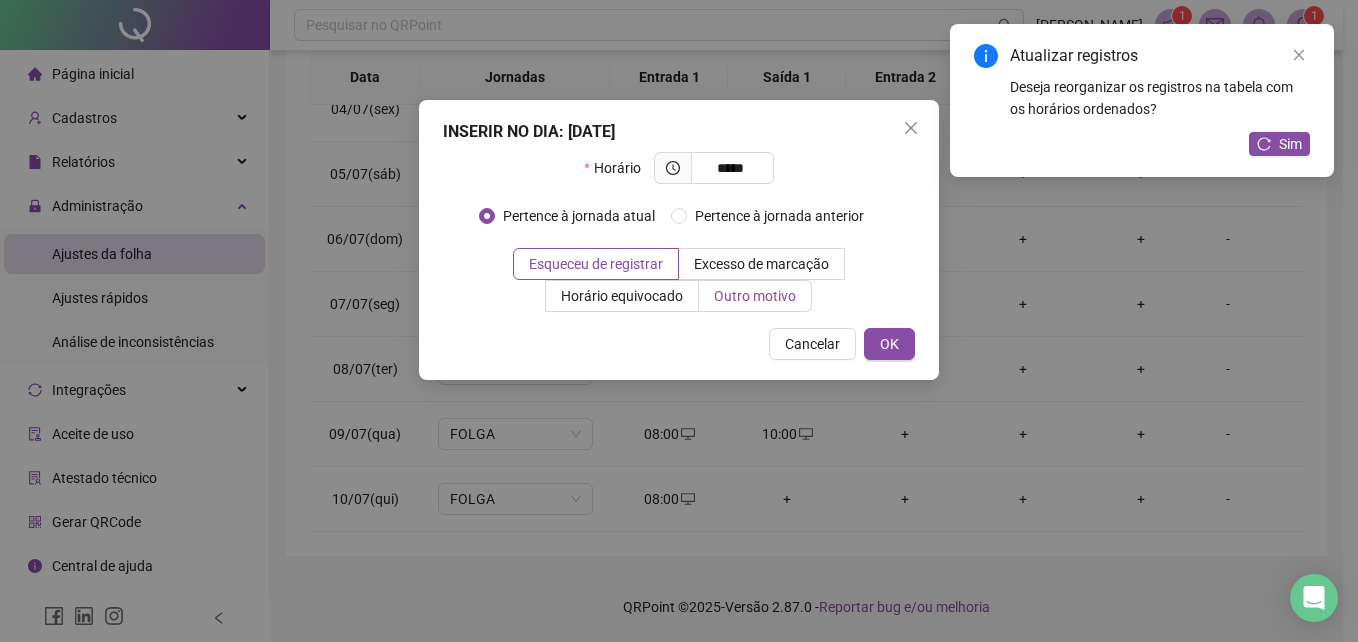 click on "Outro motivo" at bounding box center [755, 296] 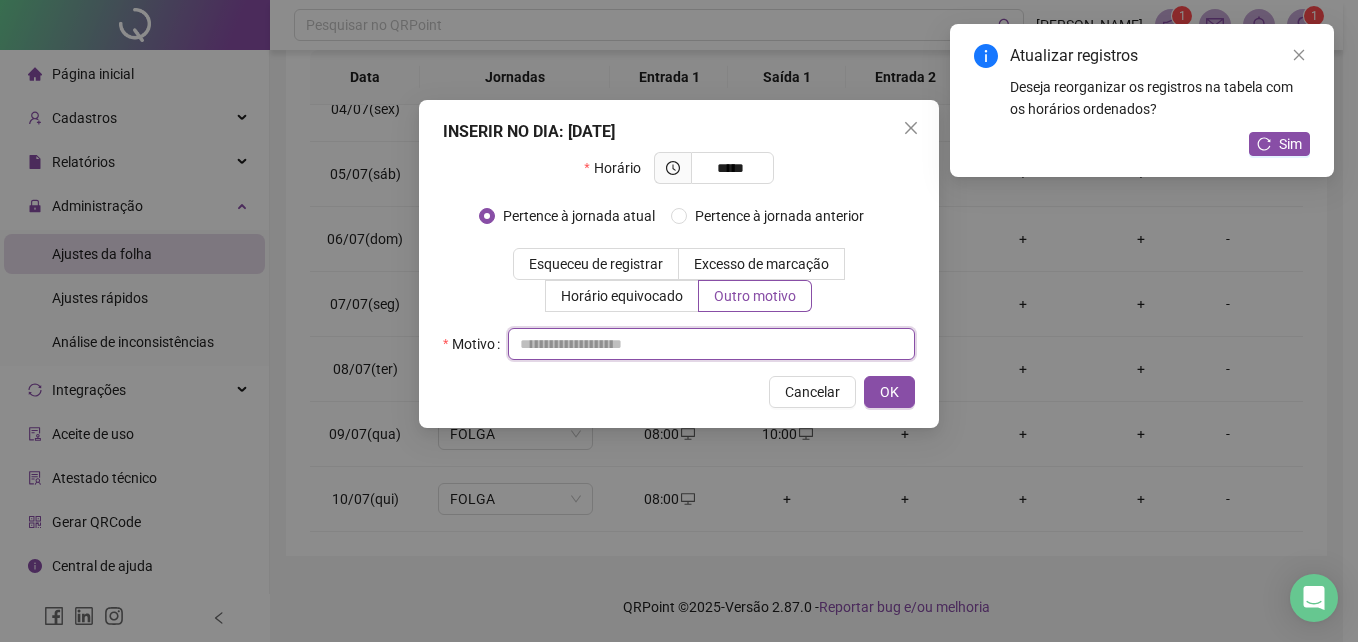 click at bounding box center (711, 344) 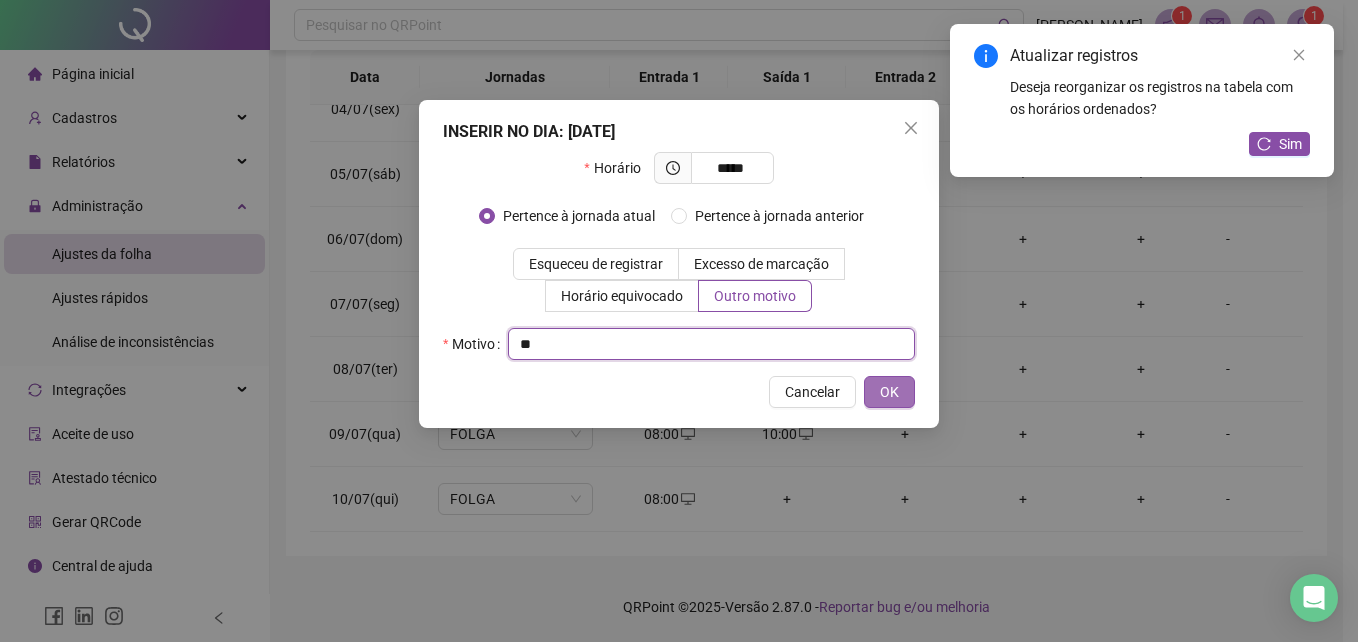 type on "**" 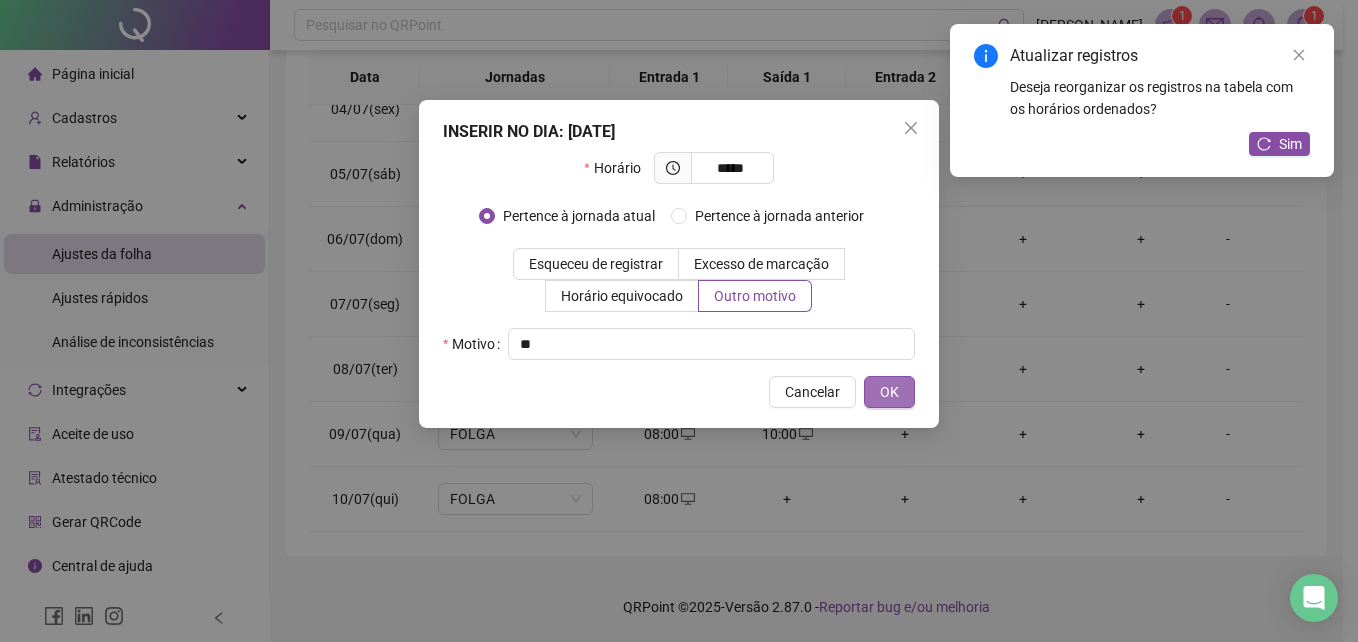 click on "OK" at bounding box center (889, 392) 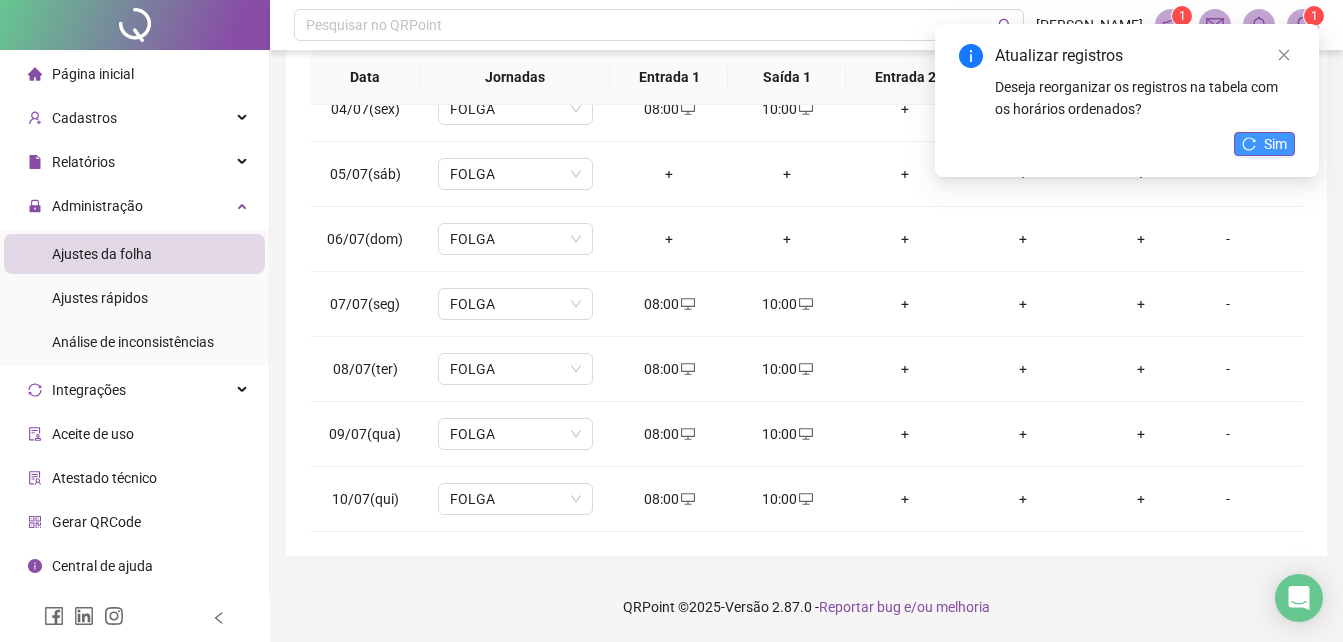 click 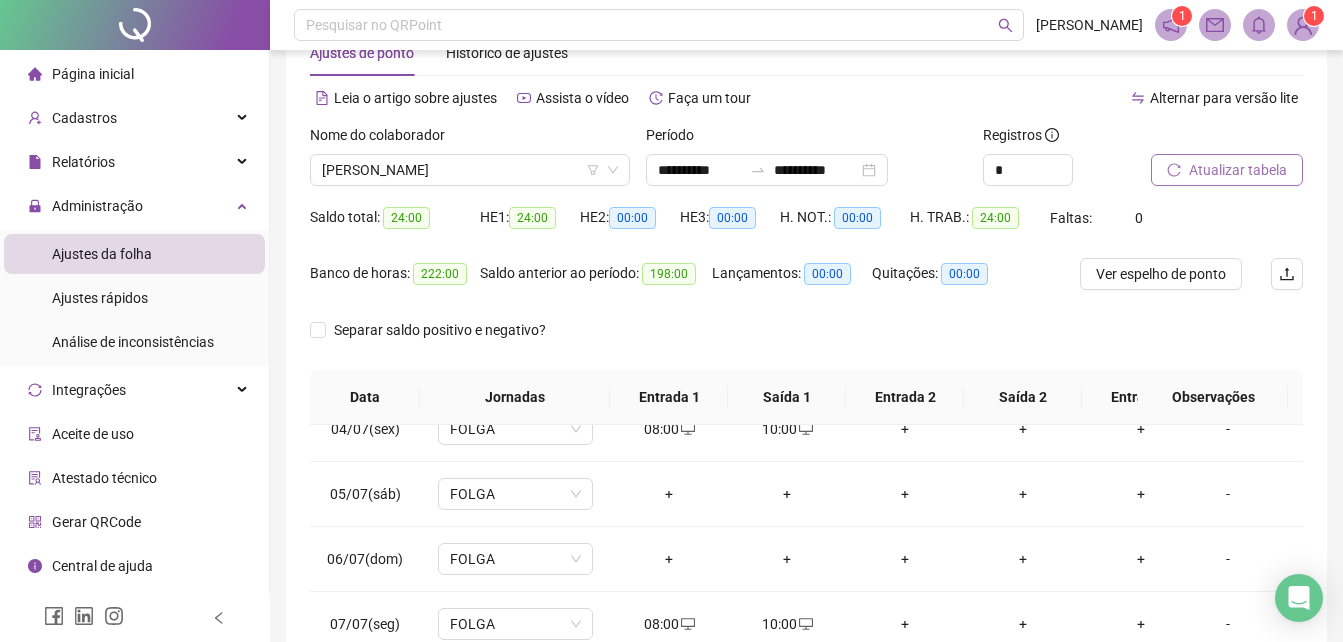 scroll, scrollTop: 0, scrollLeft: 0, axis: both 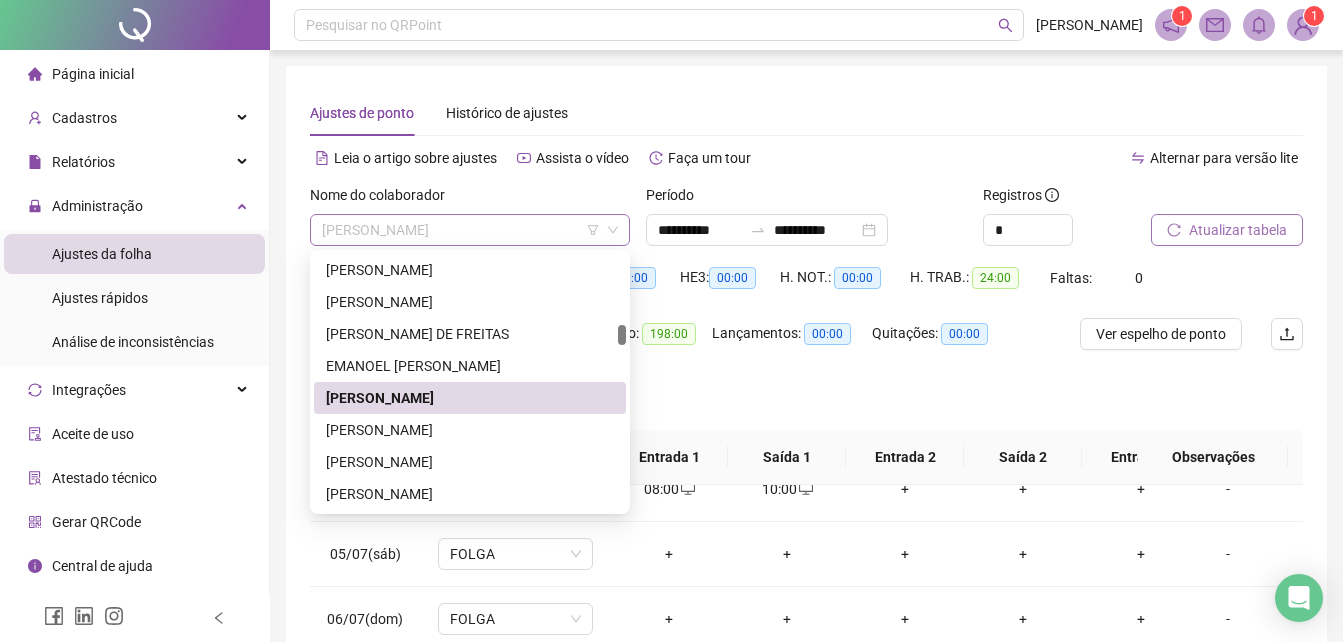 click on "[PERSON_NAME]" at bounding box center [470, 230] 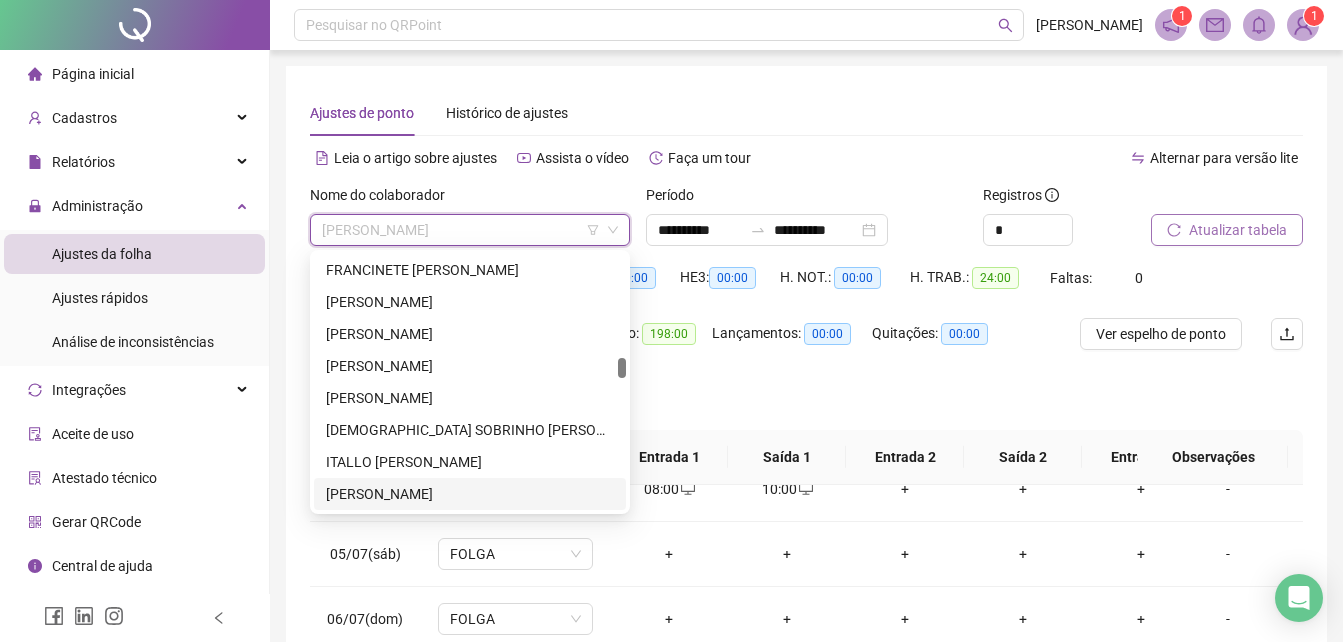 scroll, scrollTop: 1440, scrollLeft: 0, axis: vertical 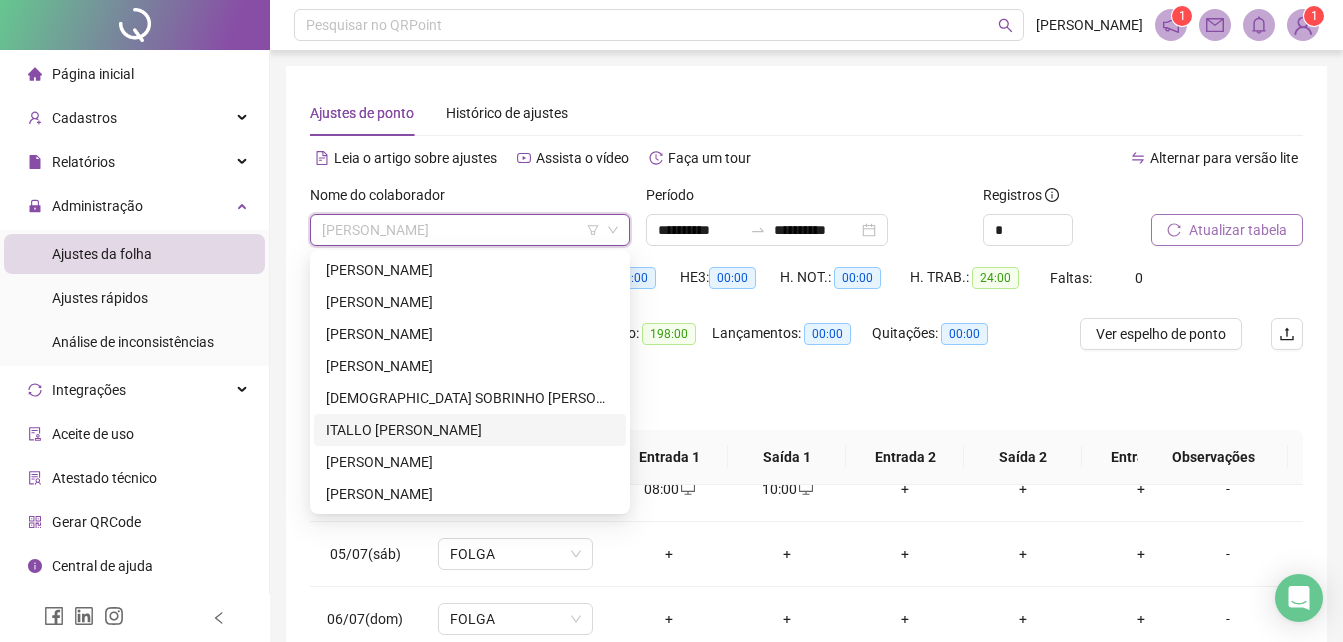 click on "ITALLO [PERSON_NAME]" at bounding box center (470, 430) 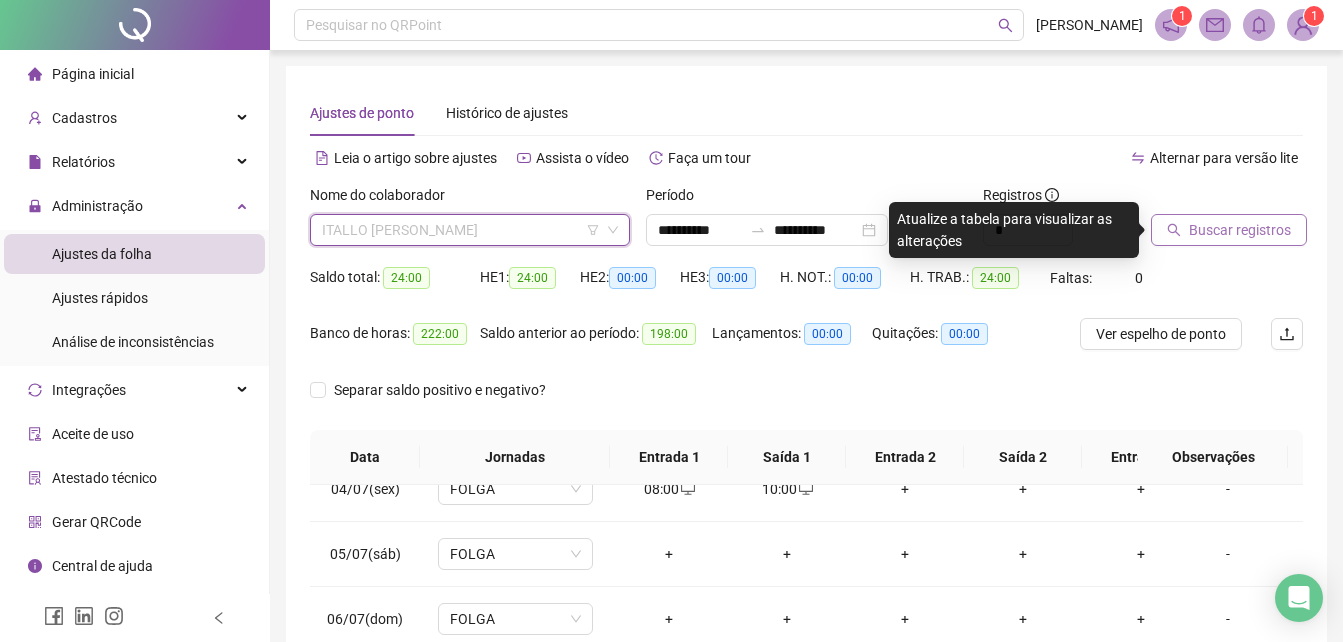 click on "ITALLO [PERSON_NAME]" at bounding box center (470, 230) 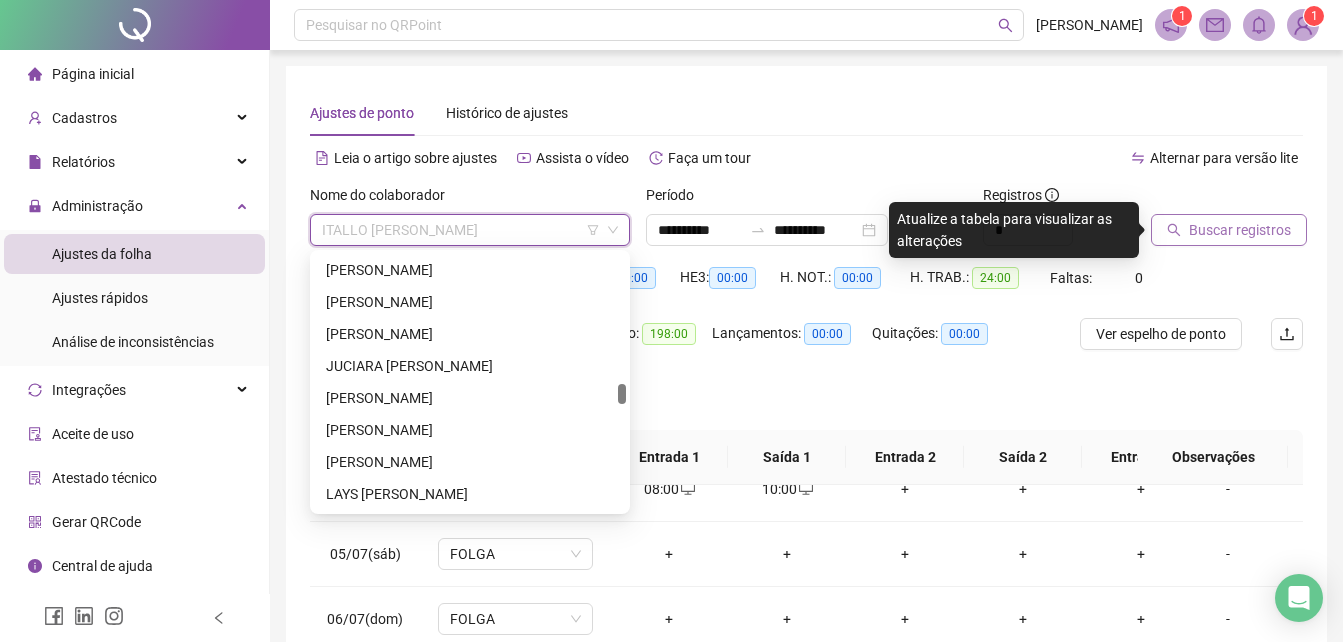 scroll, scrollTop: 1760, scrollLeft: 0, axis: vertical 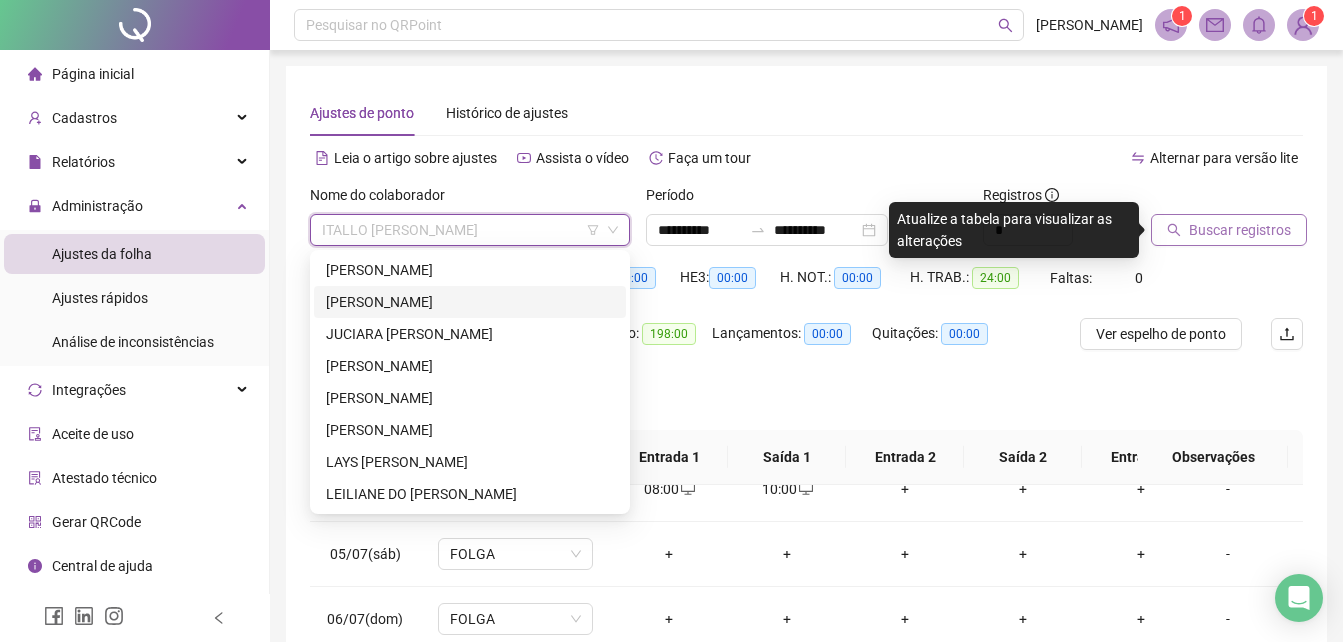 click on "[PERSON_NAME]" at bounding box center [470, 302] 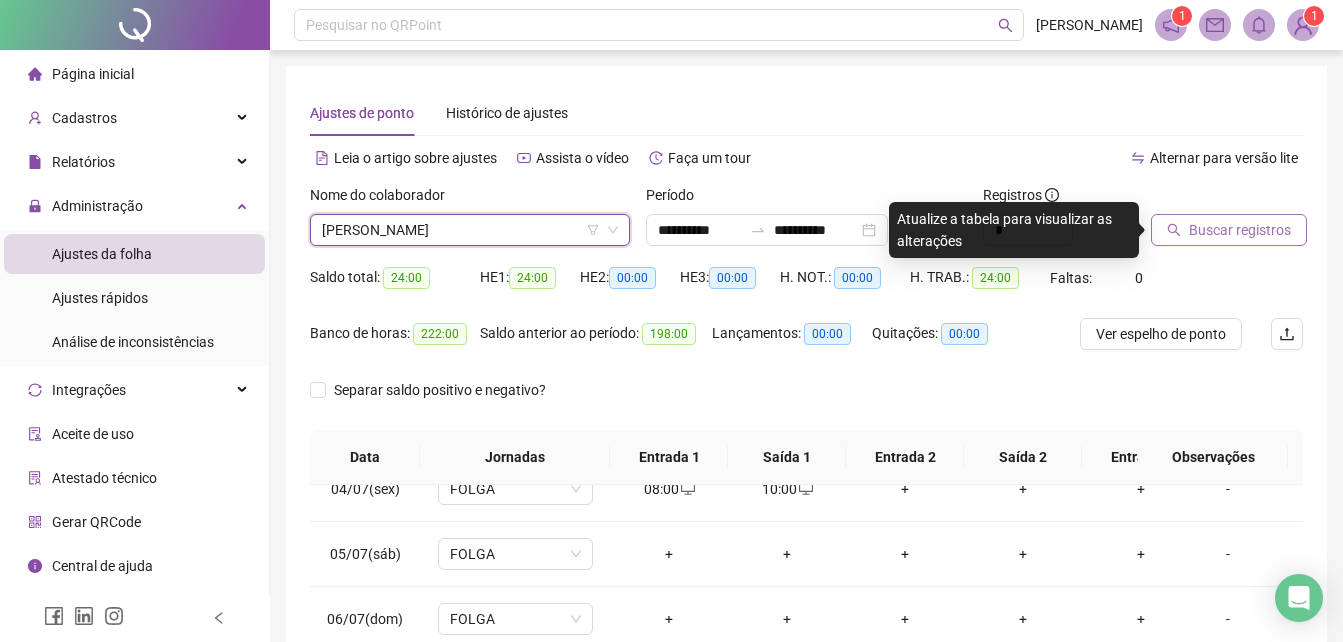 click on "Buscar registros" at bounding box center (1240, 230) 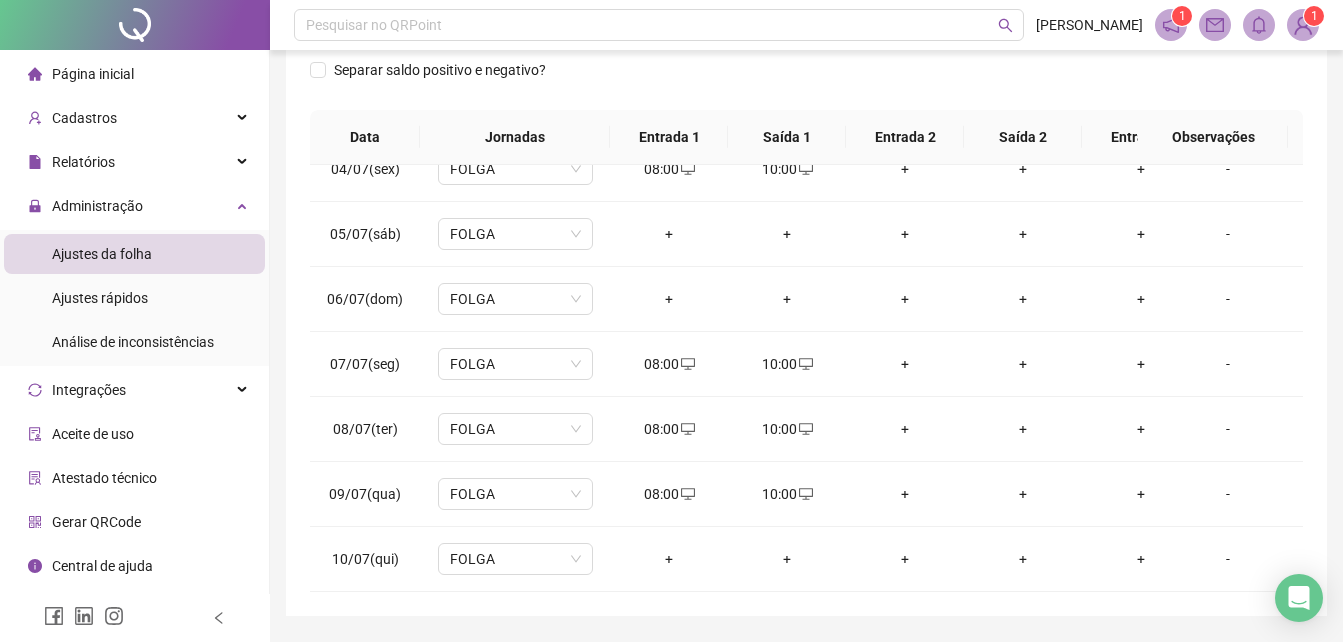 scroll, scrollTop: 380, scrollLeft: 0, axis: vertical 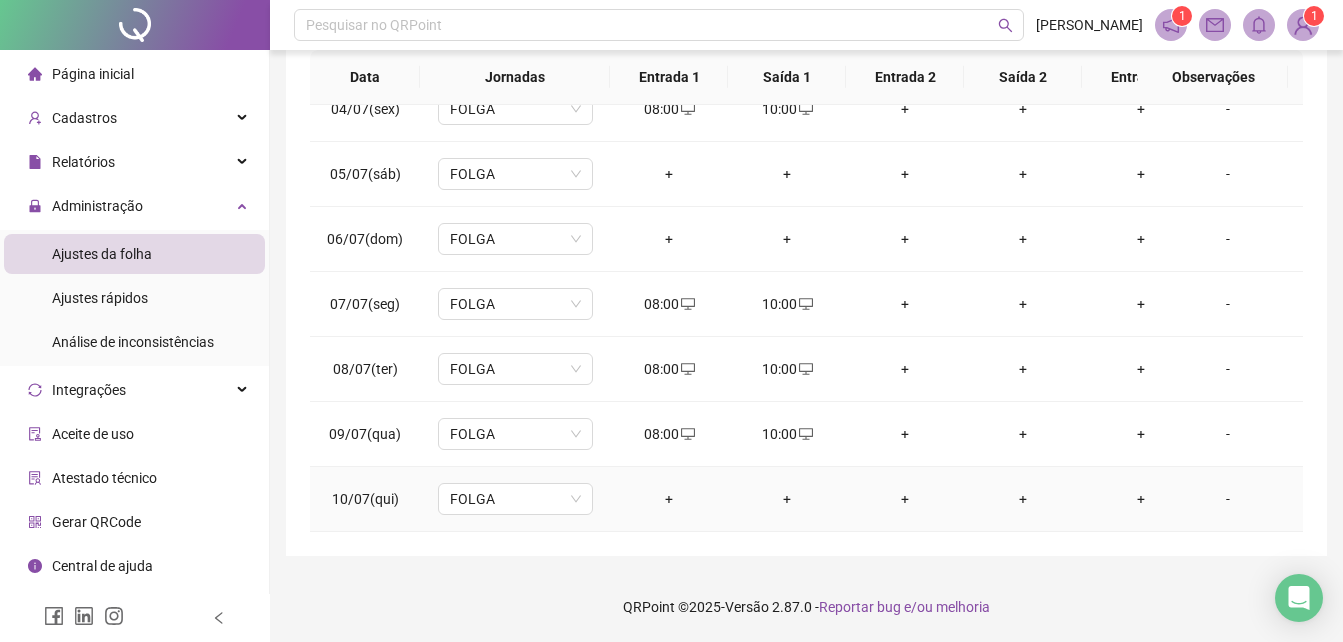 click on "+" at bounding box center [669, 499] 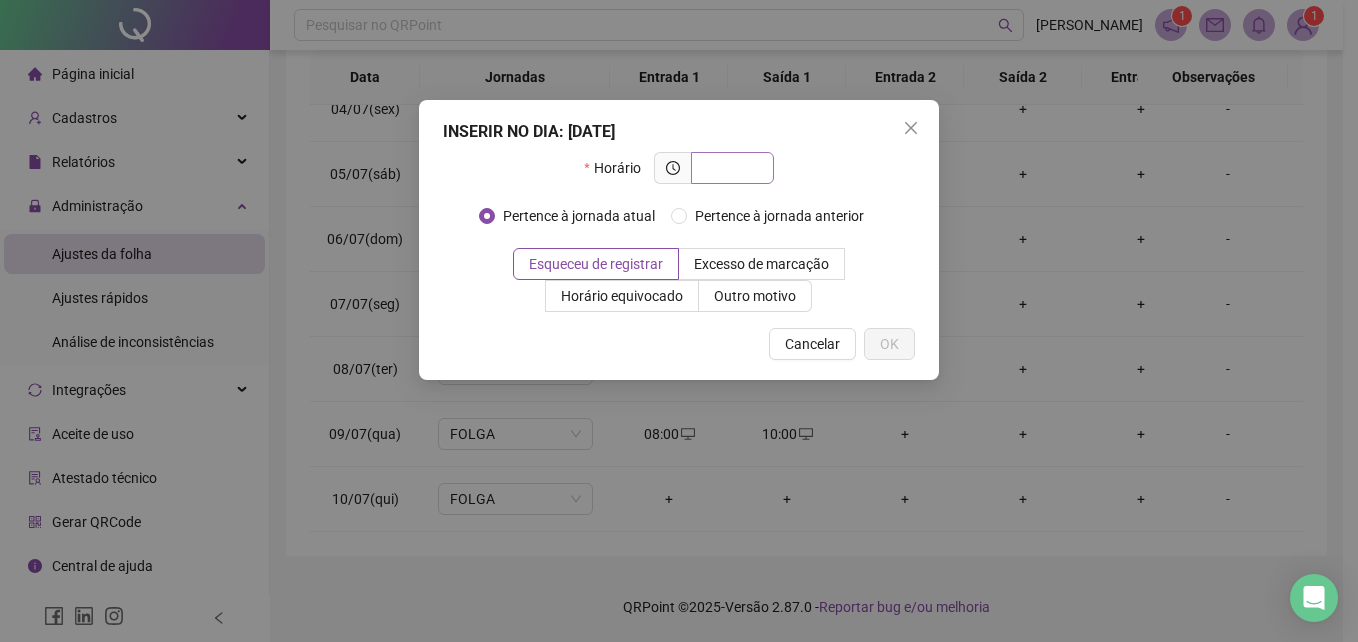 click at bounding box center [730, 168] 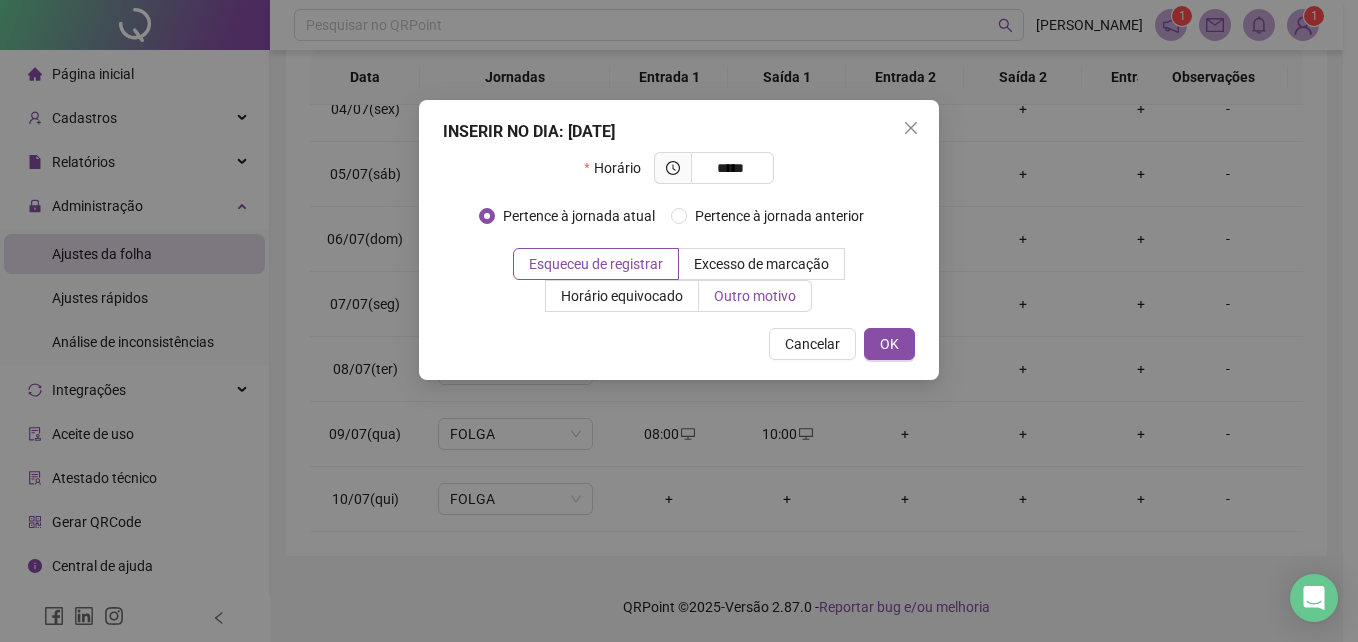 type on "*****" 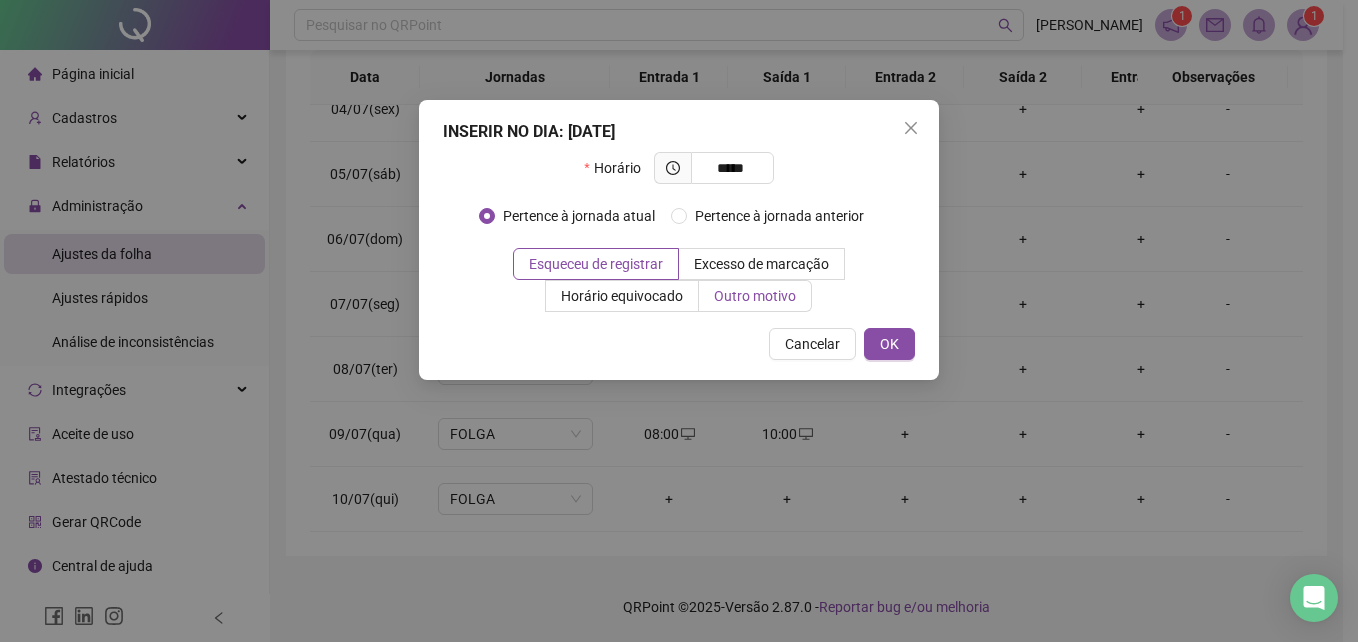 click on "Outro motivo" at bounding box center (755, 296) 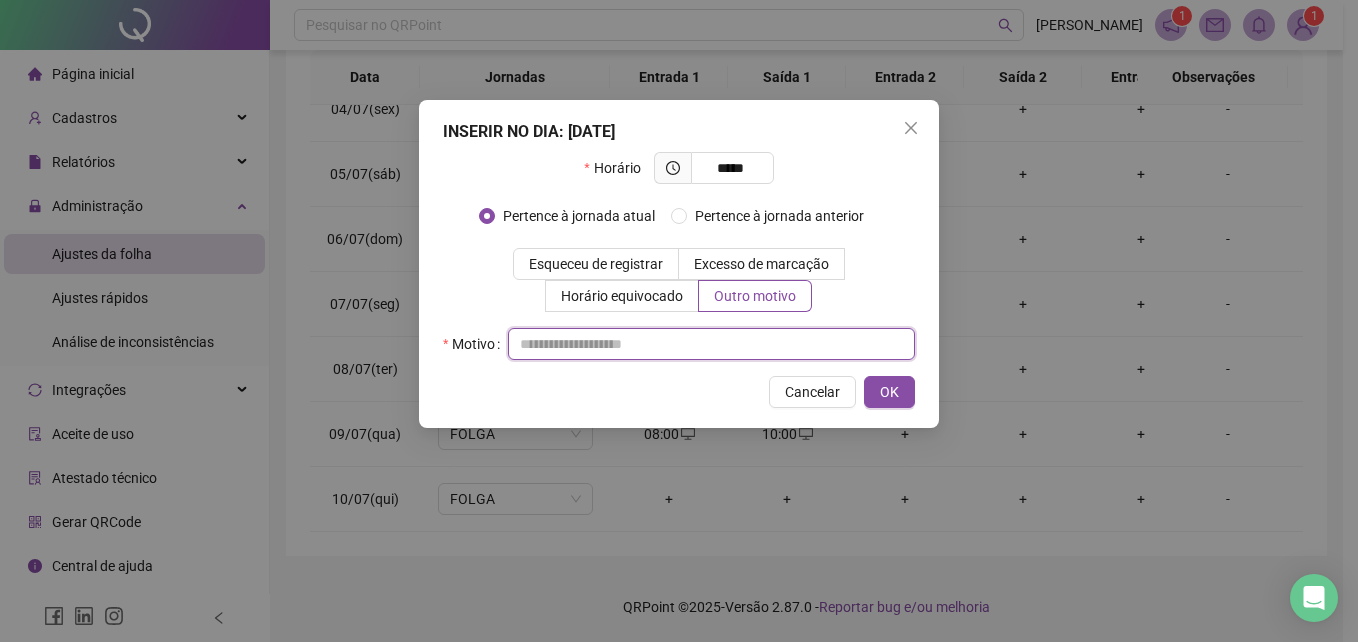 click at bounding box center [711, 344] 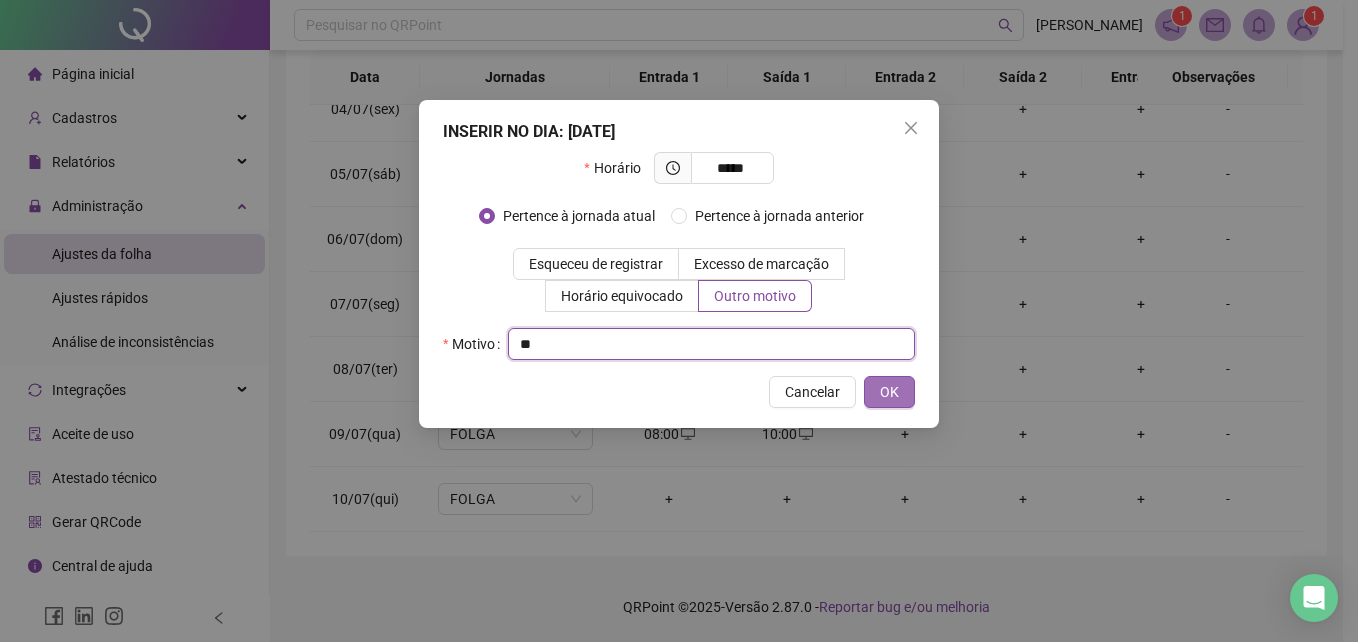 type on "**" 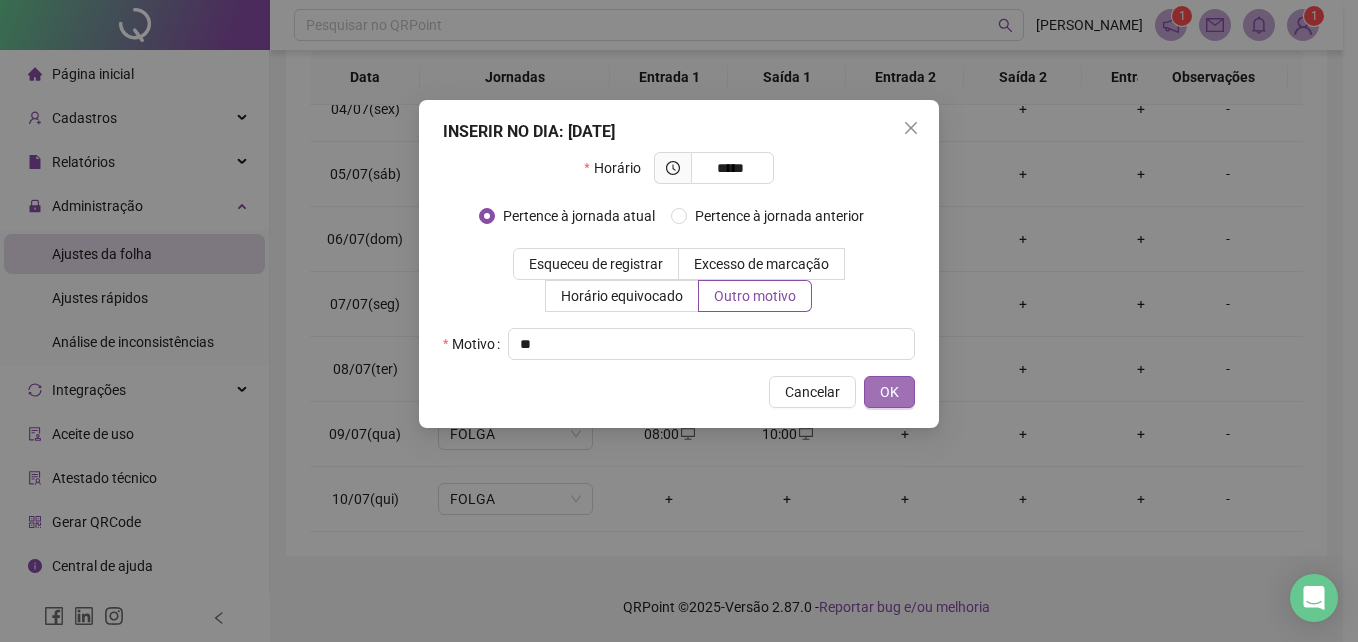 click on "OK" at bounding box center [889, 392] 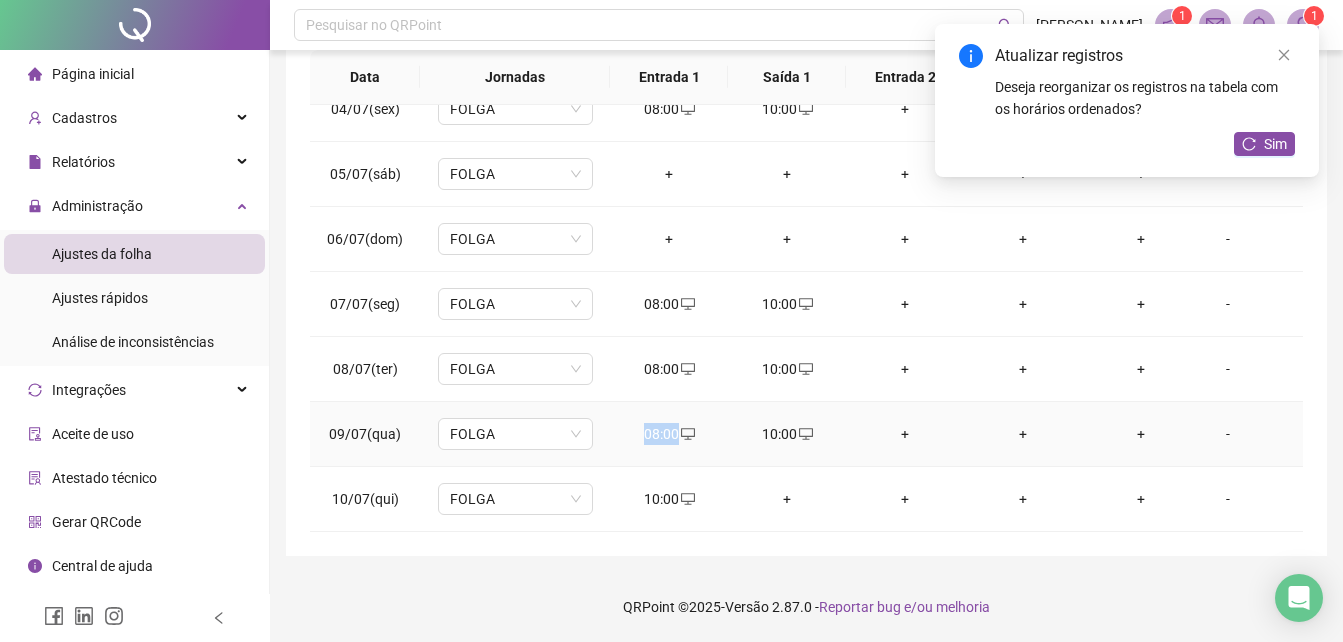 drag, startPoint x: 640, startPoint y: 419, endPoint x: 679, endPoint y: 427, distance: 39.812057 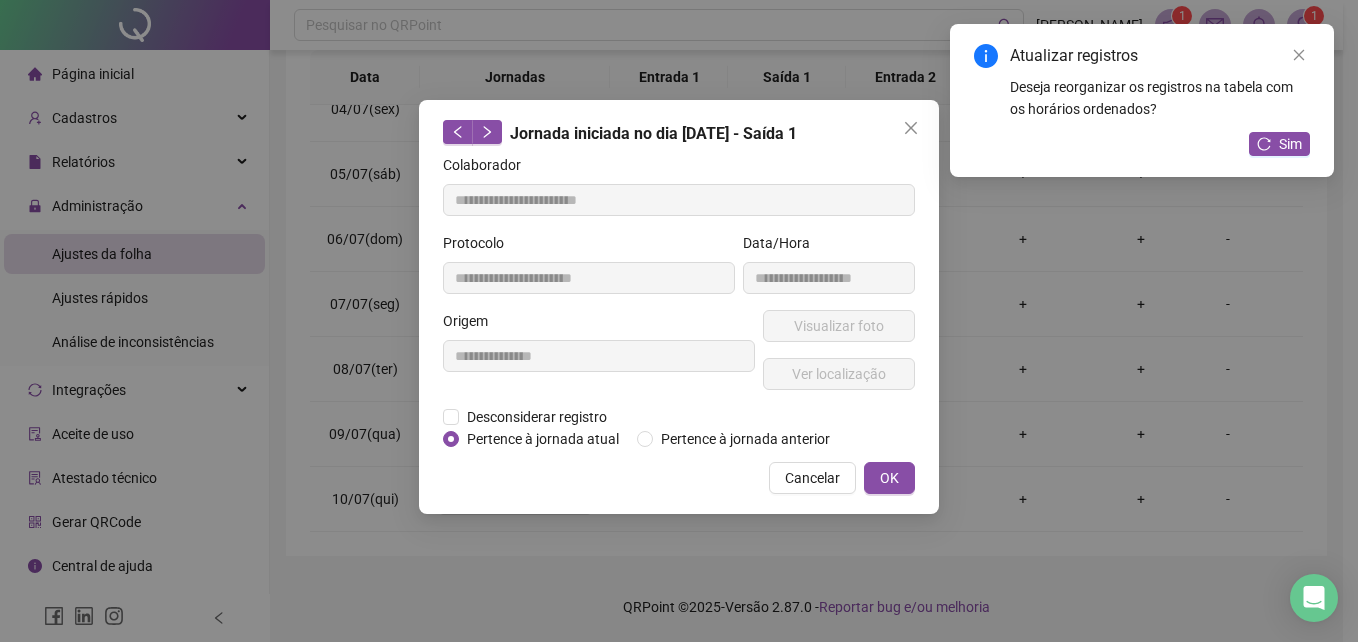 type on "**********" 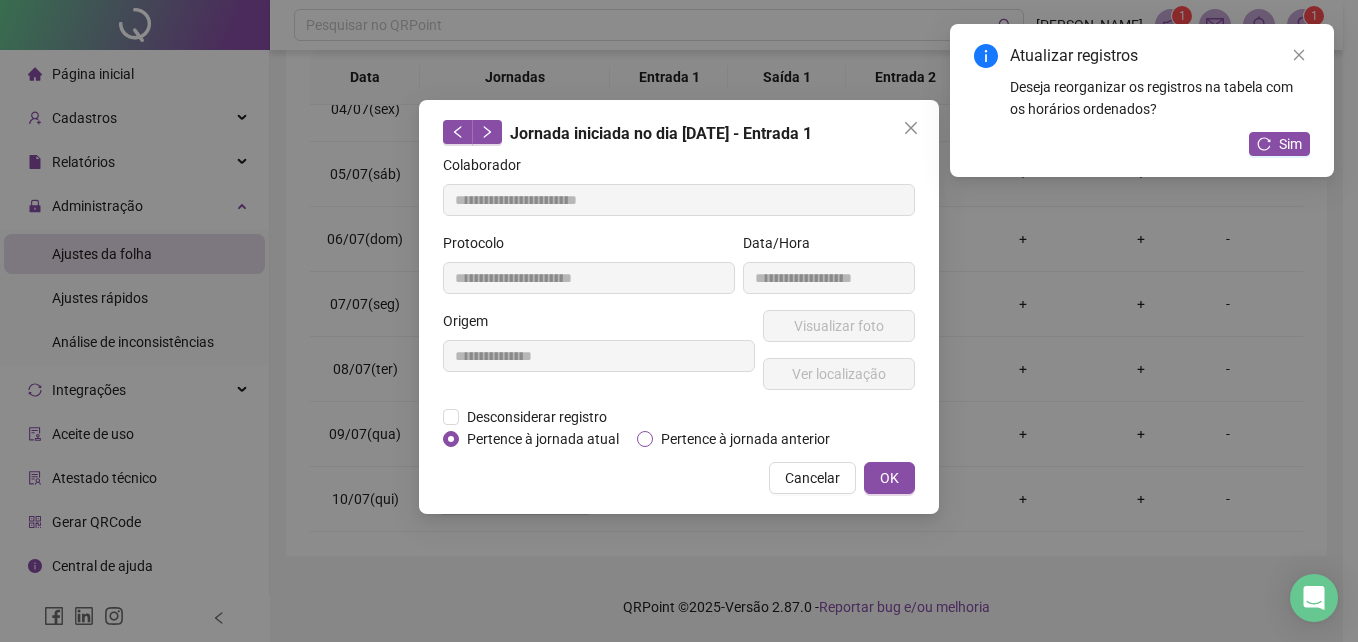 copy on "08:00" 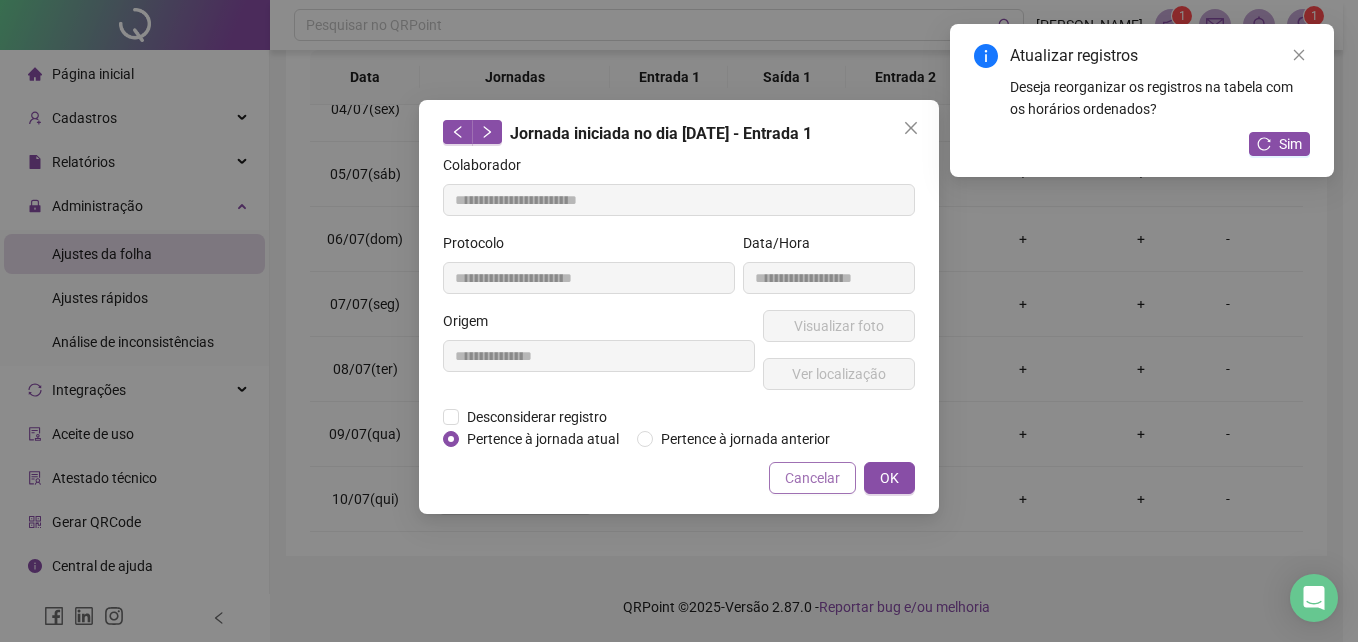 click on "Cancelar" at bounding box center (812, 478) 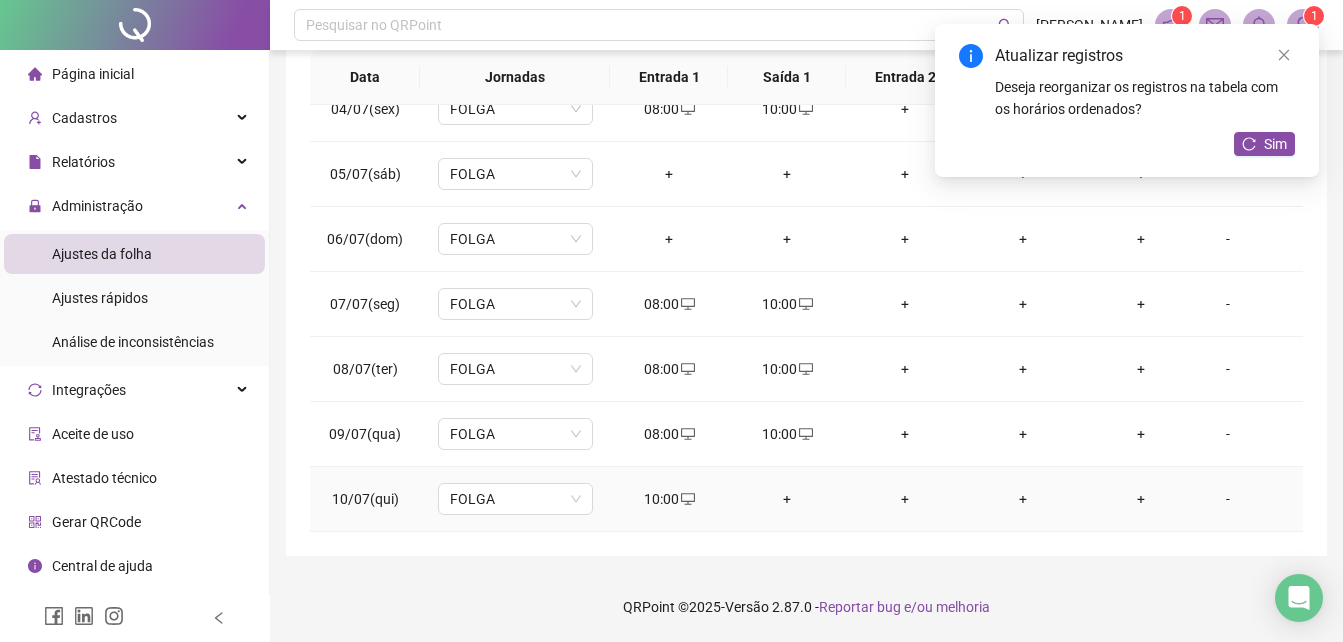 click on "+" at bounding box center [787, 499] 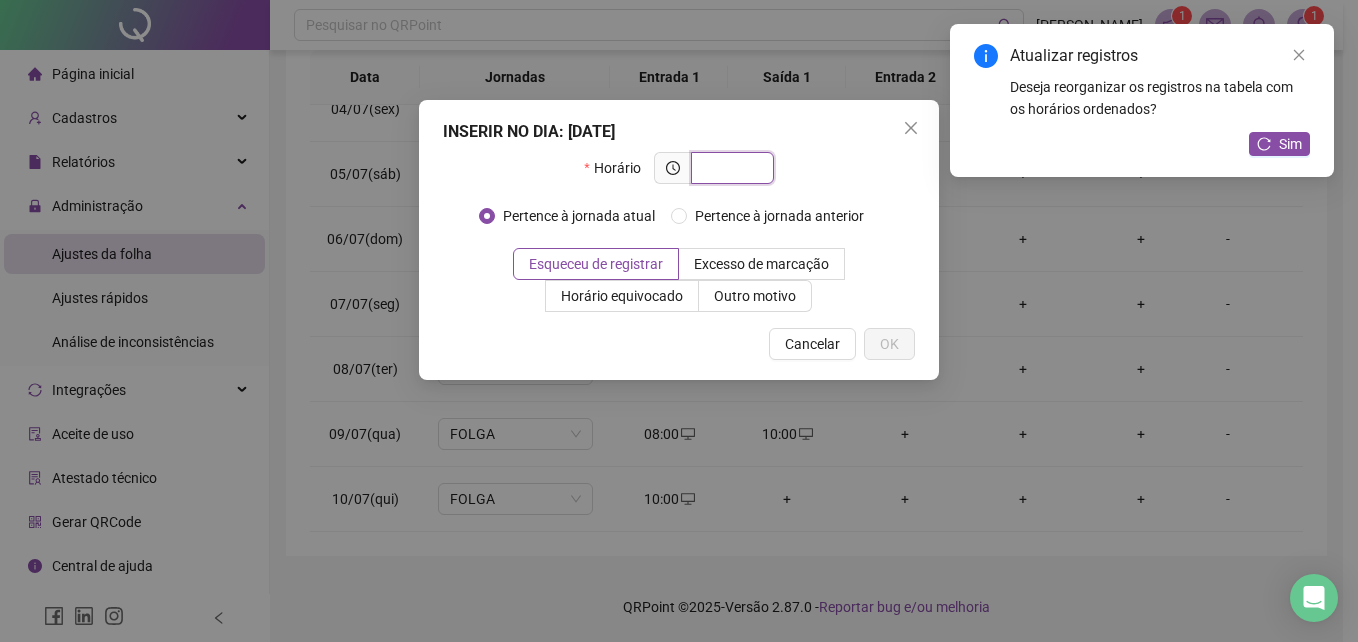 click at bounding box center [730, 168] 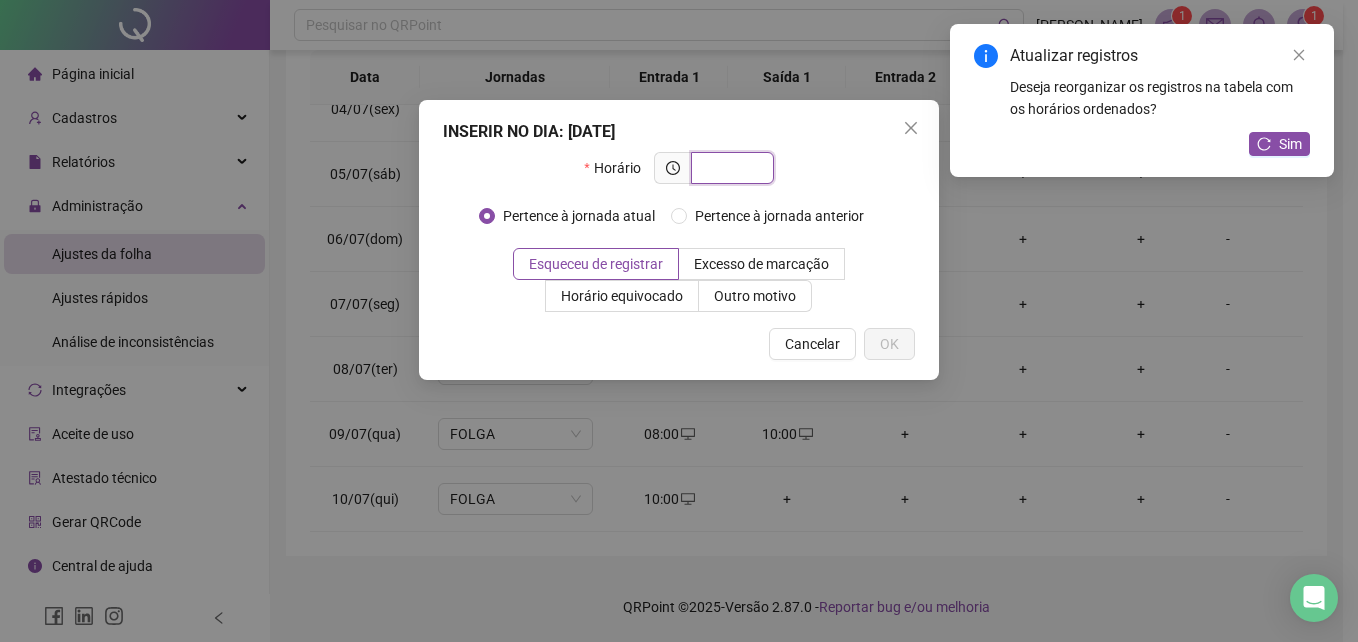 click at bounding box center [730, 168] 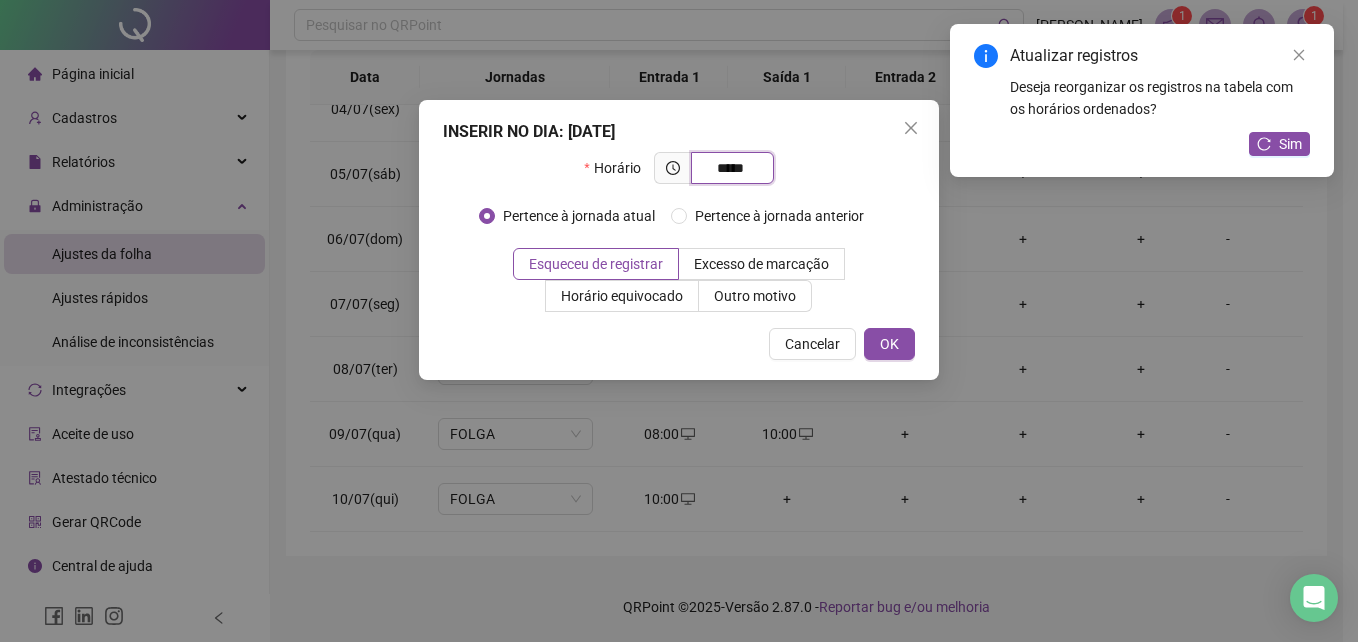 type on "*****" 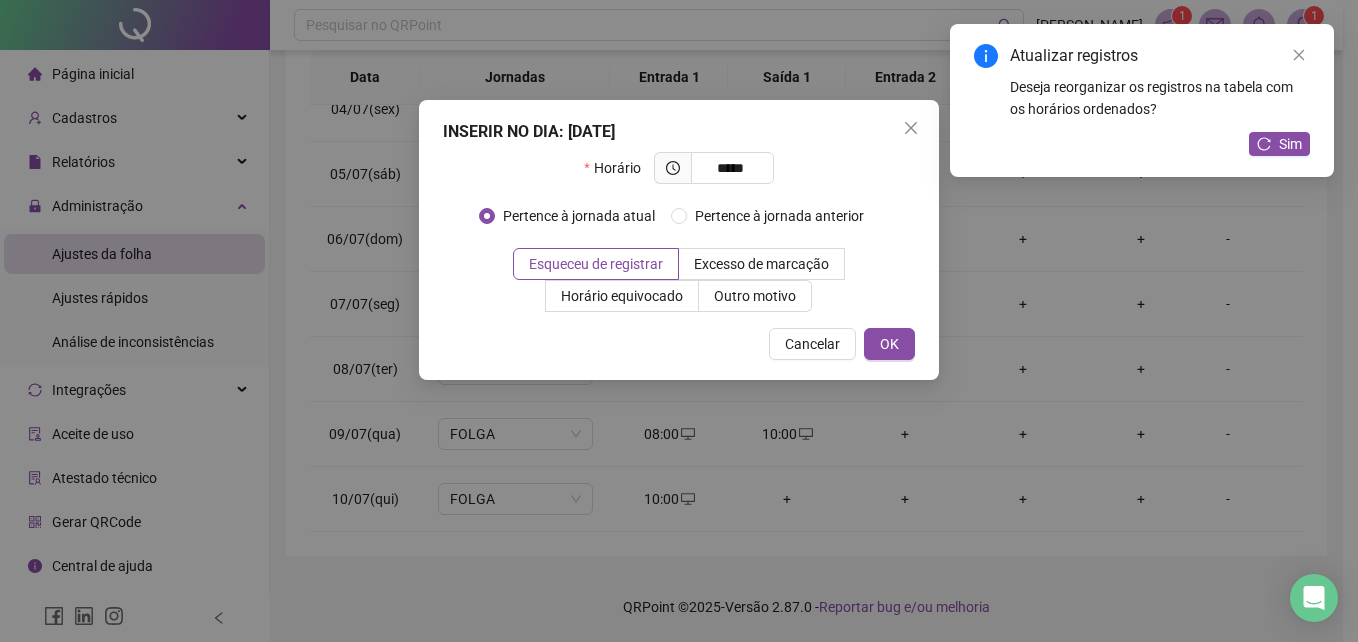 click on "INSERIR NO DIA :   [DATE] Horário ***** Pertence à jornada atual Pertence à jornada anterior Esqueceu de registrar Excesso de marcação Horário equivocado Outro motivo Motivo Cancelar OK" at bounding box center (679, 240) 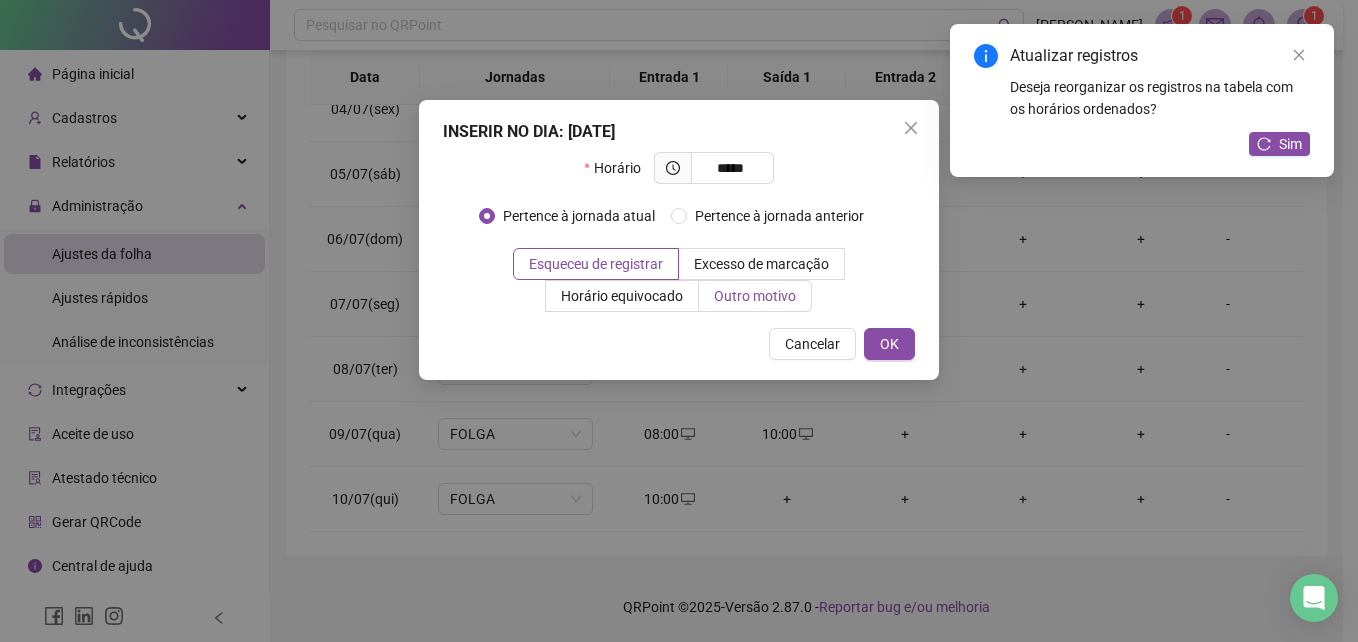 click on "Outro motivo" at bounding box center (755, 296) 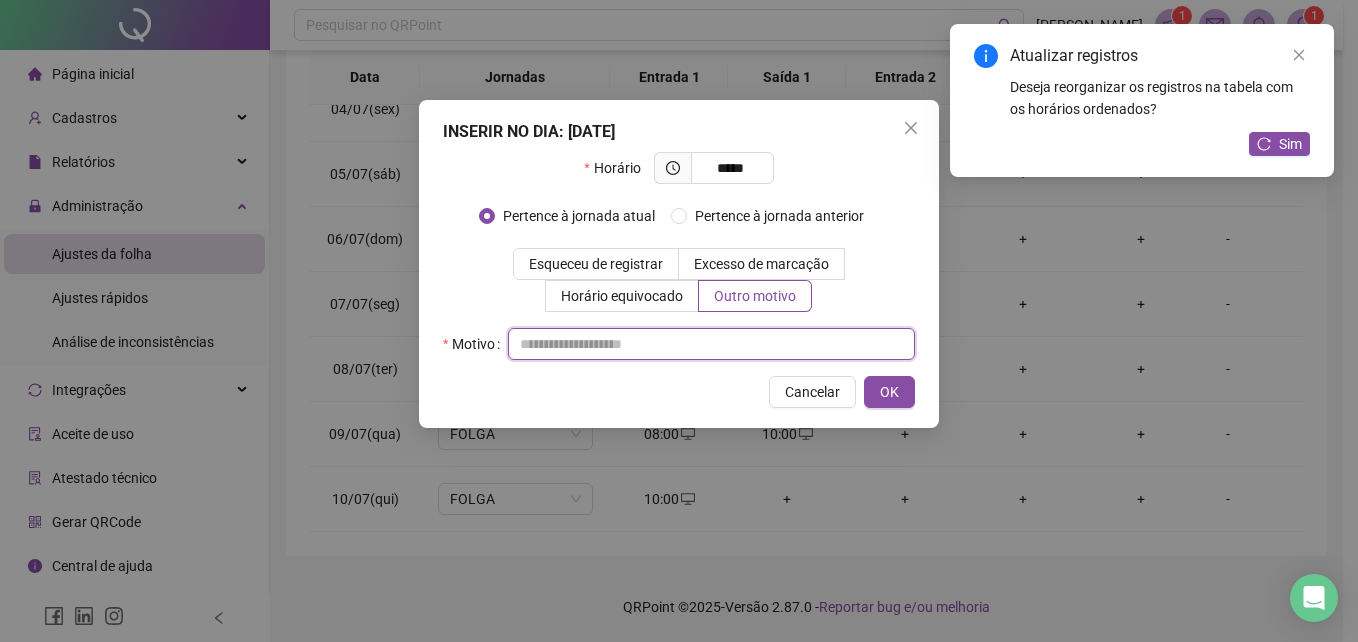 click at bounding box center [711, 344] 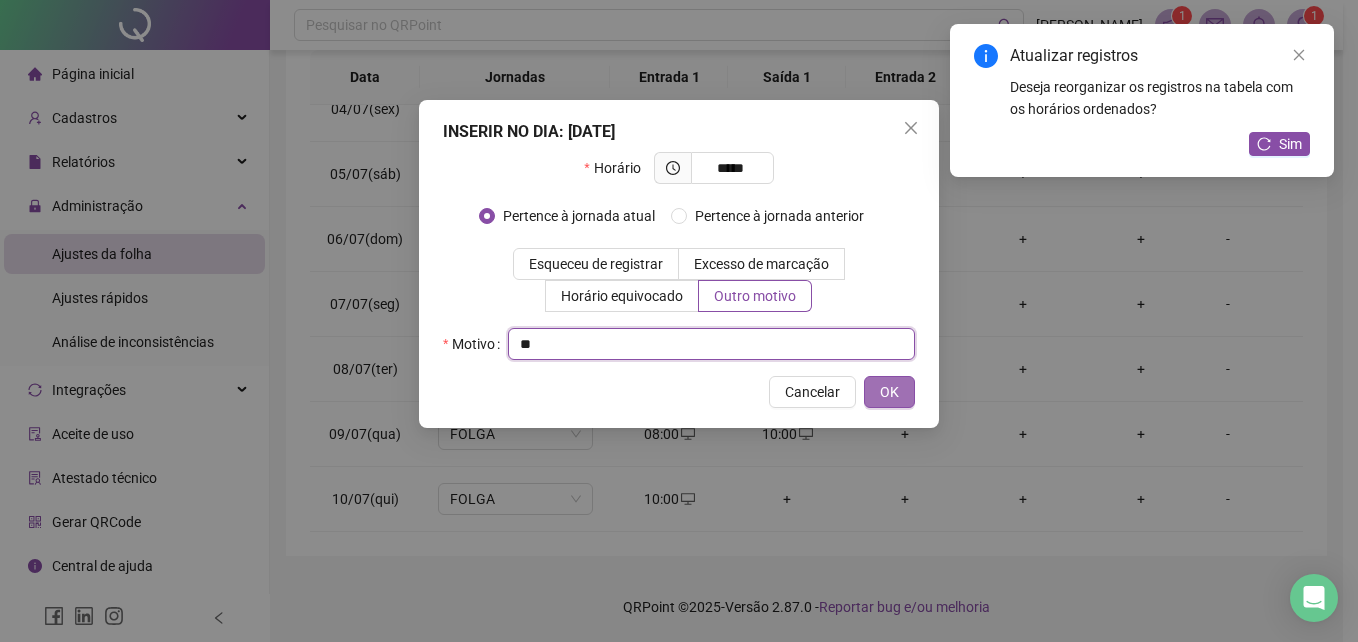type on "**" 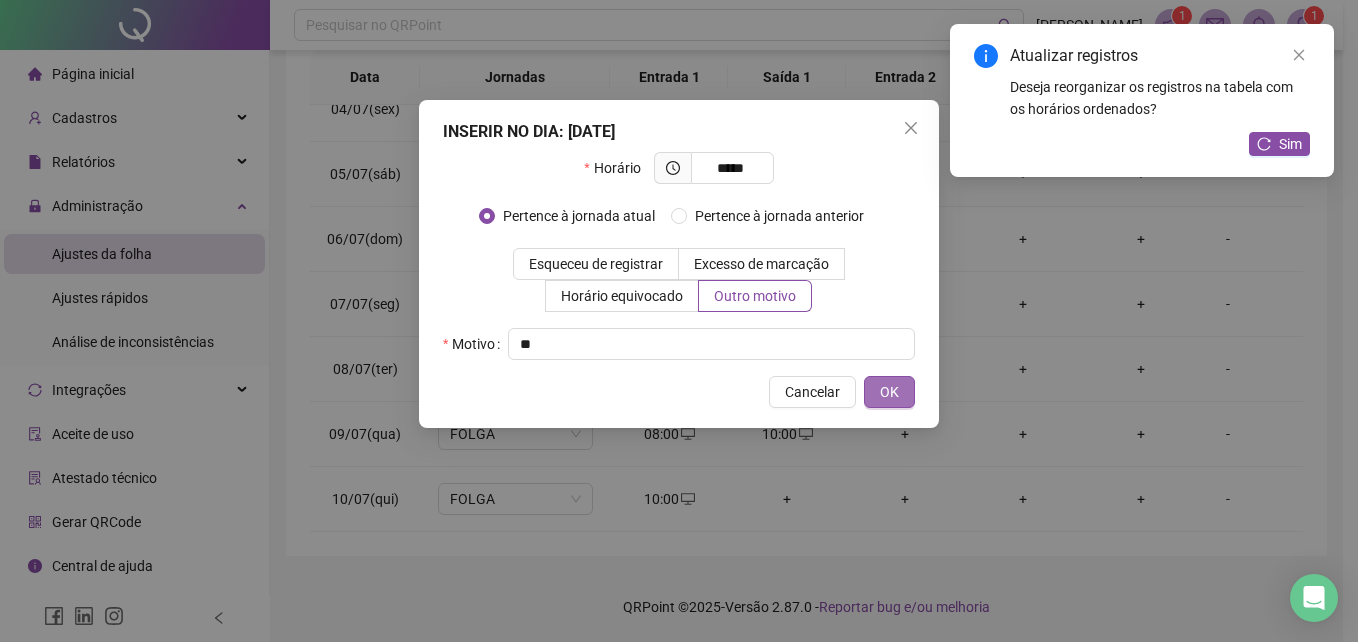click on "OK" at bounding box center [889, 392] 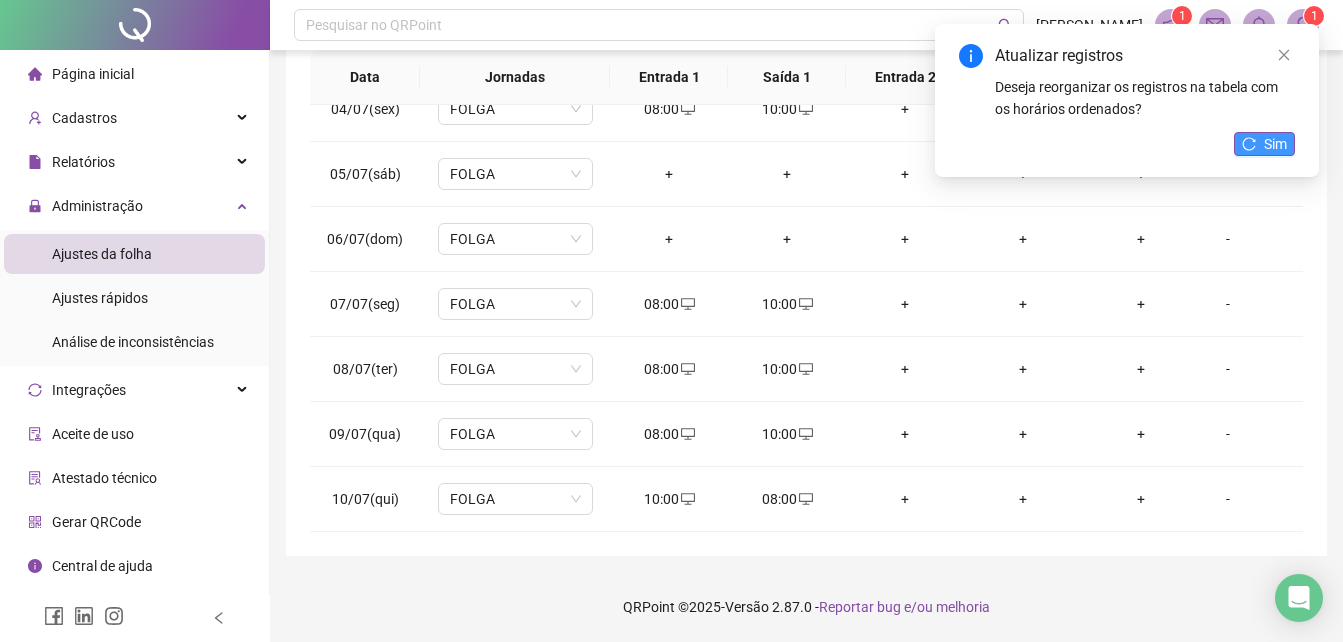 click on "Sim" at bounding box center (1264, 144) 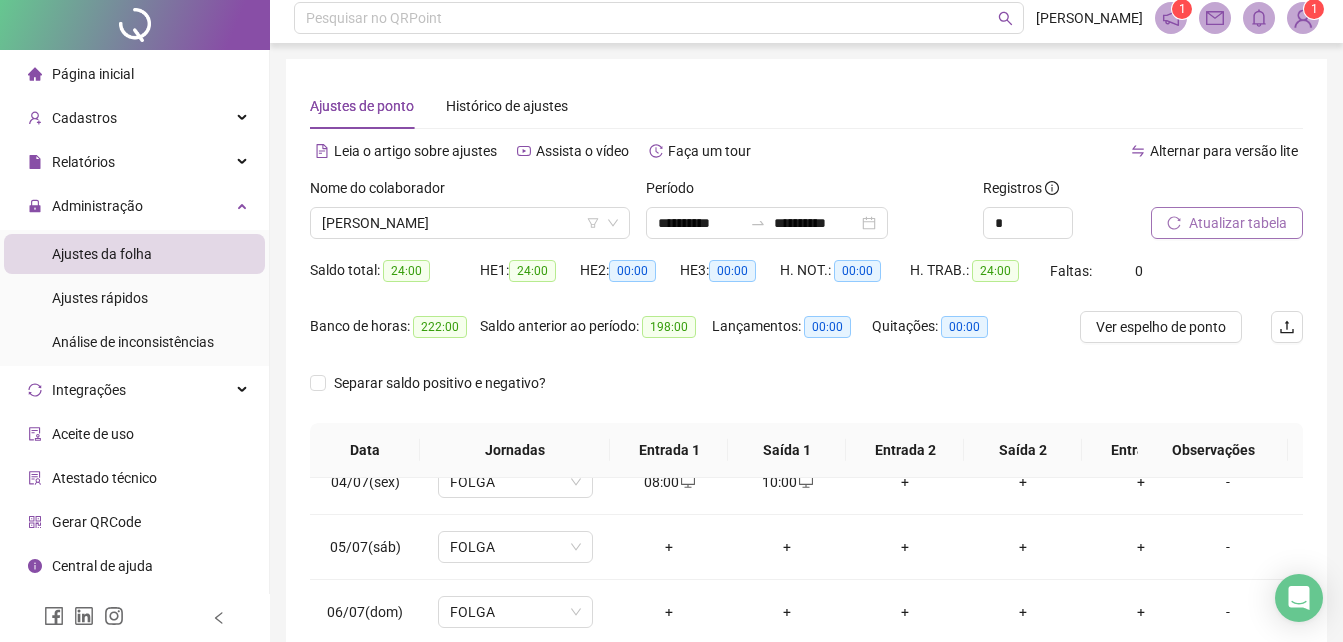 scroll, scrollTop: 0, scrollLeft: 0, axis: both 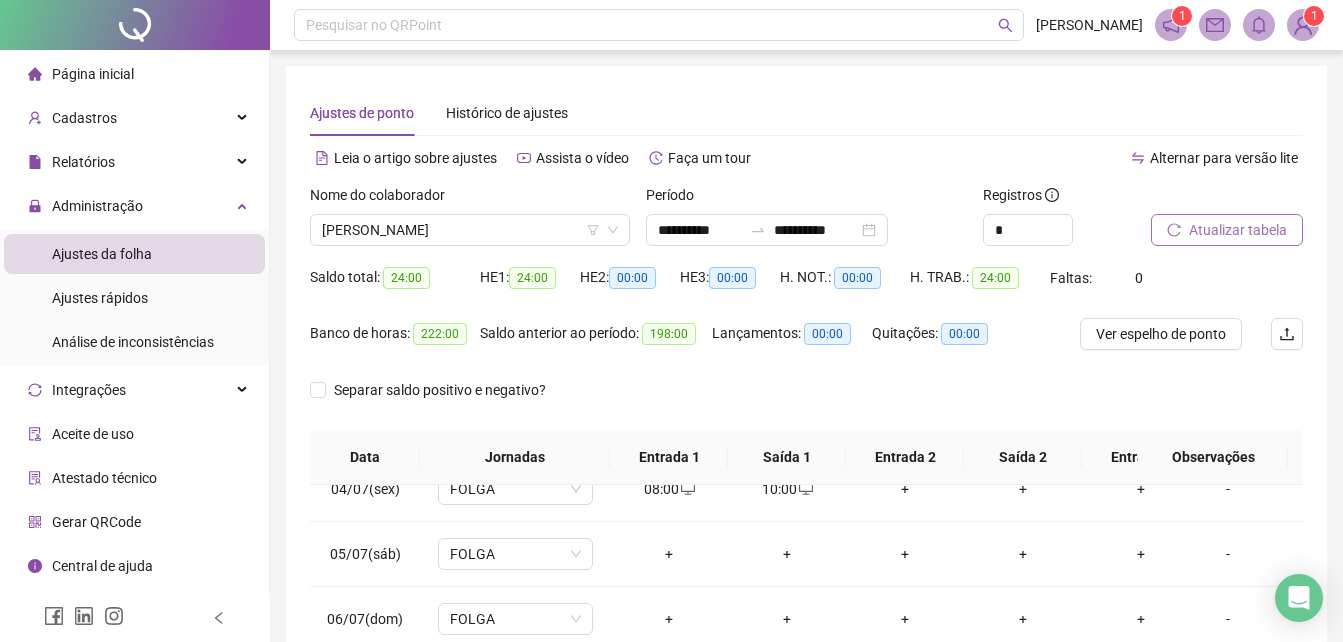 click on "Atualizar tabela" at bounding box center (1238, 230) 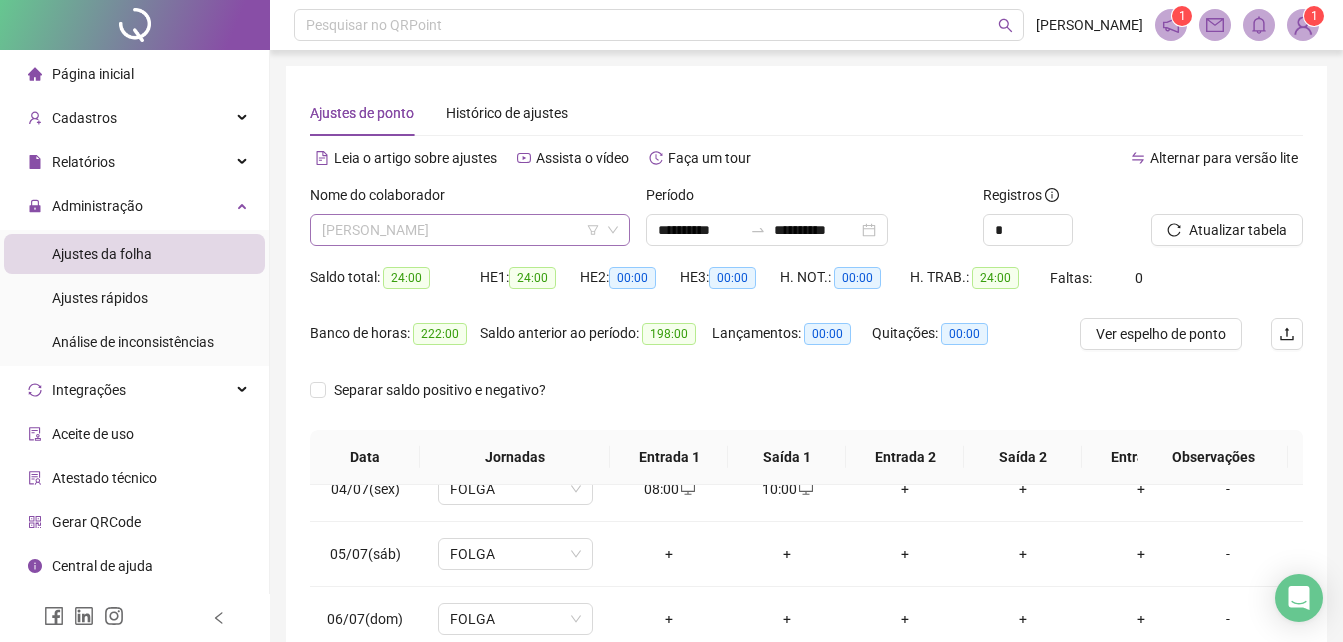 click on "[PERSON_NAME]" at bounding box center (470, 230) 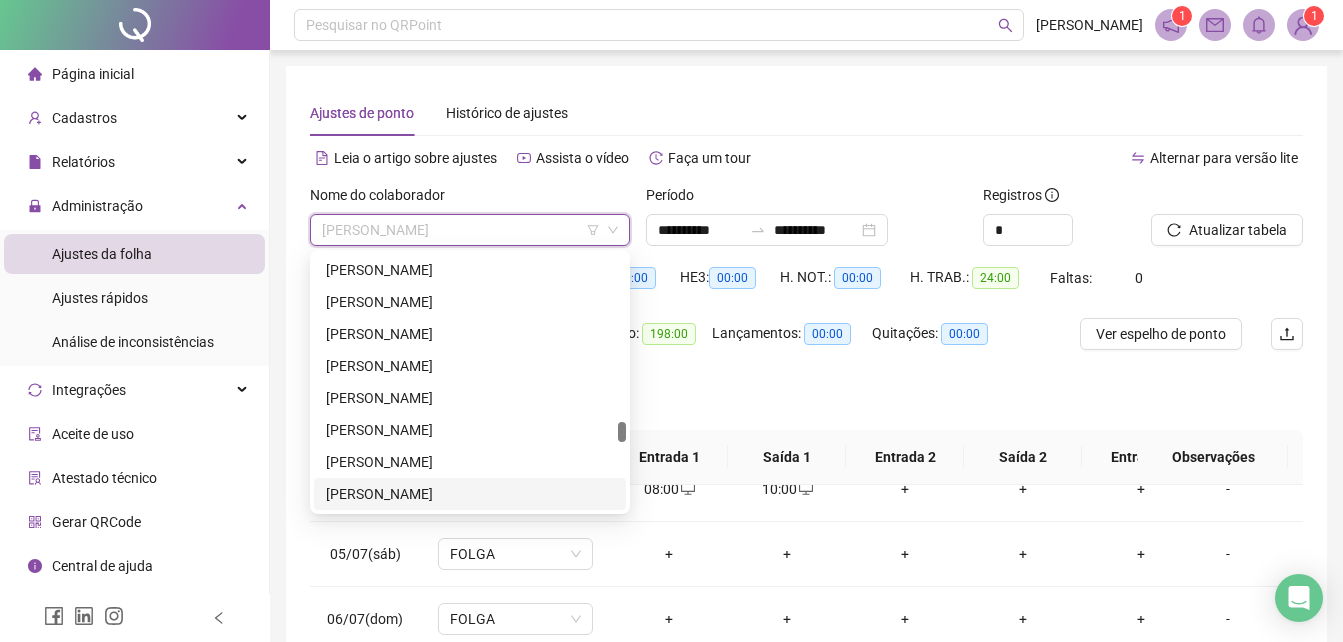 scroll, scrollTop: 2304, scrollLeft: 0, axis: vertical 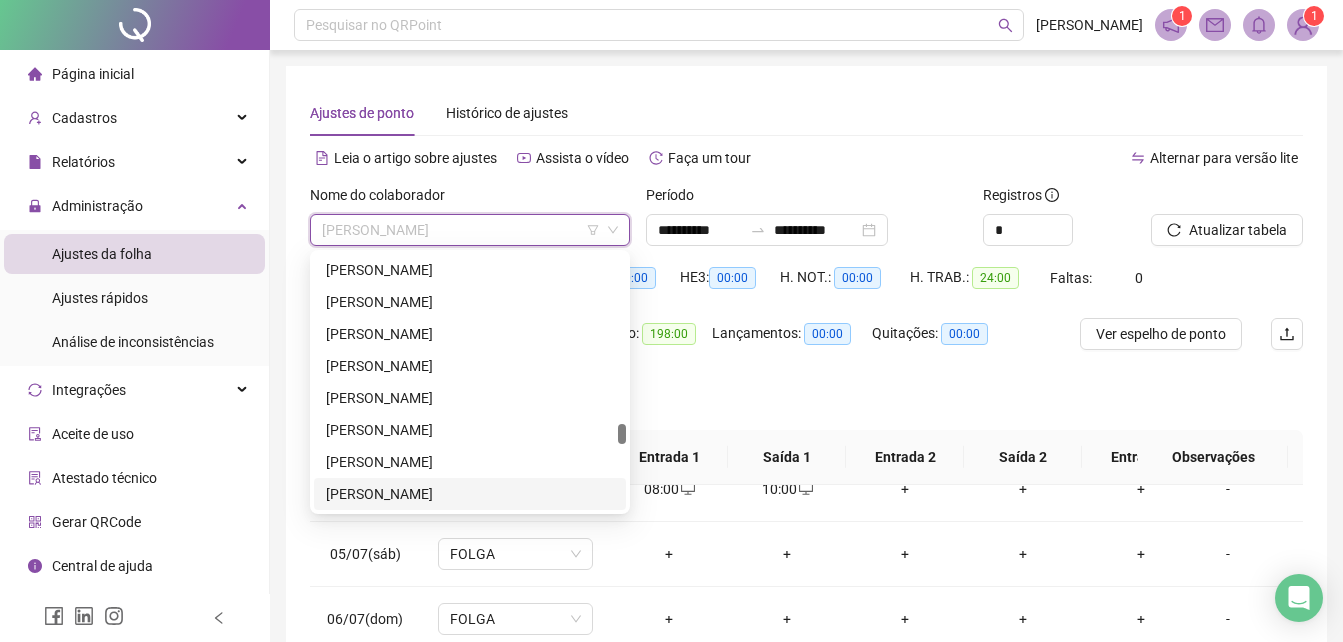 click on "[PERSON_NAME]" at bounding box center (470, 494) 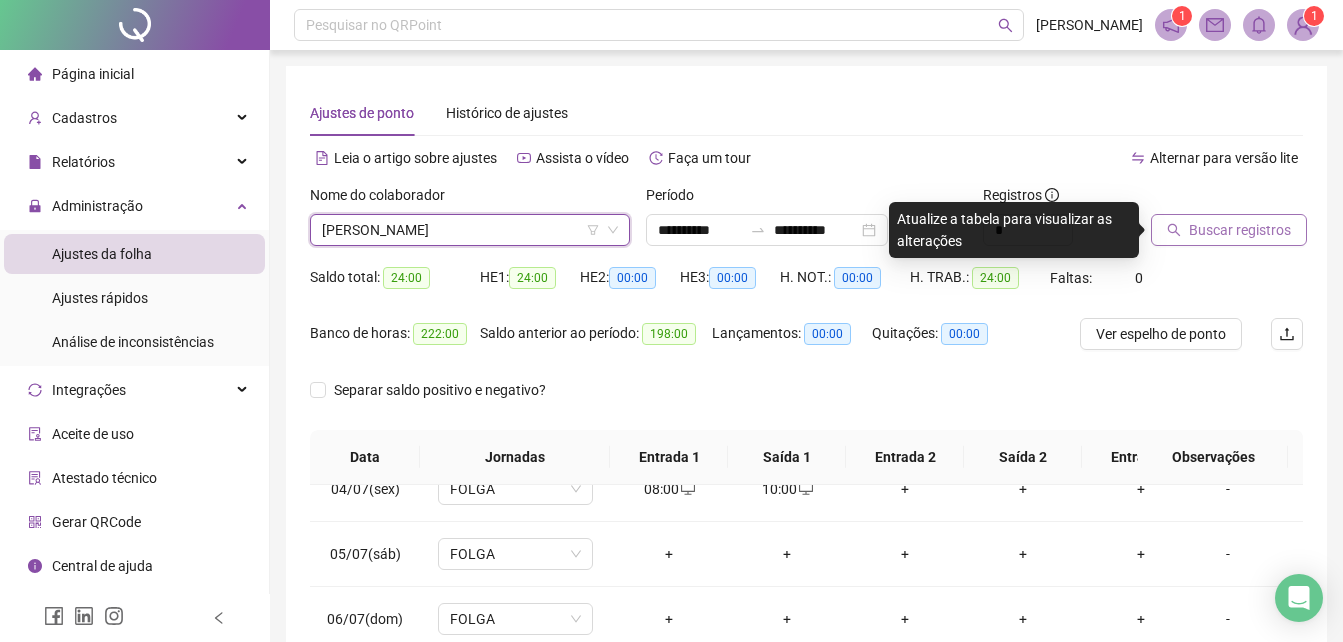 click on "Buscar registros" at bounding box center (1240, 230) 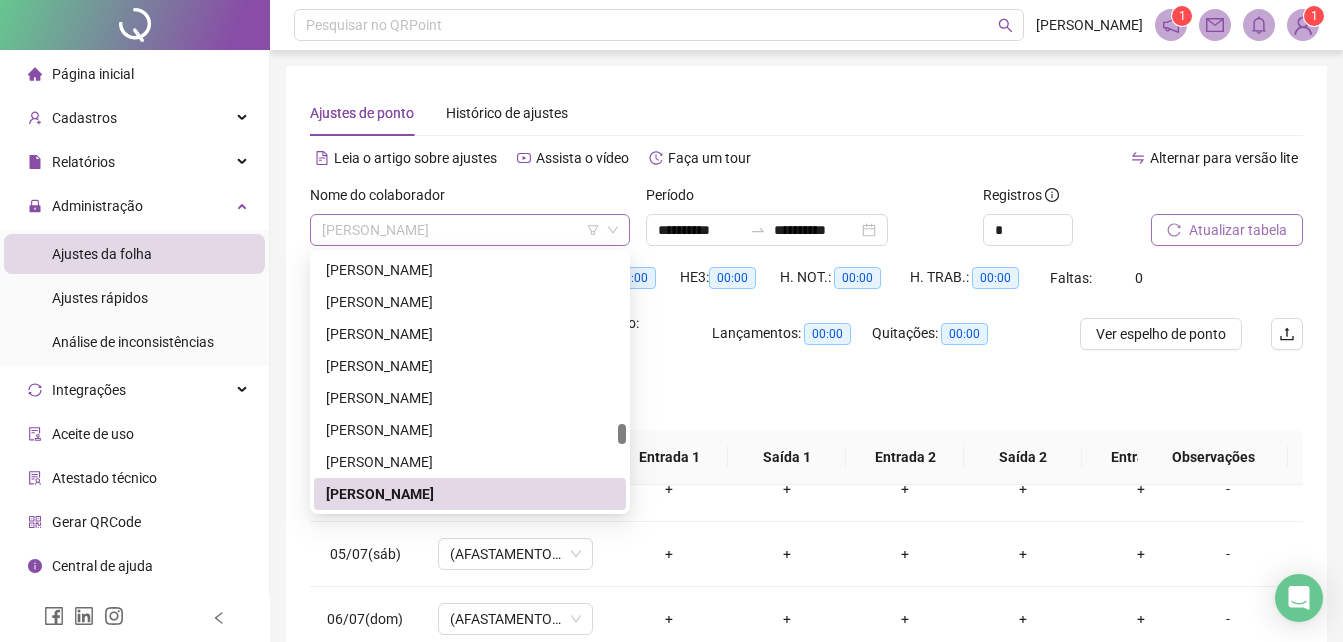 click on "[PERSON_NAME]" at bounding box center (470, 230) 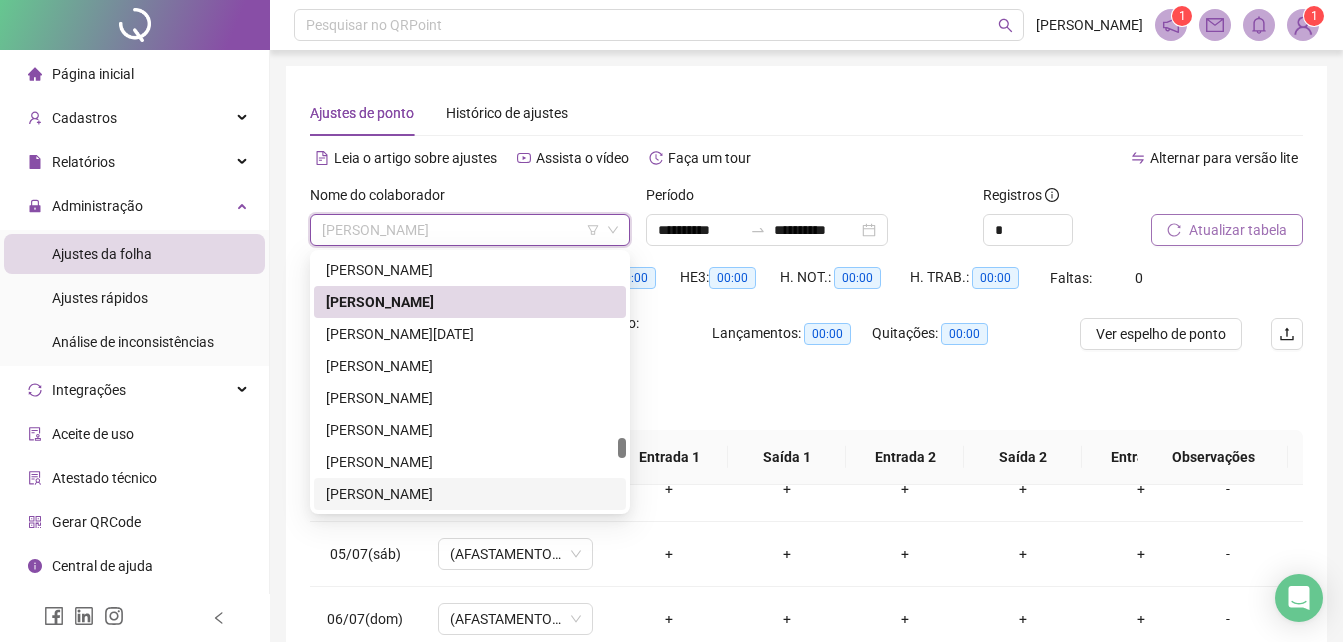 scroll, scrollTop: 2528, scrollLeft: 0, axis: vertical 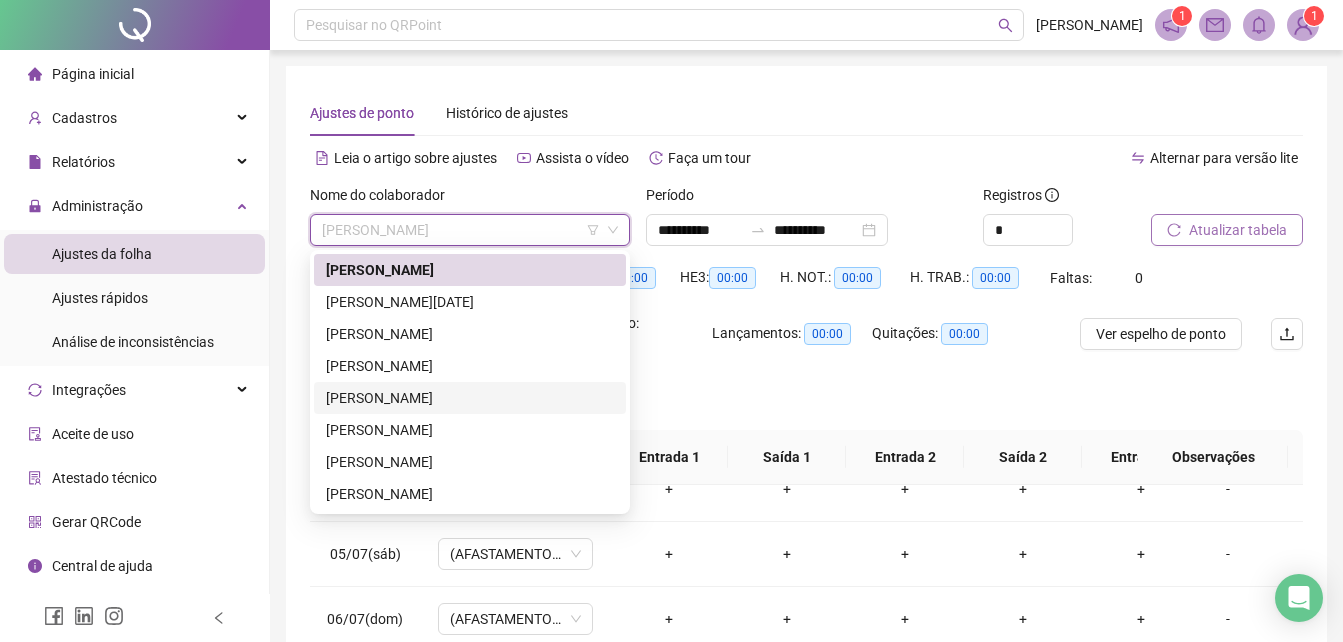 click on "[PERSON_NAME]" at bounding box center [470, 398] 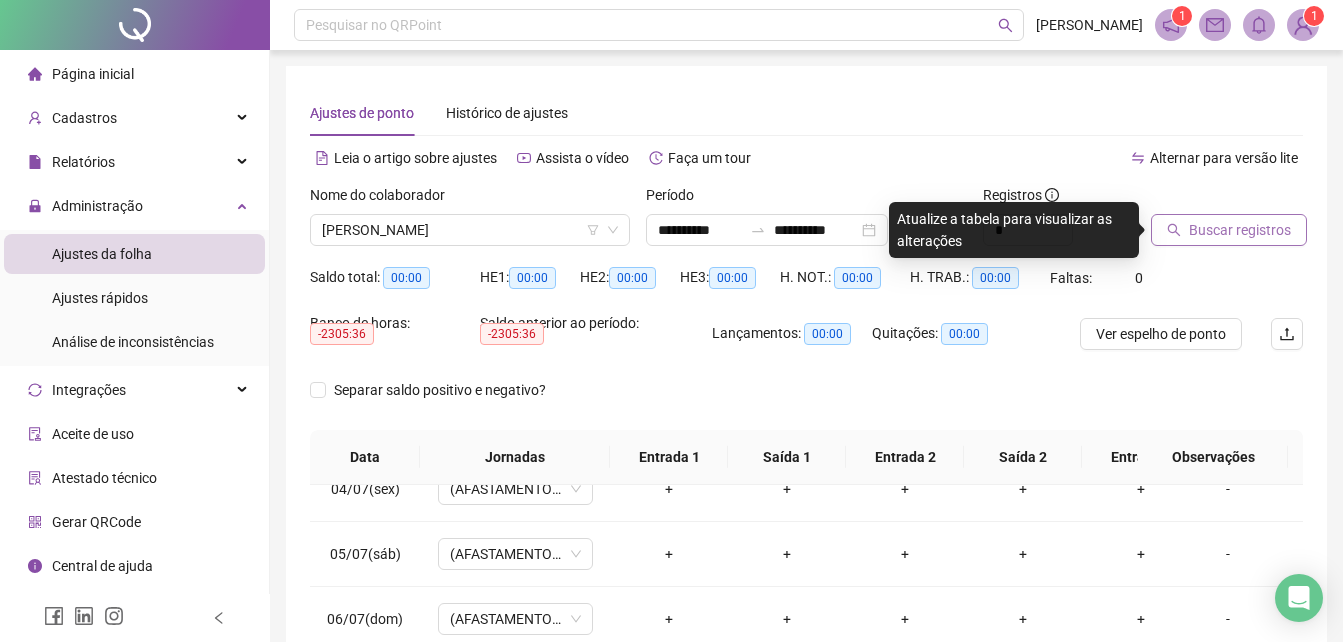 click on "Buscar registros" at bounding box center [1240, 230] 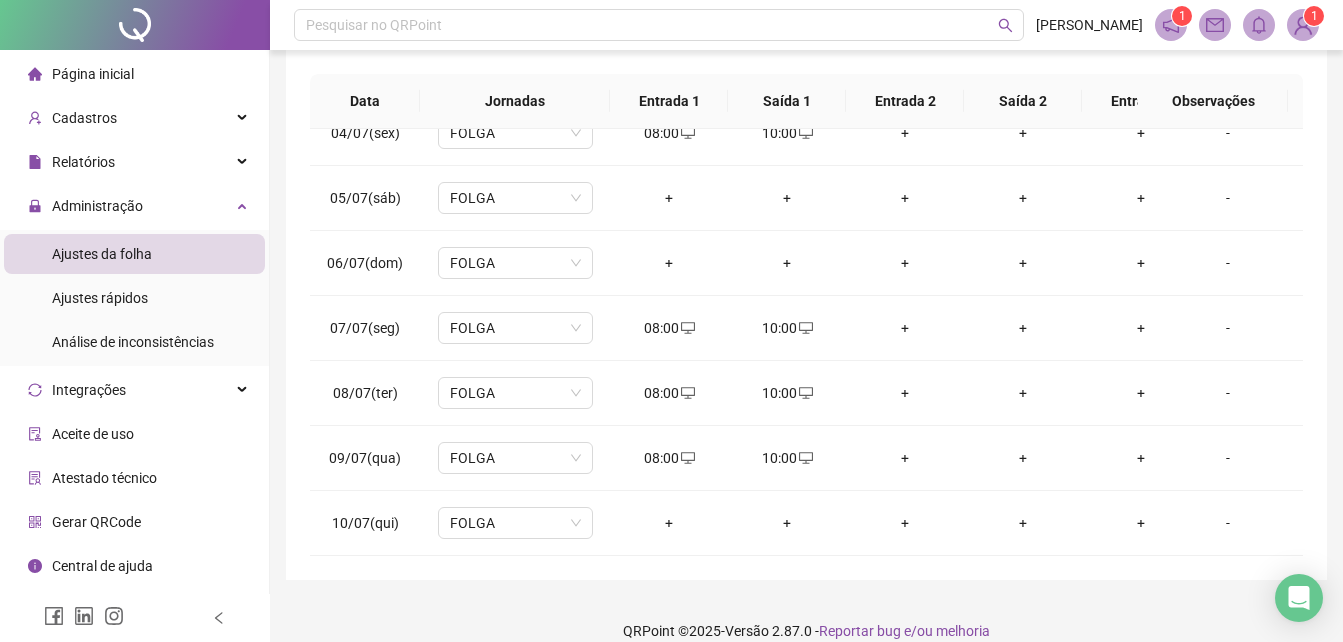 scroll, scrollTop: 380, scrollLeft: 0, axis: vertical 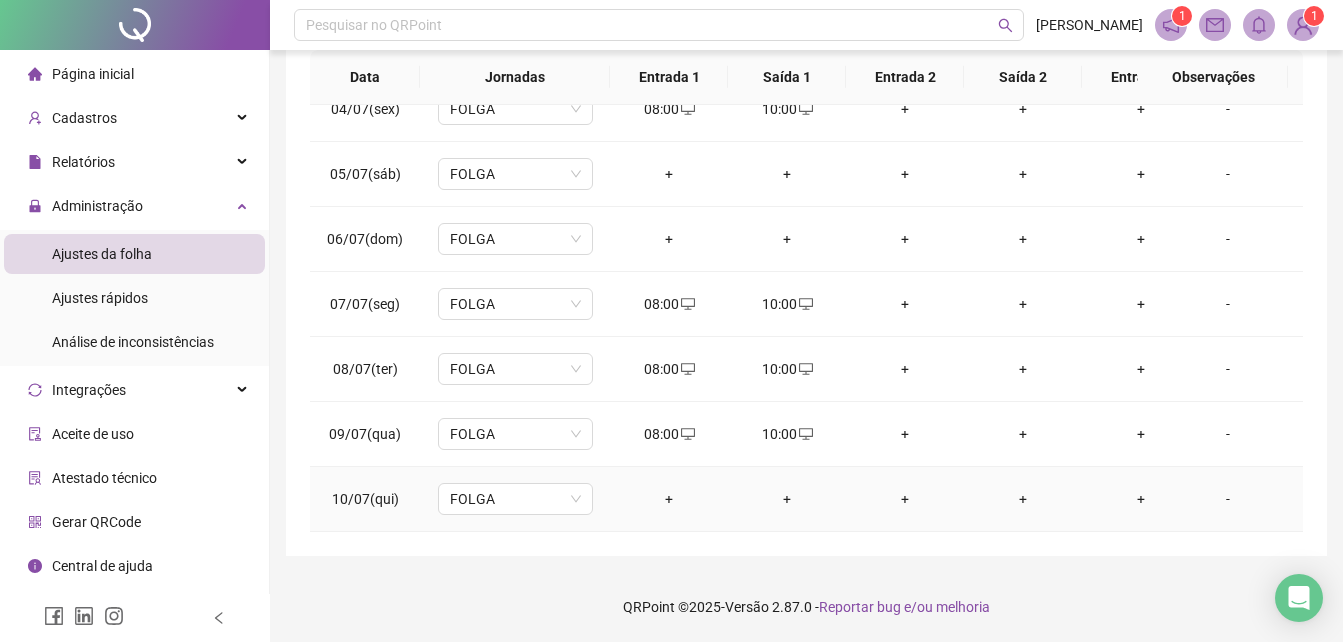 click on "+" at bounding box center (669, 499) 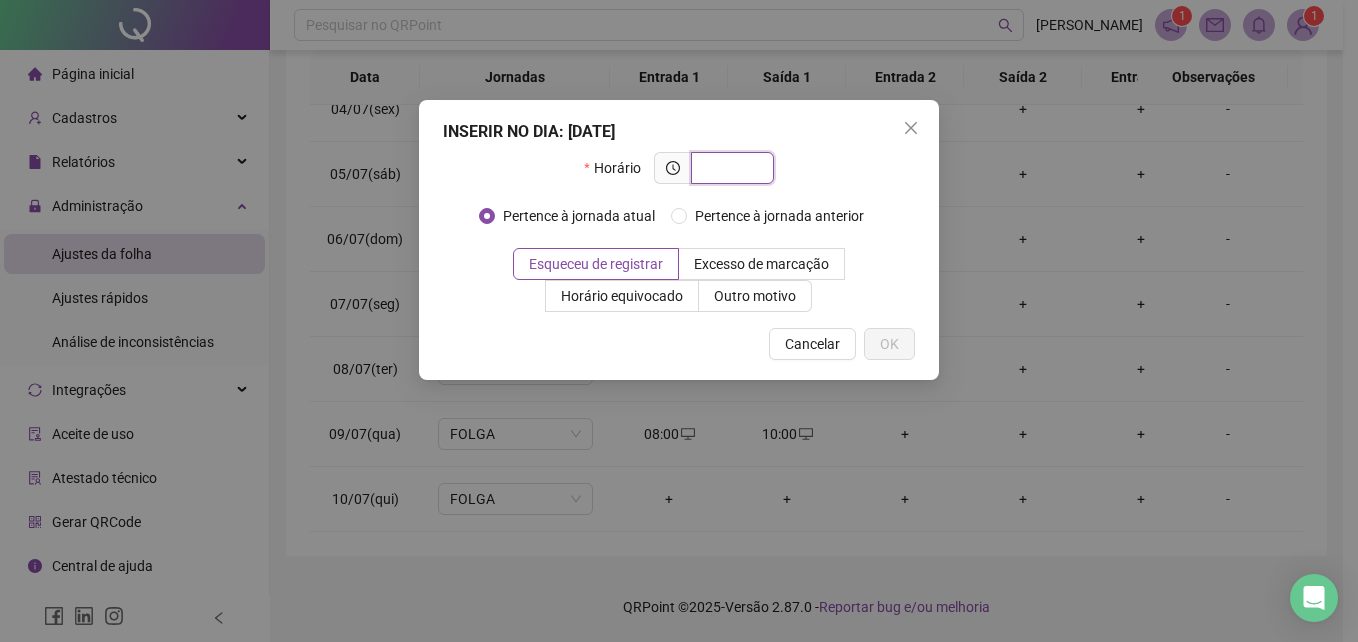 click at bounding box center [730, 168] 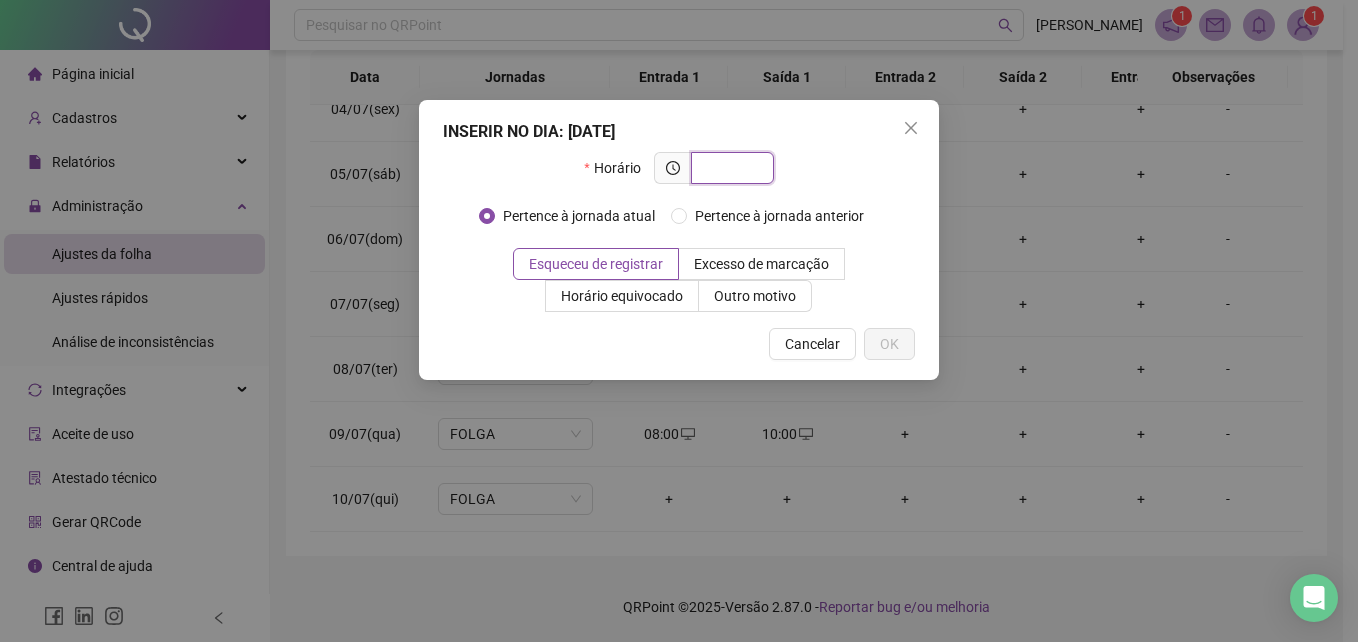 paste on "*****" 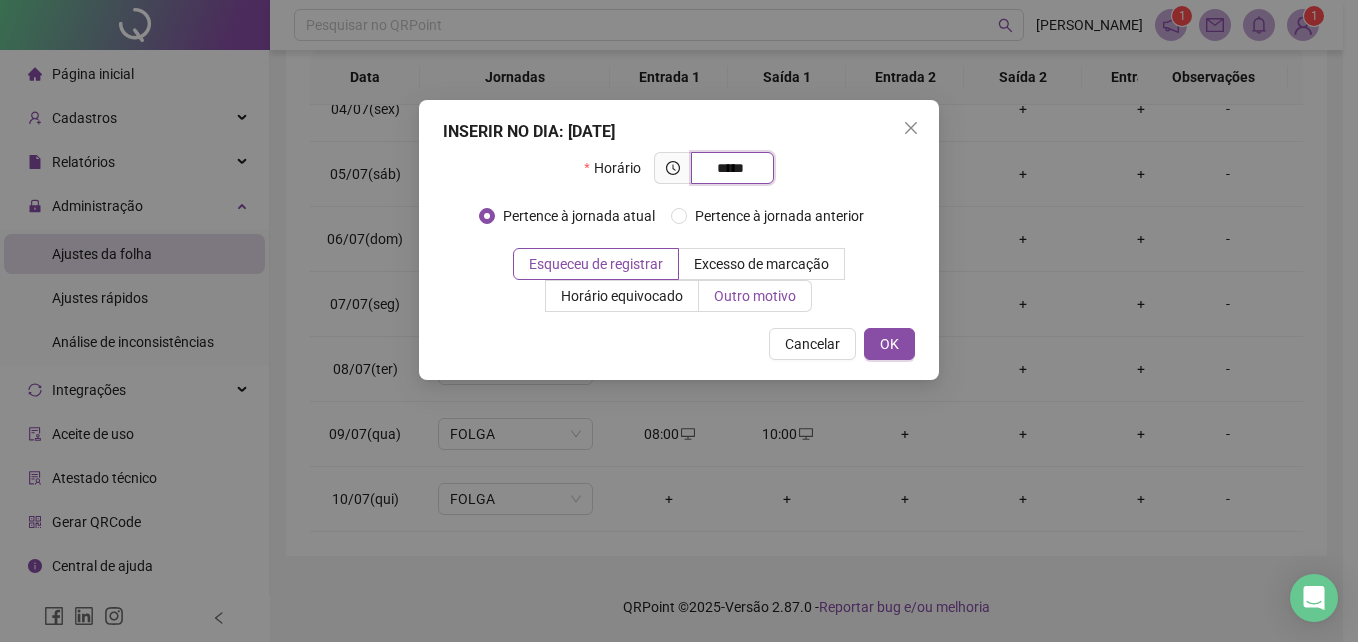 type on "*****" 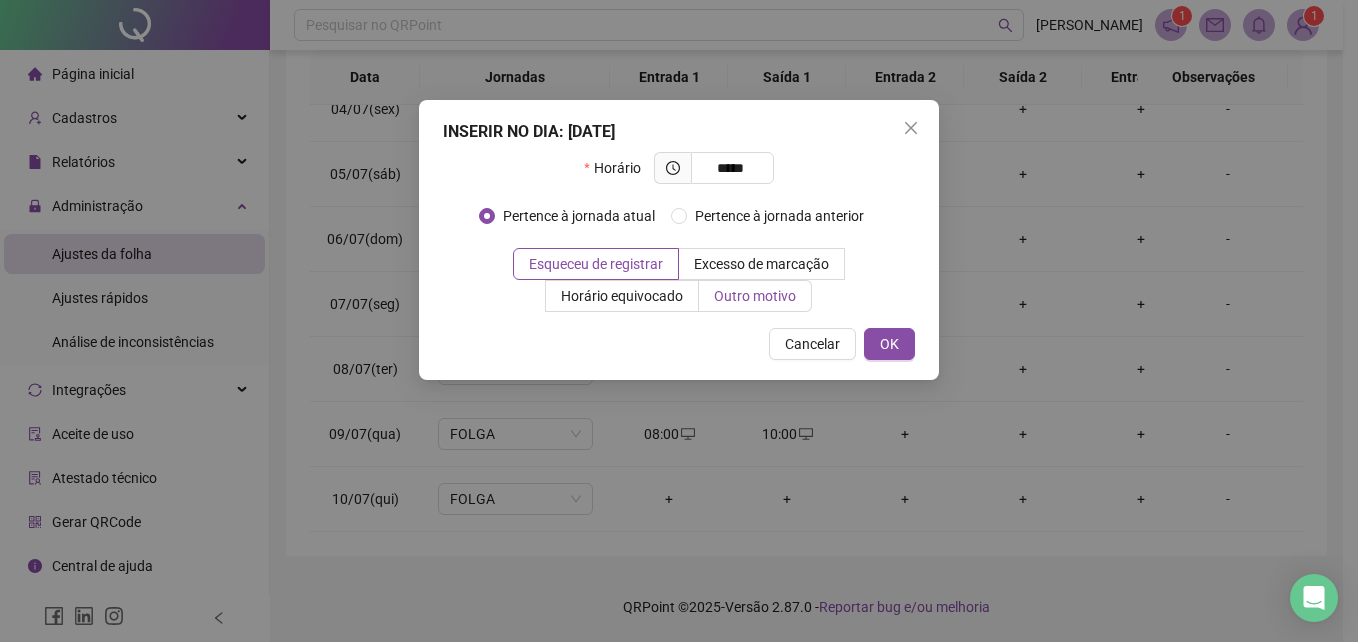 click on "Outro motivo" at bounding box center [755, 296] 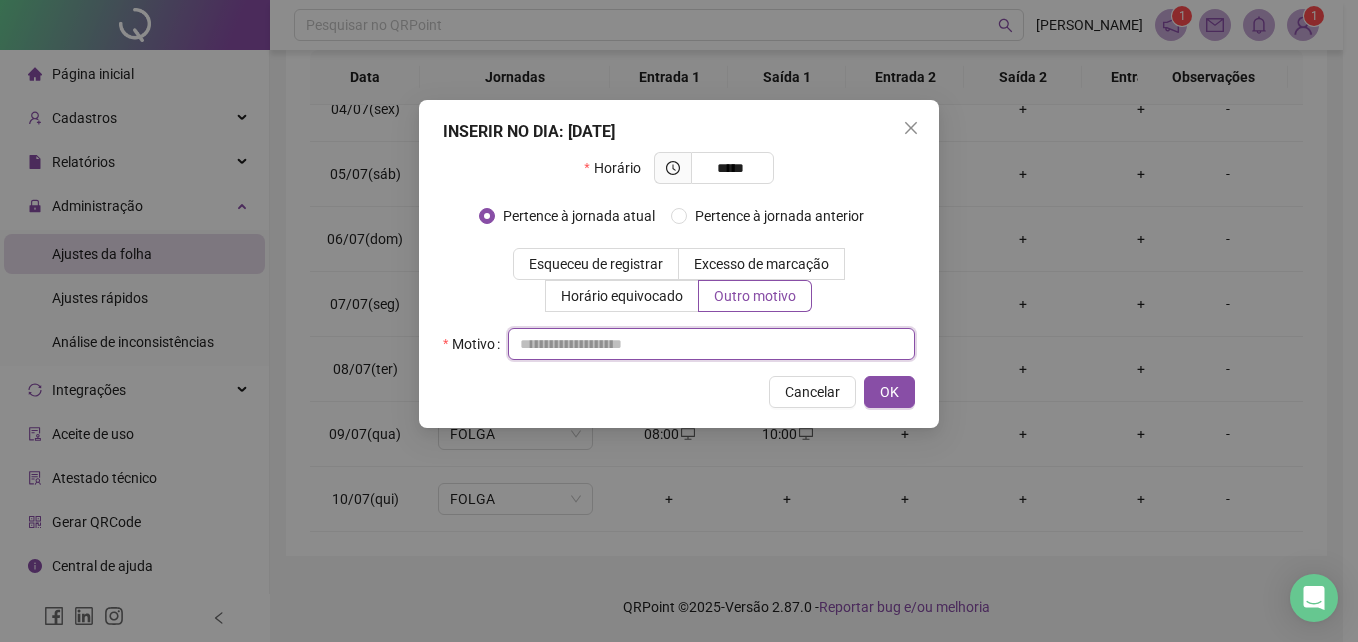 click at bounding box center [711, 344] 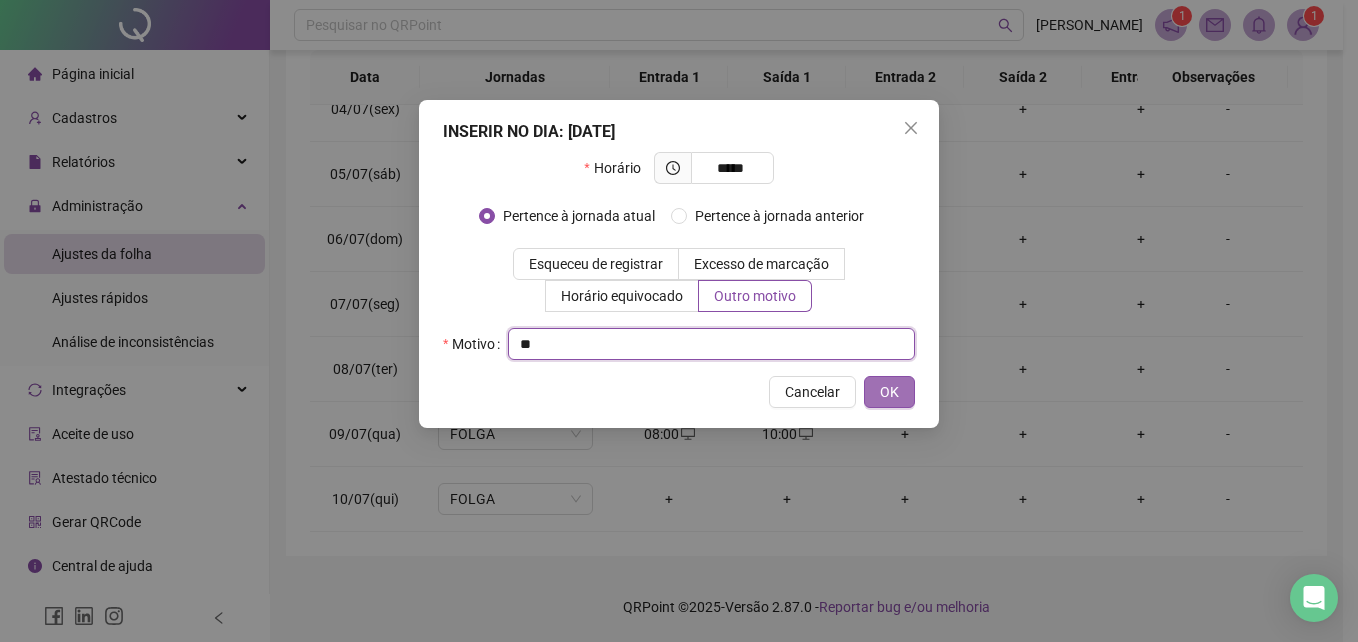 type on "**" 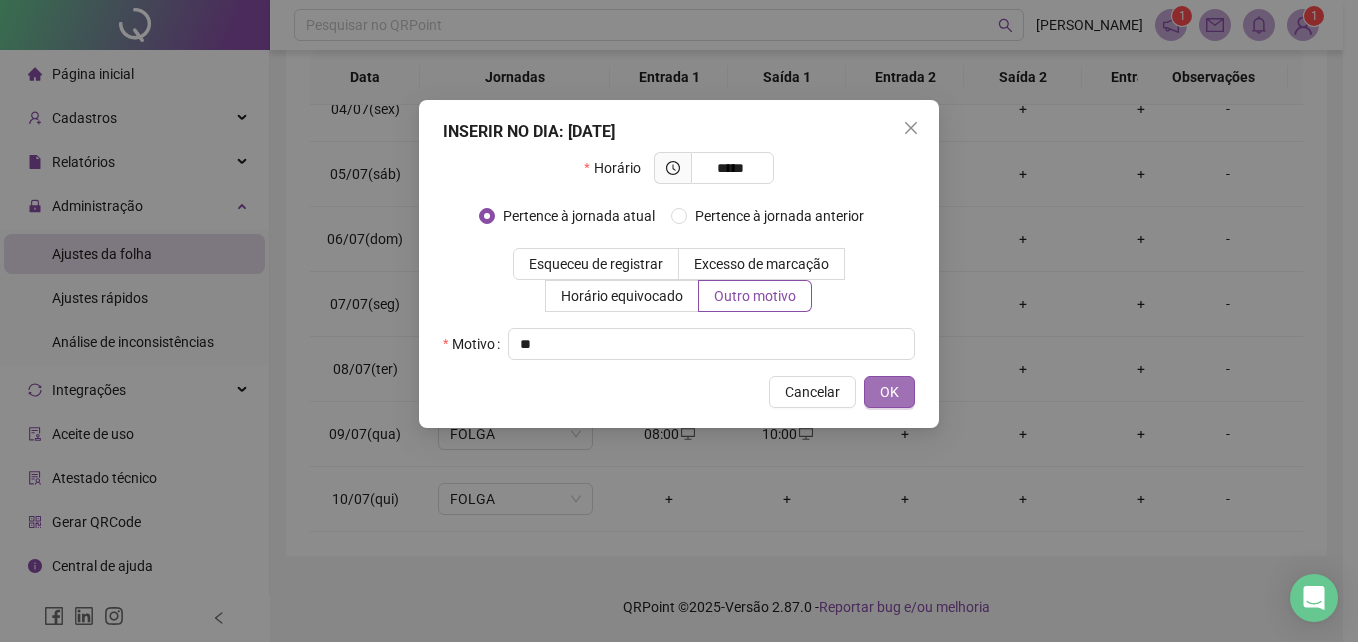 click on "OK" at bounding box center [889, 392] 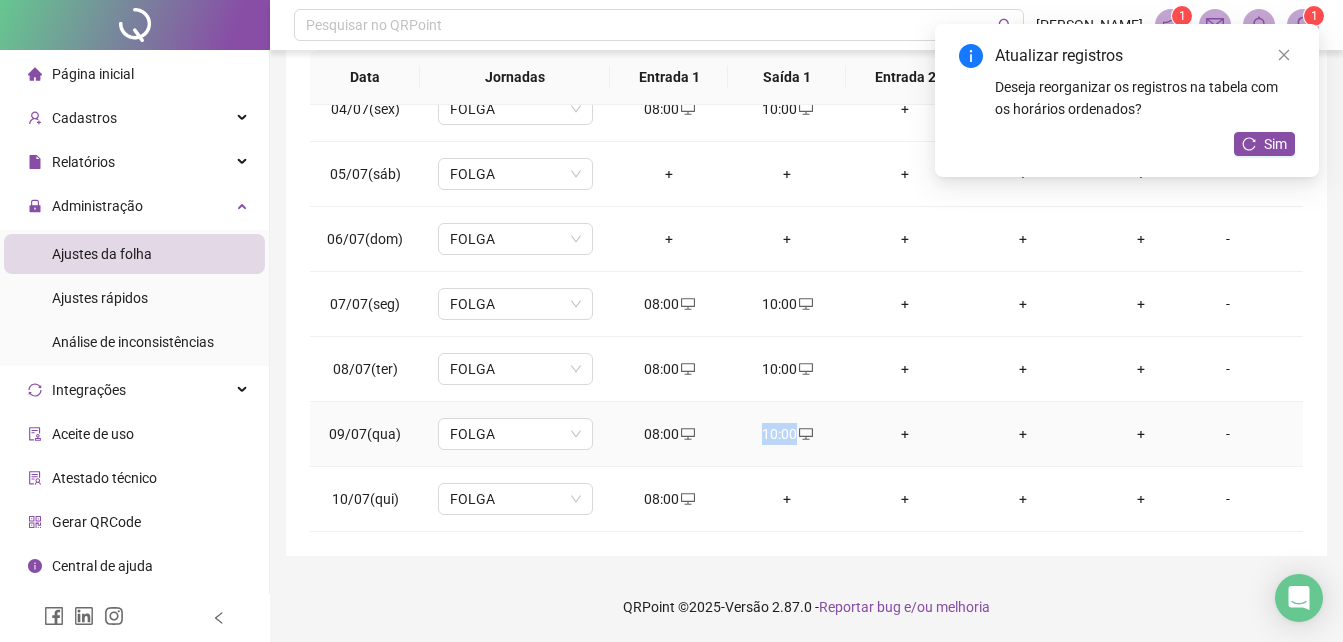 drag, startPoint x: 757, startPoint y: 418, endPoint x: 795, endPoint y: 419, distance: 38.013157 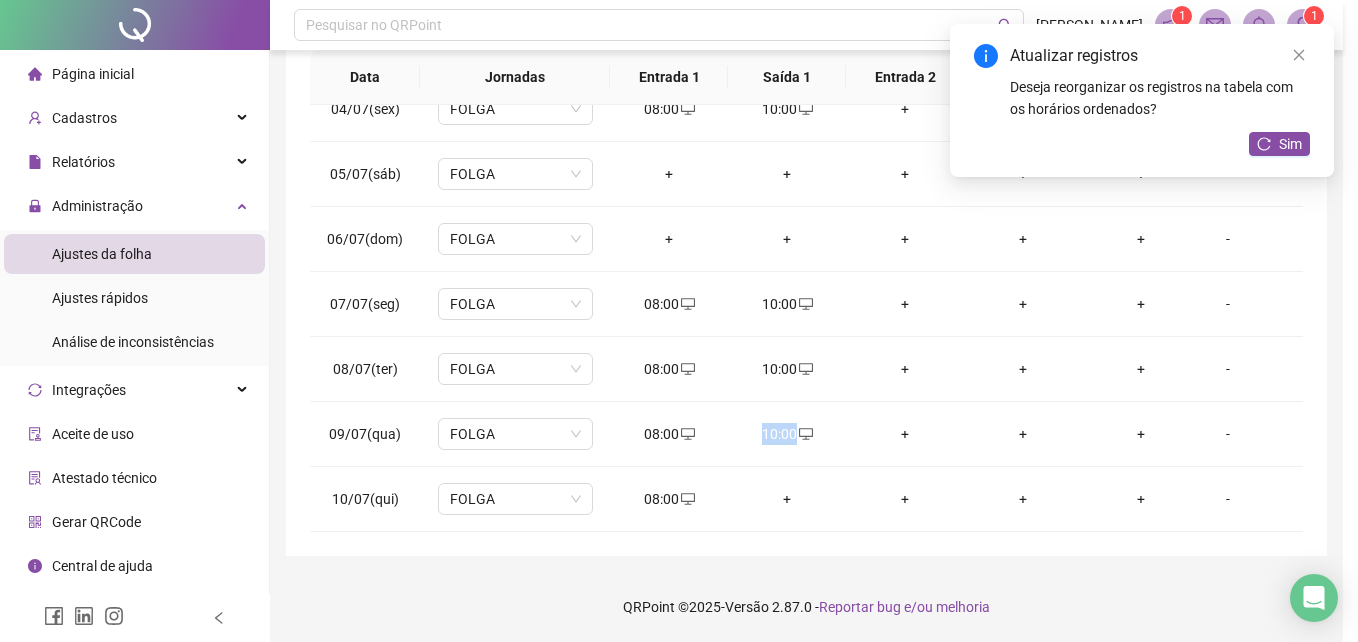 type on "**********" 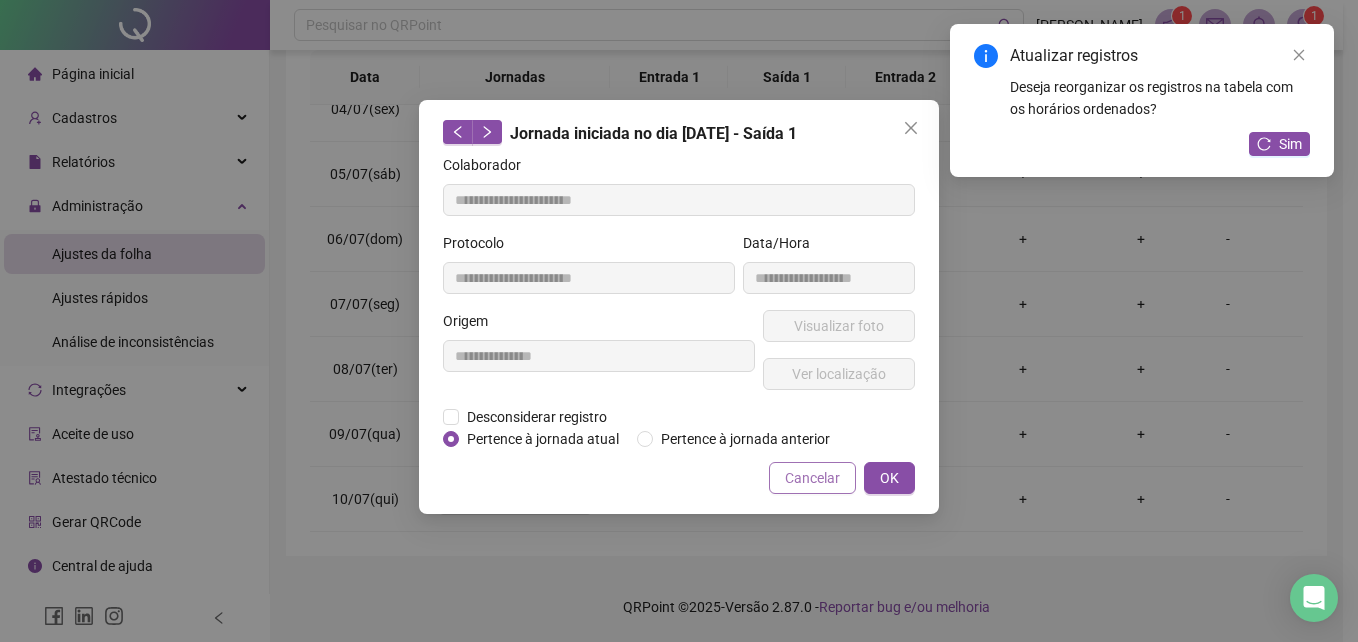 click on "Cancelar" at bounding box center (812, 478) 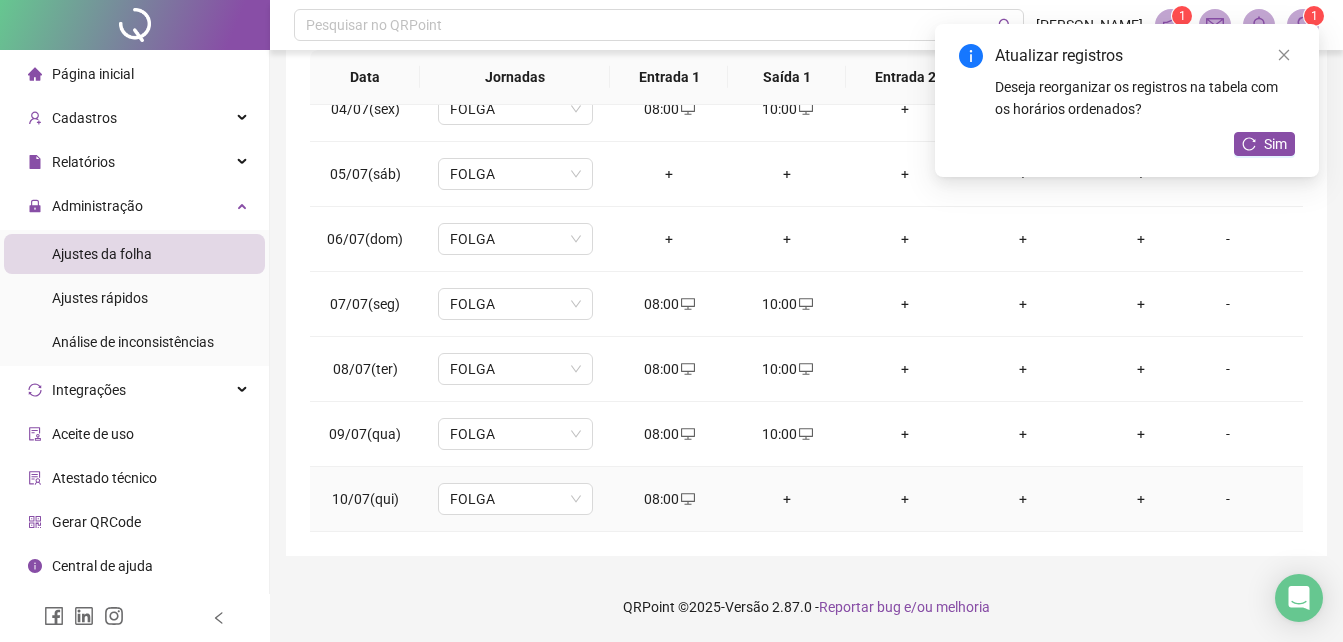 click on "+" at bounding box center [787, 499] 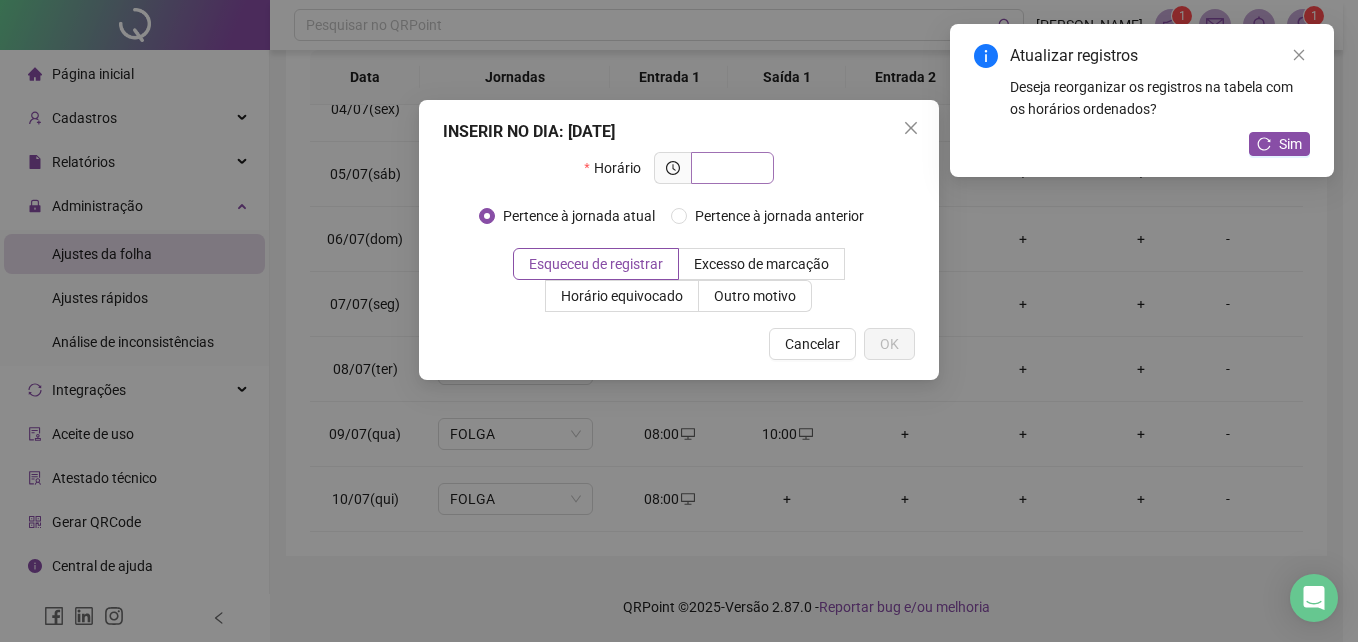 click at bounding box center [730, 168] 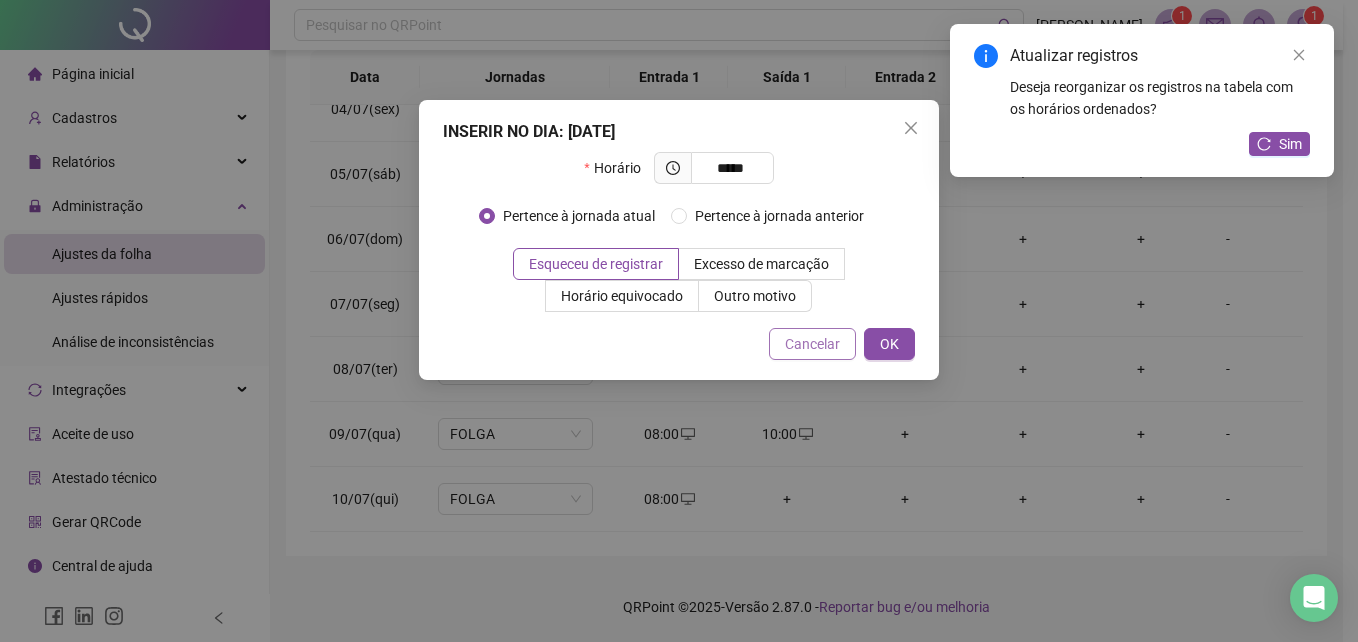 type on "*****" 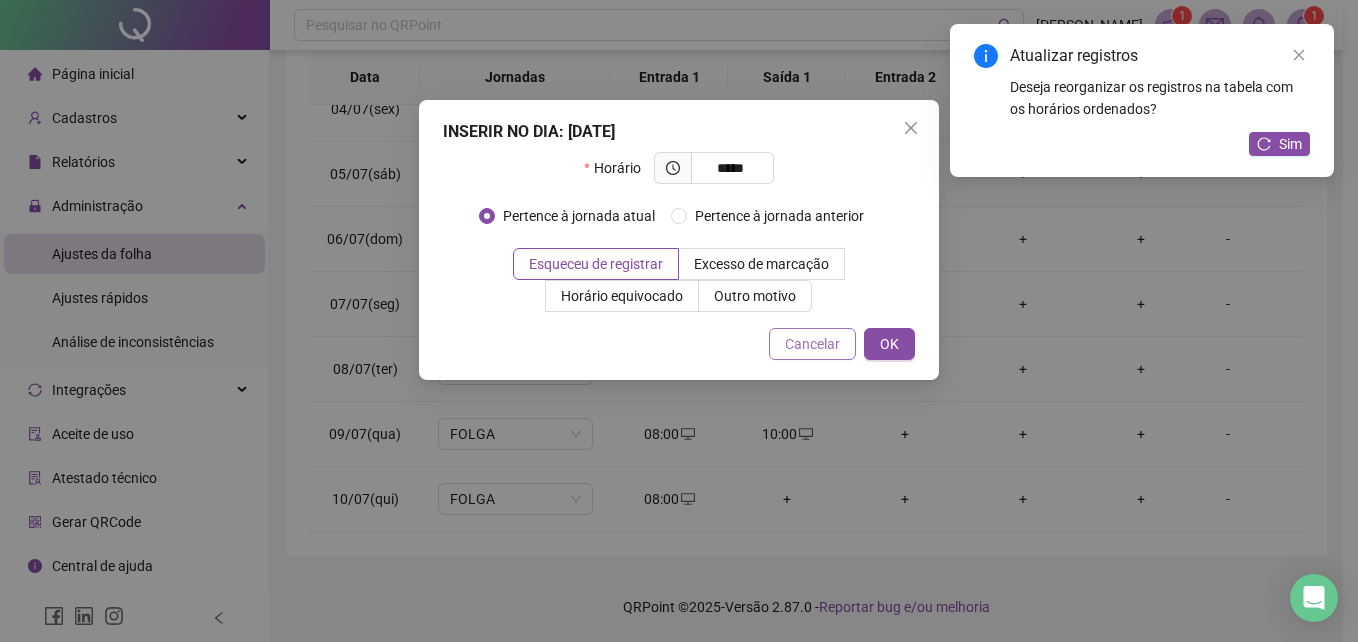 click on "Cancelar" at bounding box center [812, 344] 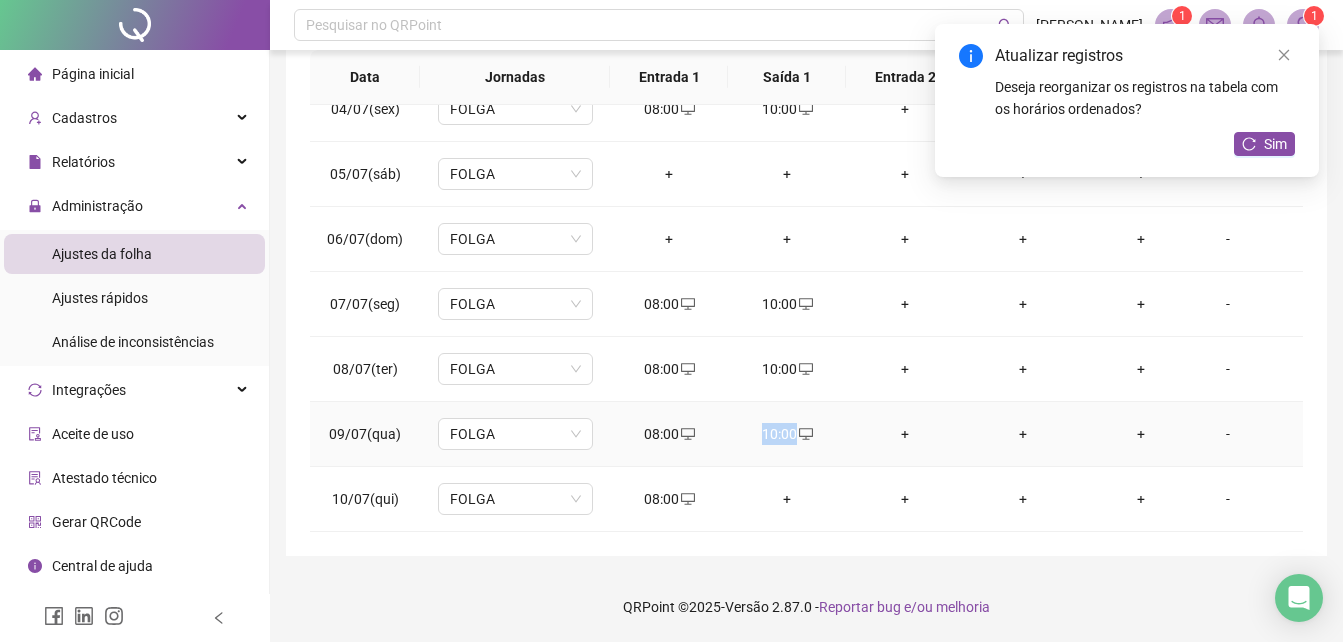 drag, startPoint x: 758, startPoint y: 419, endPoint x: 797, endPoint y: 423, distance: 39.20459 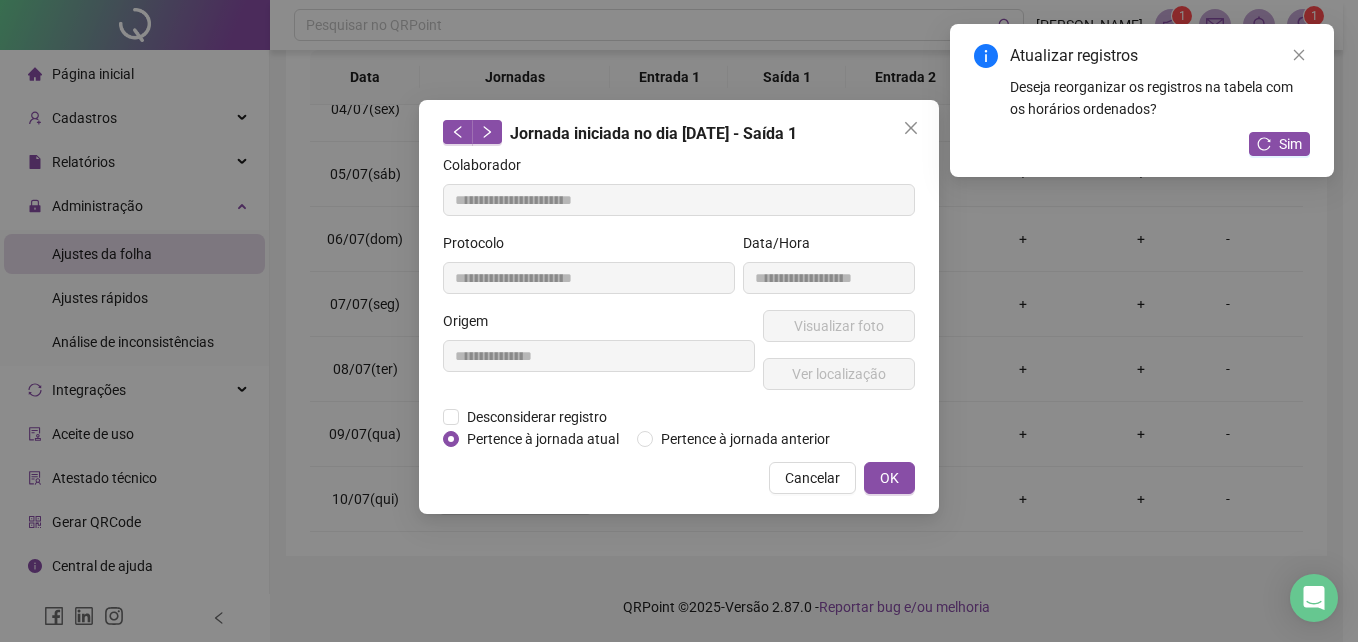 copy on "10:00" 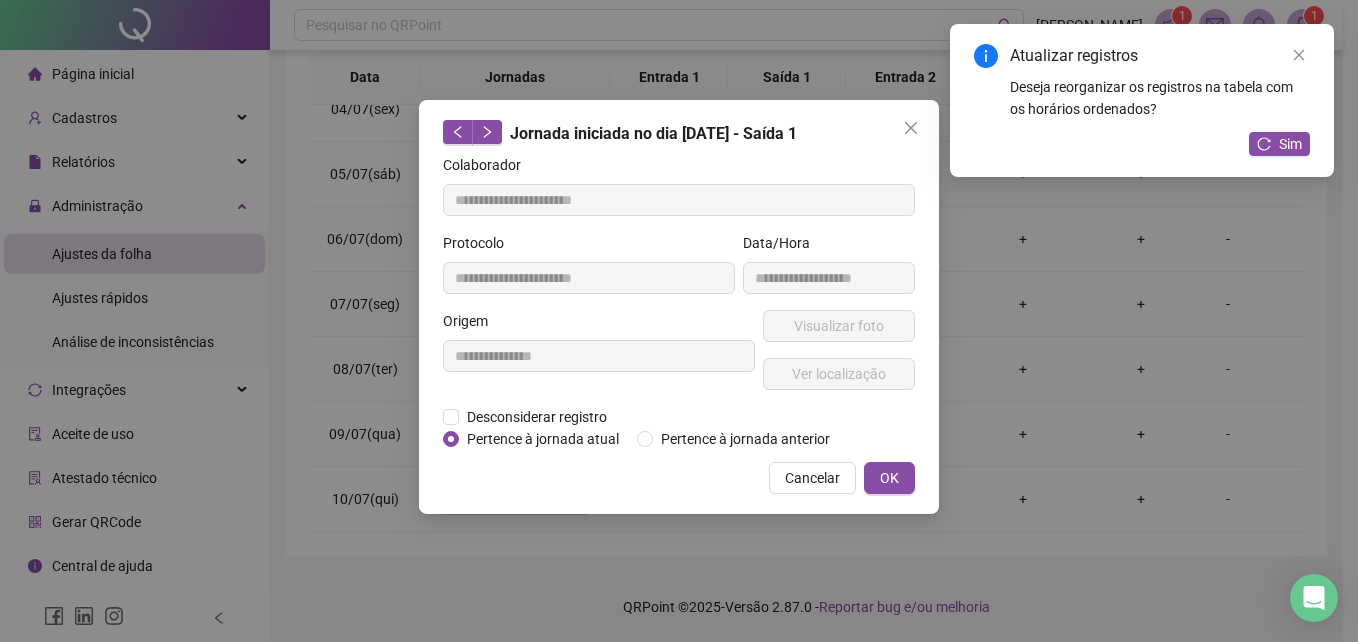 click on "**********" at bounding box center (679, 307) 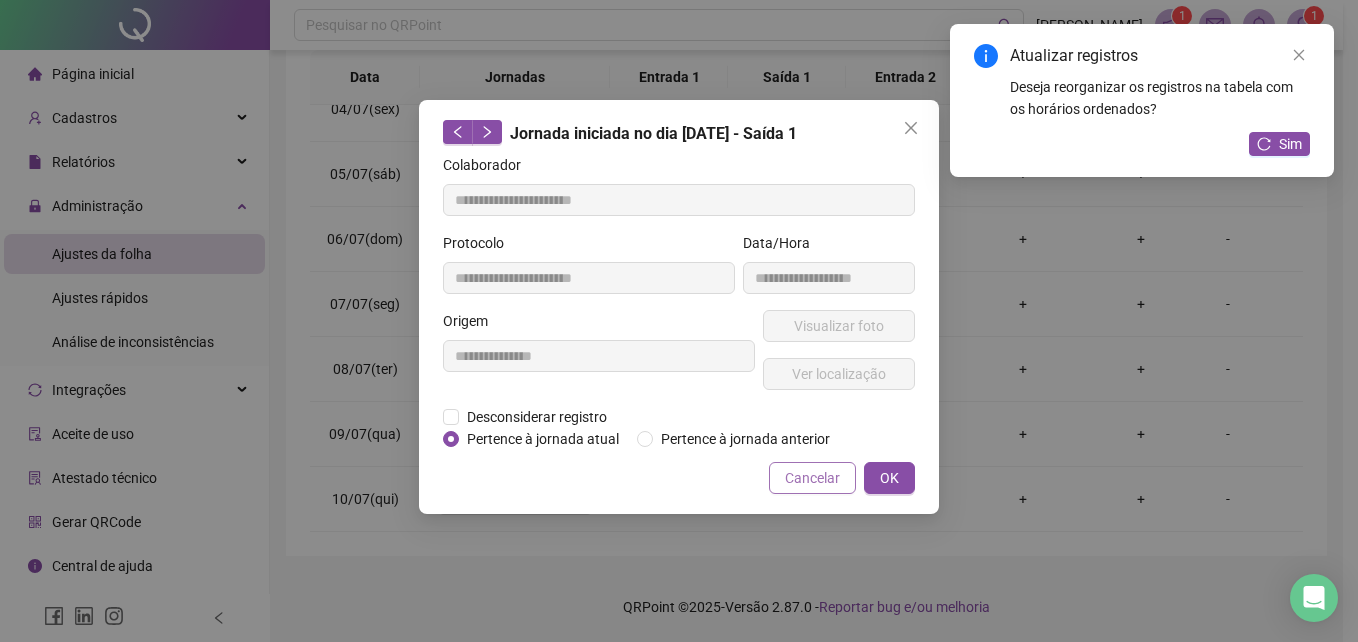 click on "Cancelar" at bounding box center [812, 478] 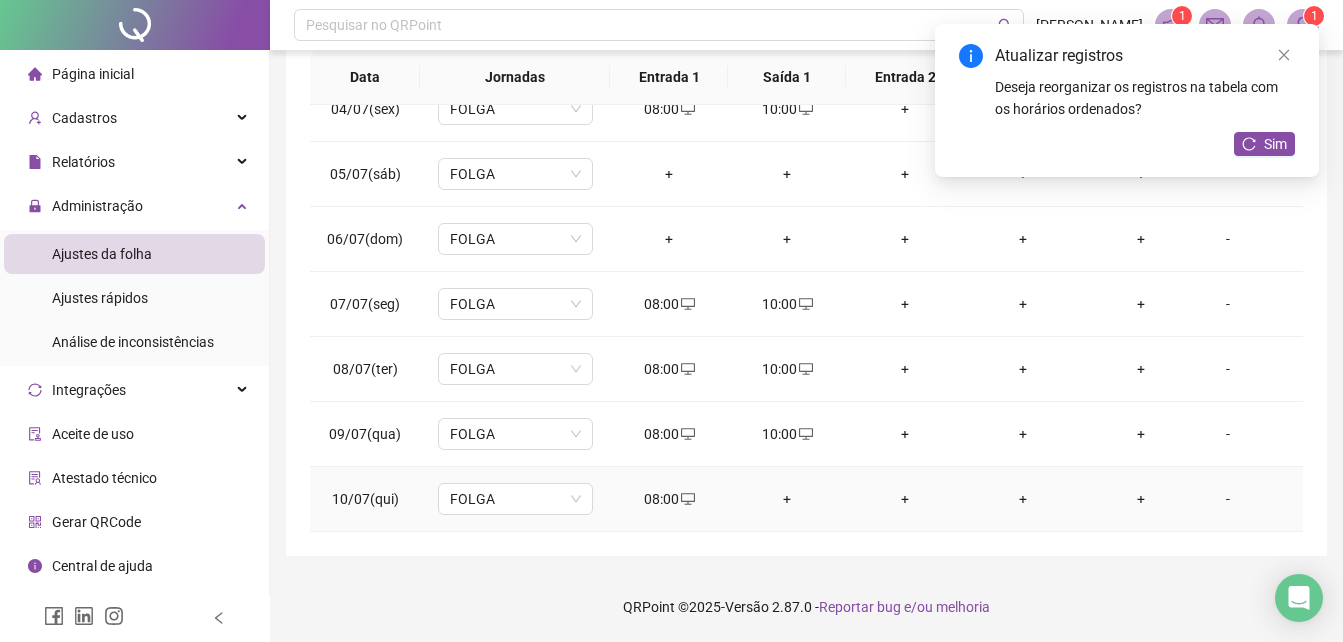 click on "+" at bounding box center [787, 499] 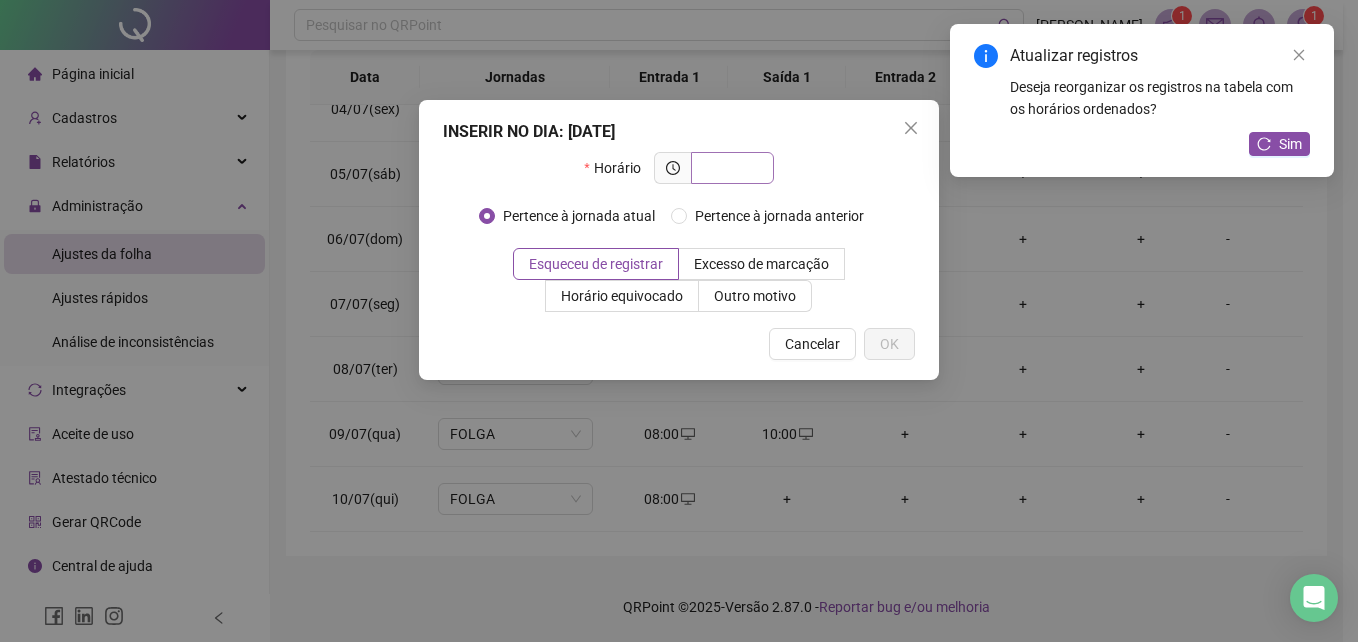 click at bounding box center (730, 168) 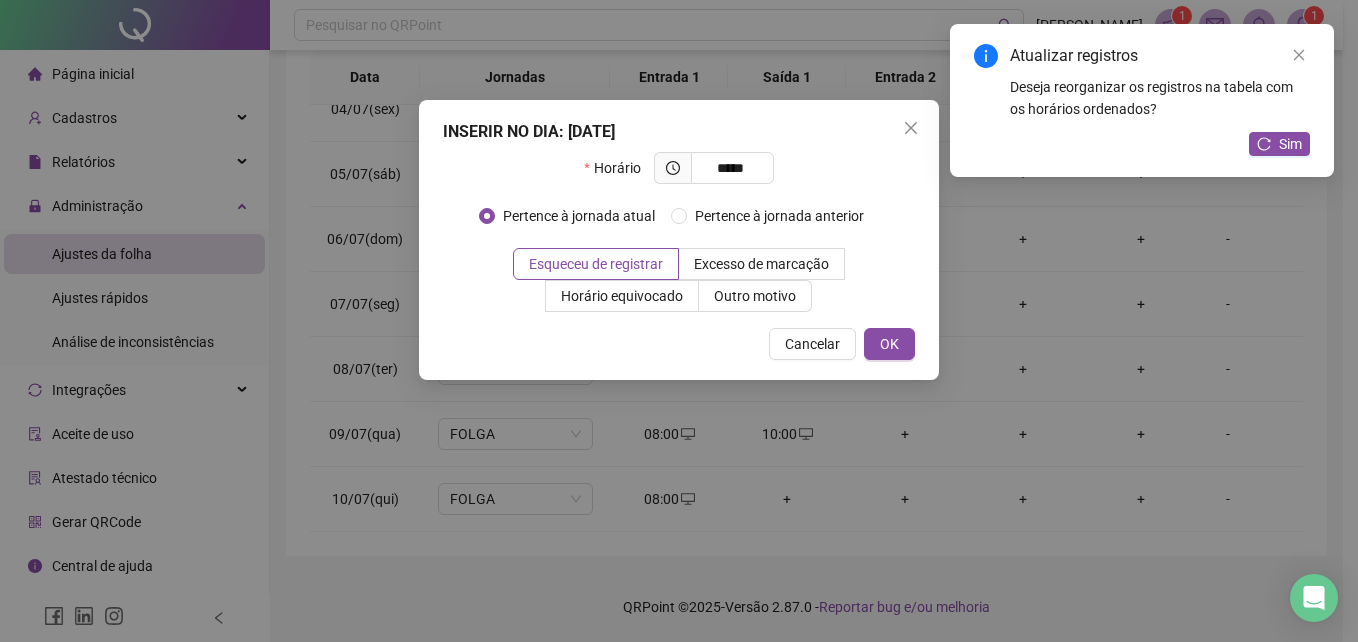 type on "*****" 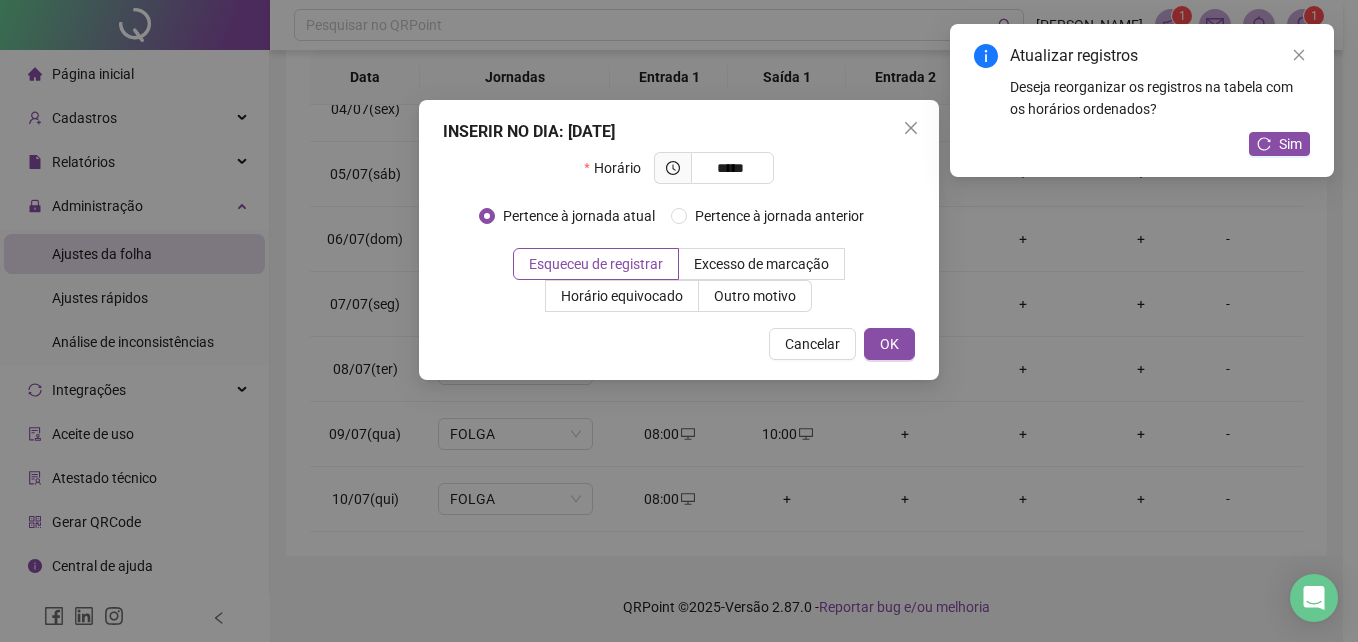 click on "INSERIR NO DIA :   [DATE] Horário ***** Pertence à jornada atual Pertence à jornada anterior Esqueceu de registrar Excesso de marcação Horário equivocado Outro motivo Motivo Cancelar OK" at bounding box center (679, 240) 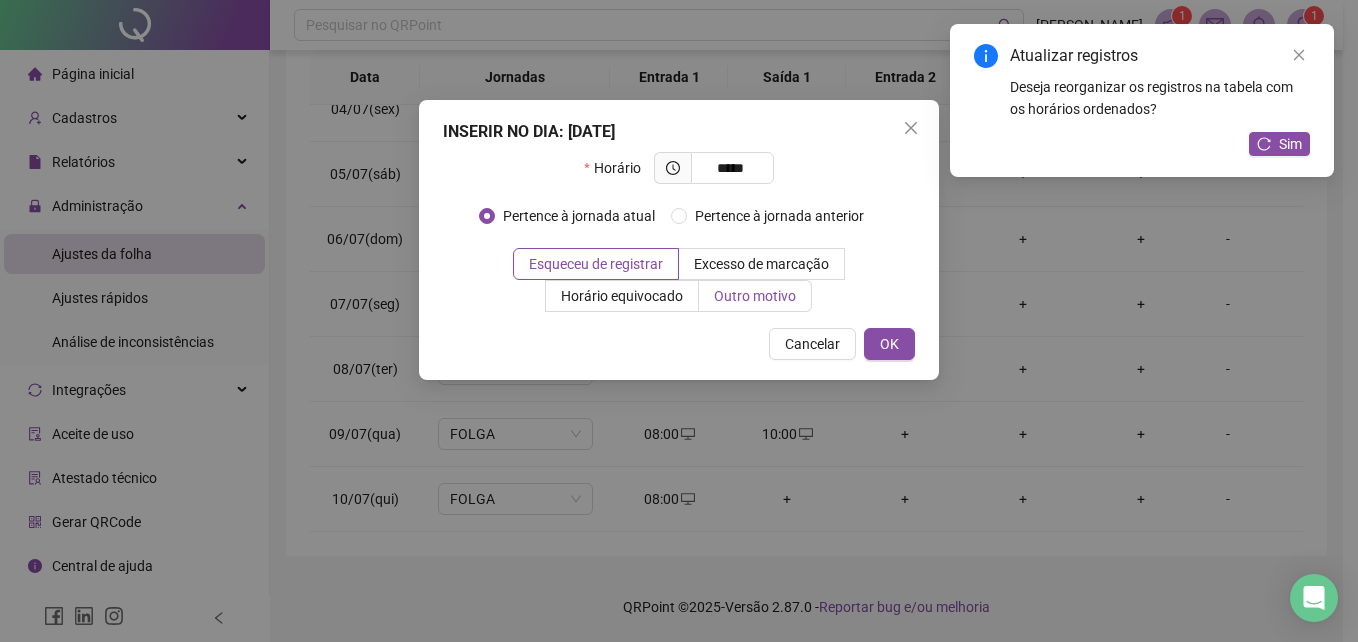 click on "Outro motivo" at bounding box center [755, 296] 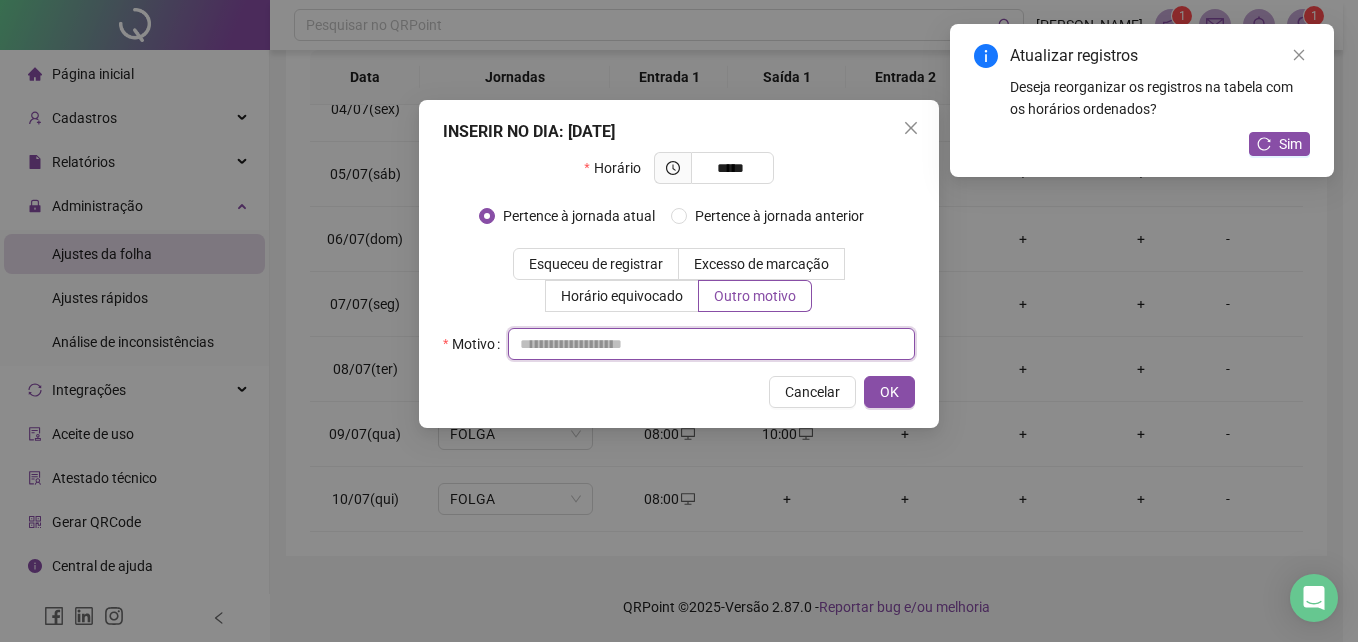 click at bounding box center [711, 344] 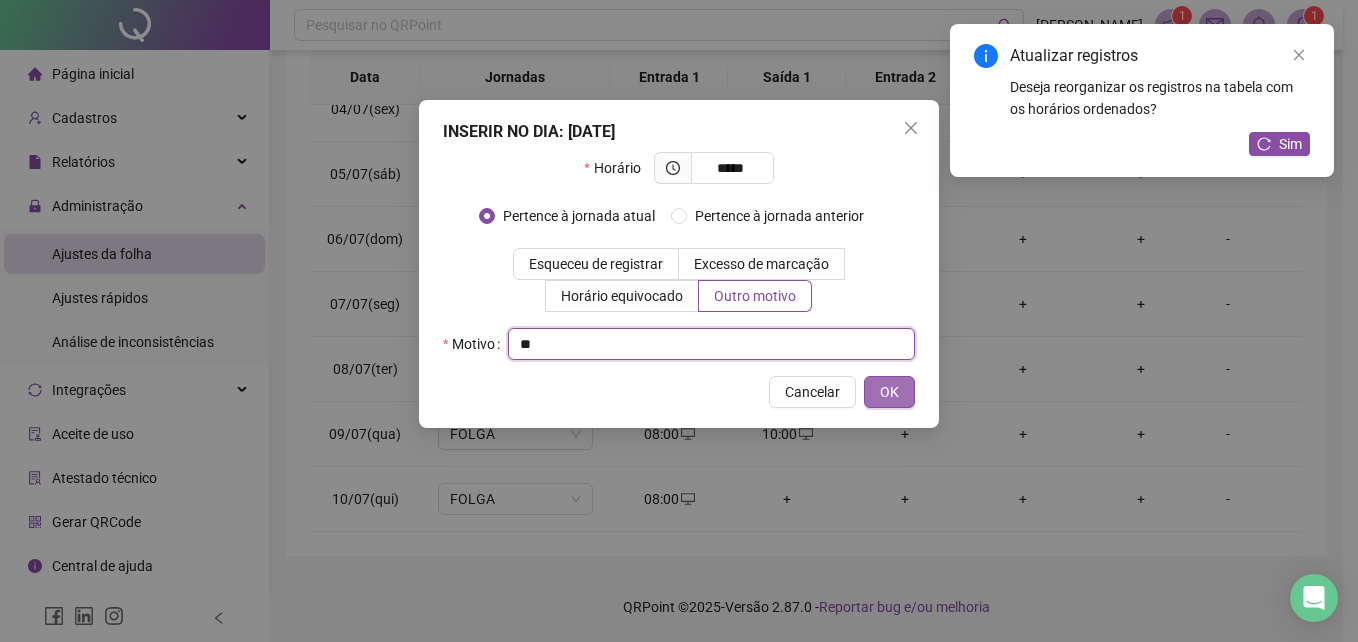 type on "**" 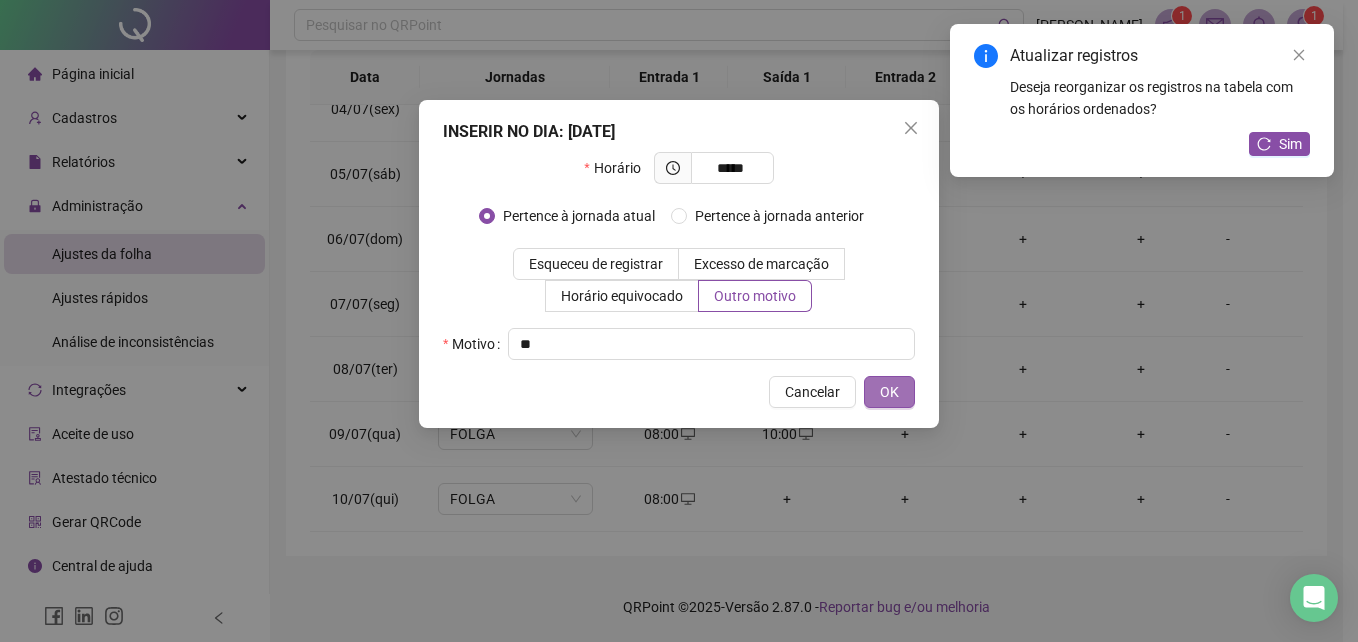 click on "OK" at bounding box center [889, 392] 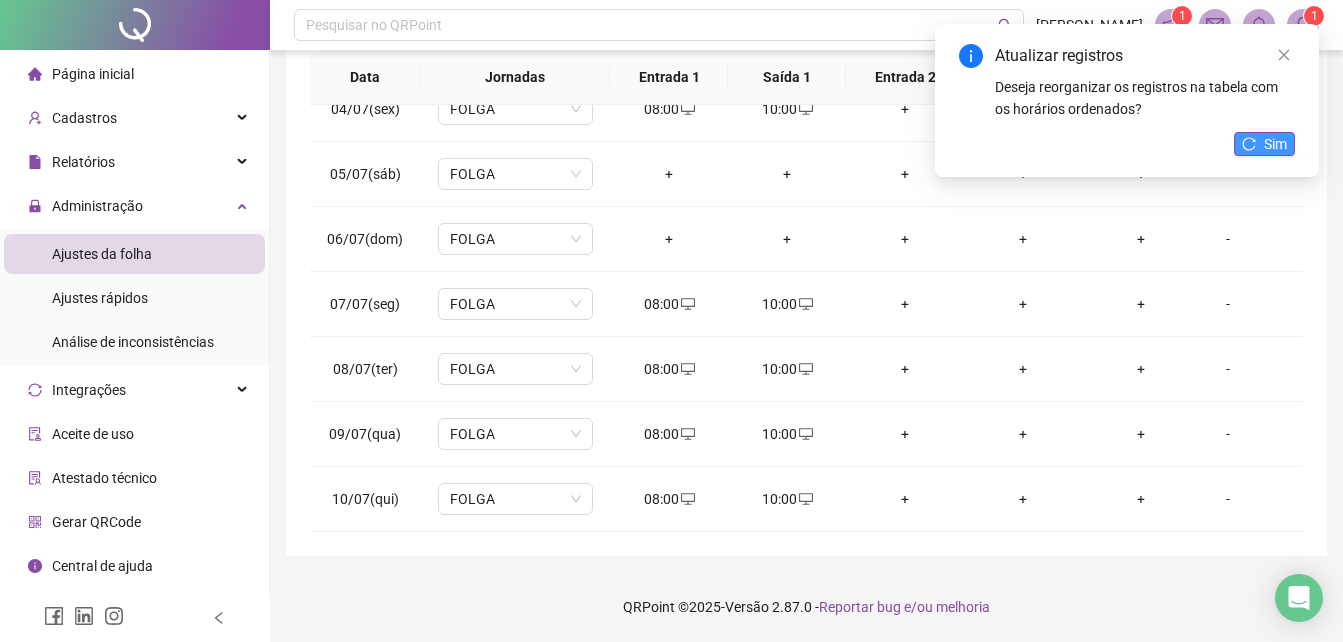 click on "Sim" at bounding box center [1275, 144] 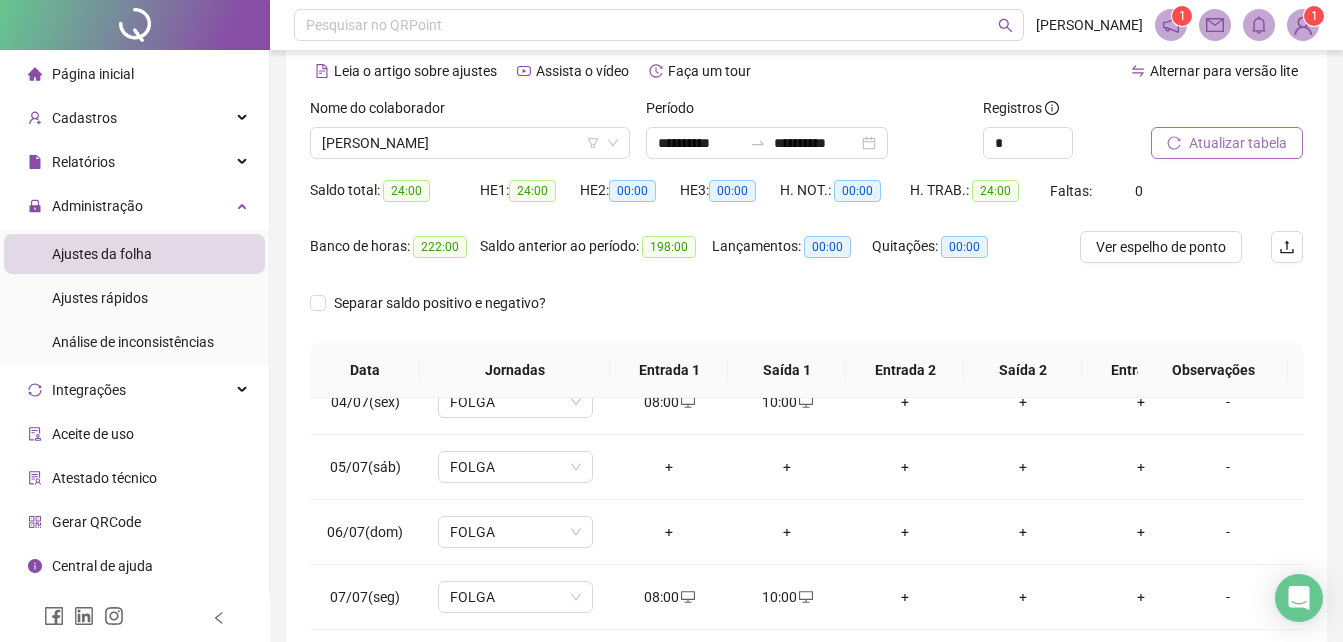 scroll, scrollTop: 0, scrollLeft: 0, axis: both 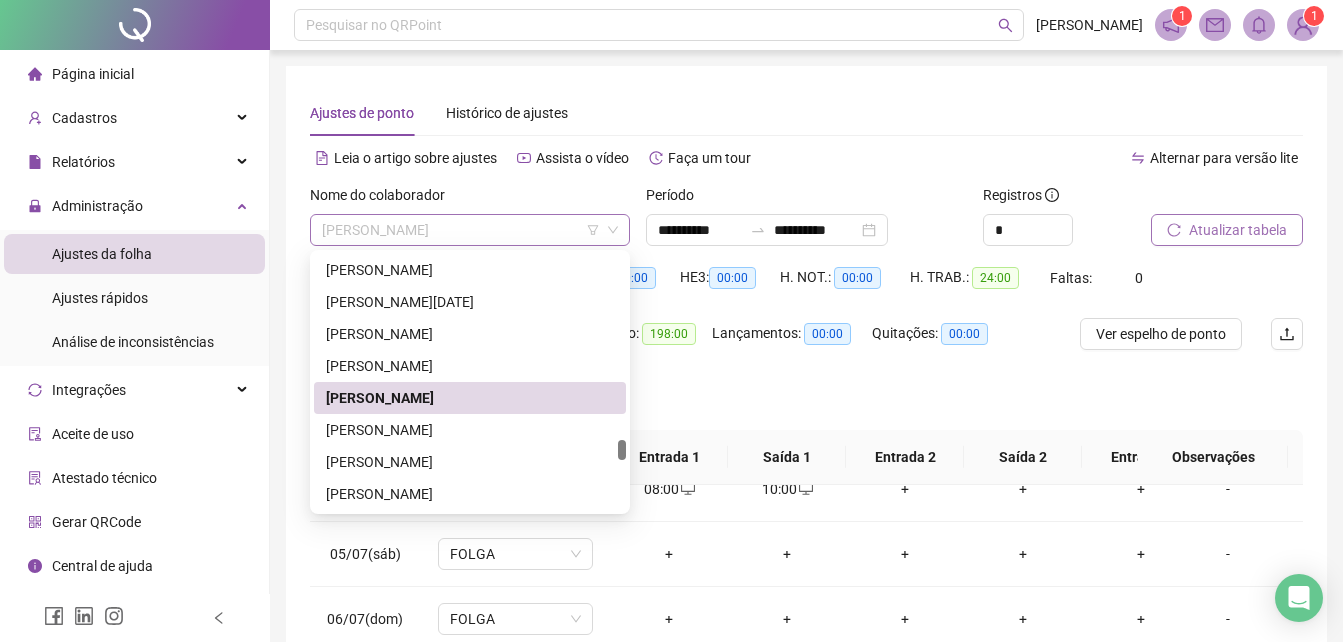 click on "[PERSON_NAME]" at bounding box center [470, 230] 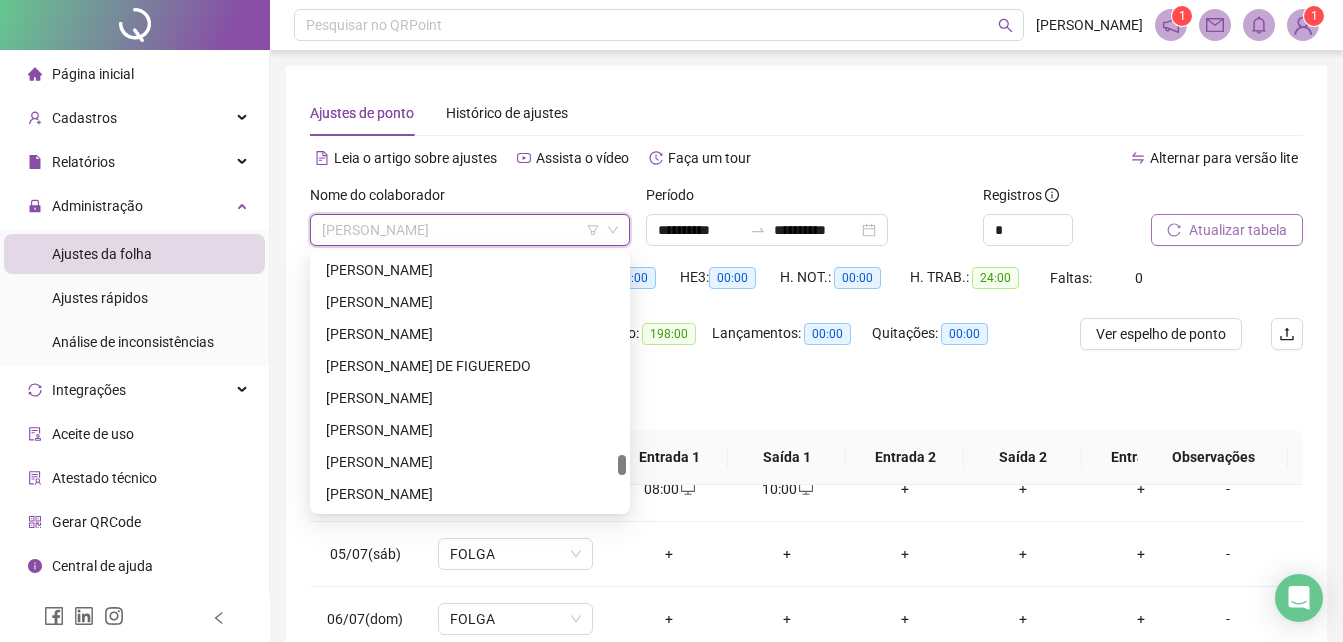 scroll, scrollTop: 2720, scrollLeft: 0, axis: vertical 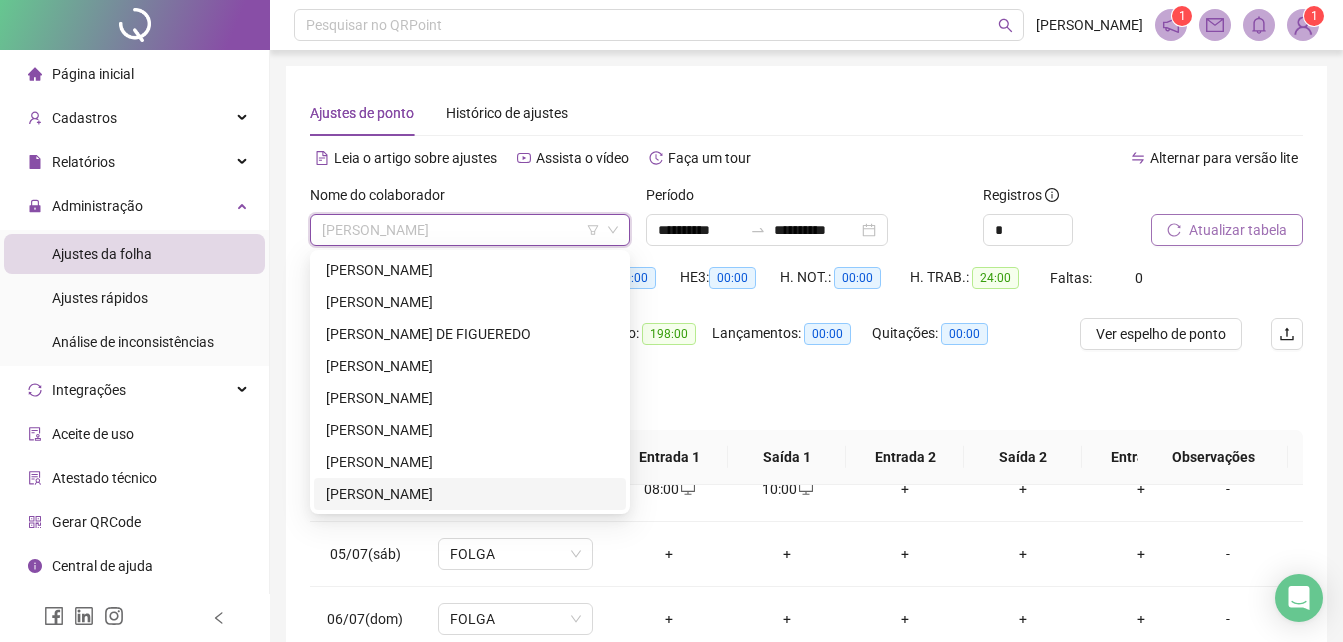 click on "[PERSON_NAME]" at bounding box center (470, 494) 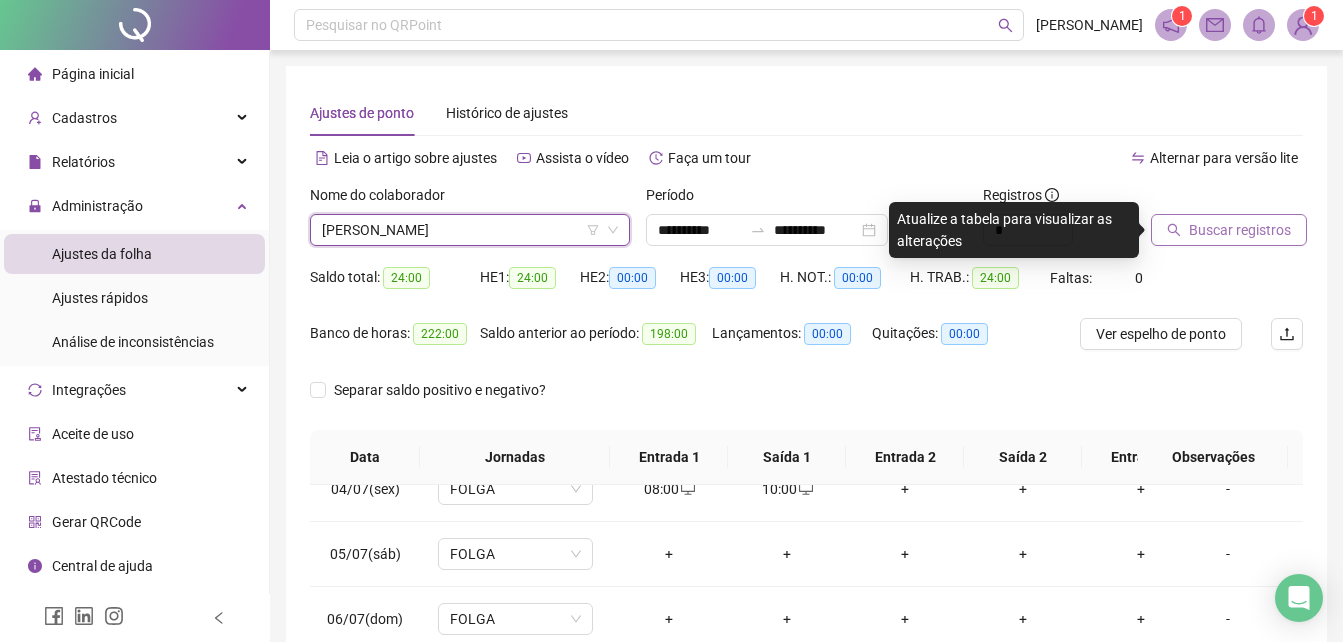 click on "Buscar registros" at bounding box center [1240, 230] 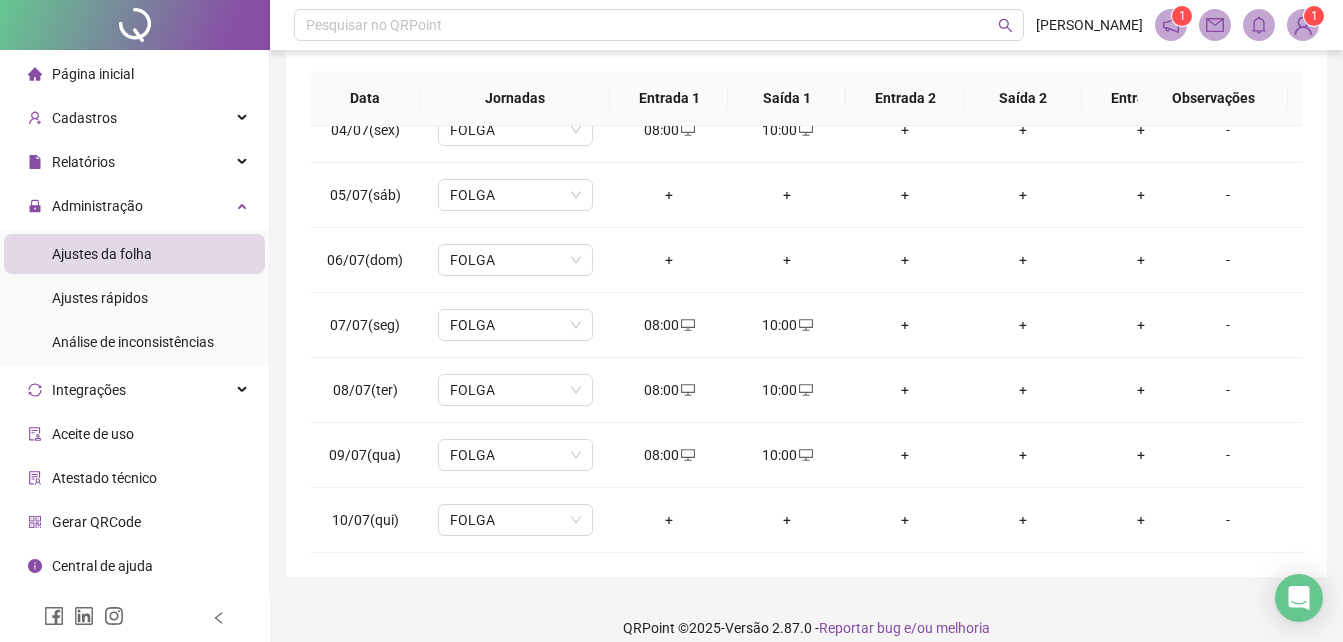 scroll, scrollTop: 380, scrollLeft: 0, axis: vertical 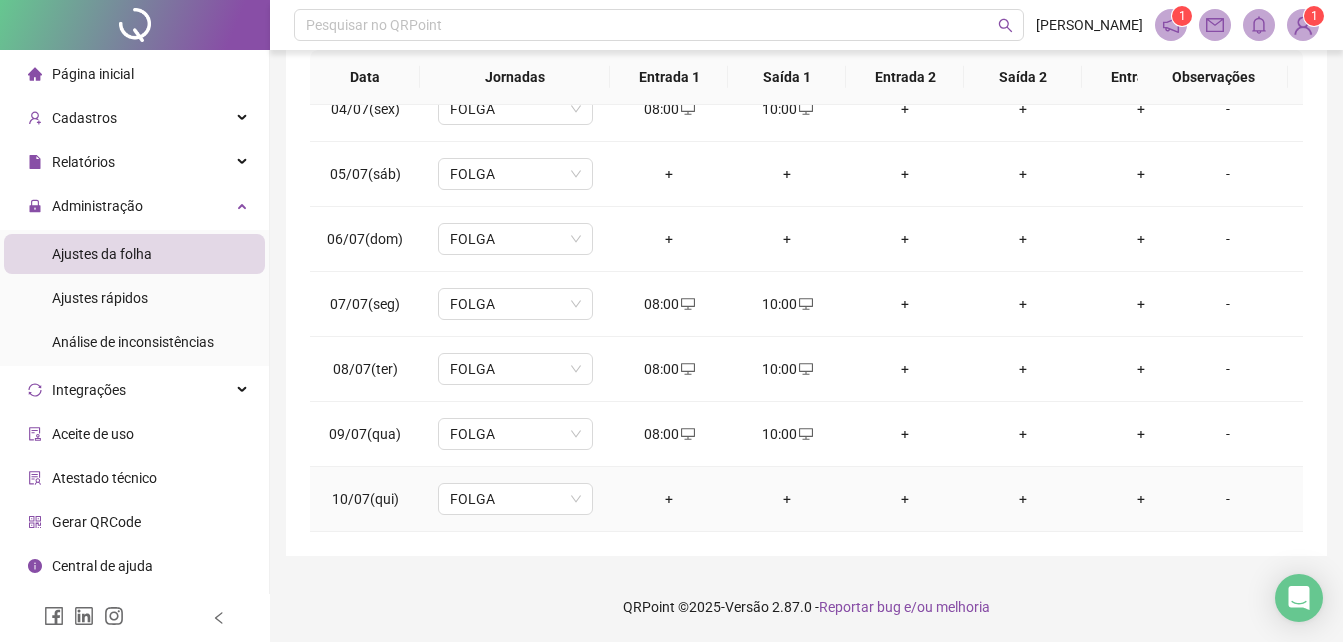 click on "+" at bounding box center [669, 499] 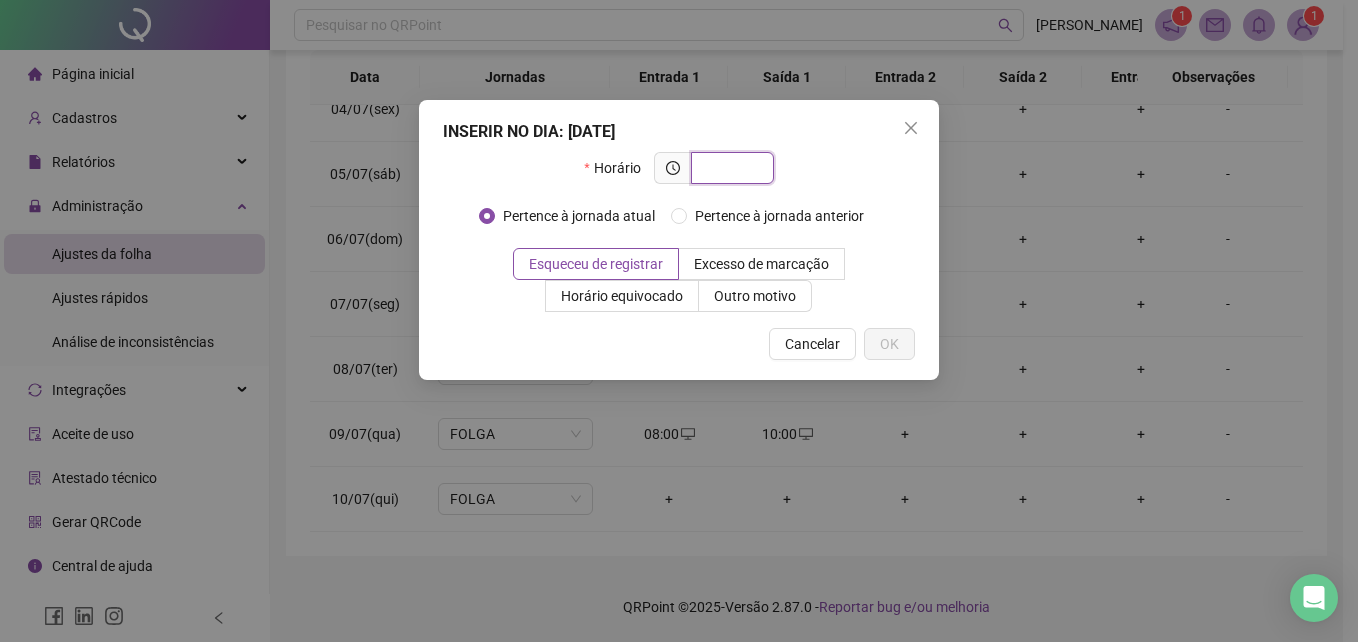 click at bounding box center (730, 168) 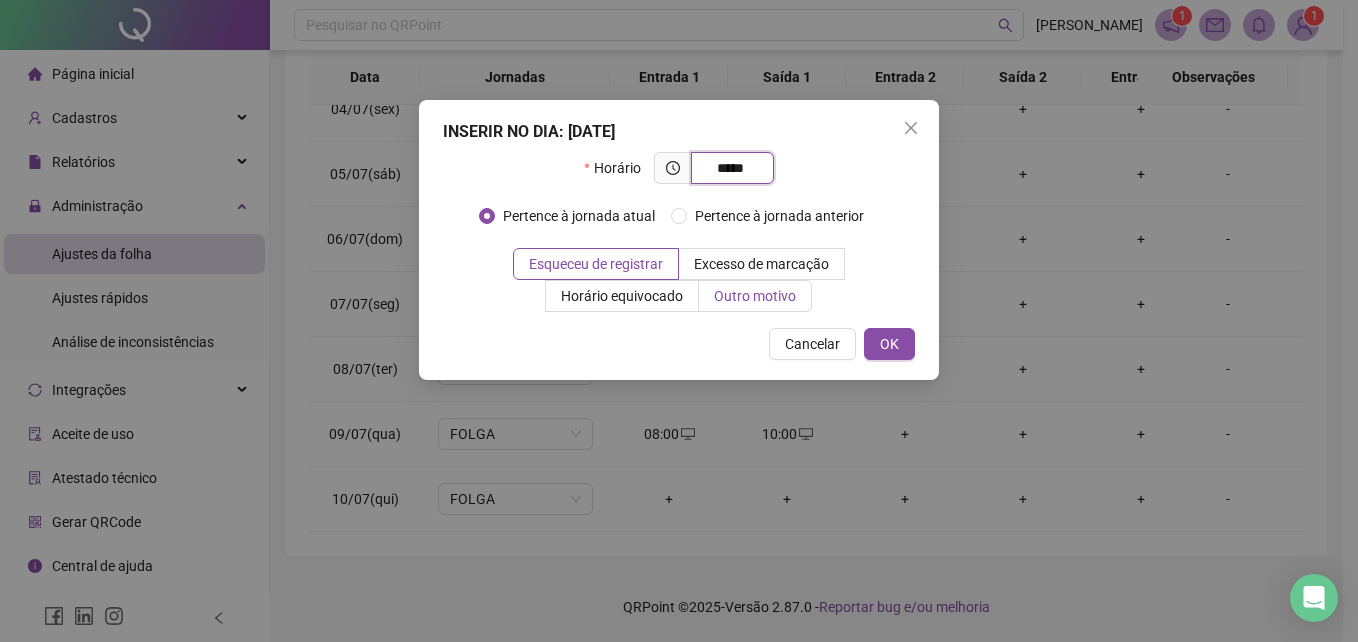 type on "*****" 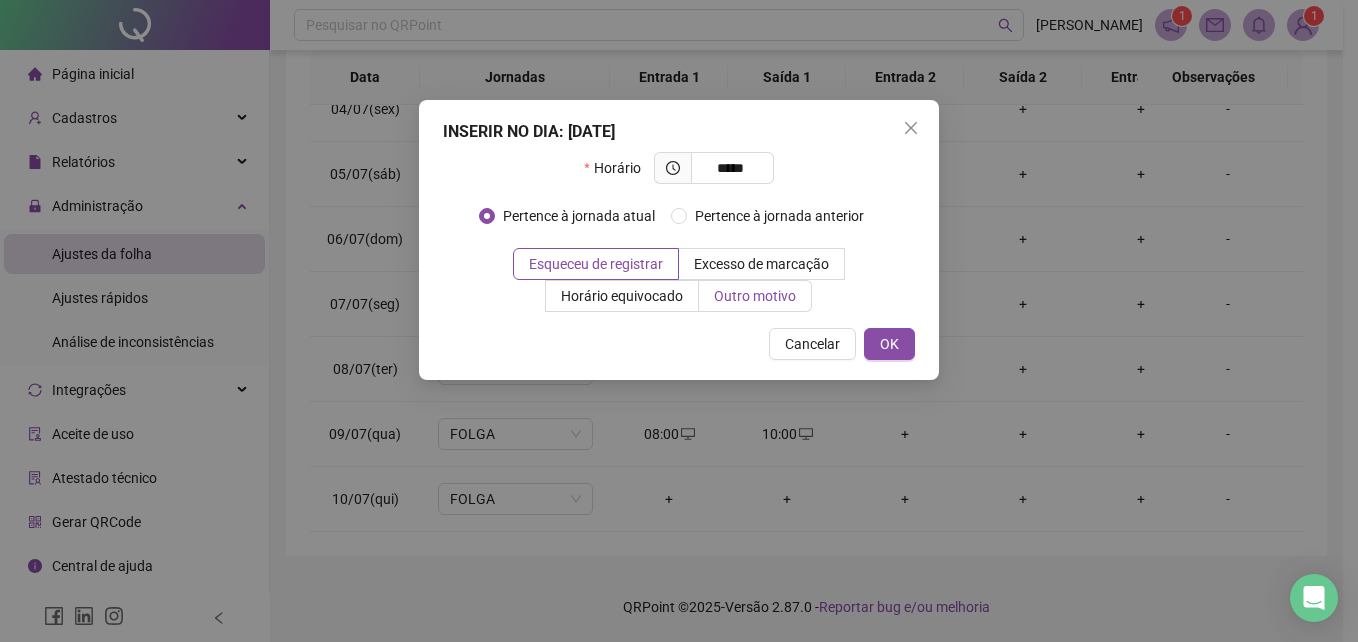 click on "Outro motivo" at bounding box center [755, 296] 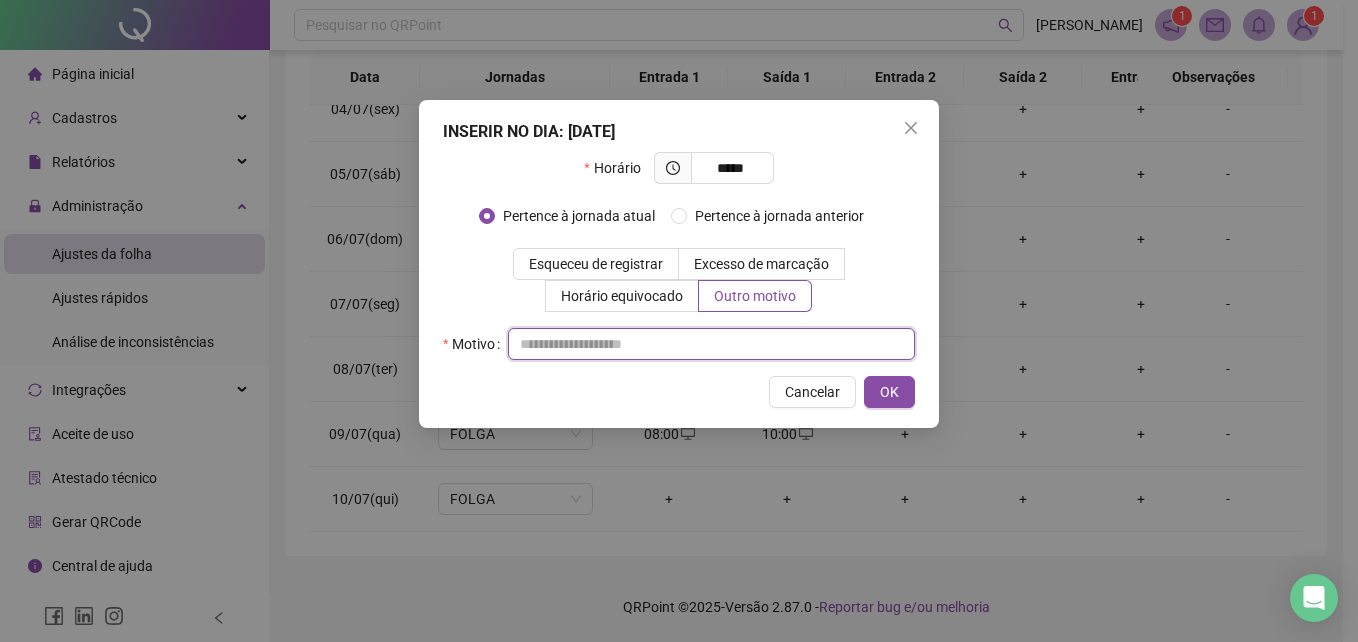click at bounding box center [711, 344] 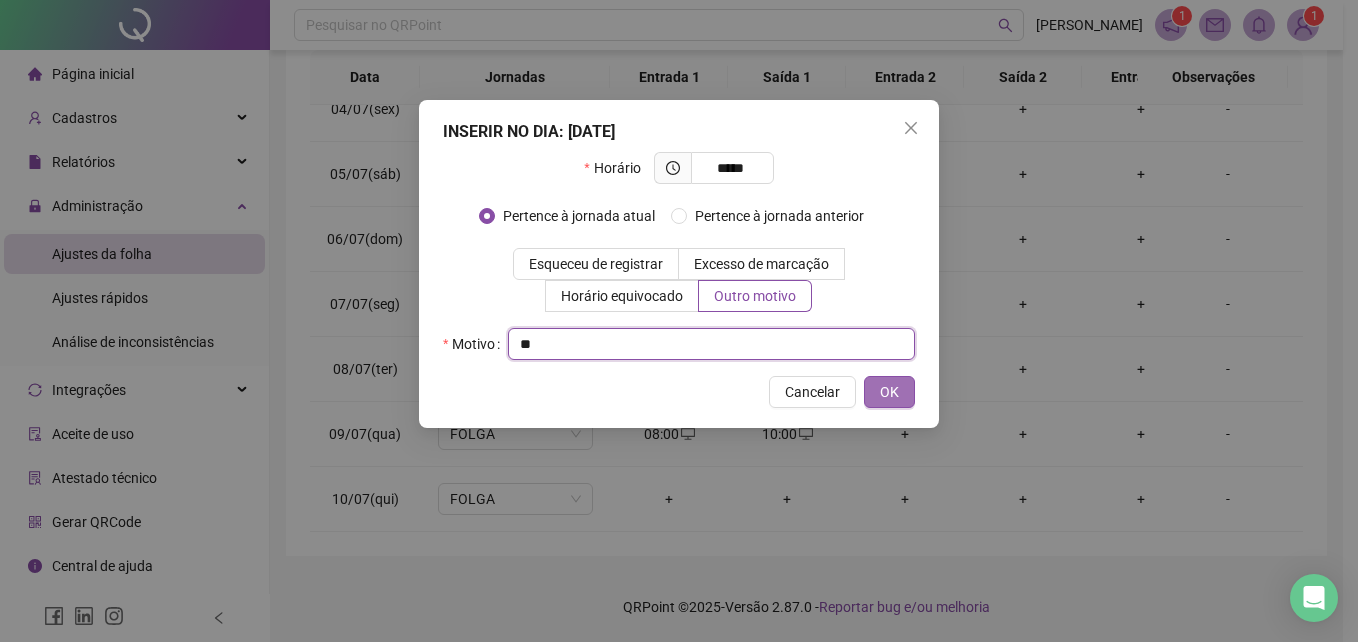 type on "**" 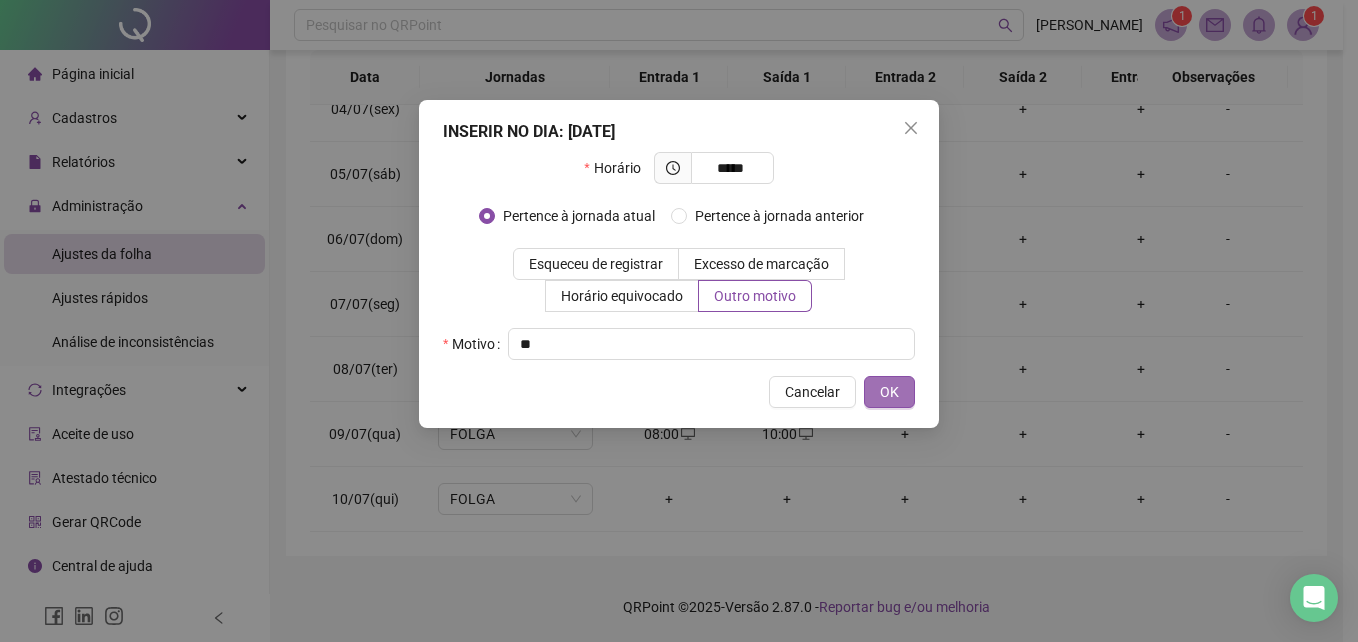 click on "OK" at bounding box center [889, 392] 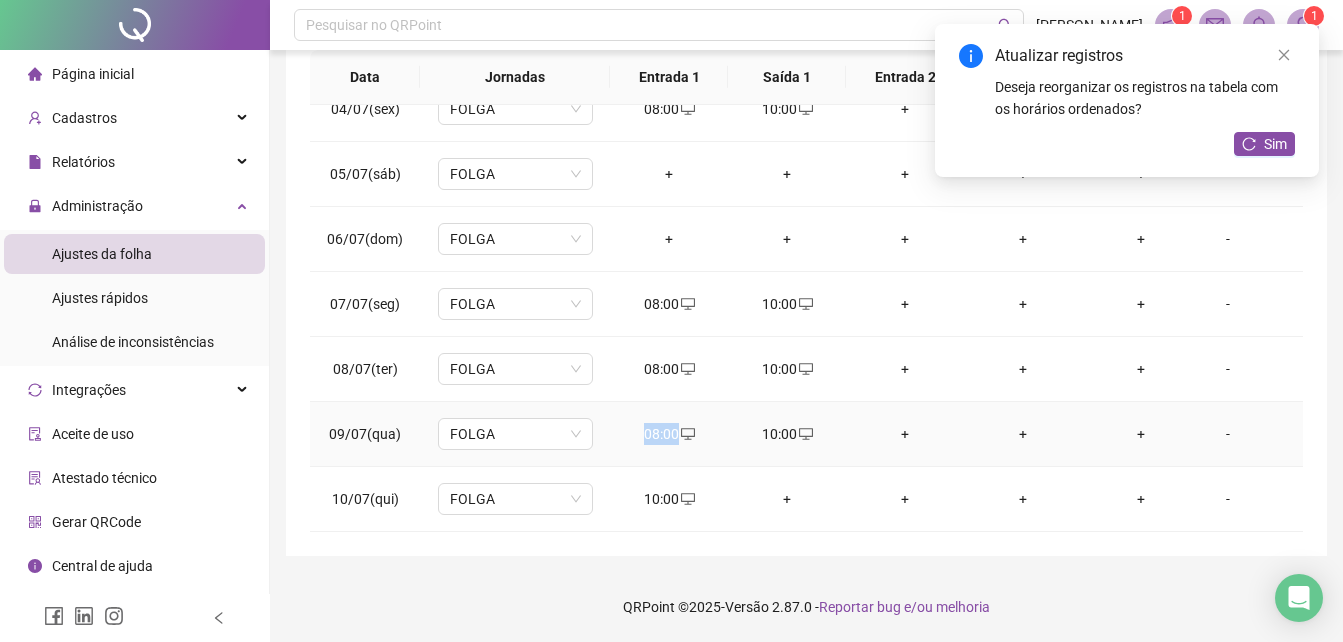 drag, startPoint x: 636, startPoint y: 416, endPoint x: 678, endPoint y: 423, distance: 42.579338 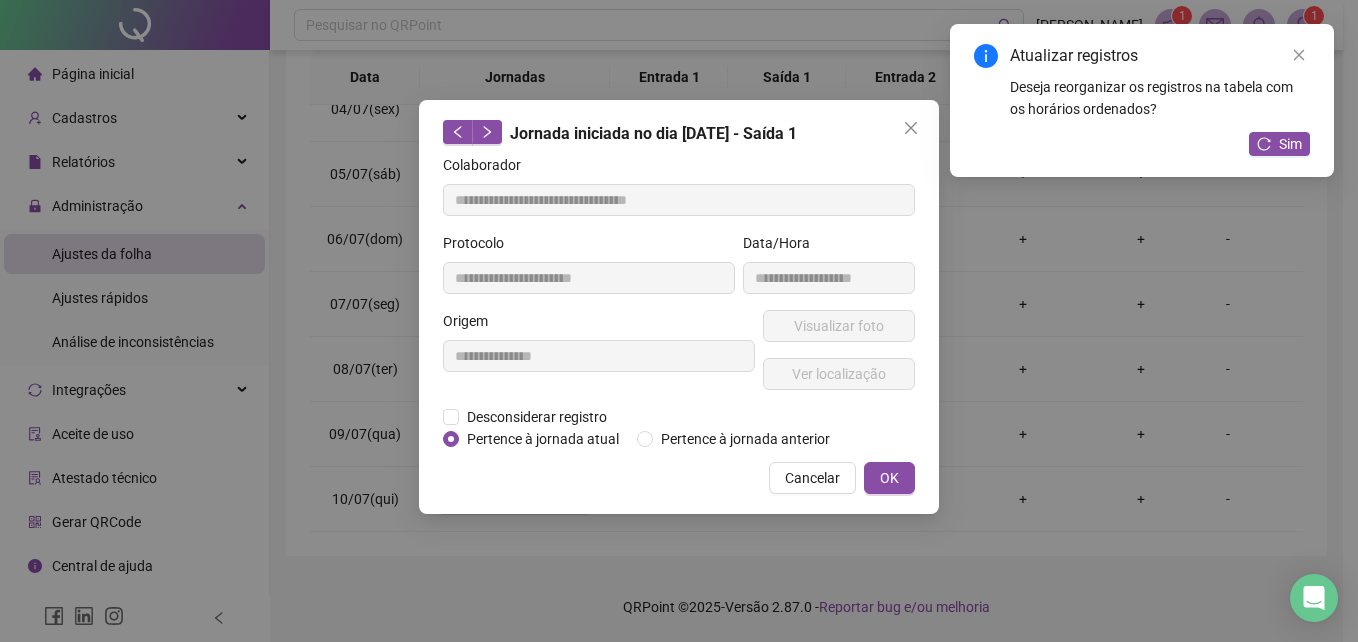 type on "**********" 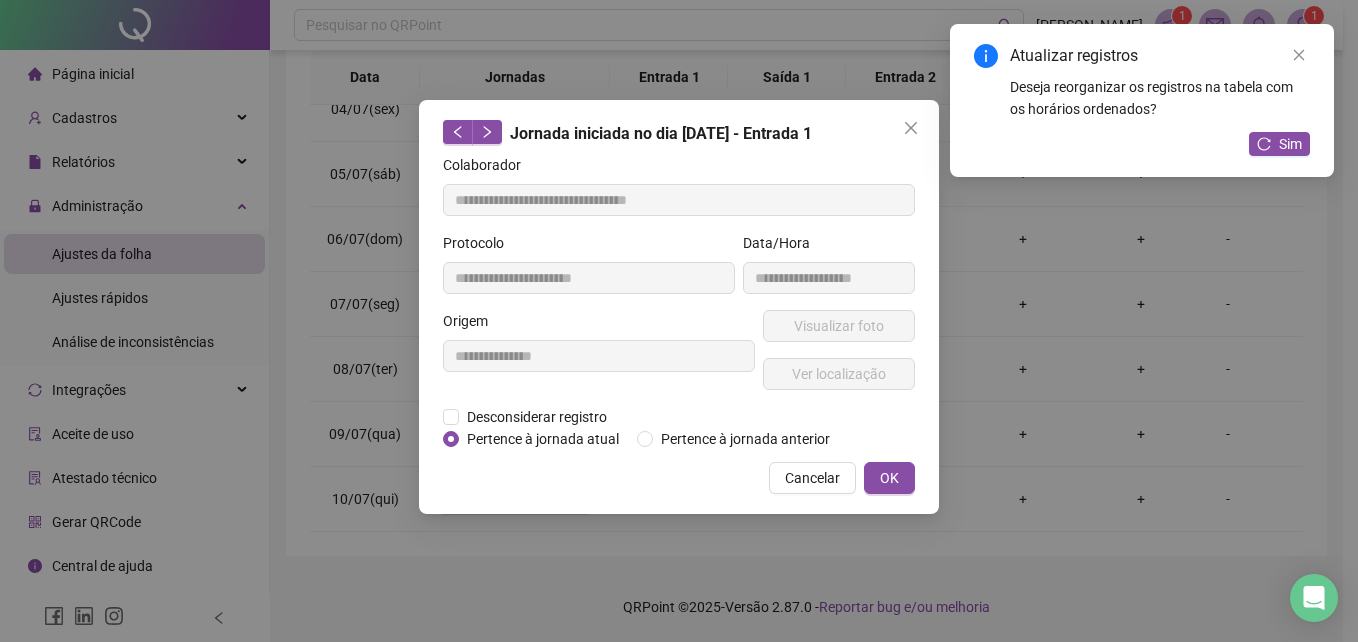 copy on "08:00" 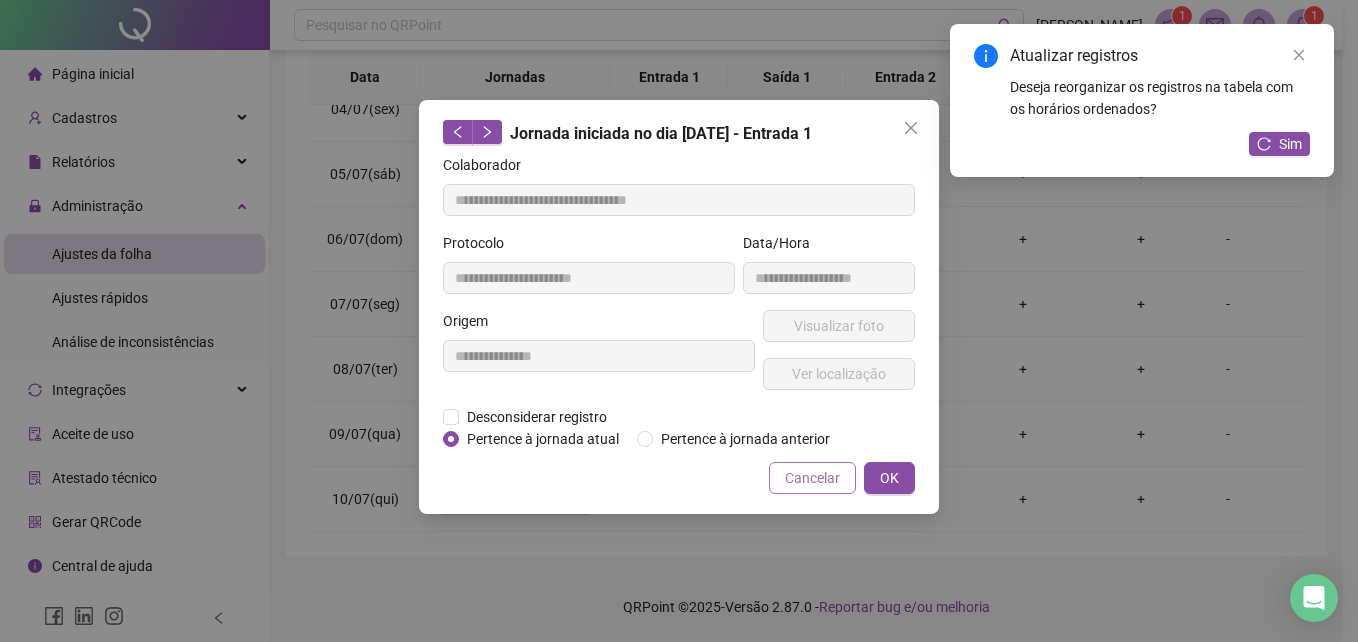 click on "Cancelar" at bounding box center [812, 478] 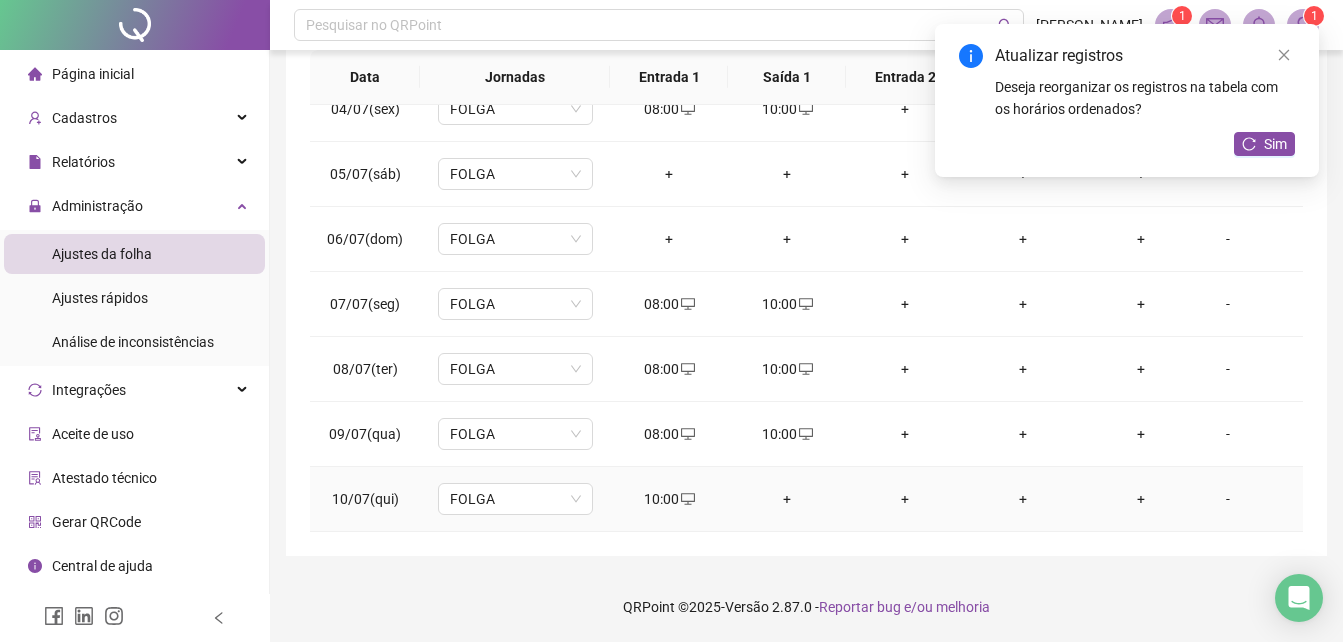 click on "+" at bounding box center (787, 499) 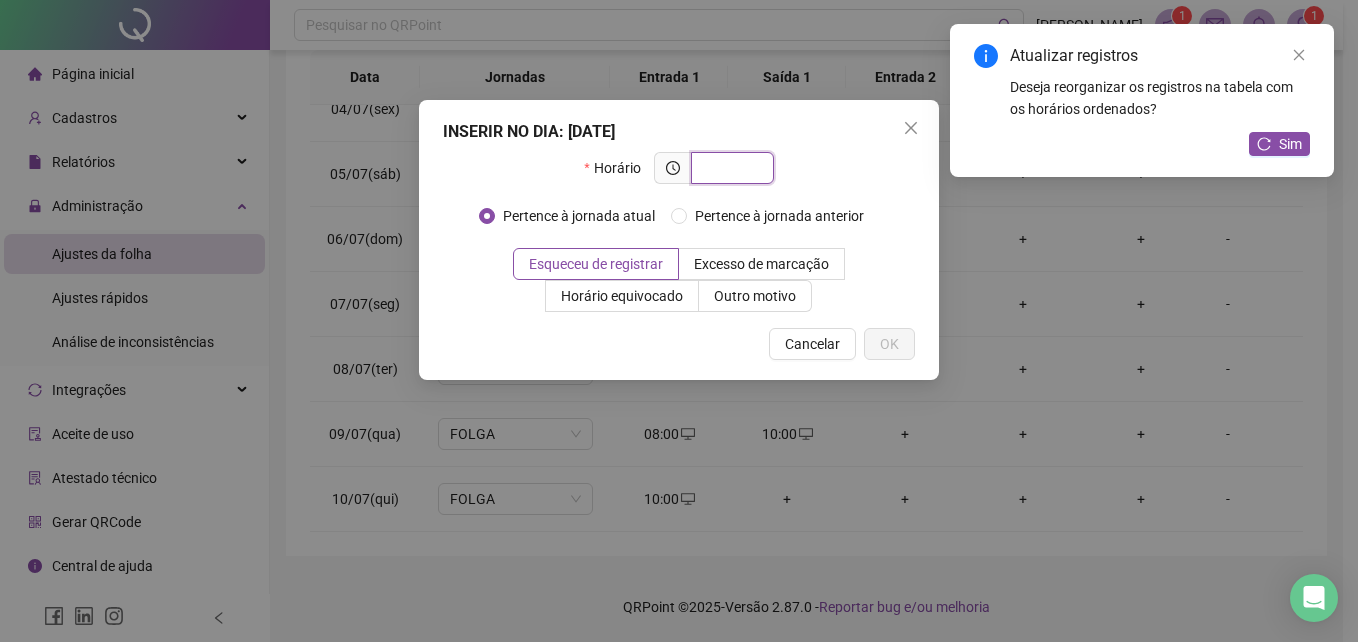 click at bounding box center [730, 168] 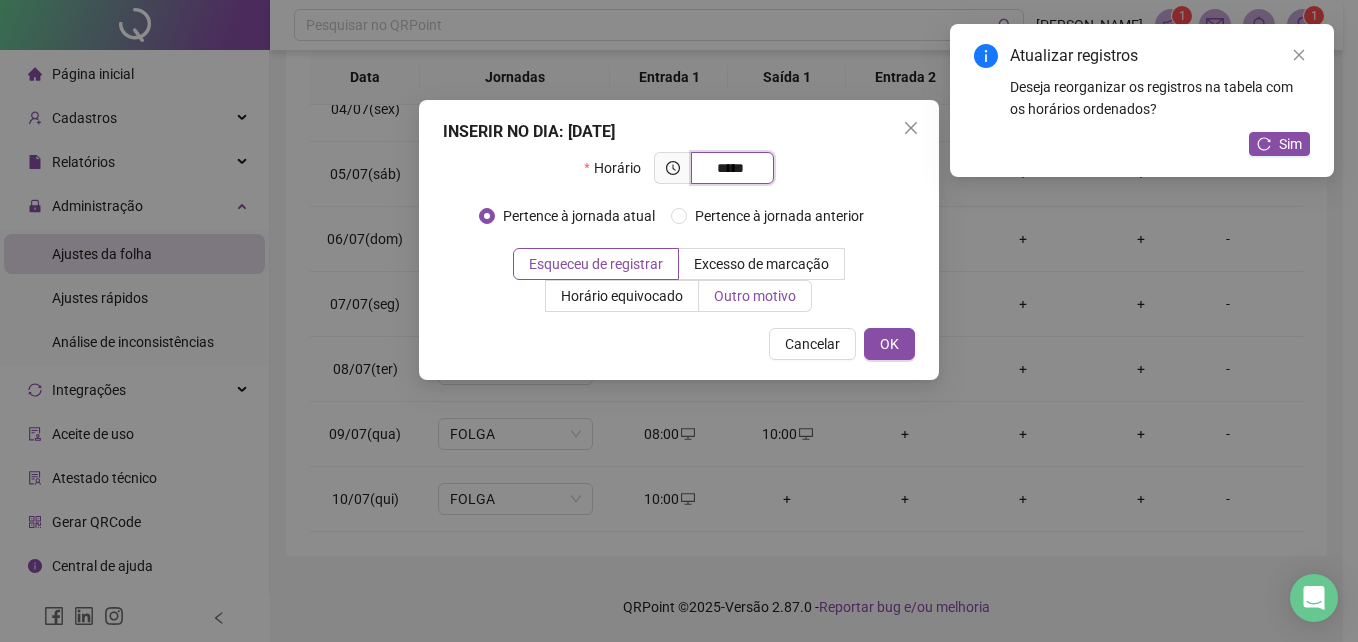 type on "*****" 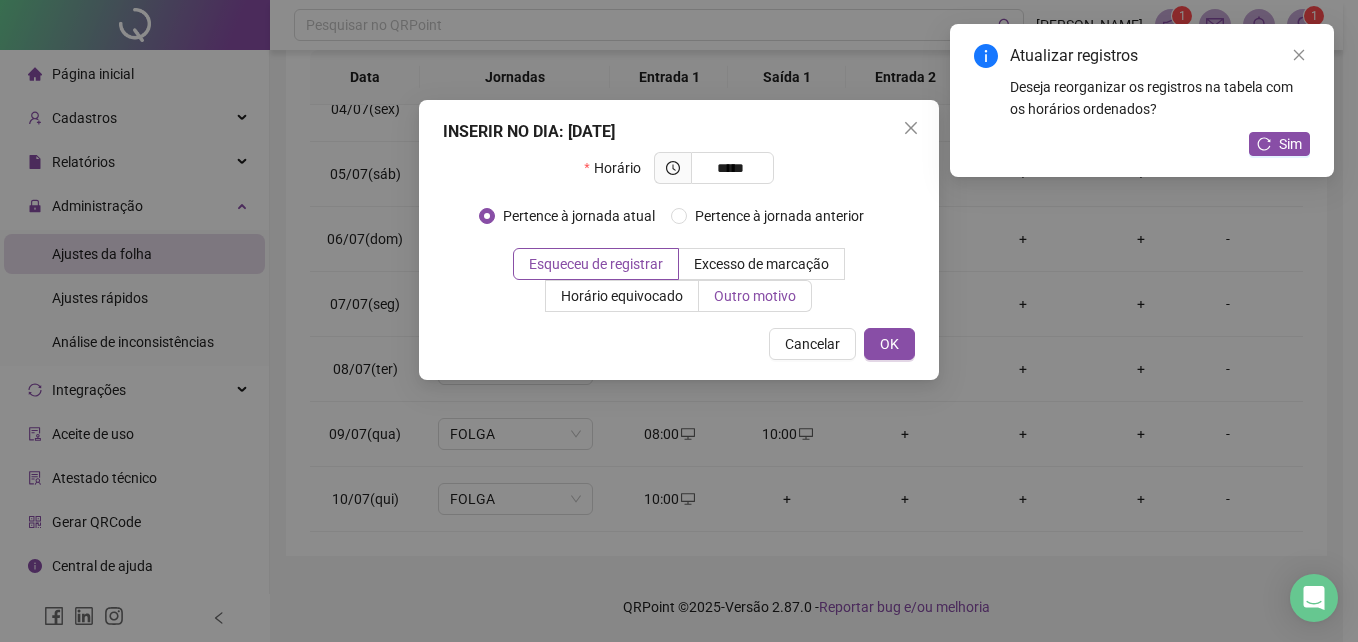 click on "Outro motivo" at bounding box center (755, 296) 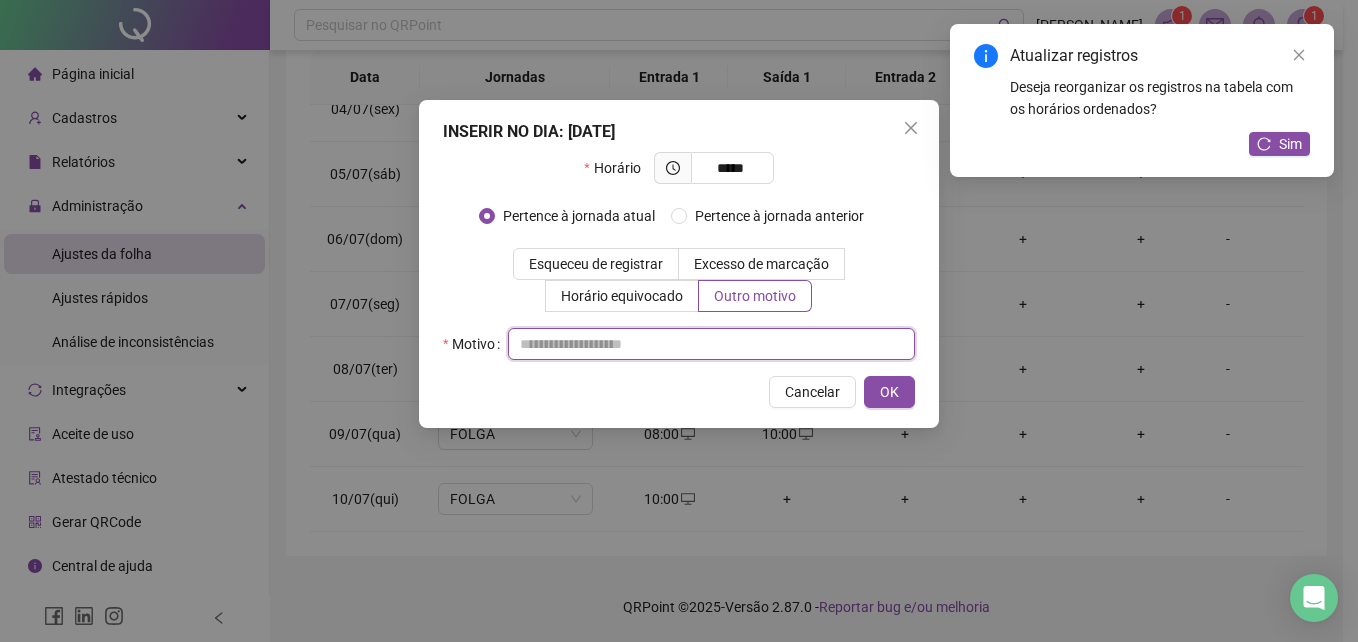 click at bounding box center (711, 344) 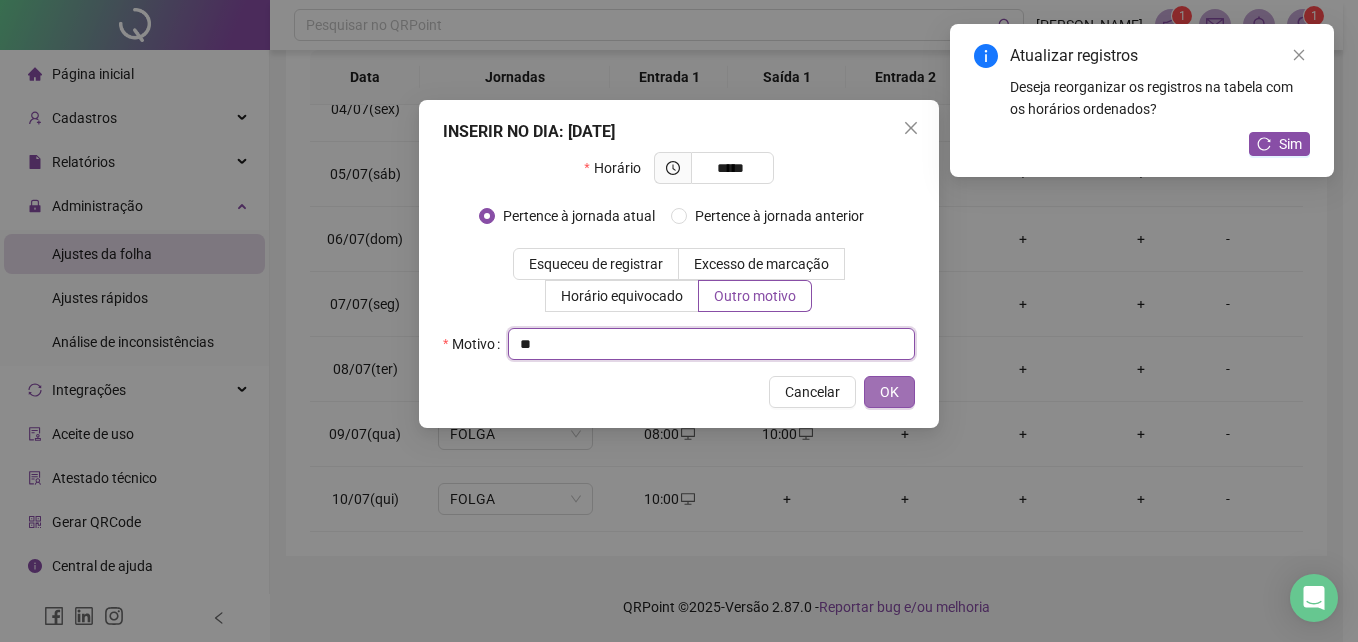 type on "**" 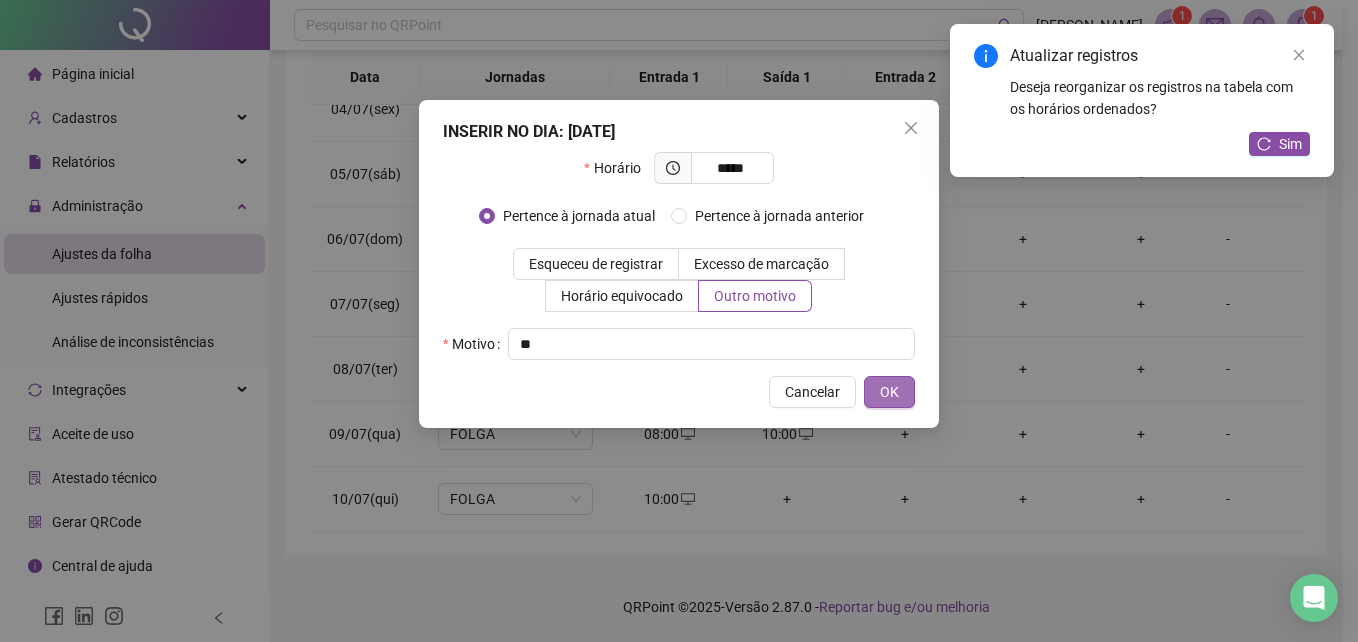 click on "OK" at bounding box center (889, 392) 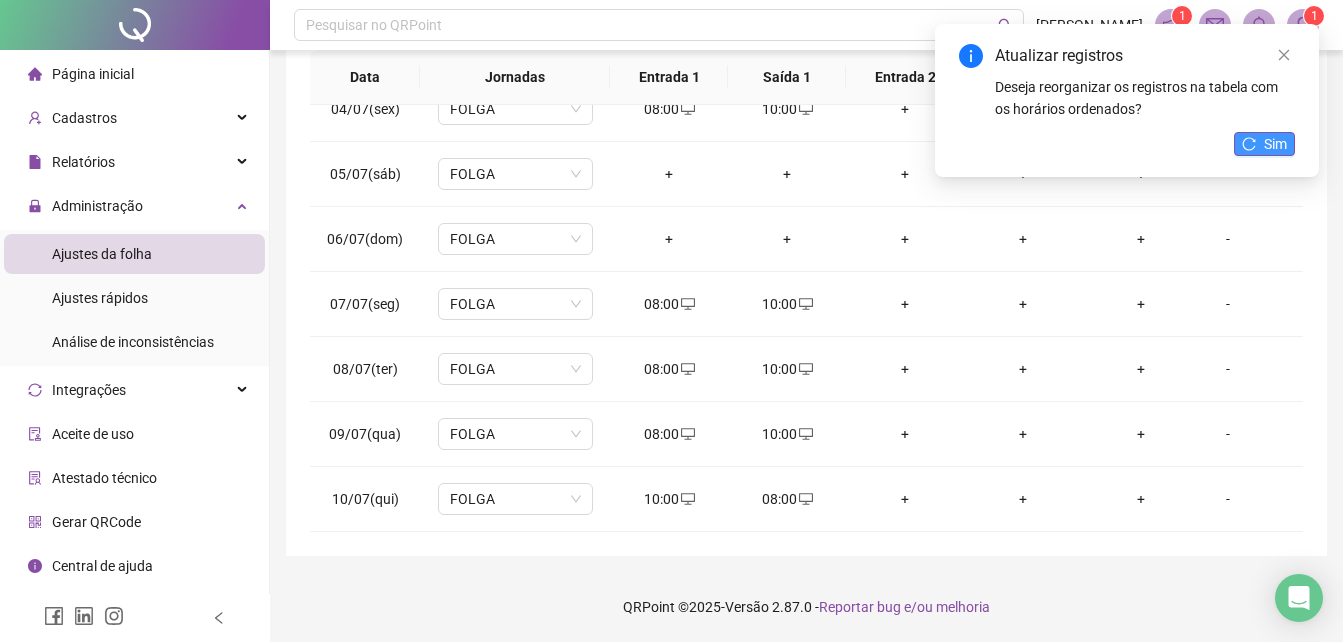 click on "Sim" at bounding box center (1275, 144) 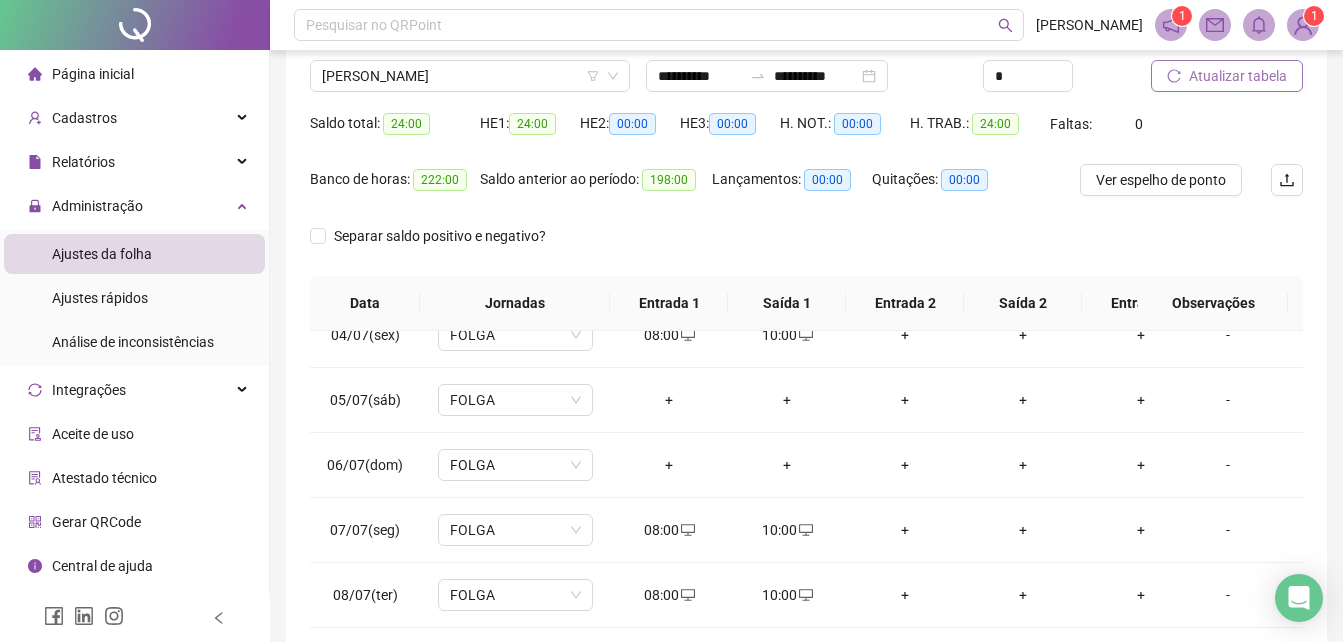 scroll, scrollTop: 0, scrollLeft: 0, axis: both 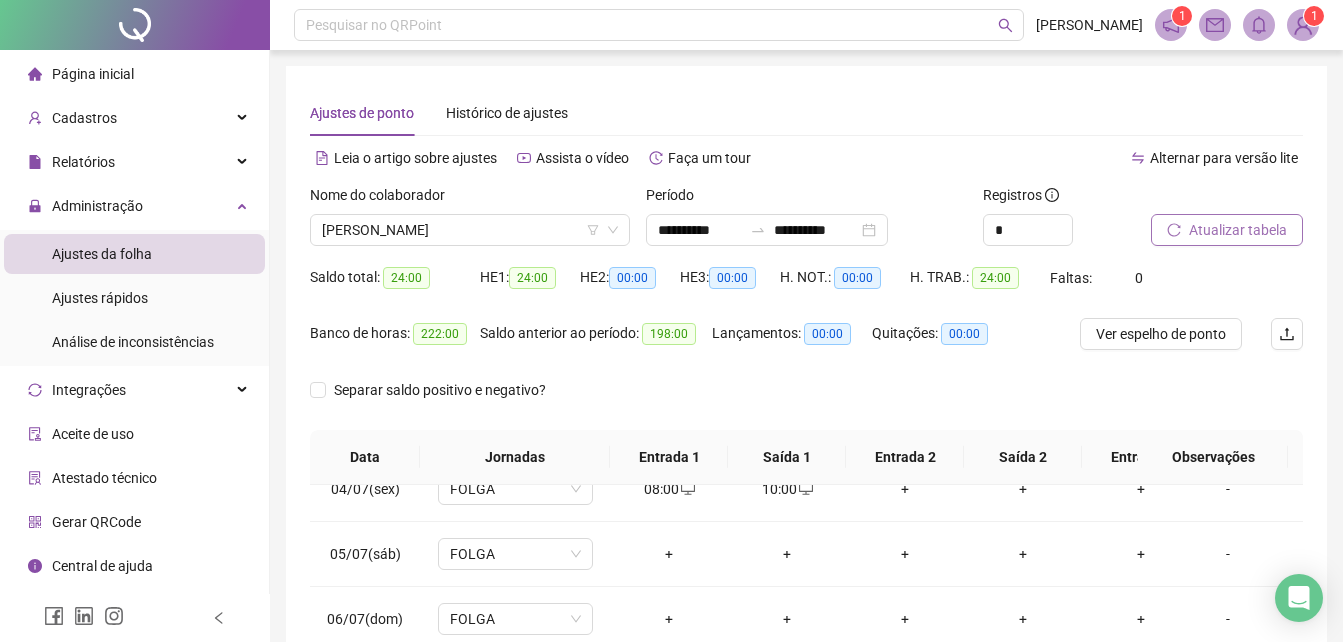 click on "Atualizar tabela" at bounding box center (1238, 230) 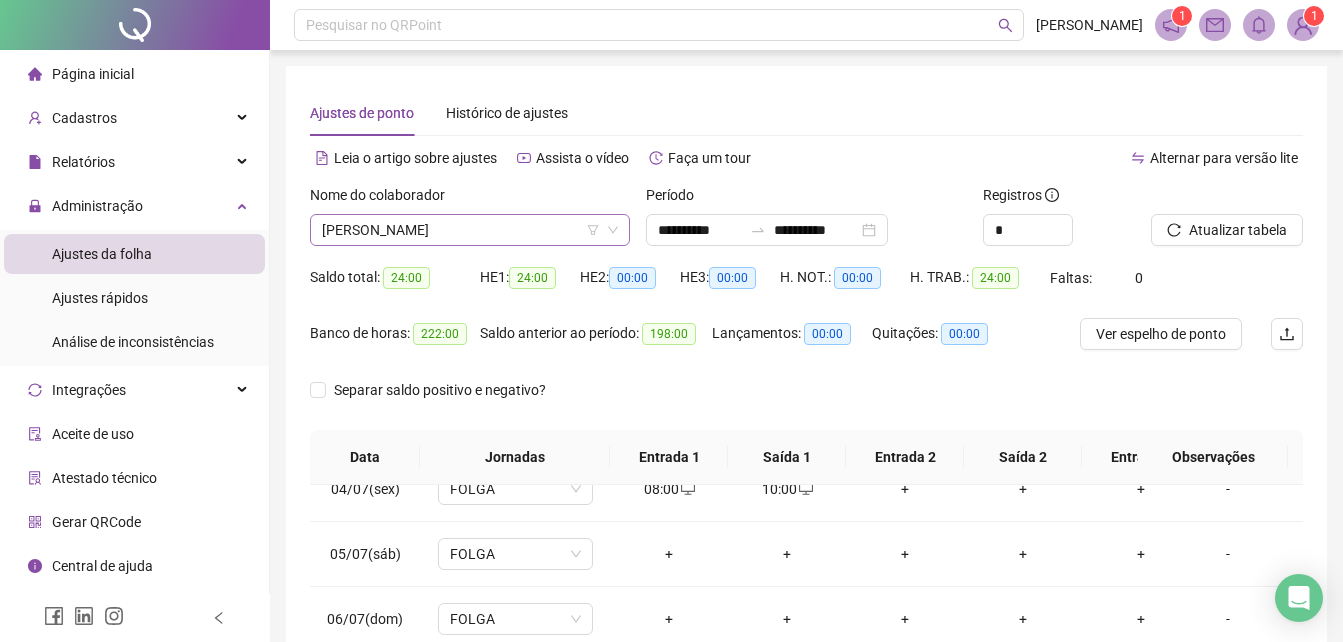 click on "[PERSON_NAME]" at bounding box center (470, 230) 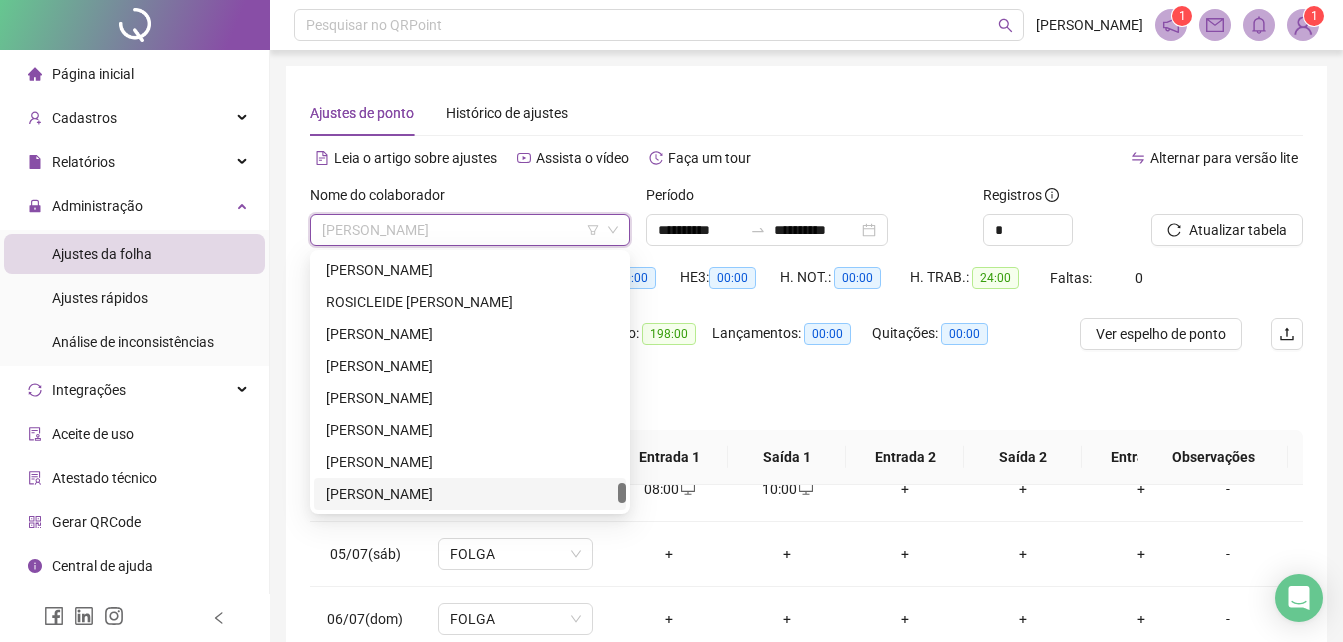 scroll, scrollTop: 3136, scrollLeft: 0, axis: vertical 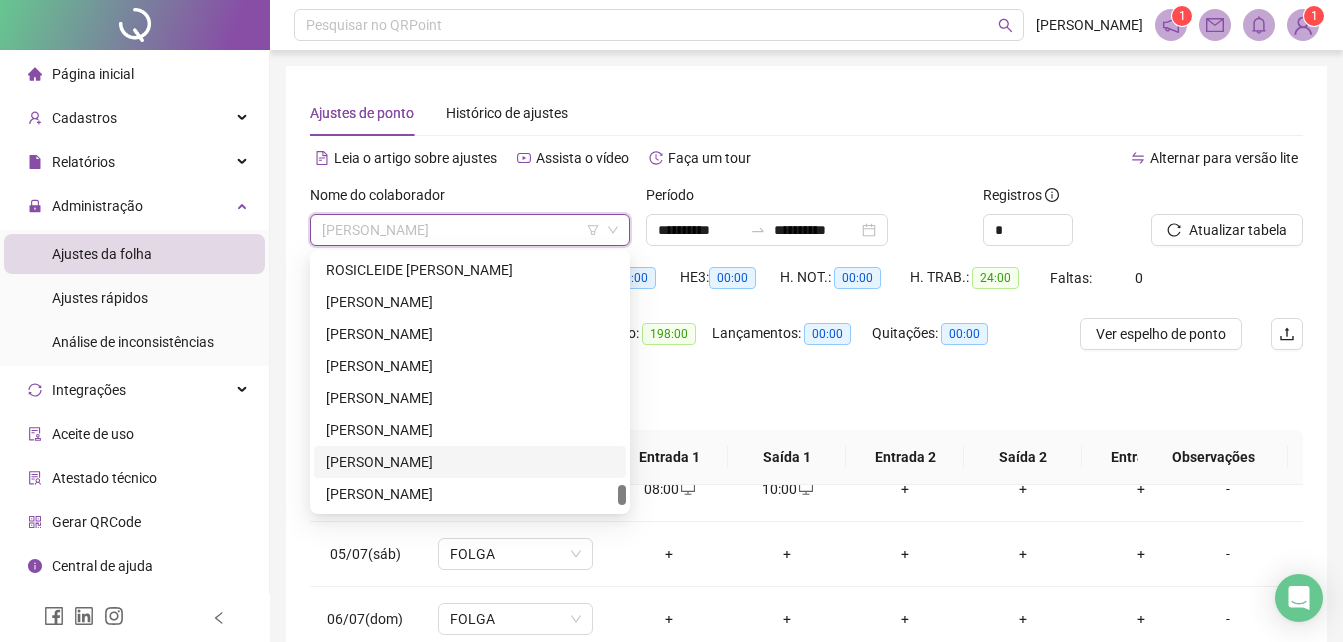 click on "[PERSON_NAME]" at bounding box center (470, 462) 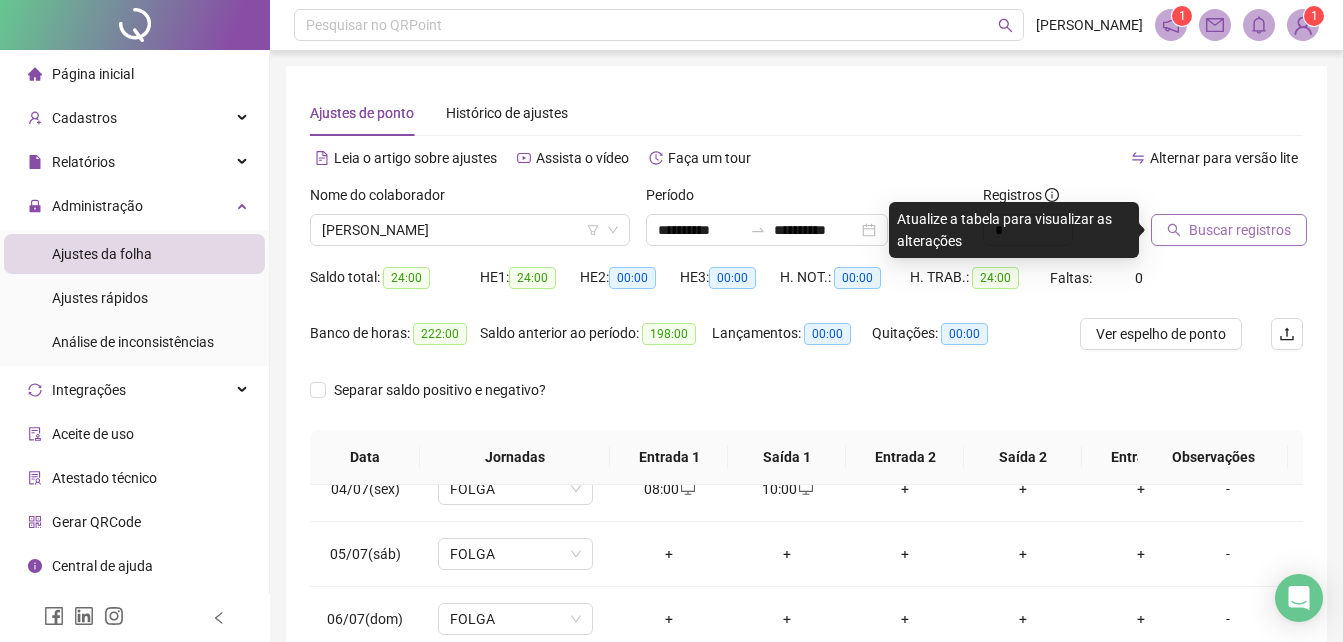 click on "Buscar registros" at bounding box center (1240, 230) 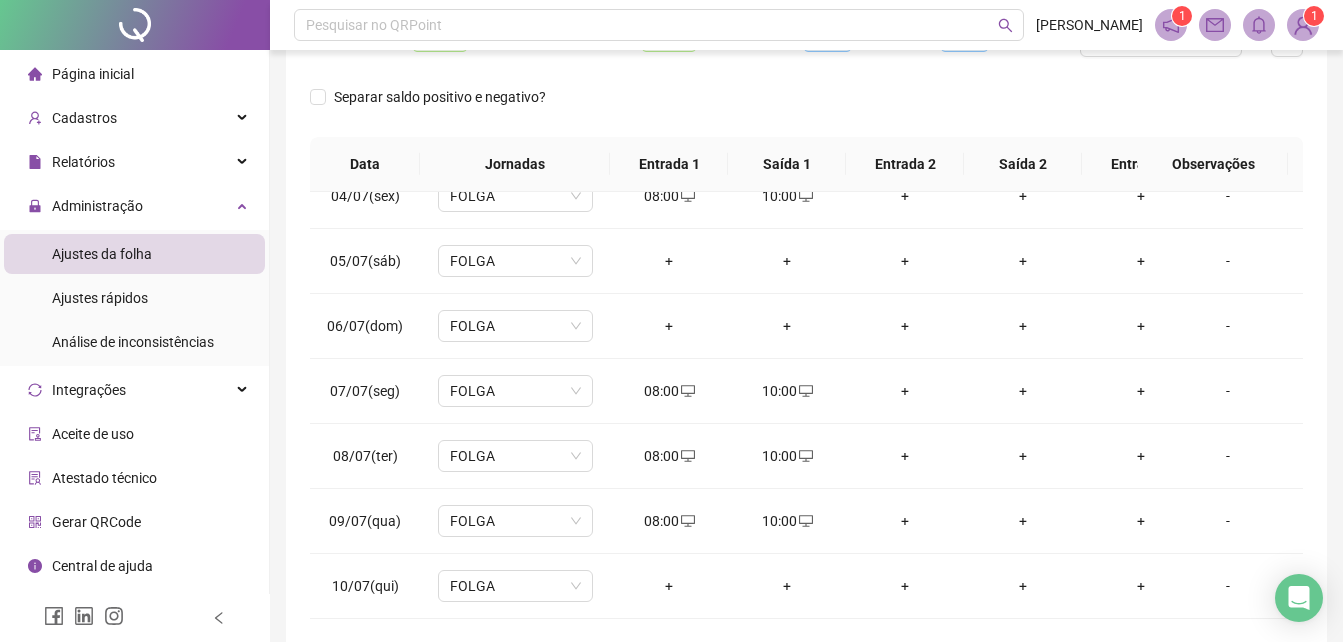 scroll, scrollTop: 380, scrollLeft: 0, axis: vertical 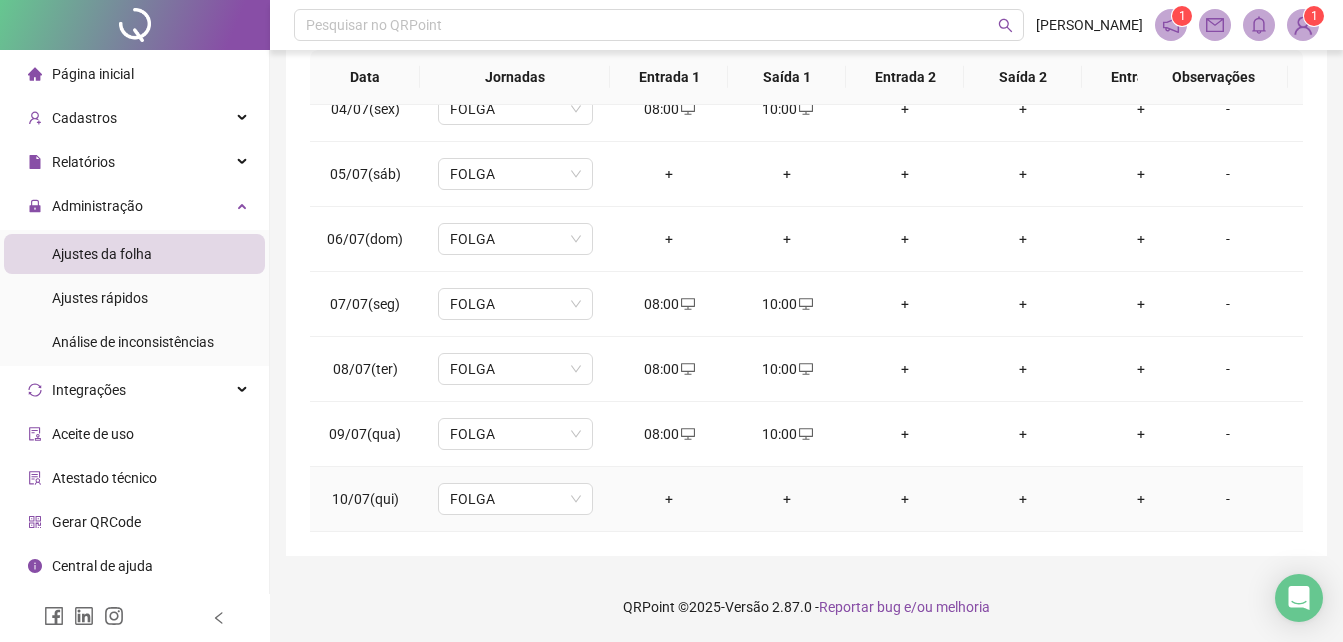 click on "+" at bounding box center [669, 499] 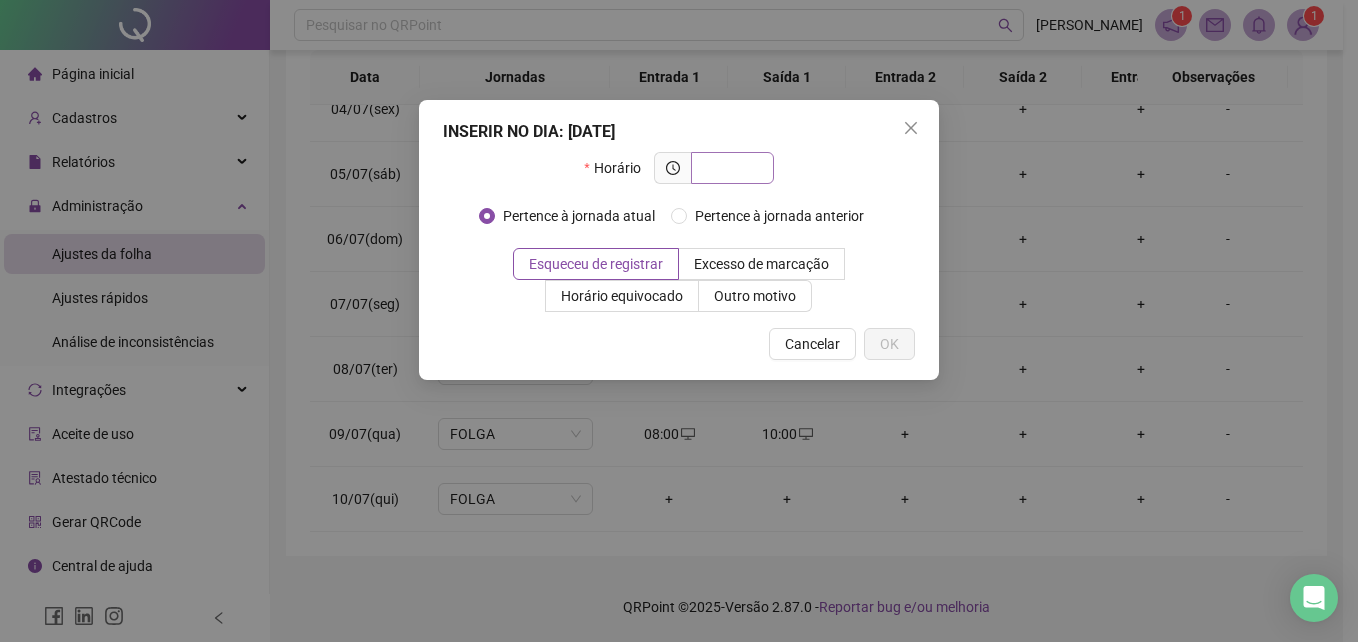 click at bounding box center (732, 168) 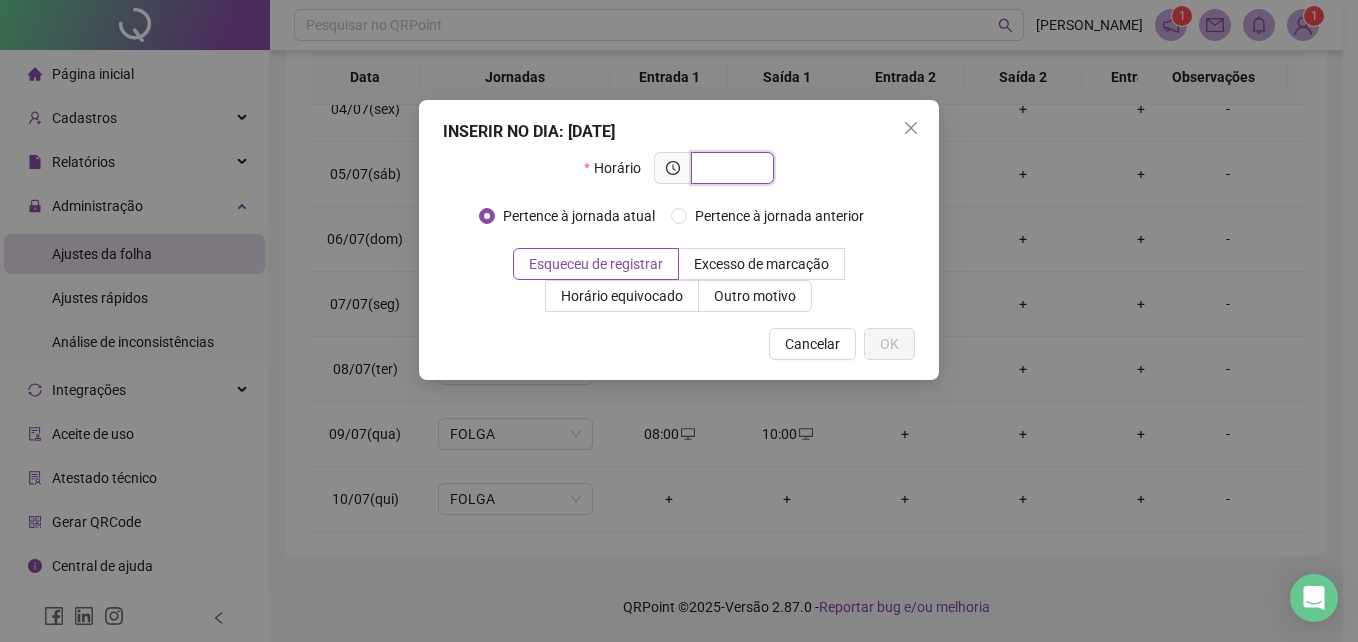 paste on "*****" 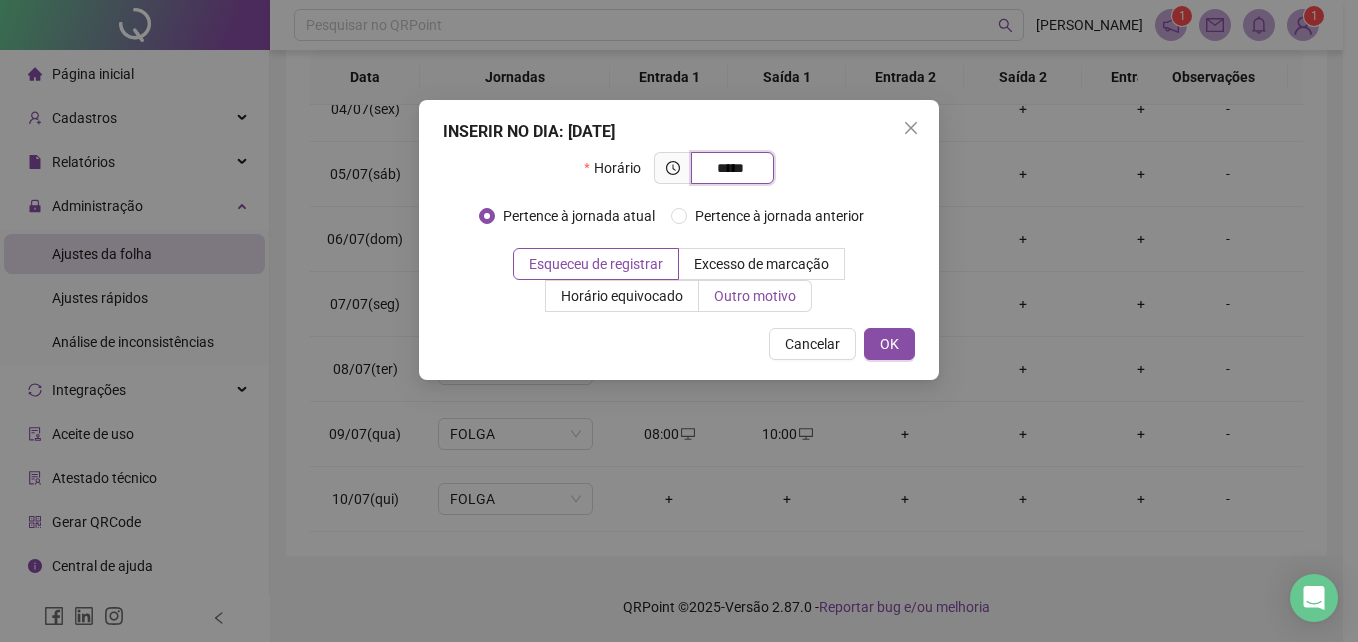 type on "*****" 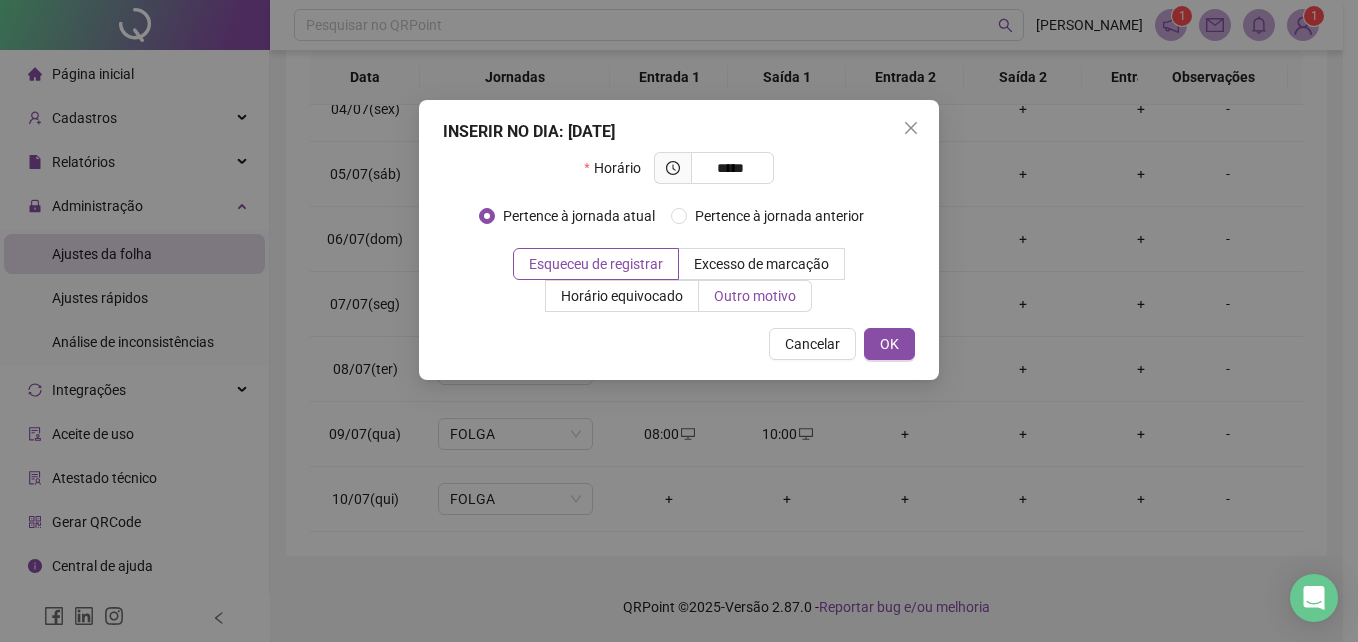 click on "Outro motivo" at bounding box center (755, 296) 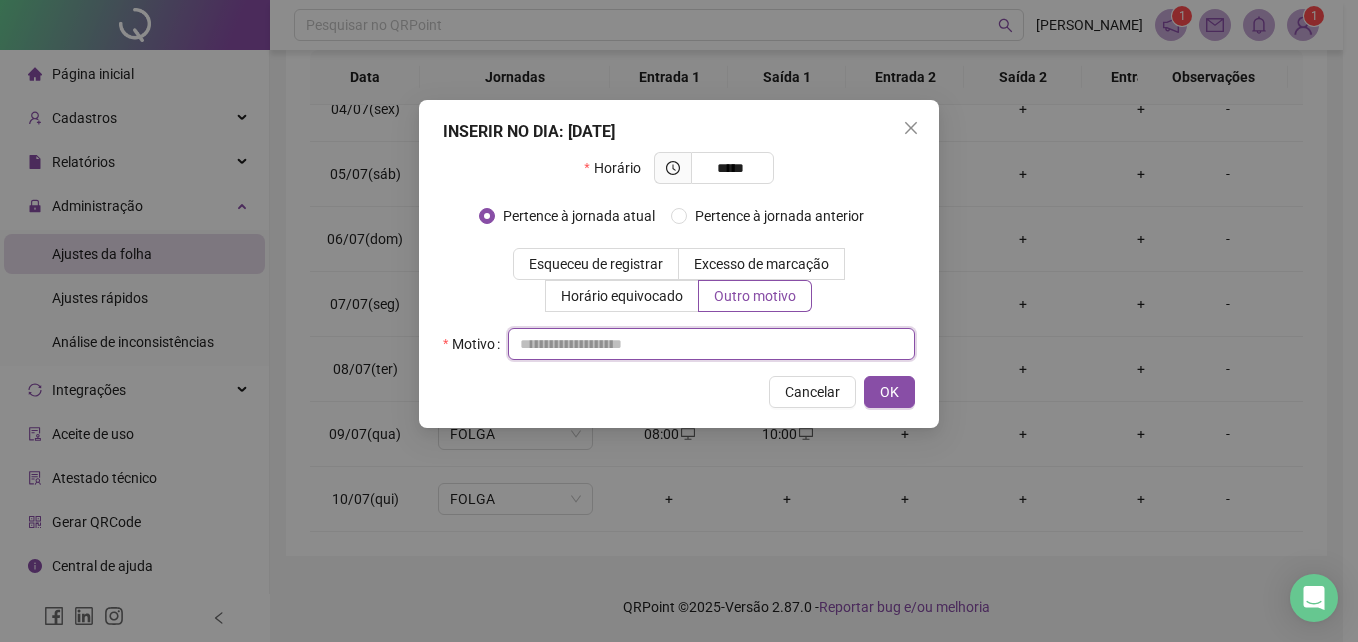 click at bounding box center [711, 344] 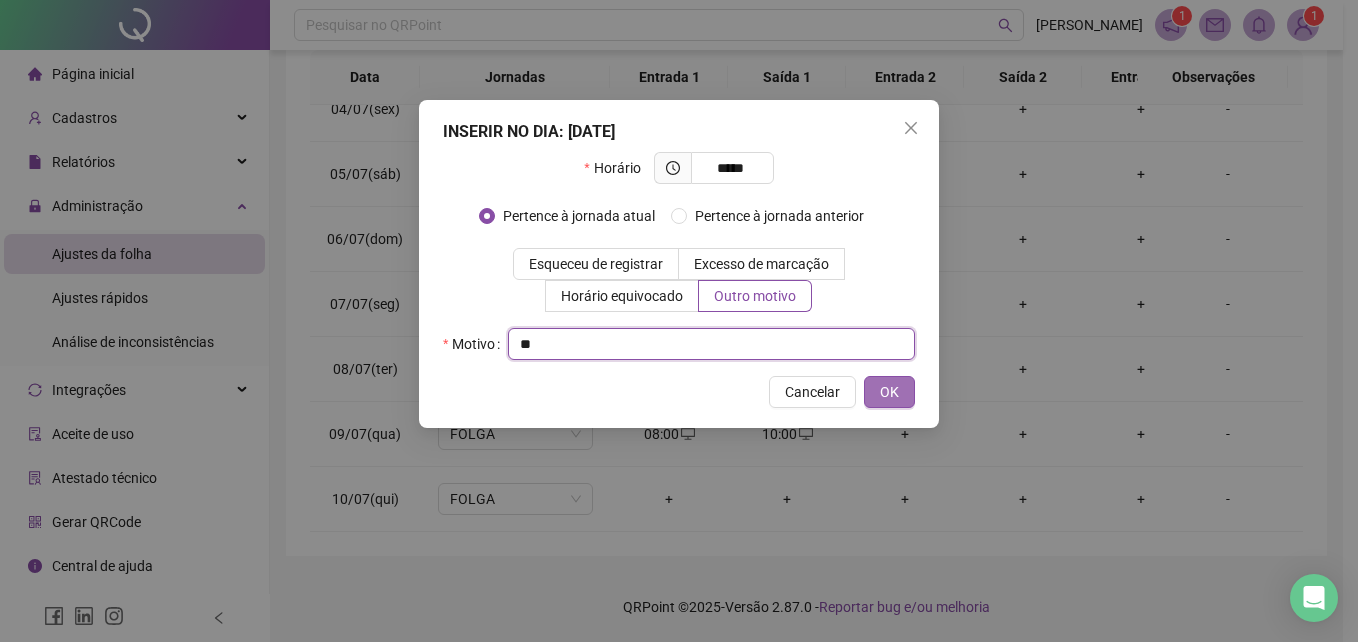type on "**" 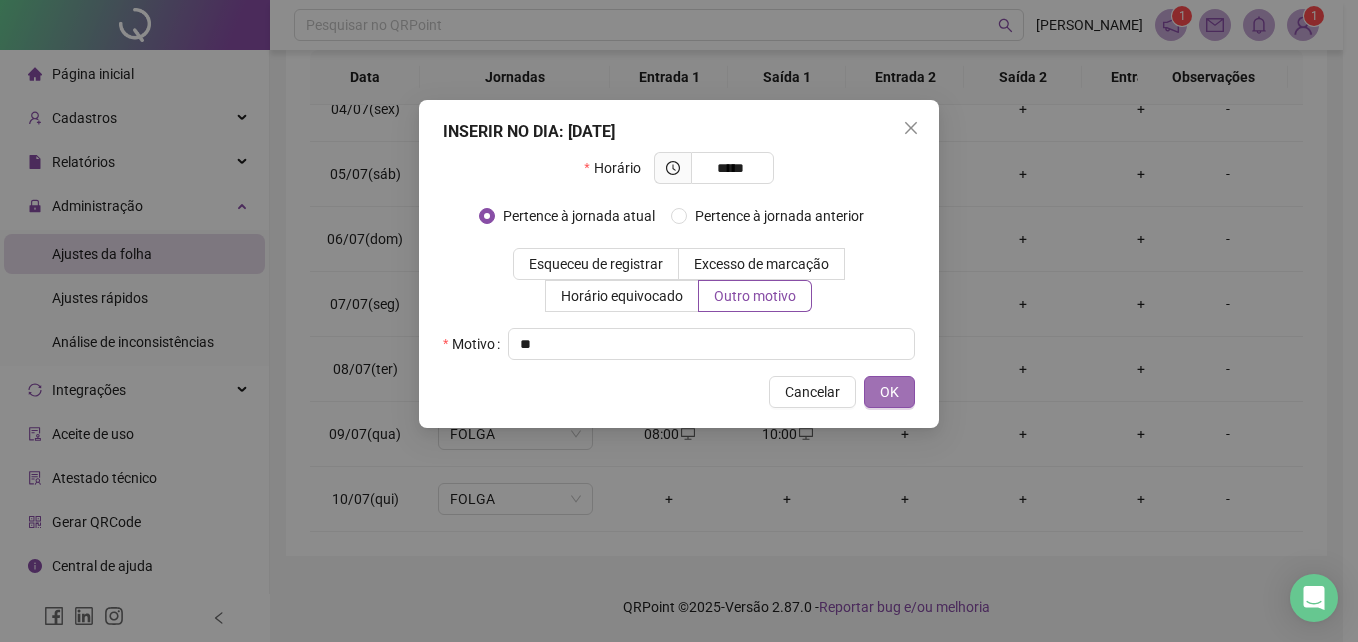 click on "OK" at bounding box center (889, 392) 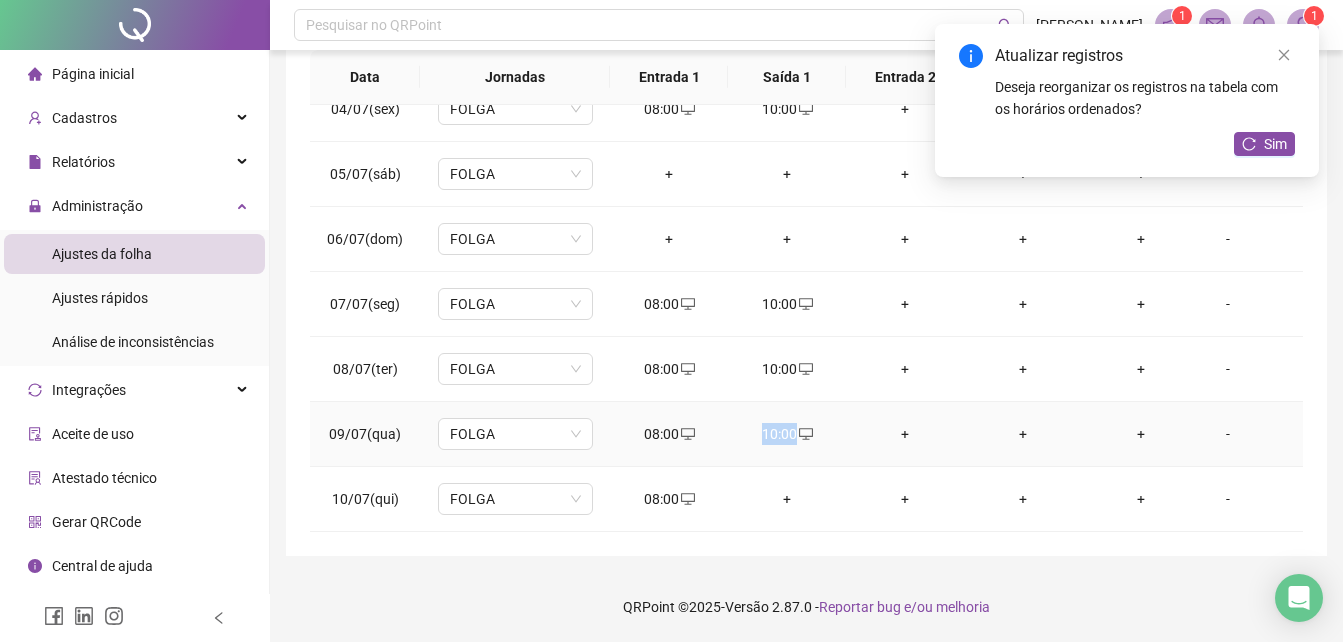 drag, startPoint x: 751, startPoint y: 420, endPoint x: 797, endPoint y: 426, distance: 46.389652 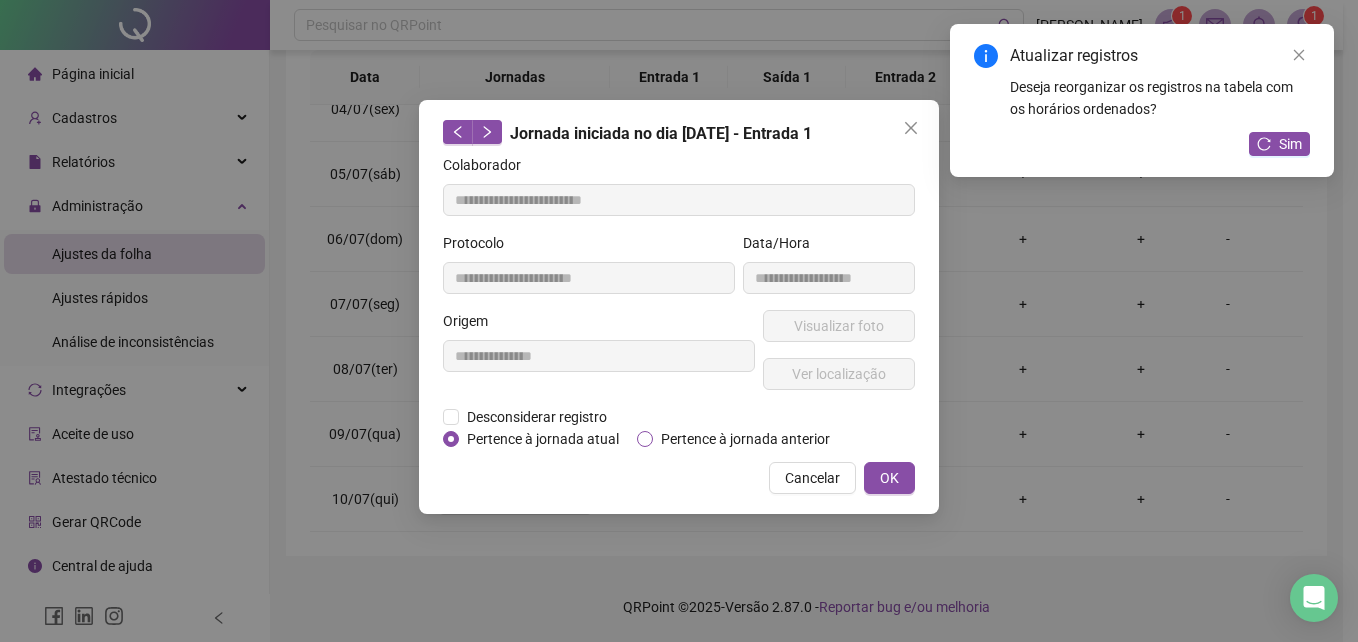 type on "**********" 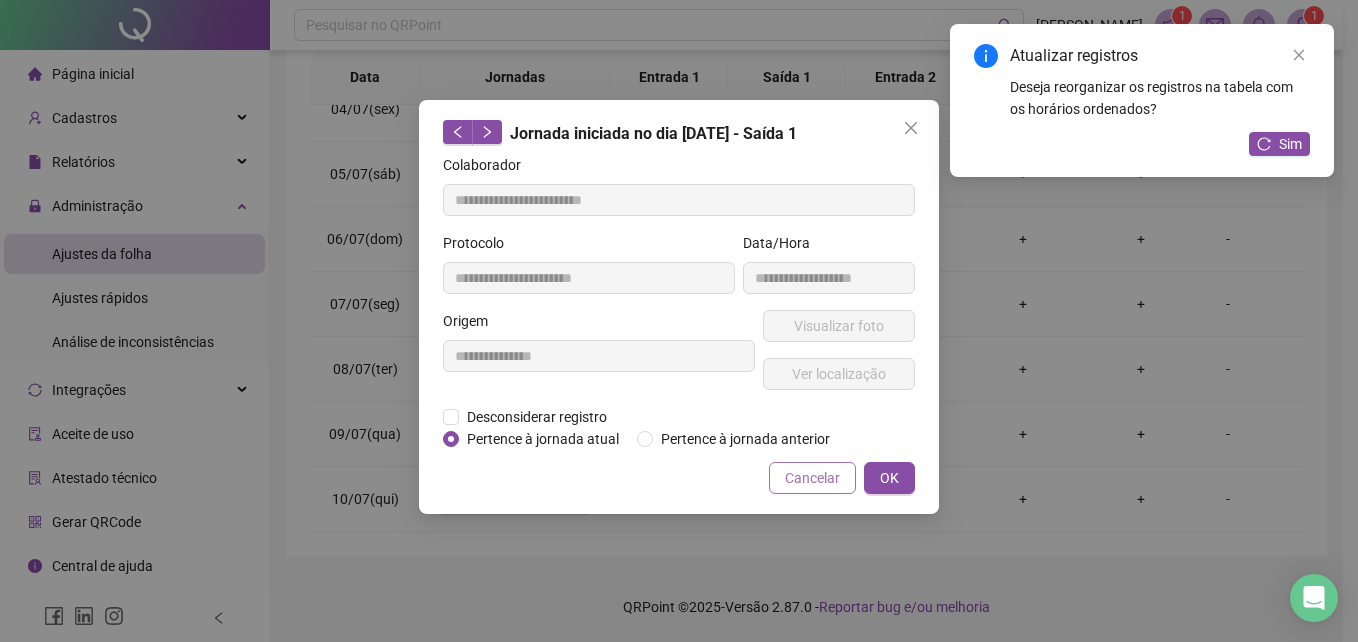 click on "Cancelar" at bounding box center [812, 478] 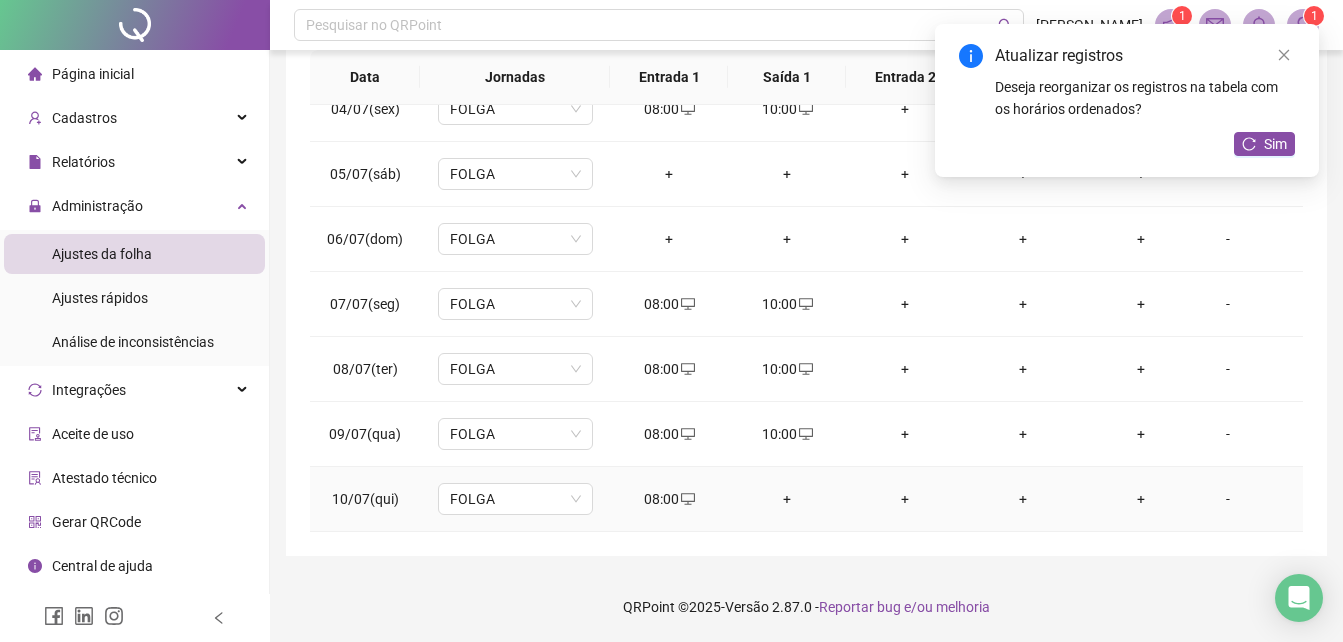 click on "+" at bounding box center [787, 499] 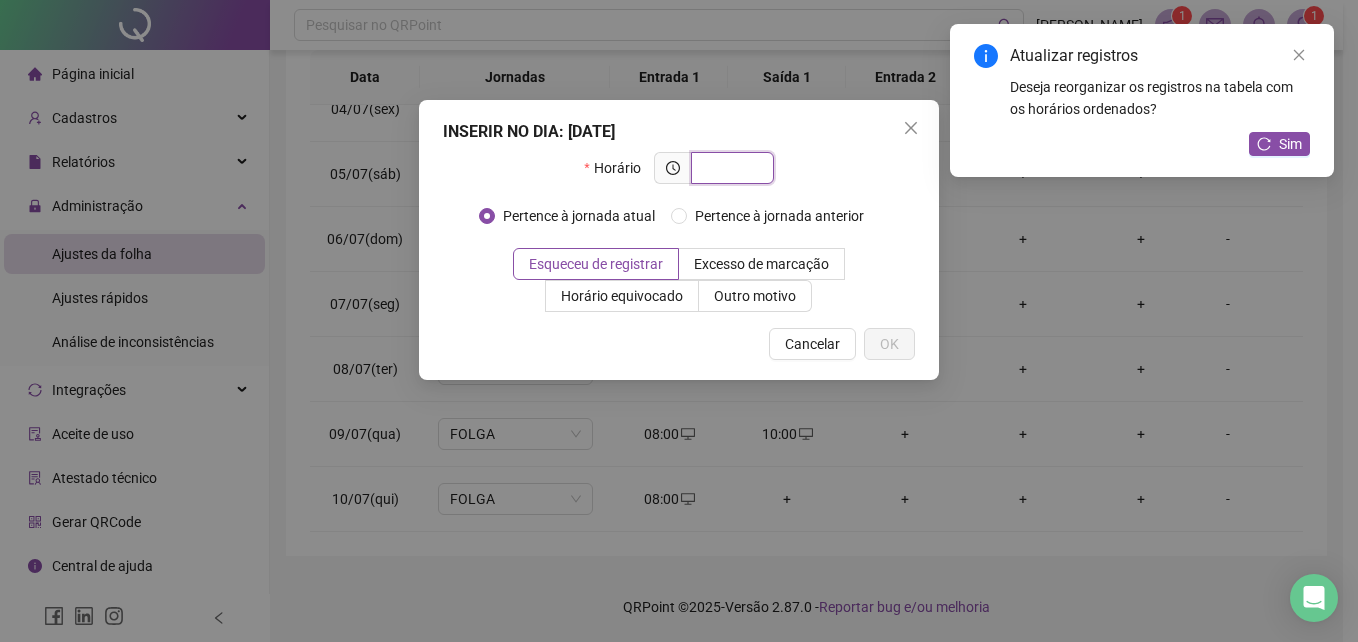 click at bounding box center (730, 168) 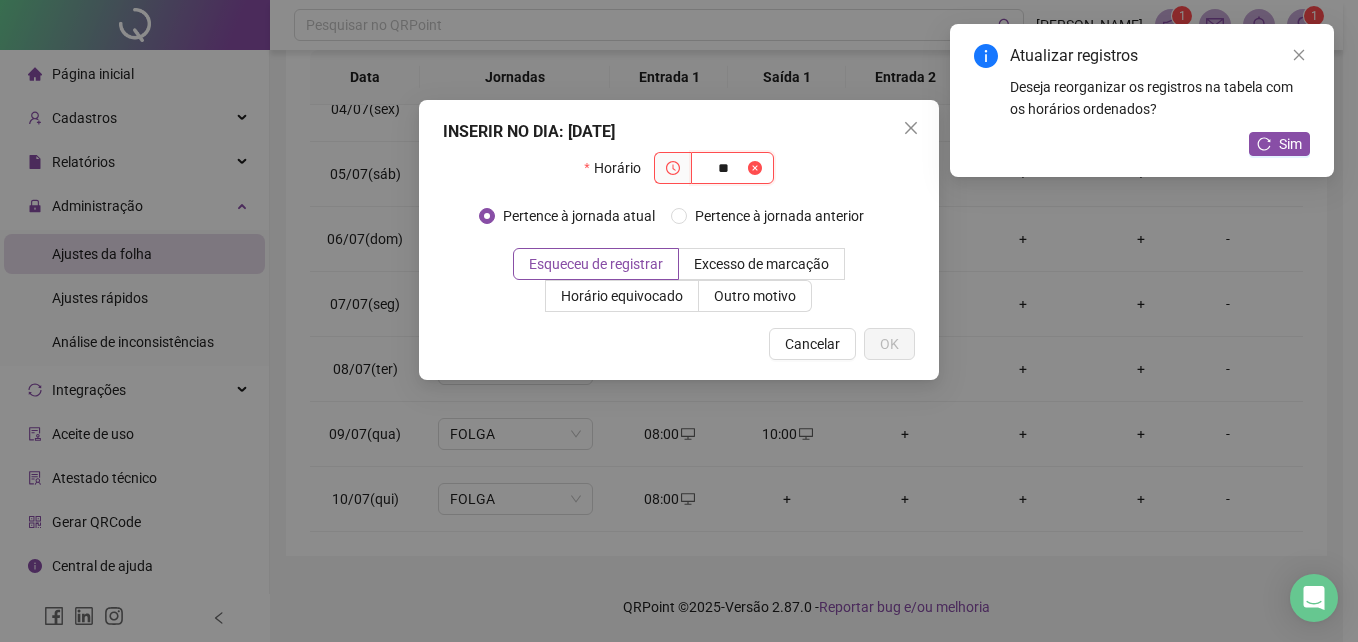 type on "*" 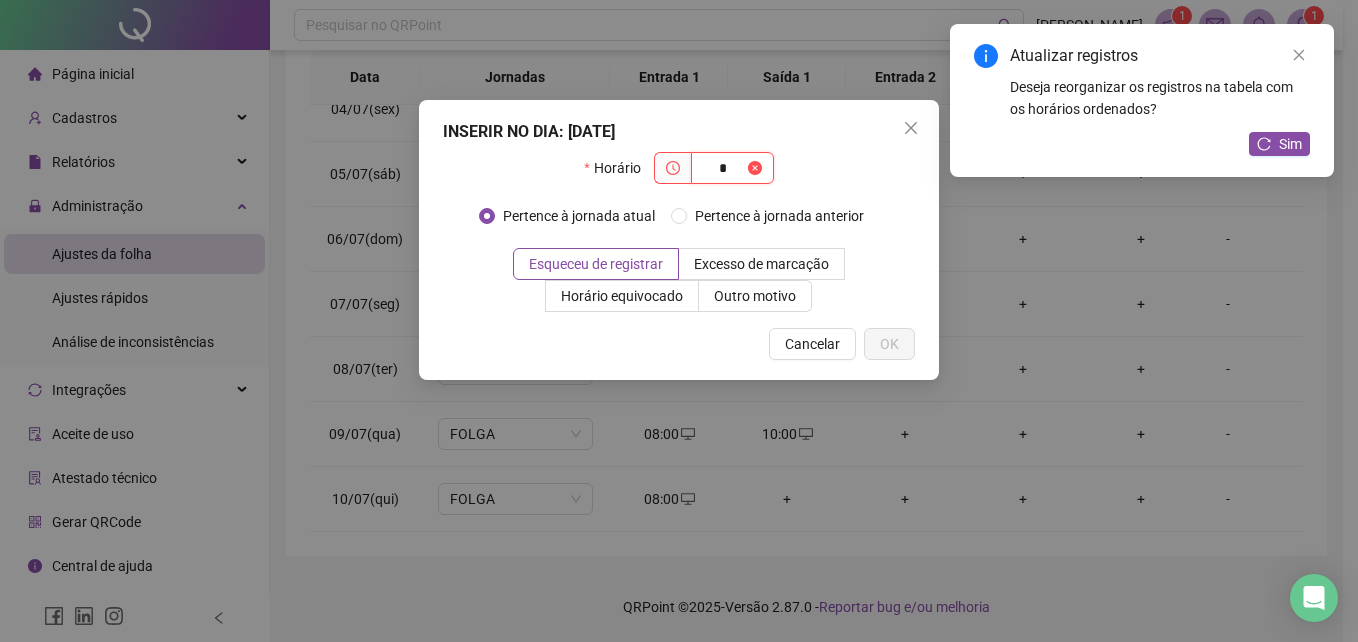 type 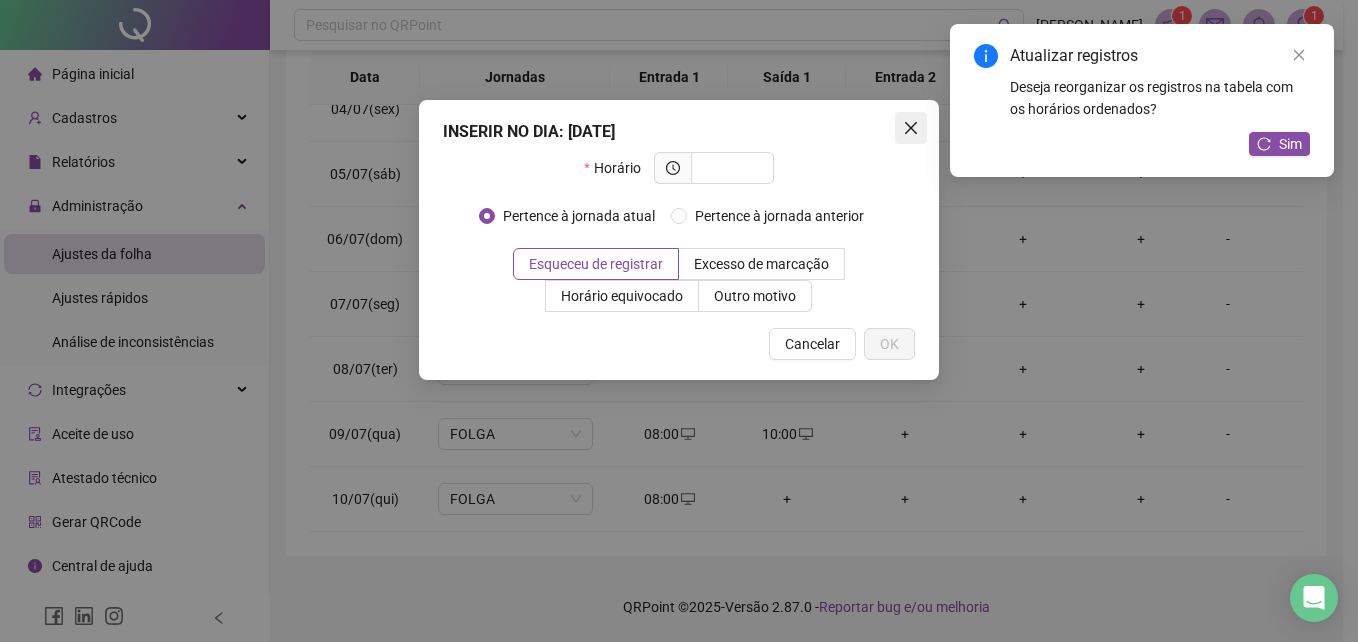 click 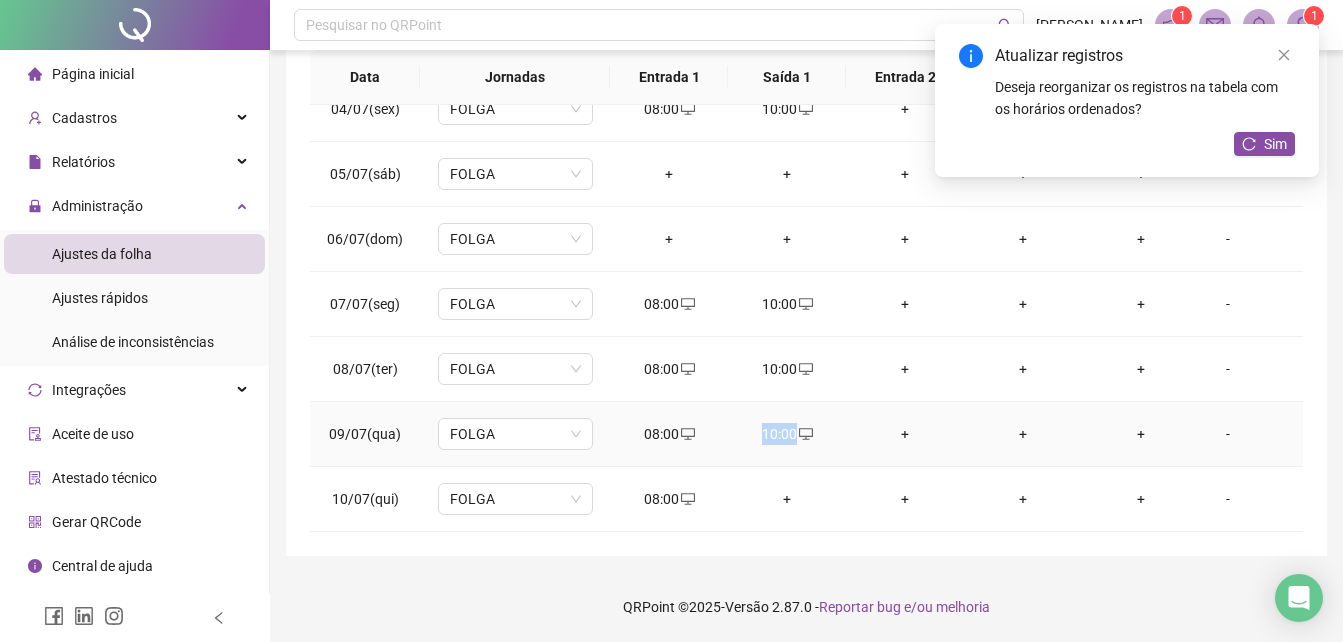 drag, startPoint x: 753, startPoint y: 415, endPoint x: 838, endPoint y: 432, distance: 86.683334 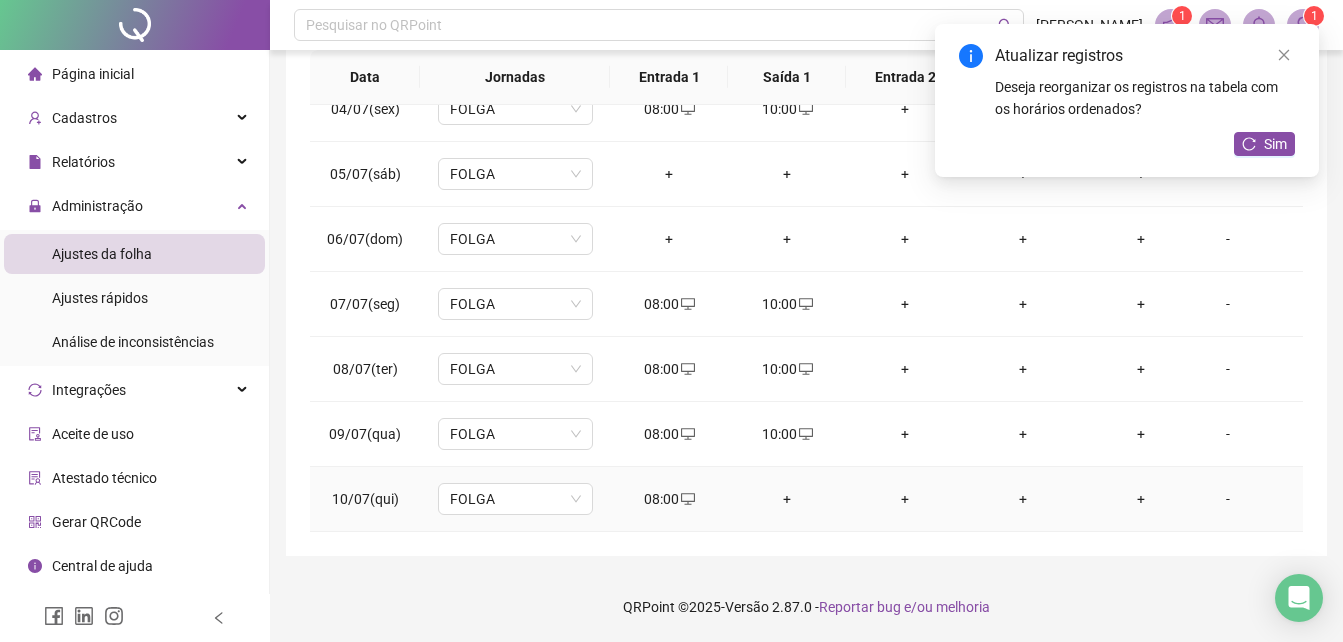 click on "+" at bounding box center [787, 499] 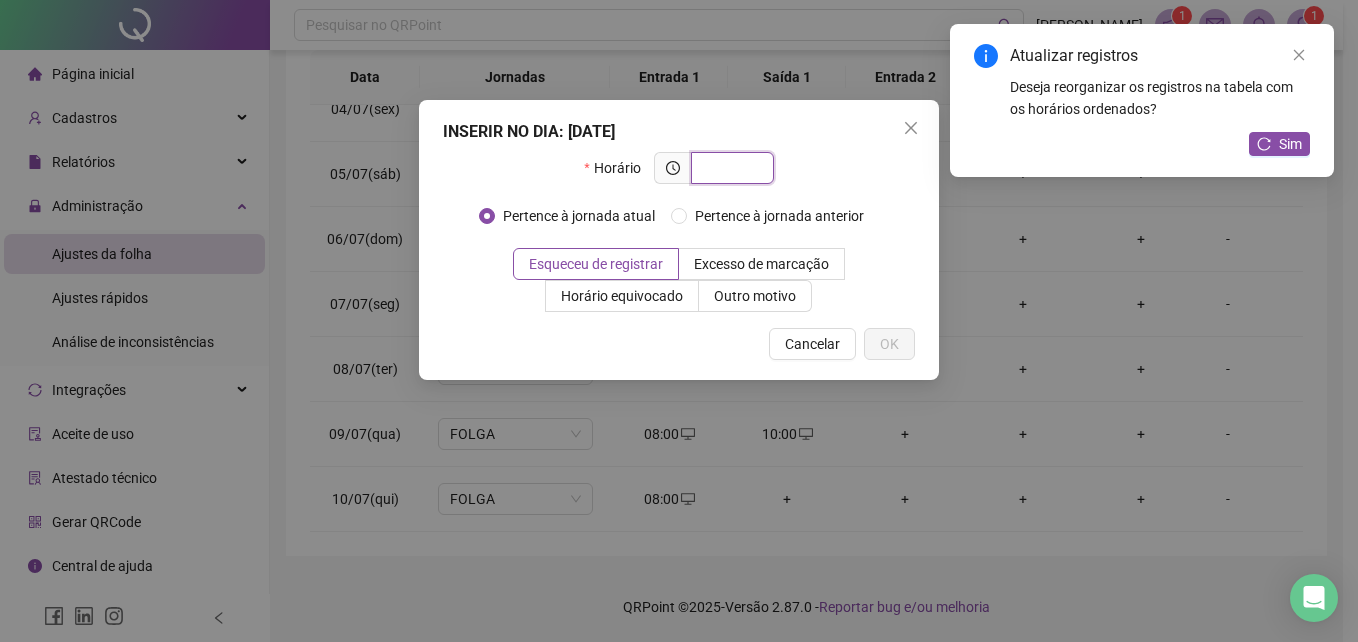 click at bounding box center (730, 168) 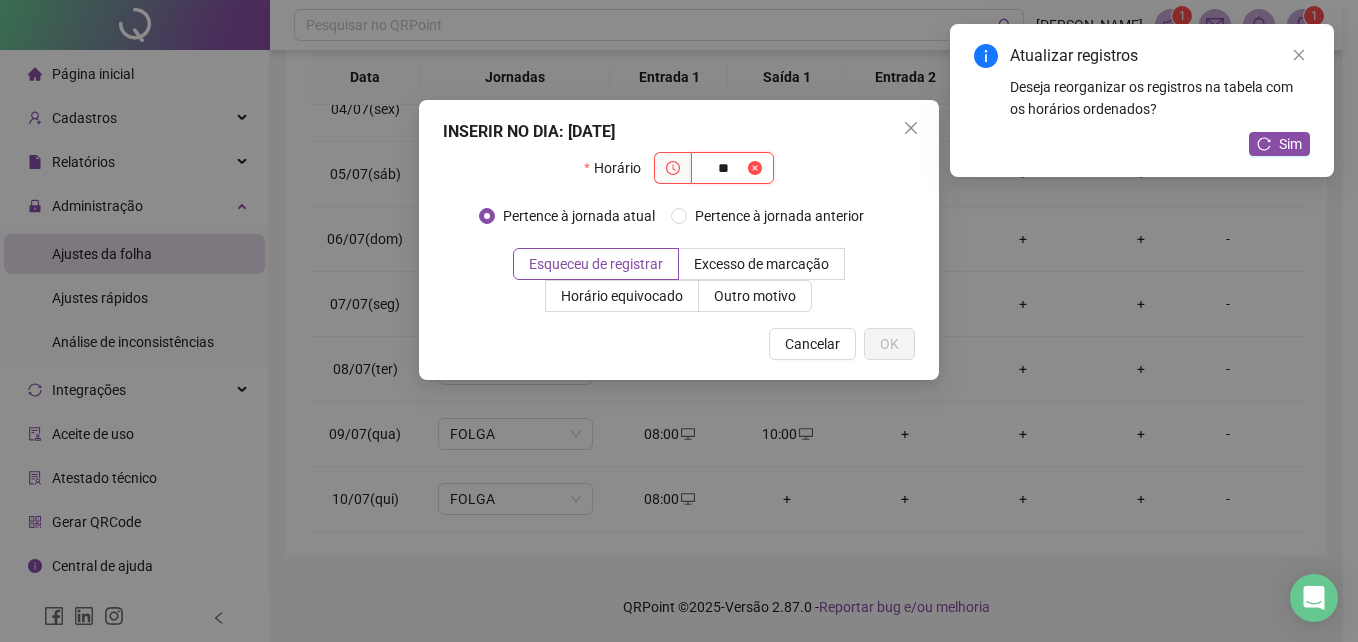 type on "*" 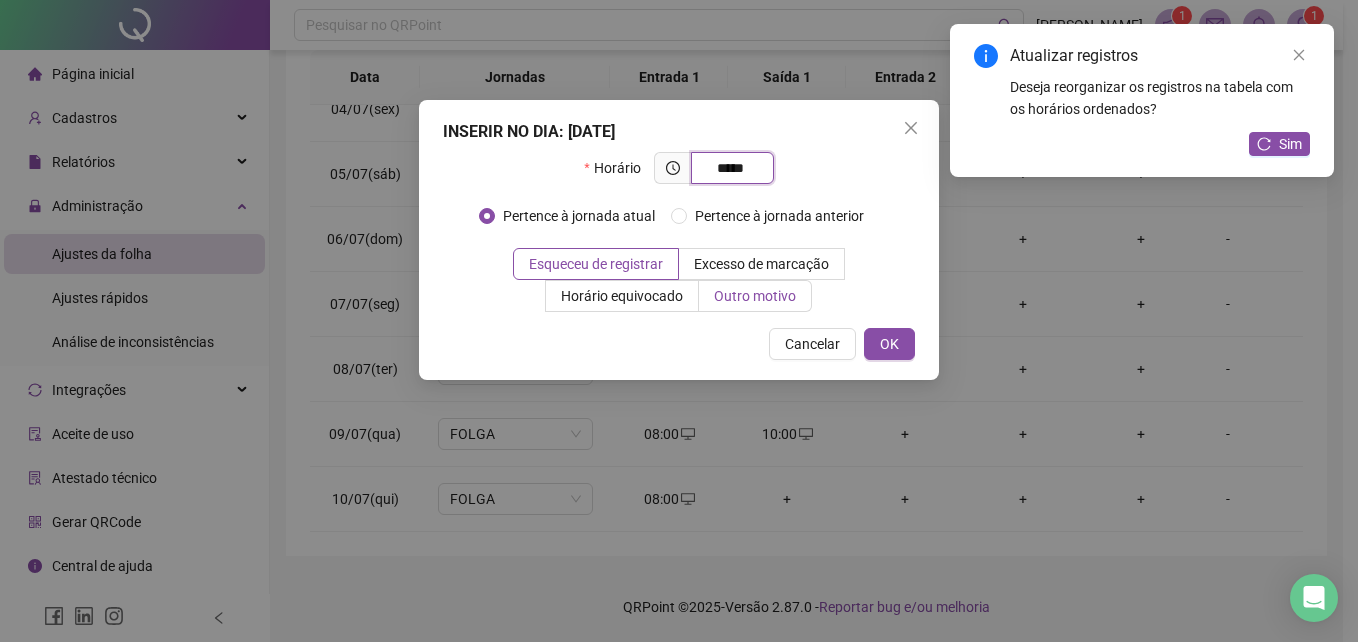 type on "*****" 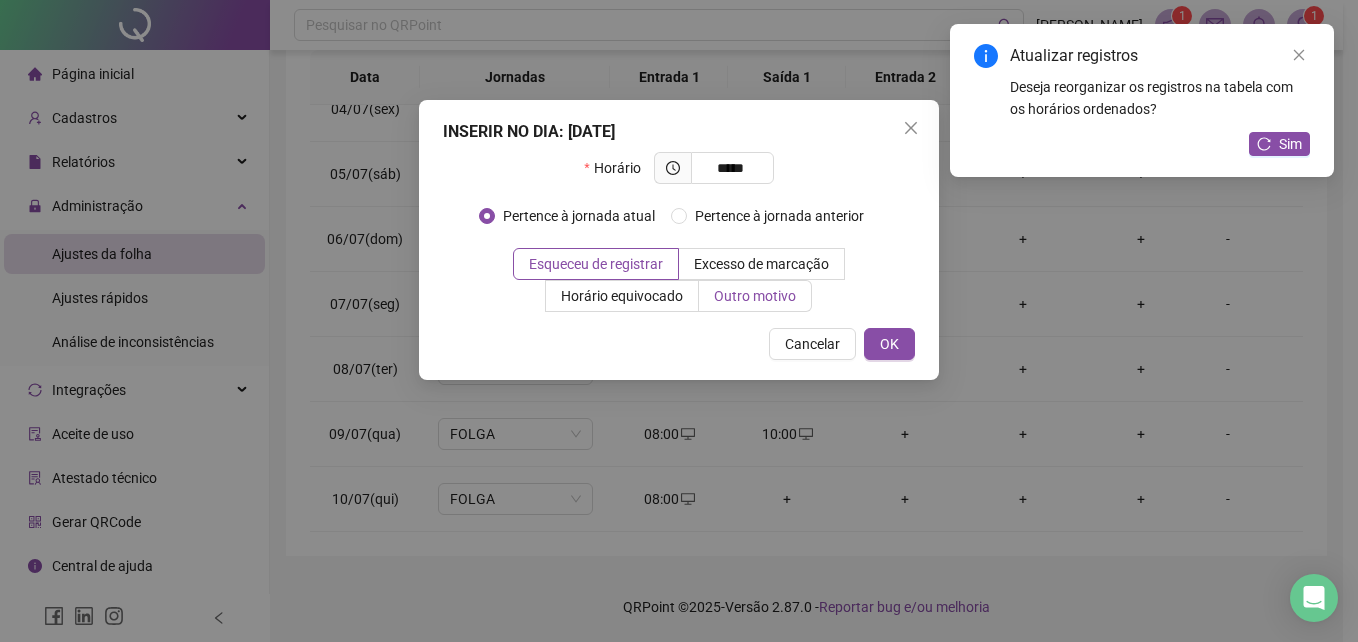 click on "Outro motivo" at bounding box center (755, 296) 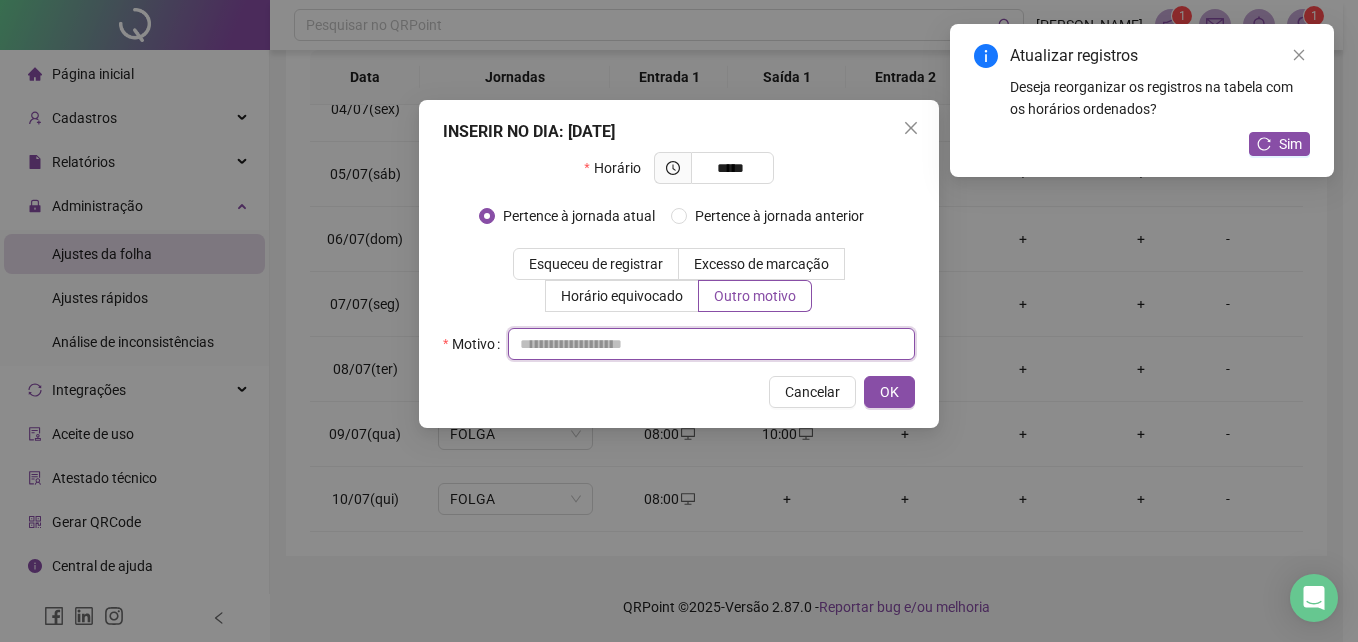 click at bounding box center (711, 344) 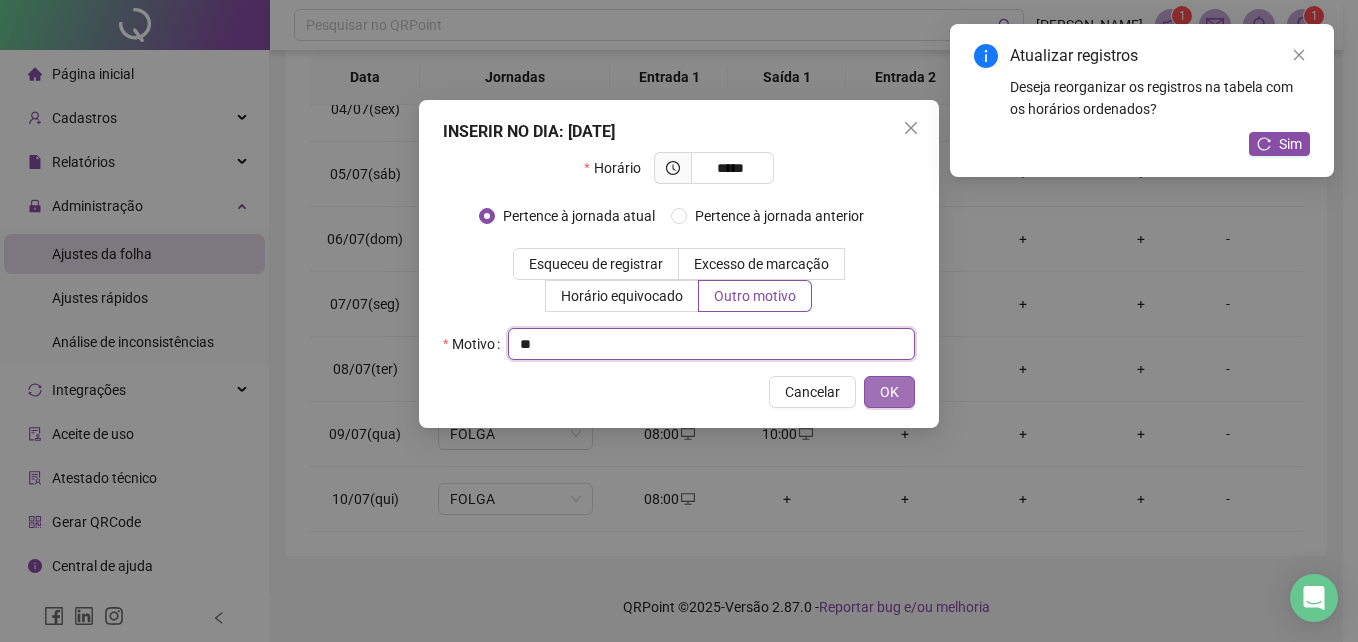 type on "**" 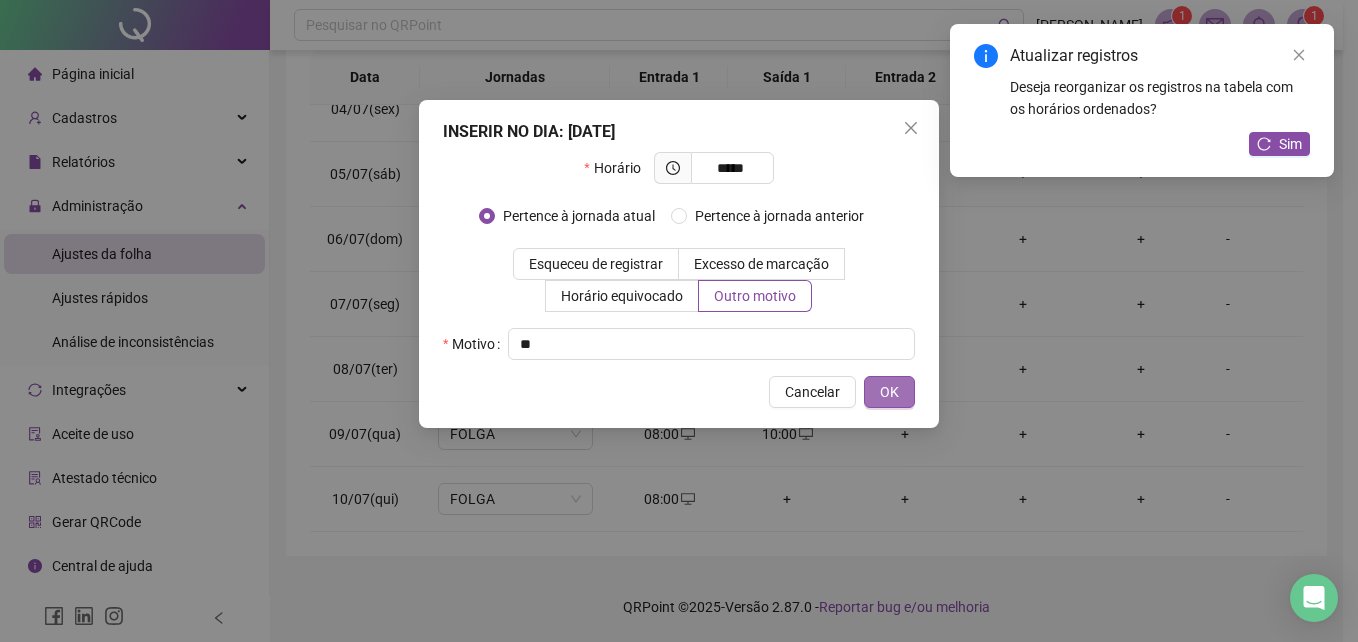 click on "OK" at bounding box center (889, 392) 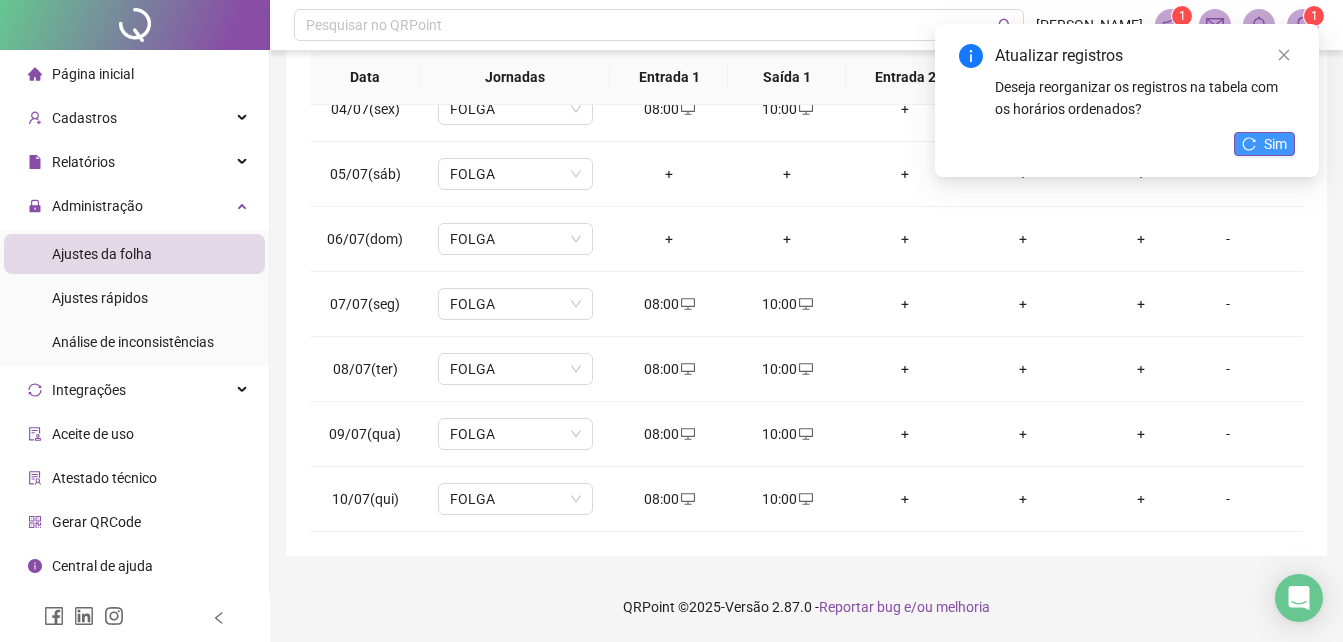 click on "Sim" at bounding box center (1275, 144) 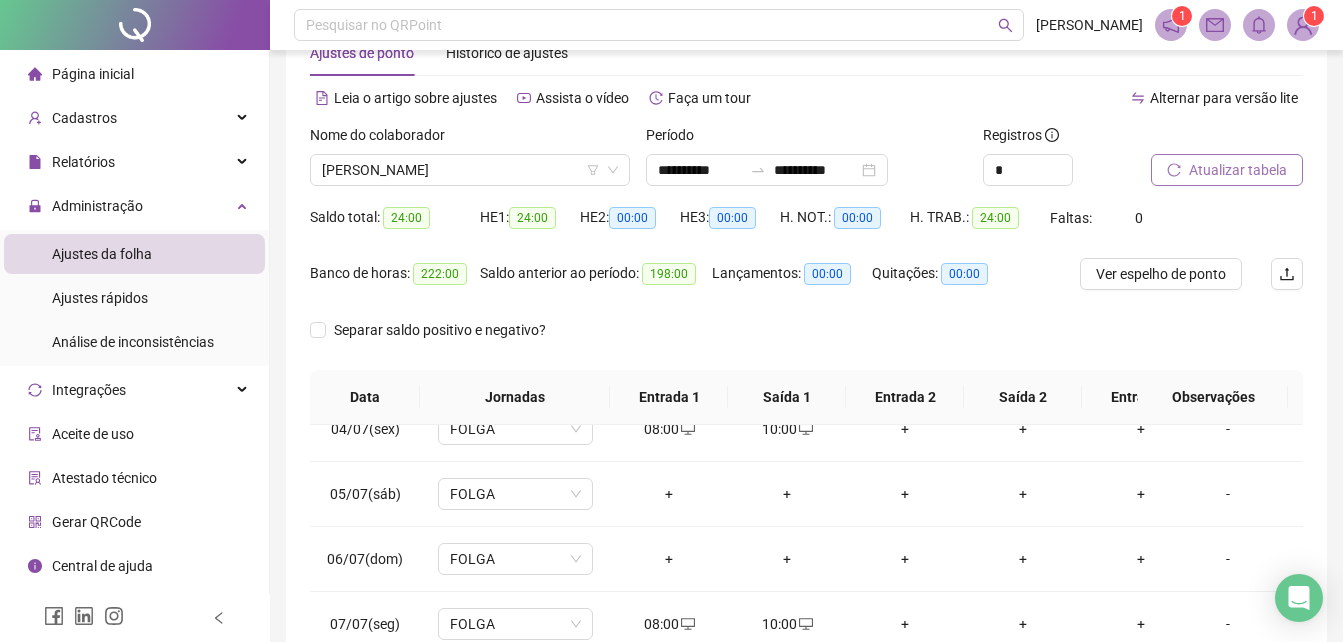 scroll, scrollTop: 0, scrollLeft: 0, axis: both 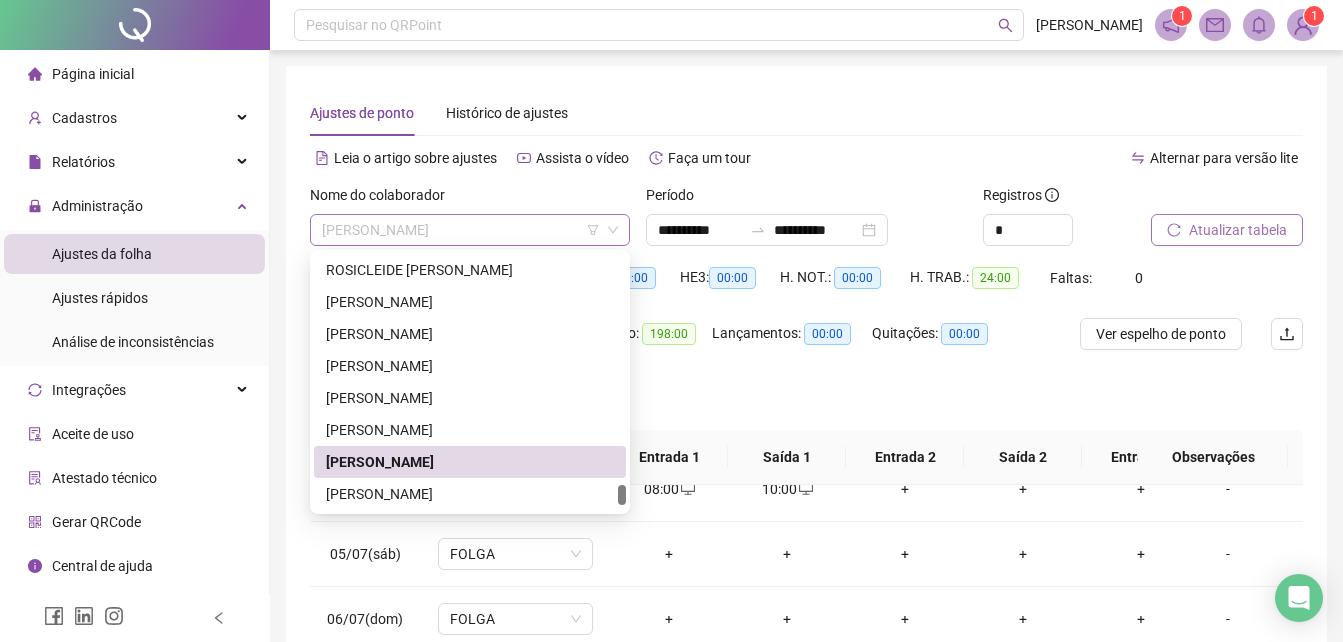 click on "[PERSON_NAME]" at bounding box center [470, 230] 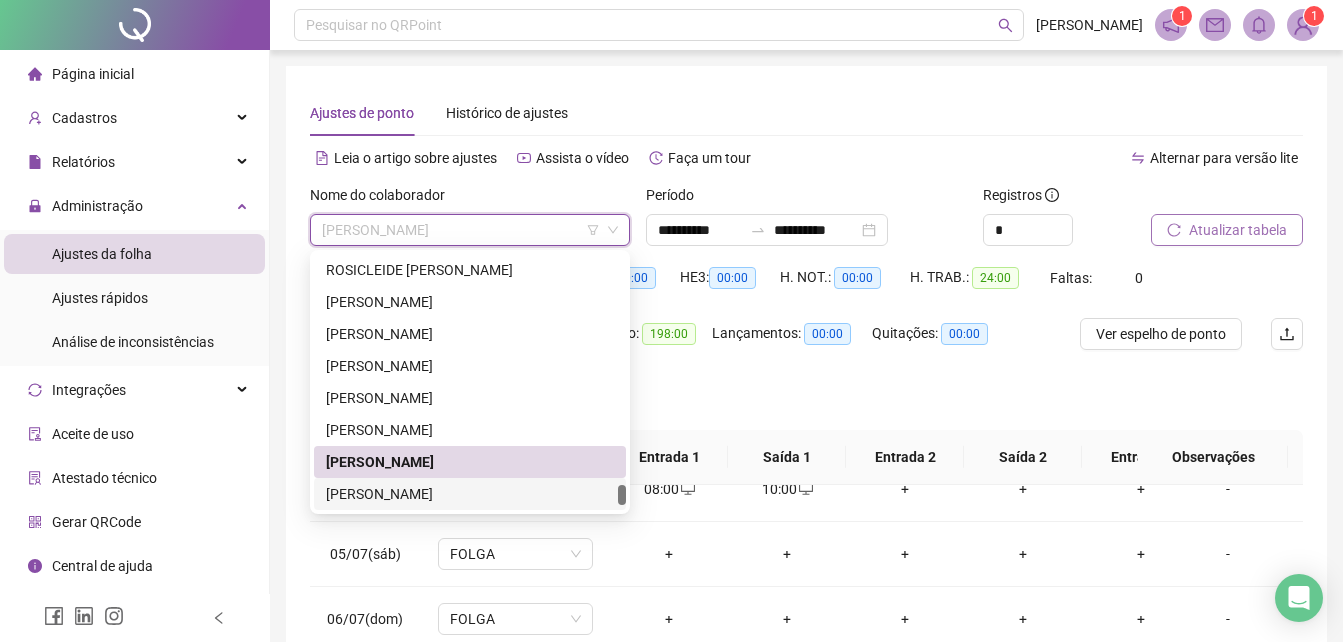 click on "[PERSON_NAME]" at bounding box center [470, 494] 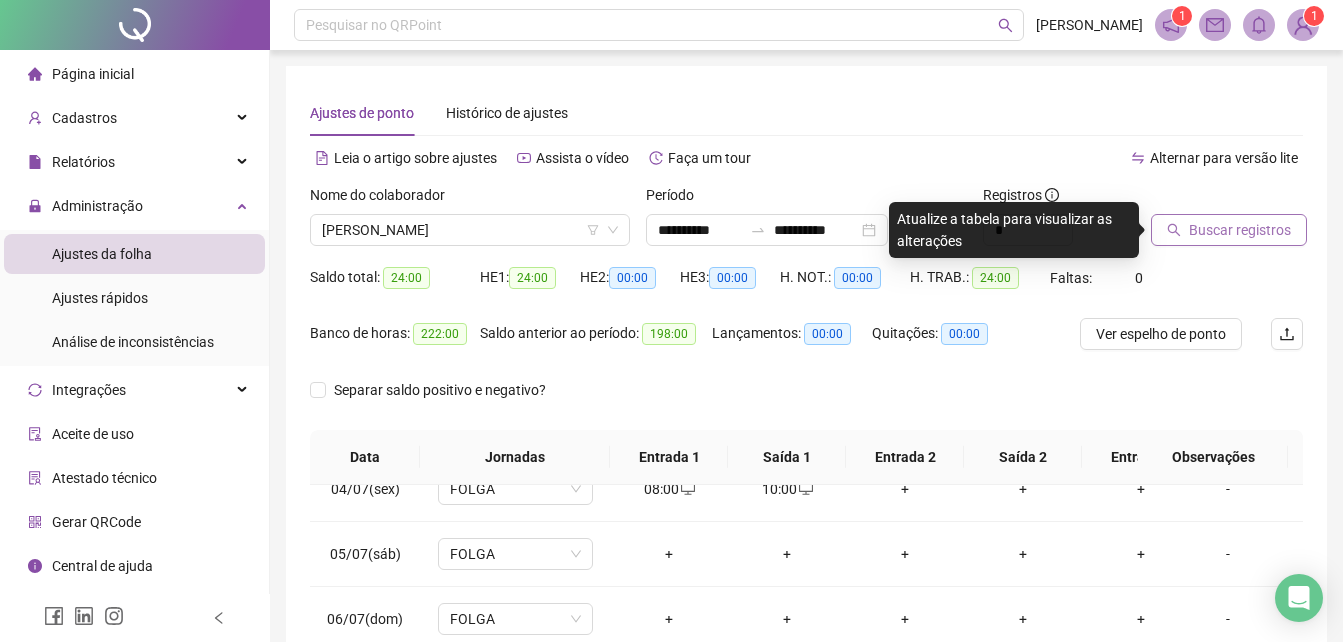 click on "Buscar registros" at bounding box center (1240, 230) 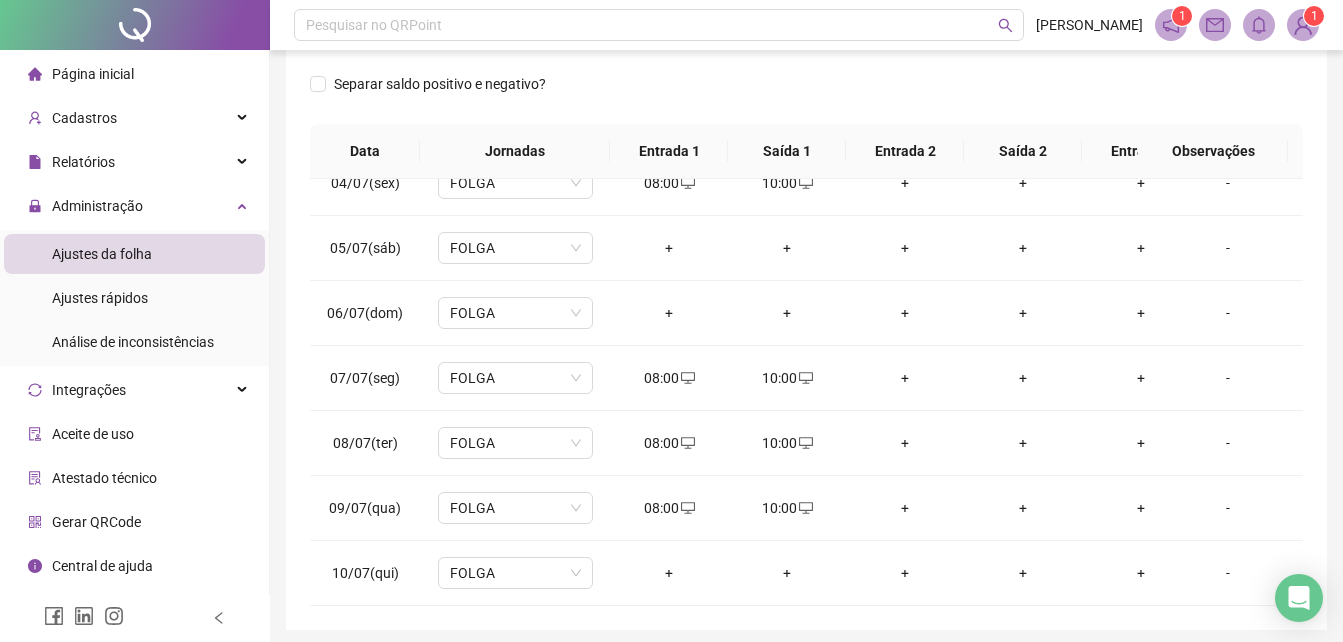 scroll, scrollTop: 380, scrollLeft: 0, axis: vertical 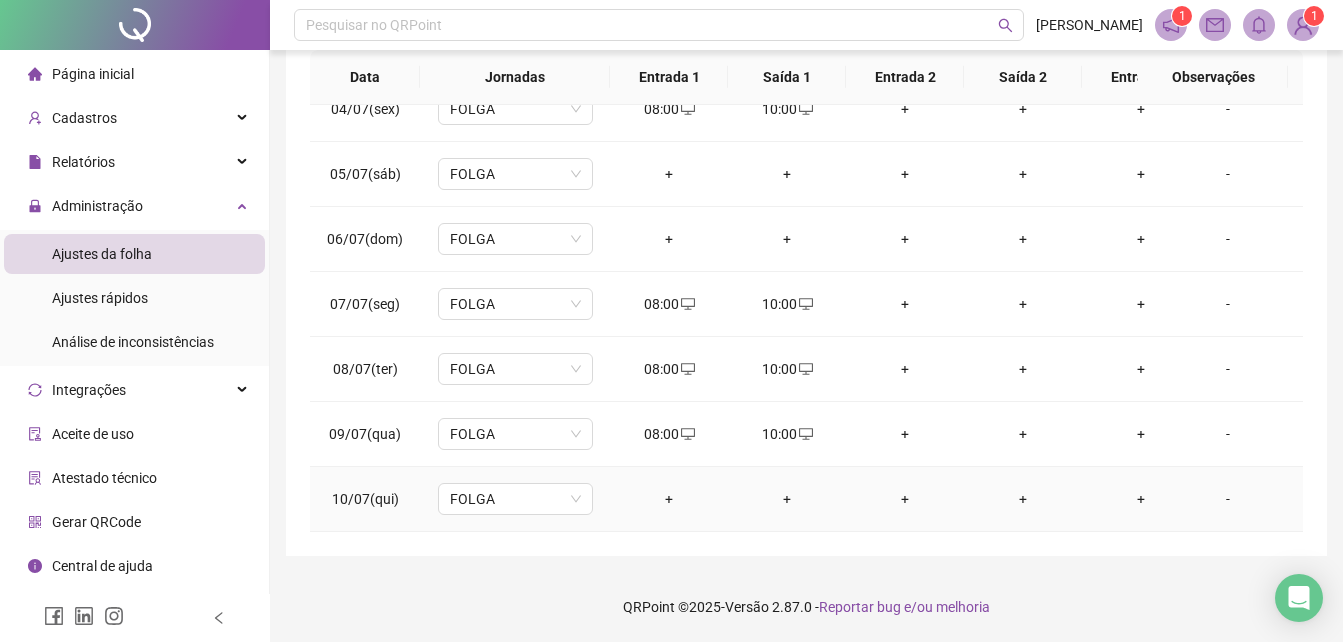 click on "+" at bounding box center [669, 499] 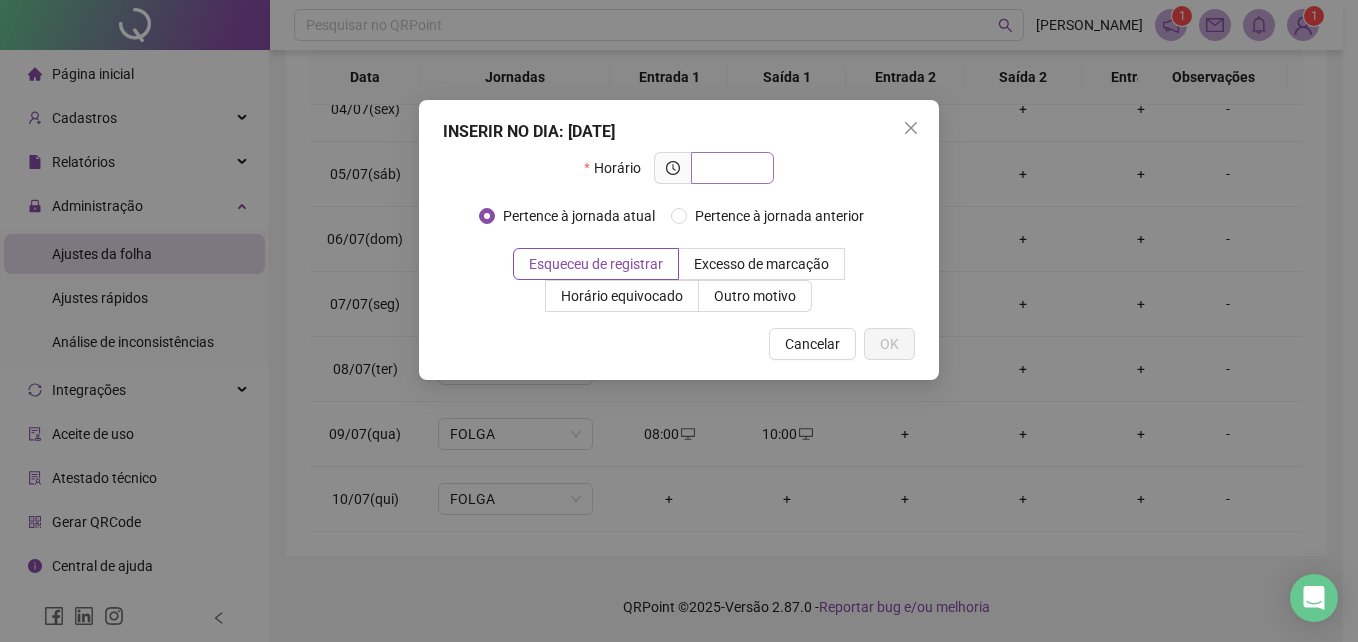 click at bounding box center (730, 168) 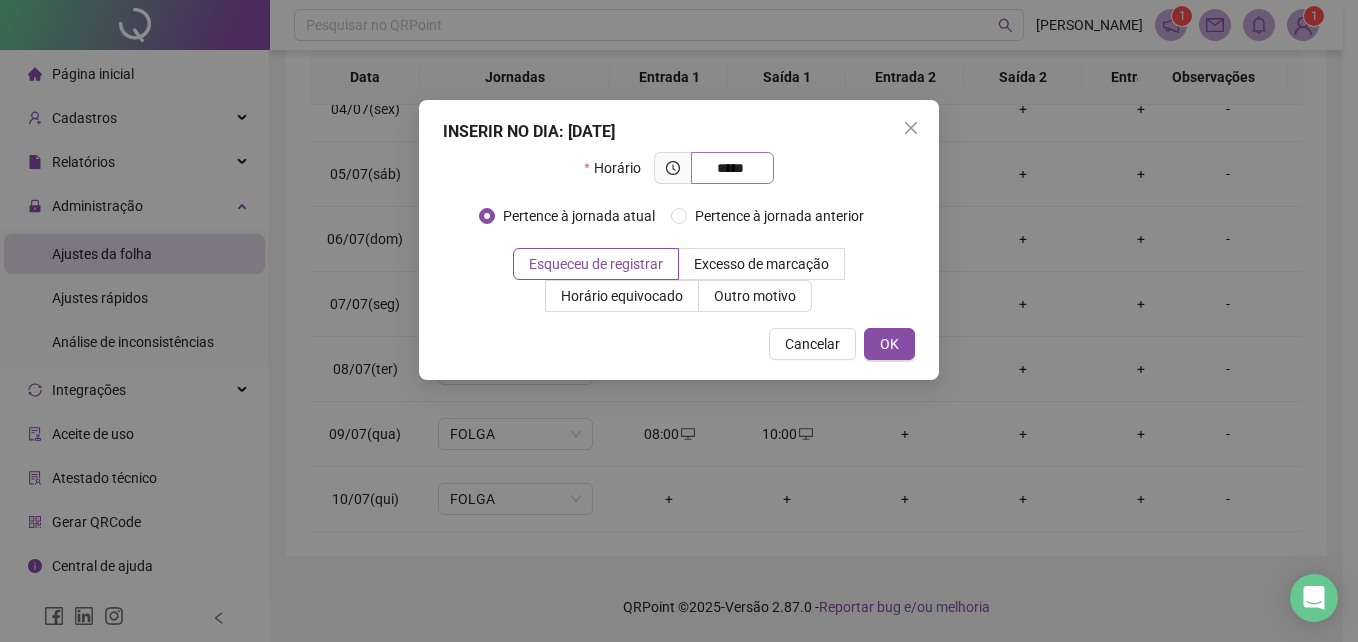 click on "*****" at bounding box center (730, 168) 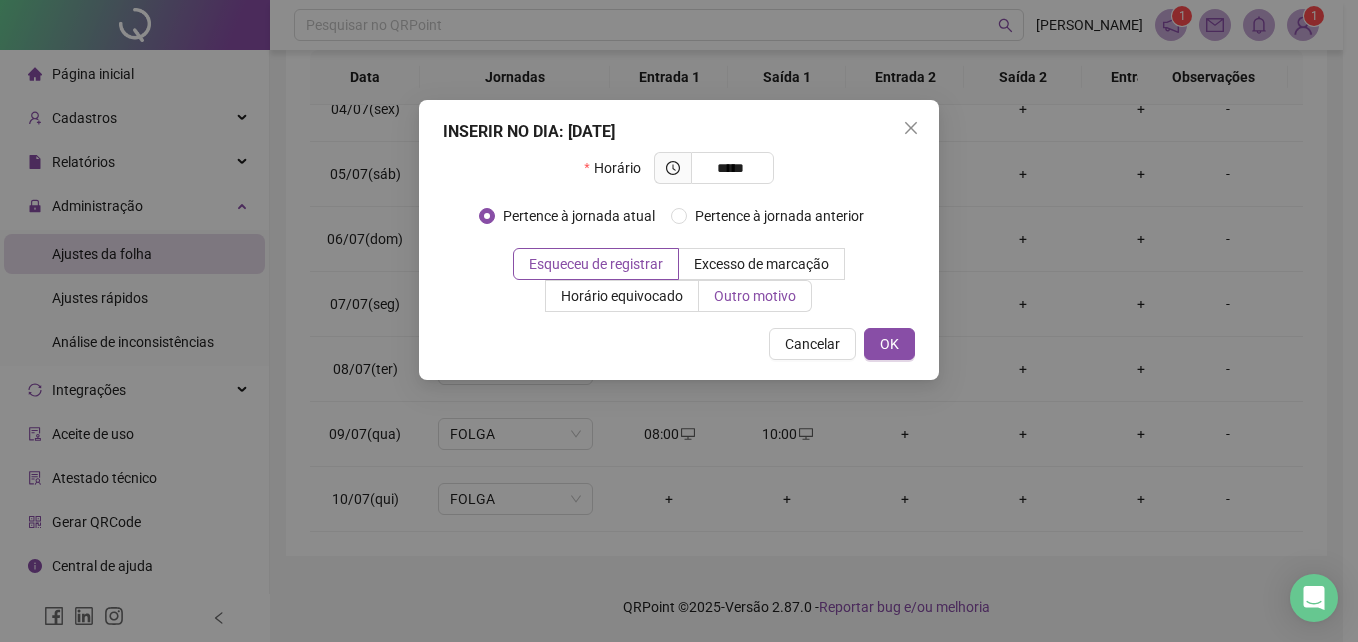type on "*****" 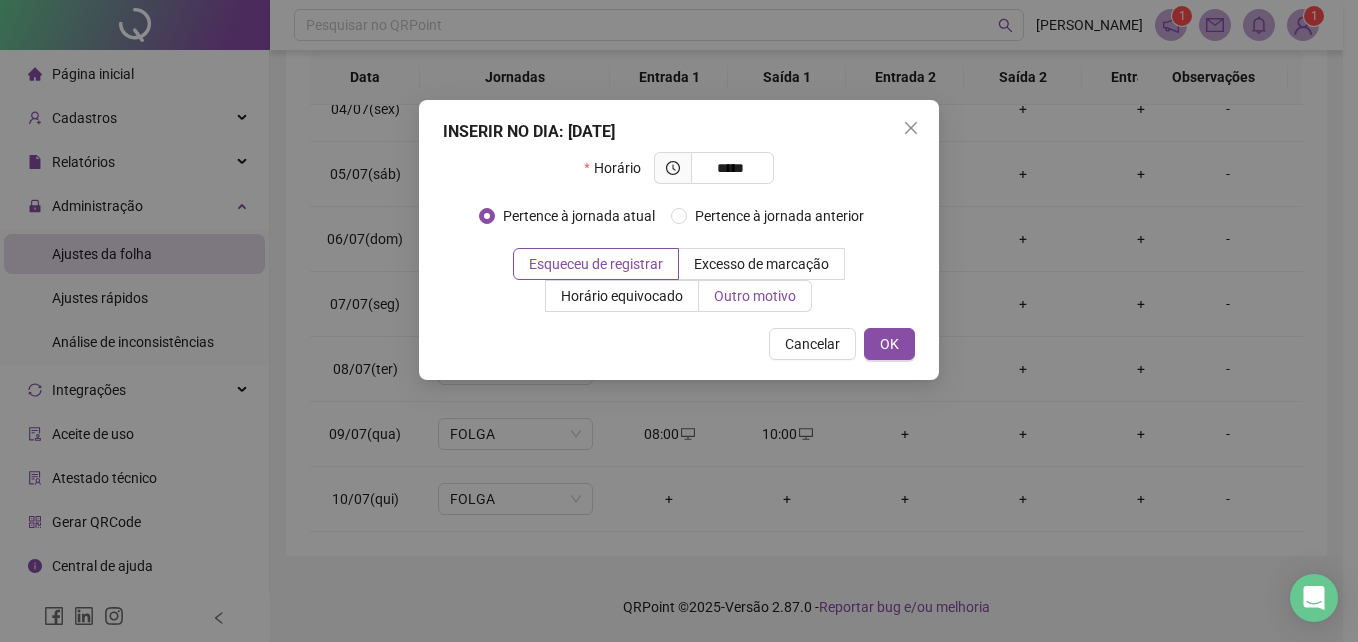 click on "Outro motivo" at bounding box center (755, 296) 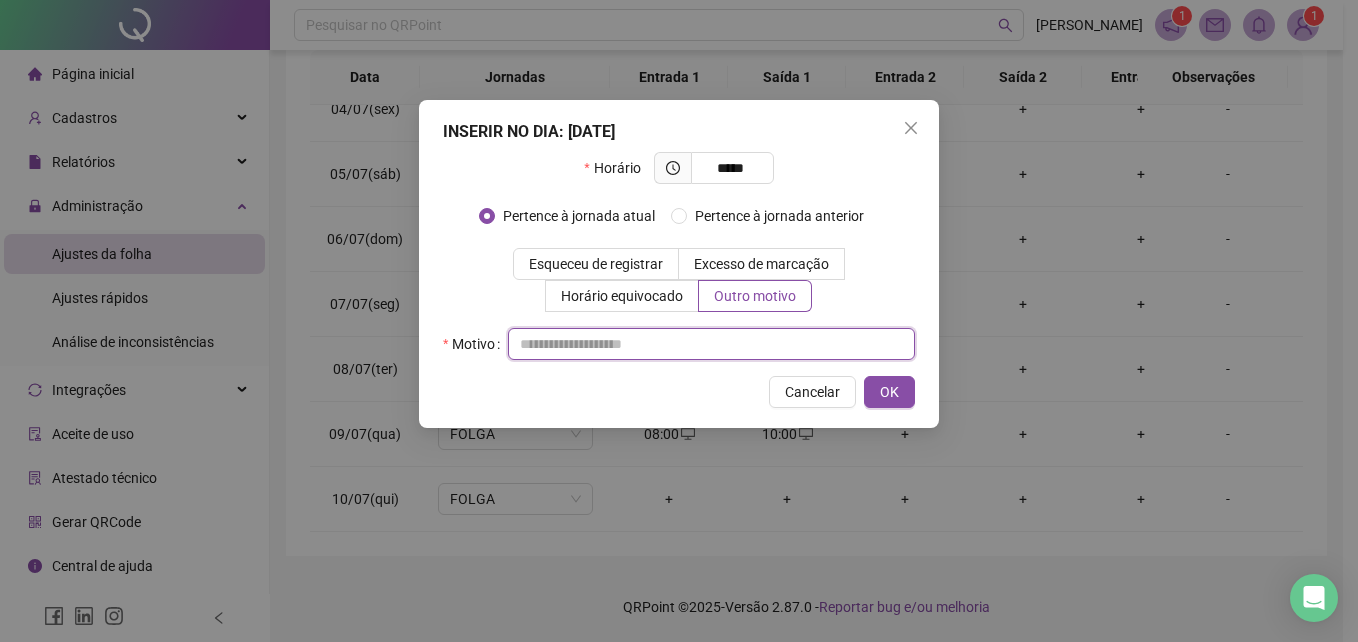 click at bounding box center [711, 344] 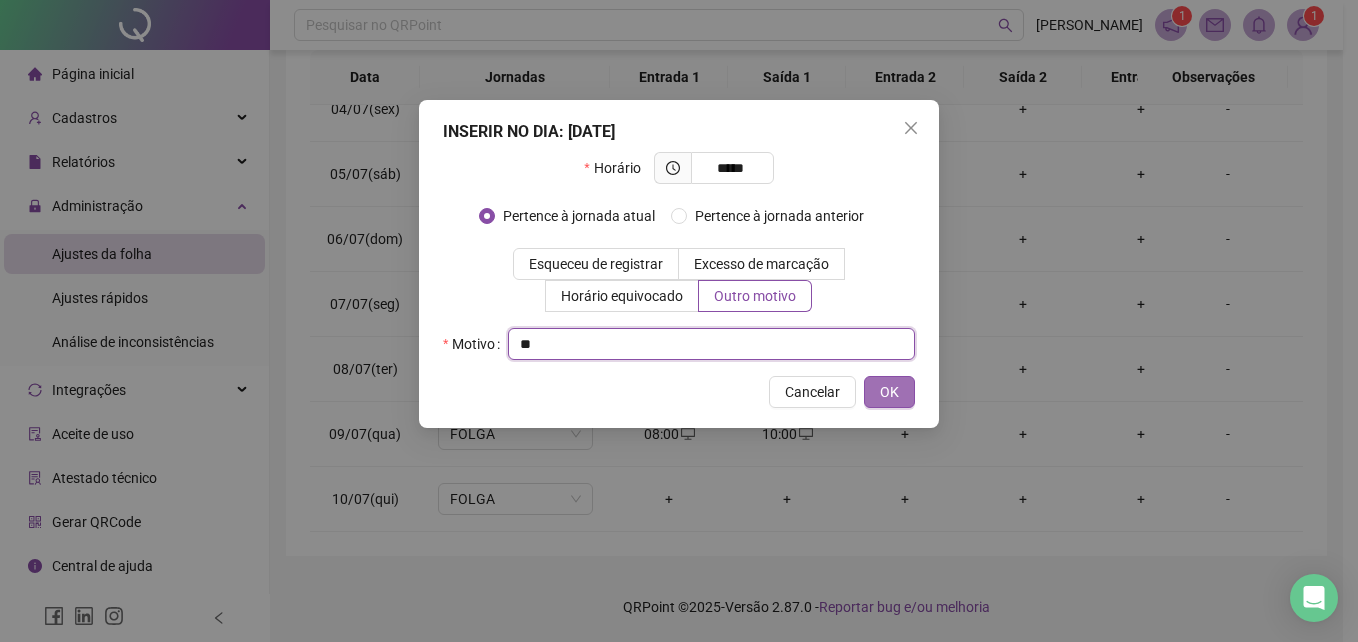 type on "**" 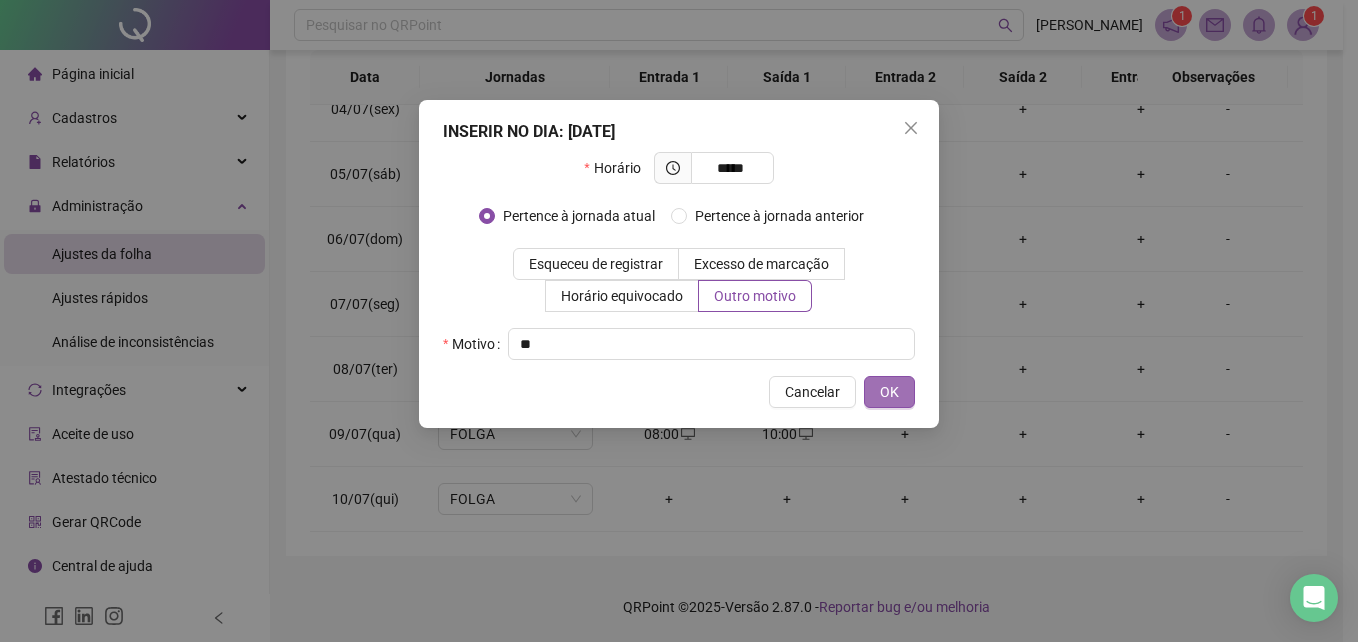 click on "OK" at bounding box center [889, 392] 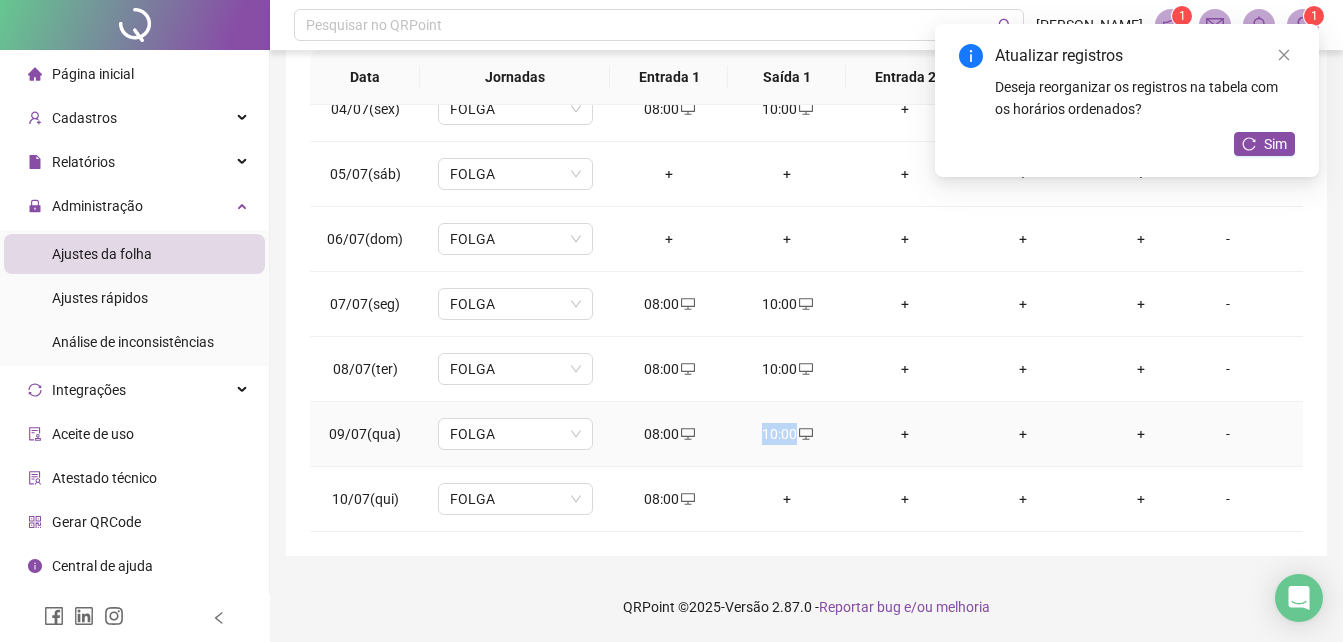 drag, startPoint x: 762, startPoint y: 426, endPoint x: 796, endPoint y: 426, distance: 34 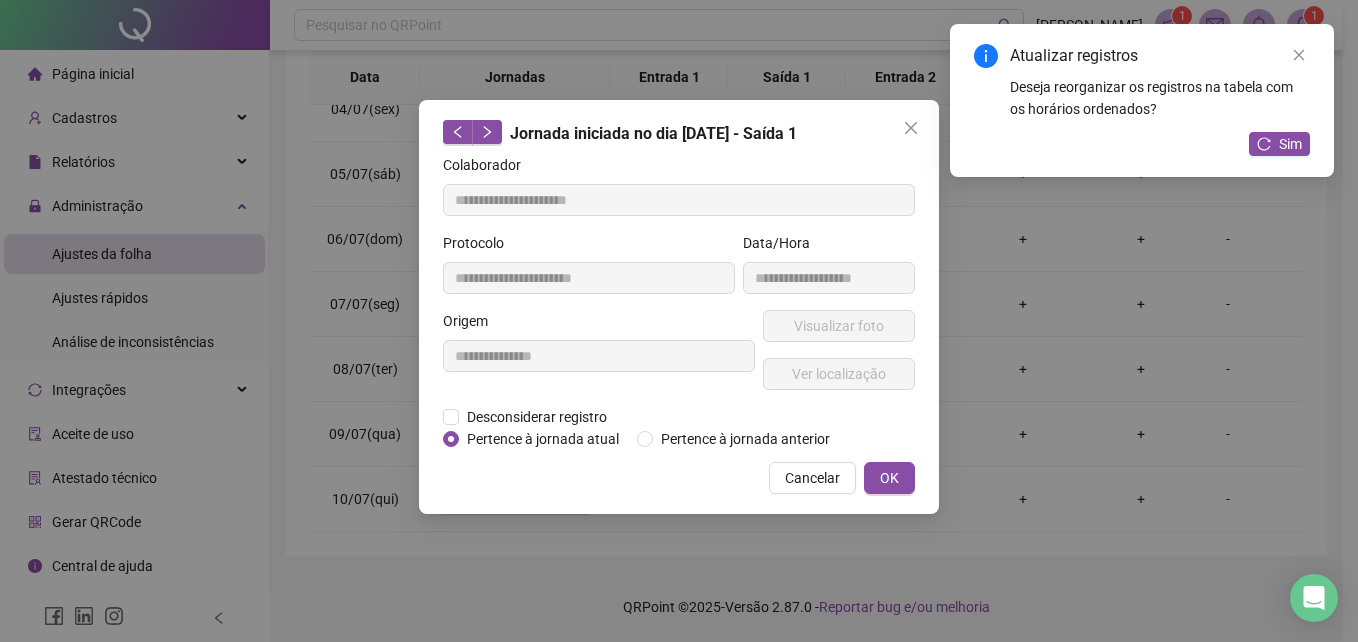 type on "**********" 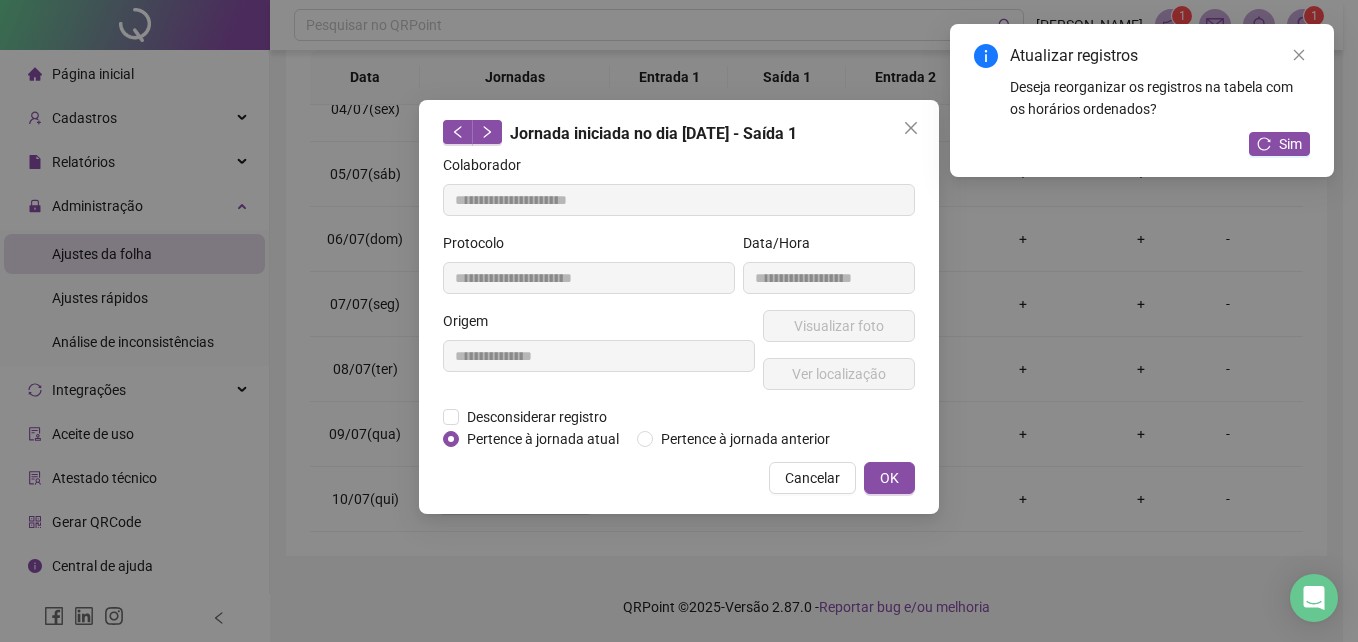 copy on "10:00" 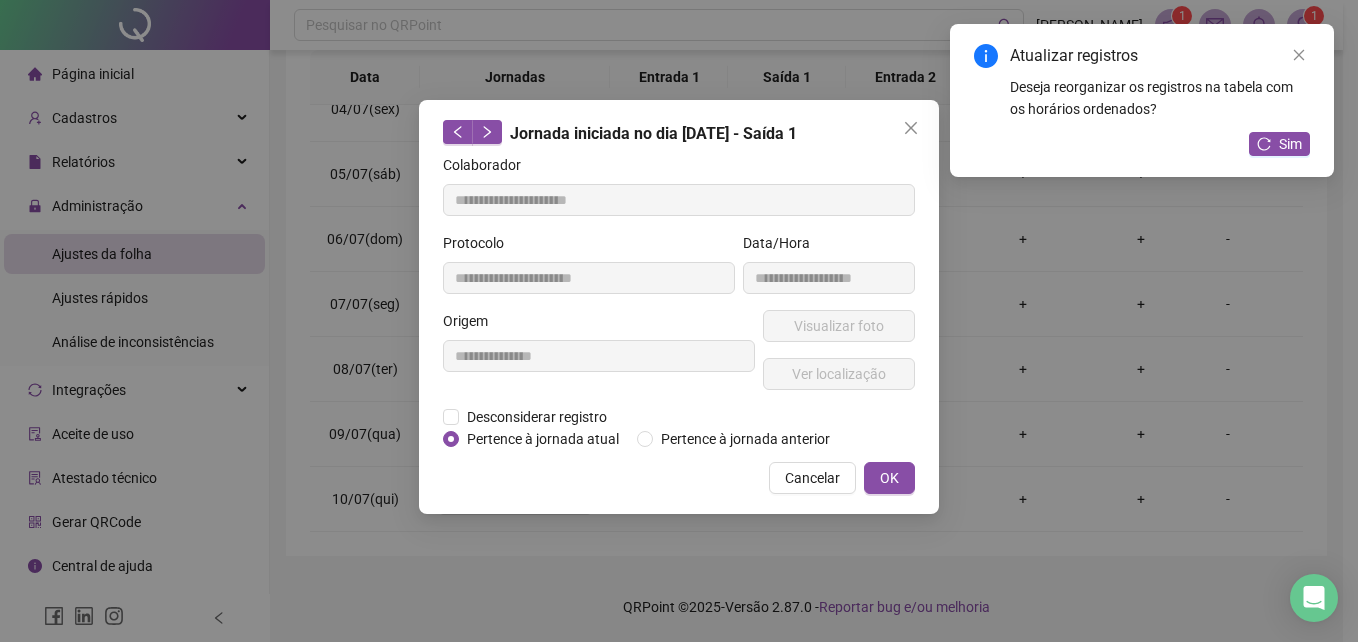 click on "**********" at bounding box center [679, 307] 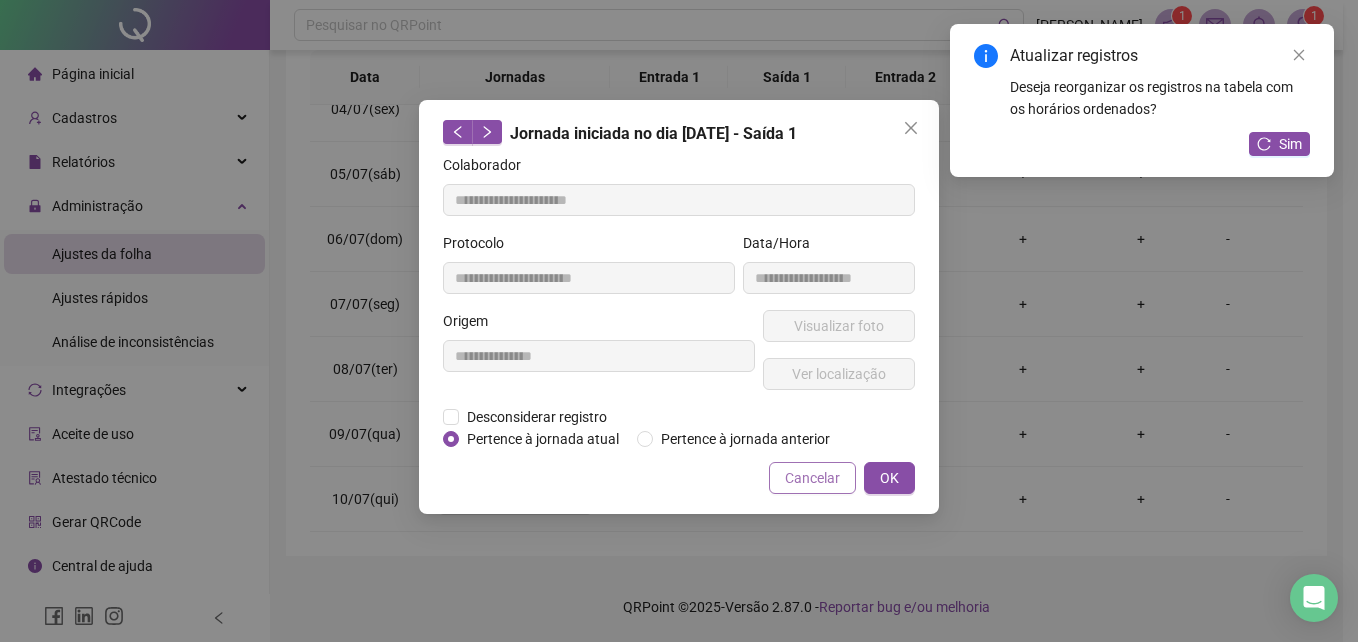 click on "Cancelar" at bounding box center [812, 478] 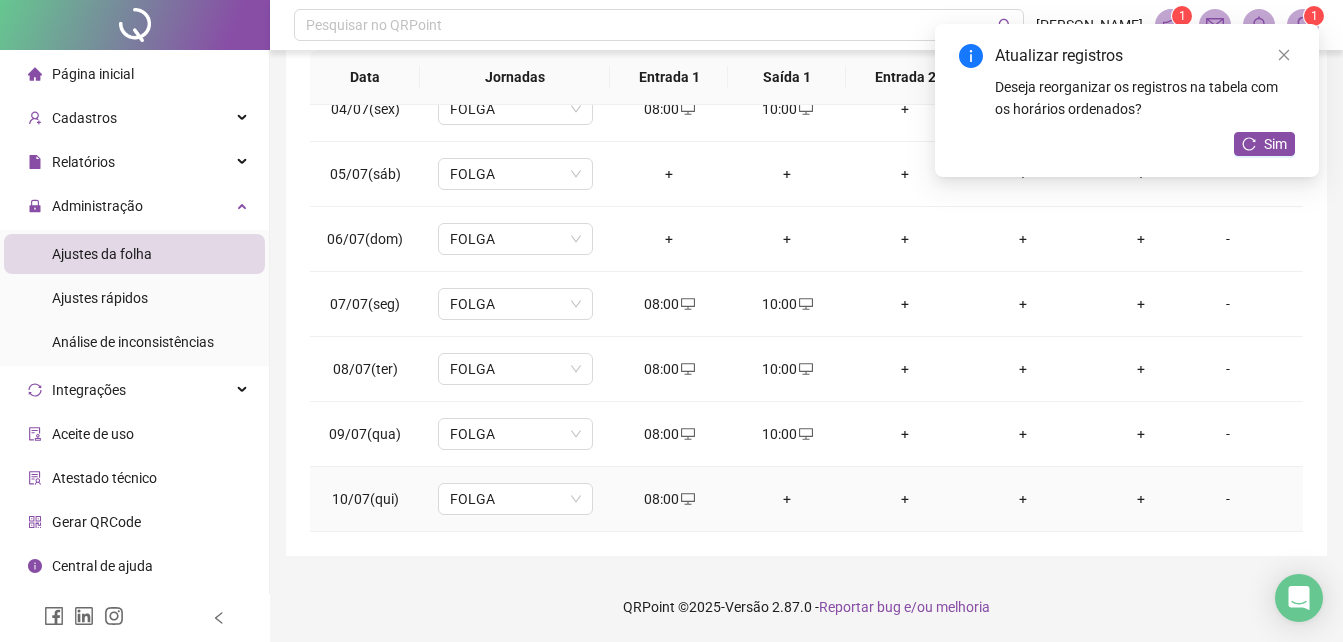 click on "+" at bounding box center [787, 499] 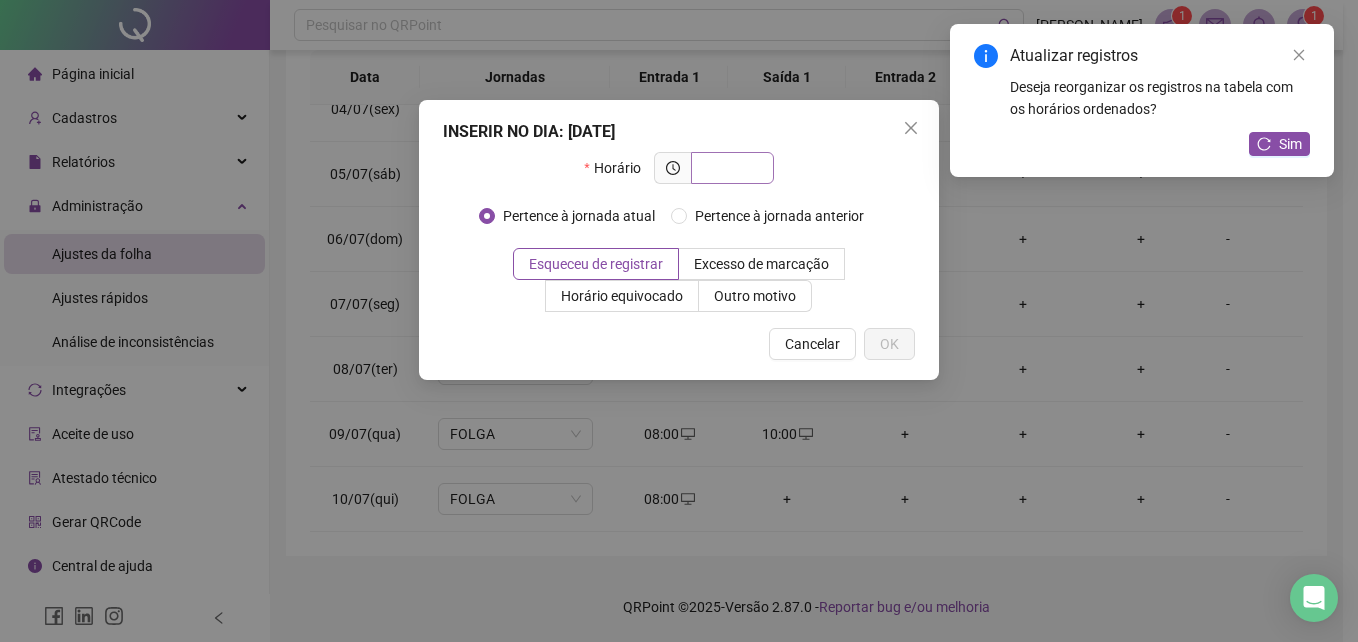 click at bounding box center (730, 168) 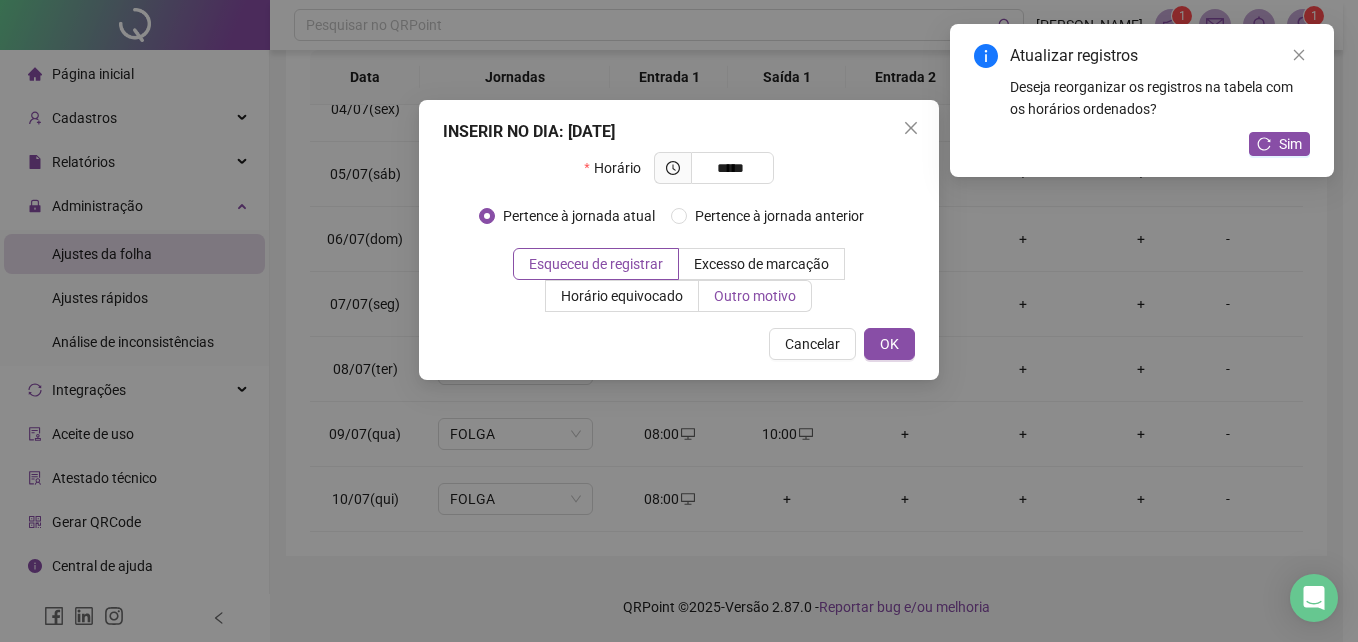 type on "*****" 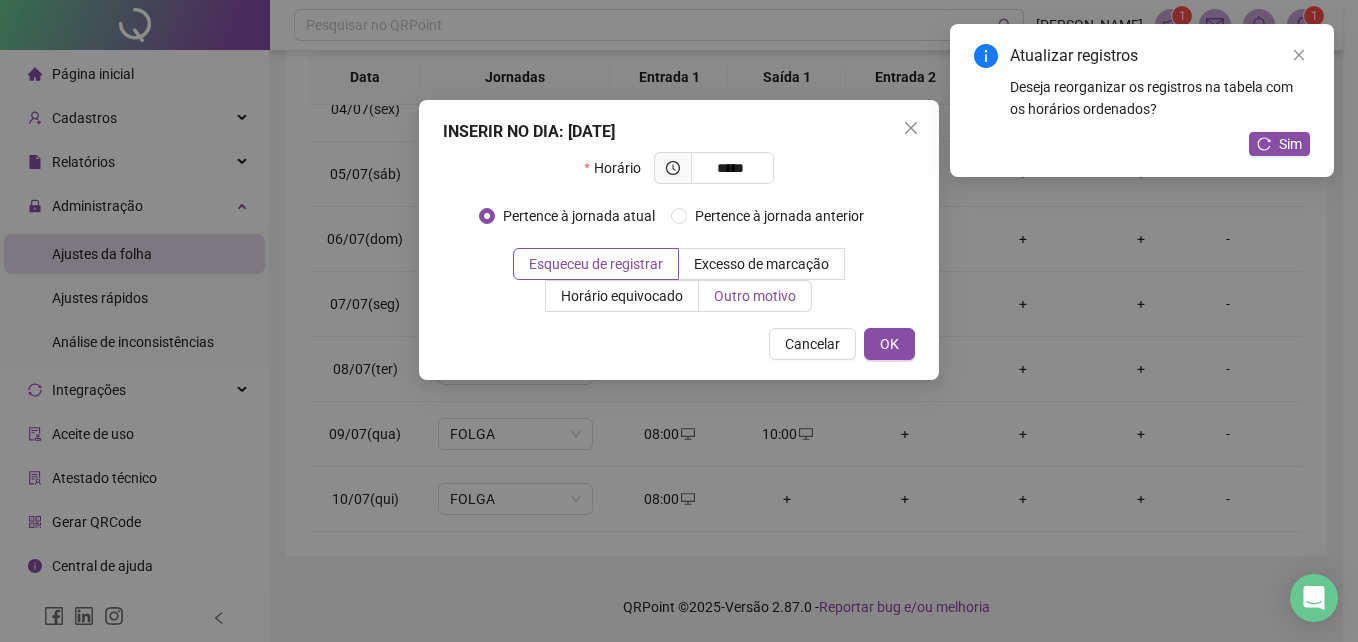 click on "Outro motivo" at bounding box center [755, 296] 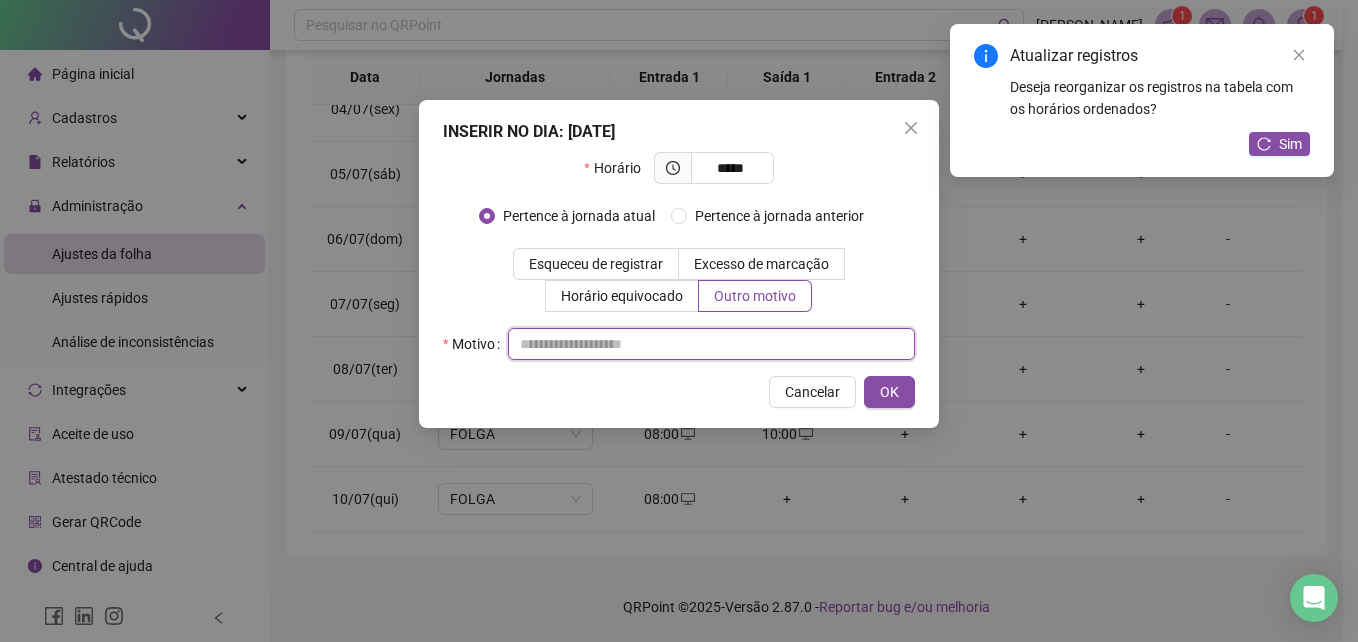 click at bounding box center (711, 344) 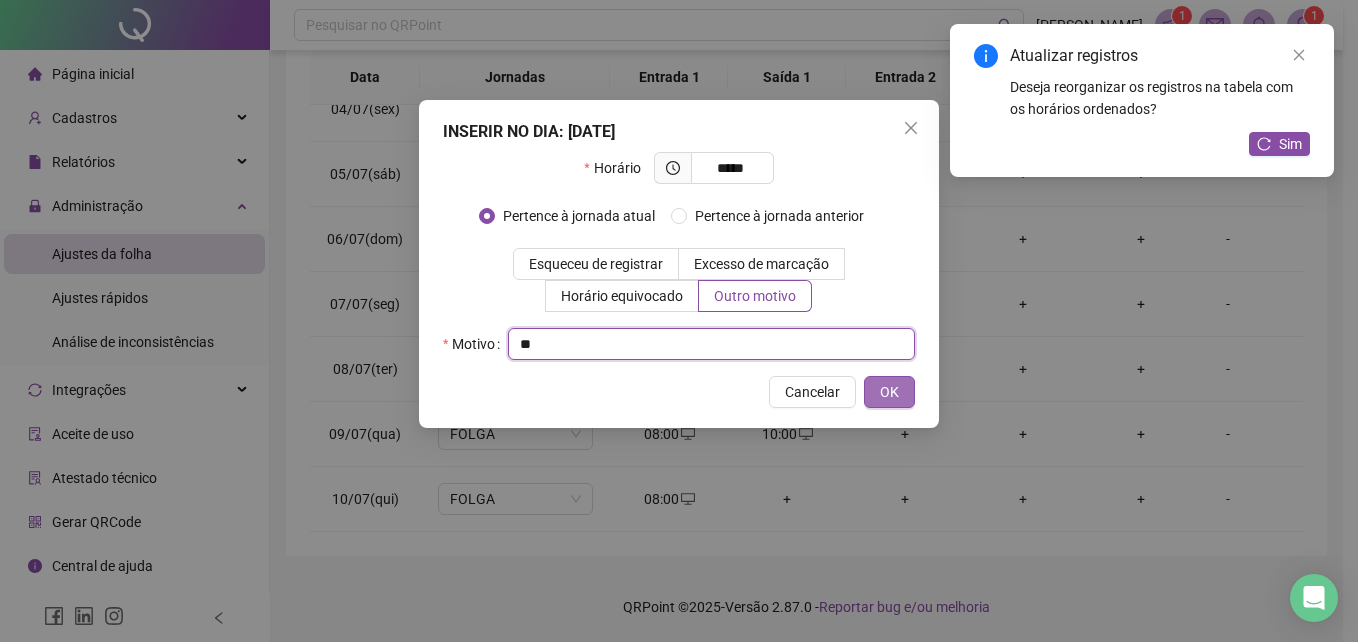 type on "**" 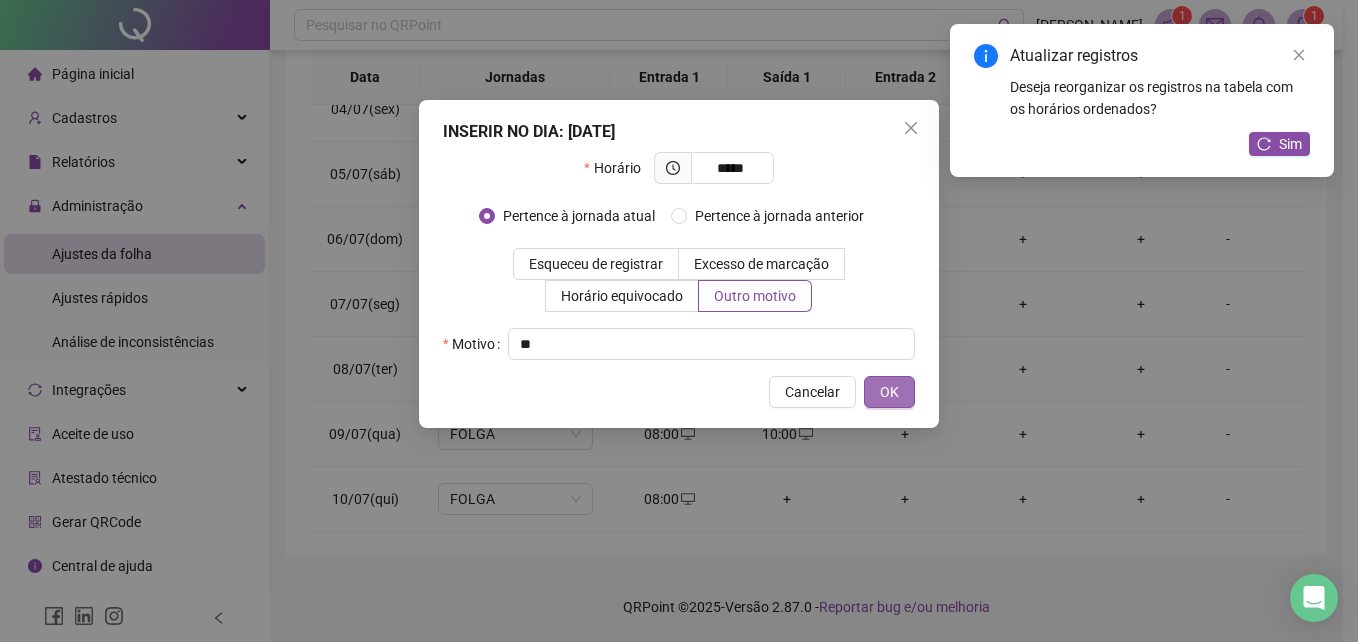 click on "OK" at bounding box center (889, 392) 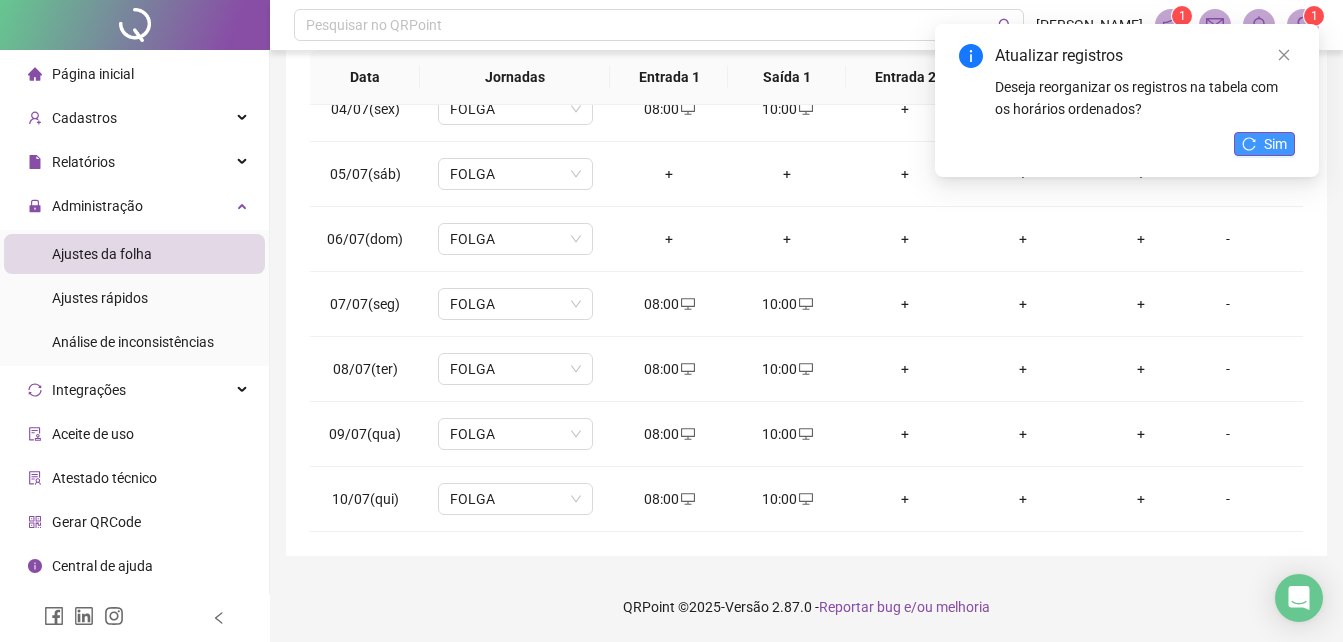 click on "Sim" at bounding box center (1275, 144) 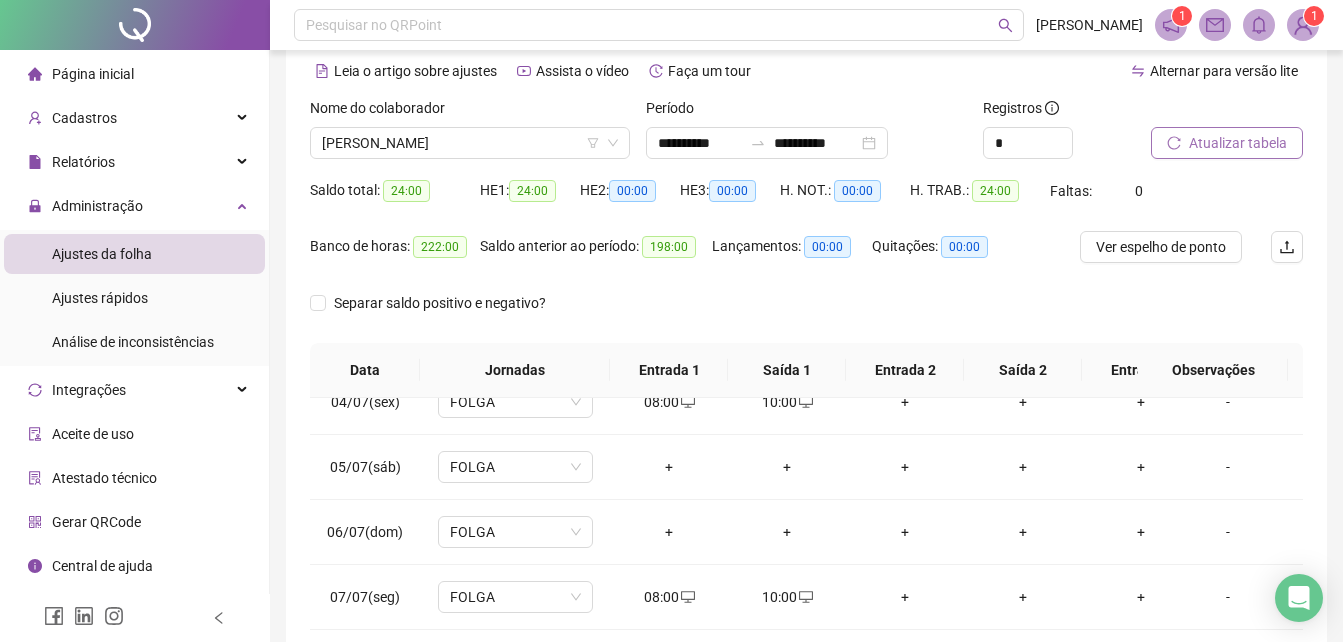 scroll, scrollTop: 0, scrollLeft: 0, axis: both 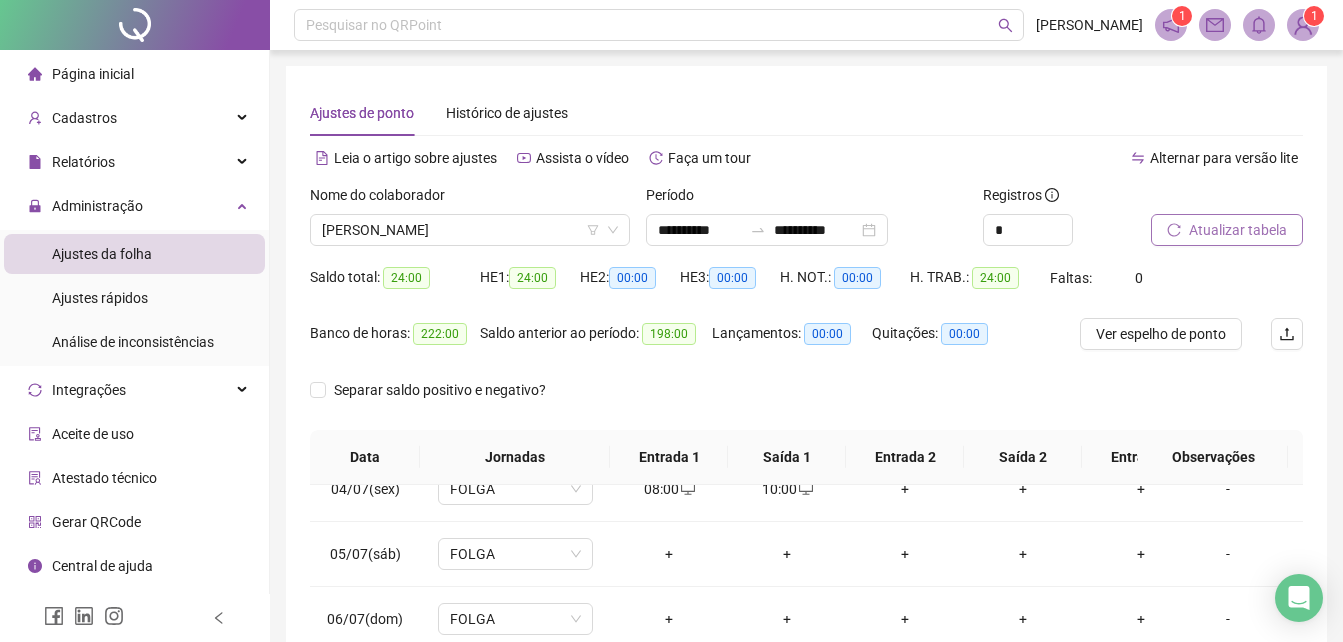 click on "Atualizar tabela" at bounding box center (1238, 230) 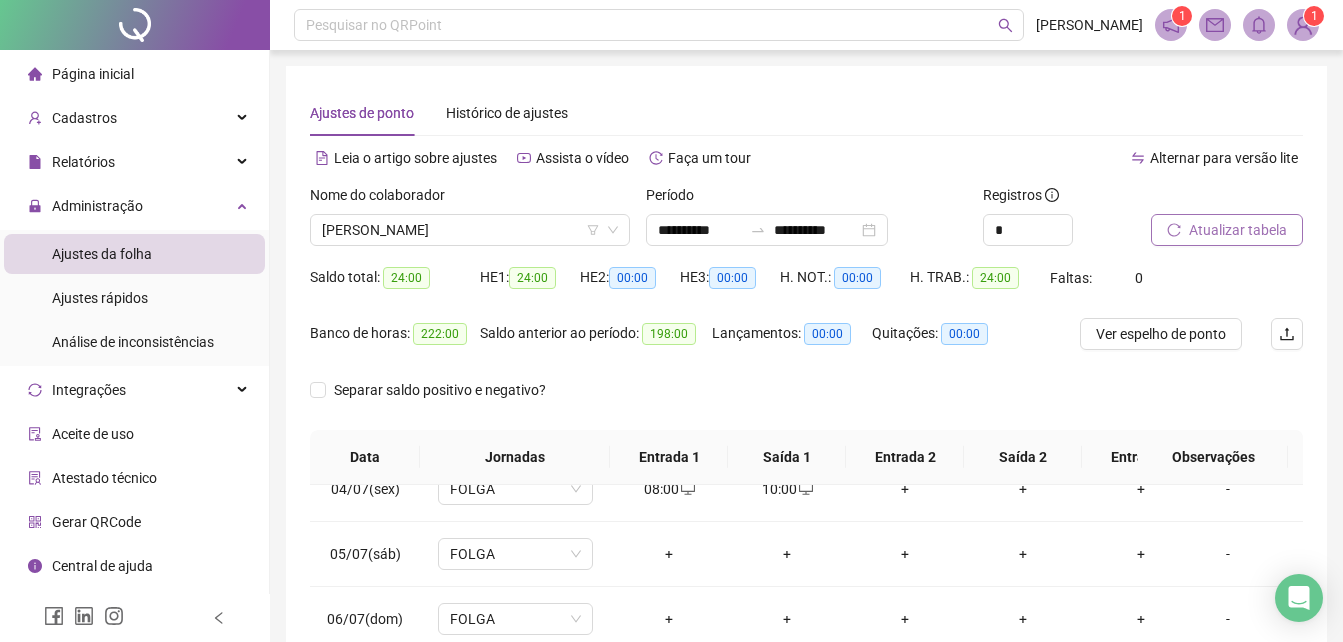 click on "Atualizar tabela" at bounding box center (1238, 230) 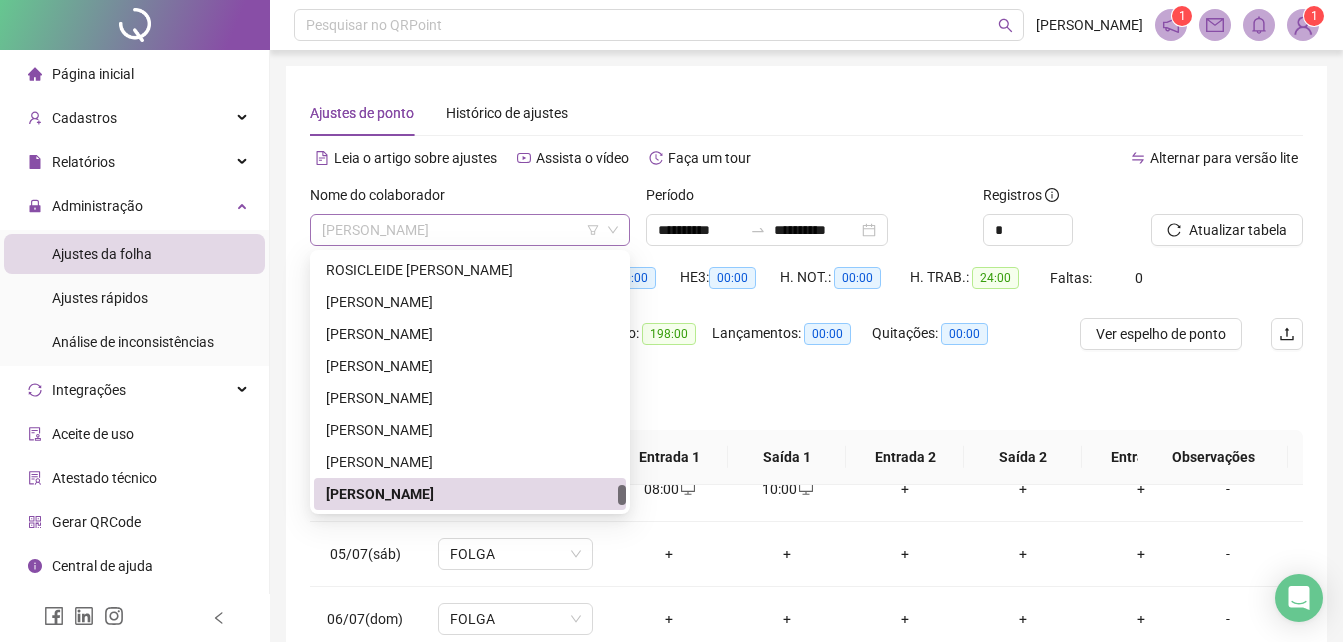 click on "[PERSON_NAME]" at bounding box center (470, 230) 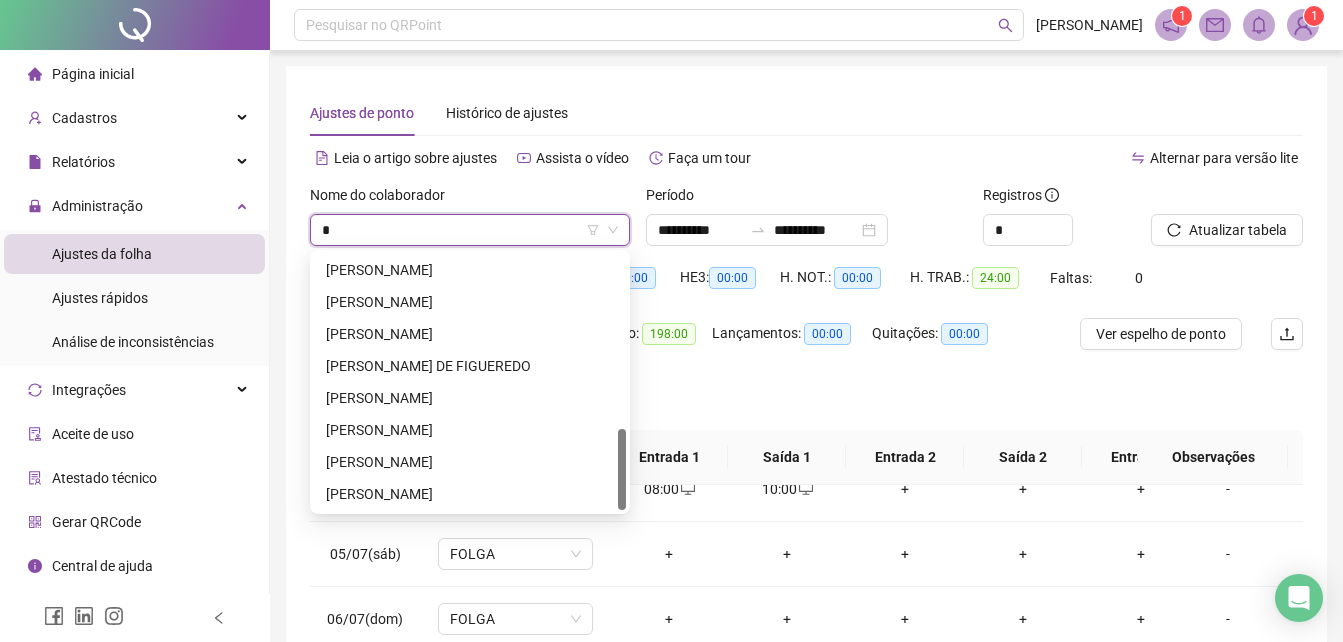scroll, scrollTop: 544, scrollLeft: 0, axis: vertical 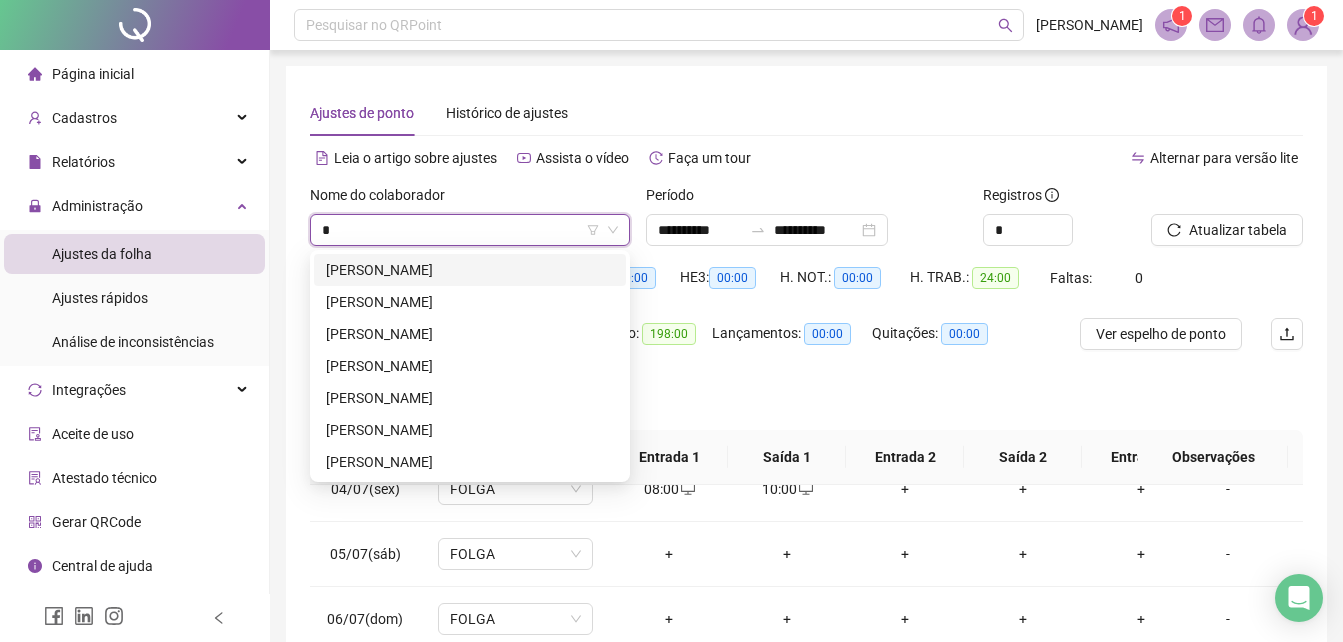 type on "**" 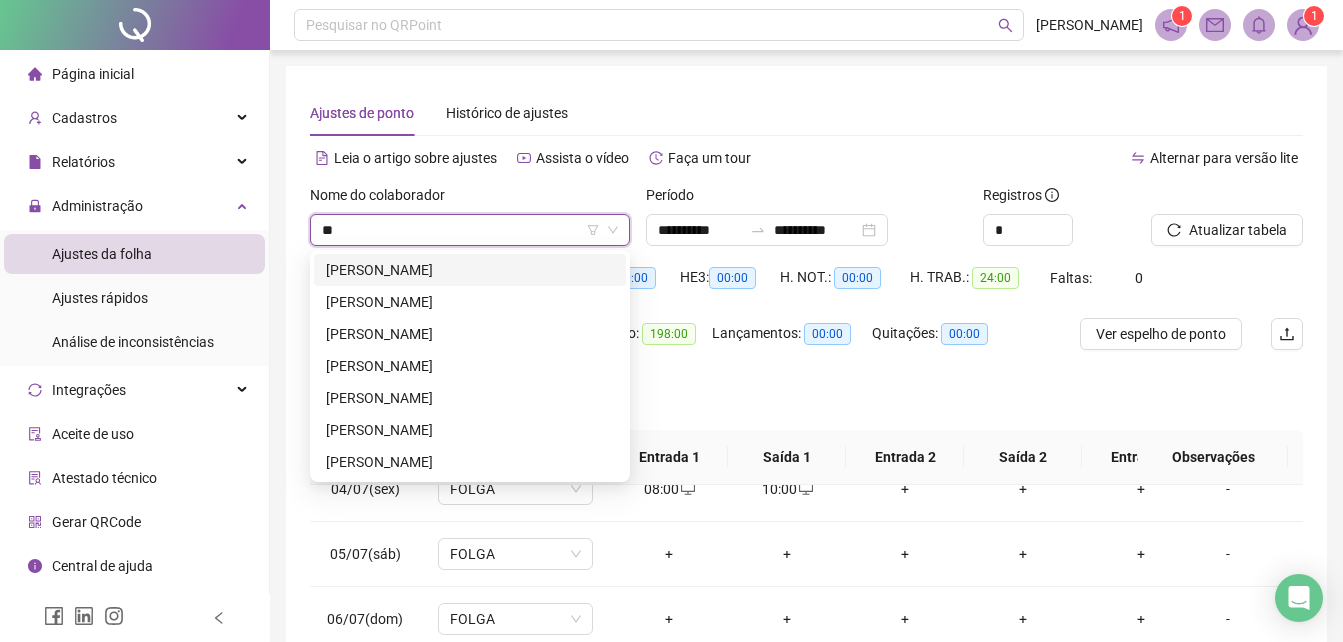 scroll, scrollTop: 0, scrollLeft: 0, axis: both 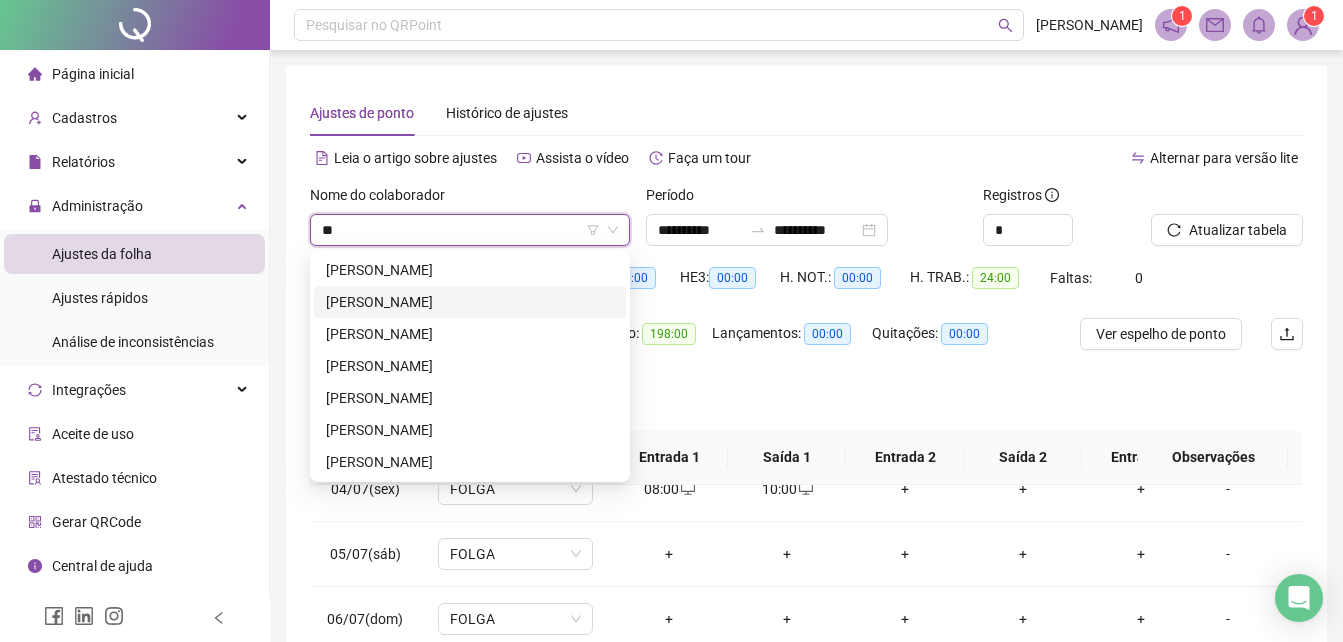 click on "[PERSON_NAME]" at bounding box center (470, 302) 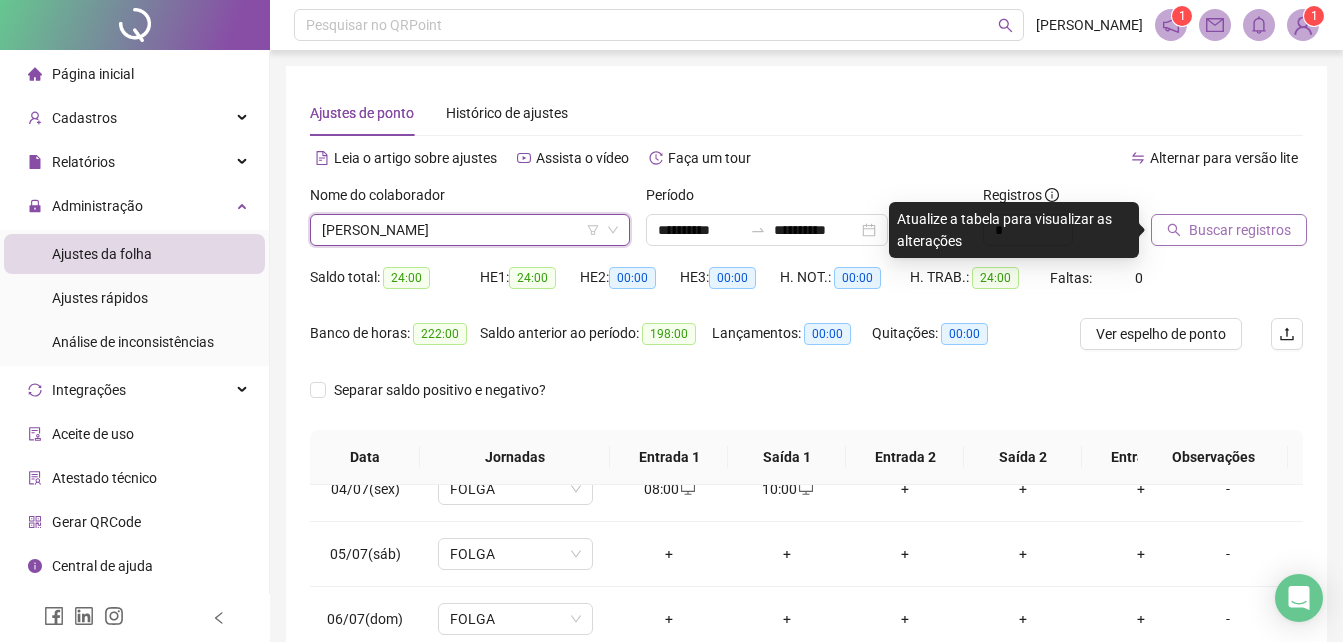 click on "Buscar registros" at bounding box center [1240, 230] 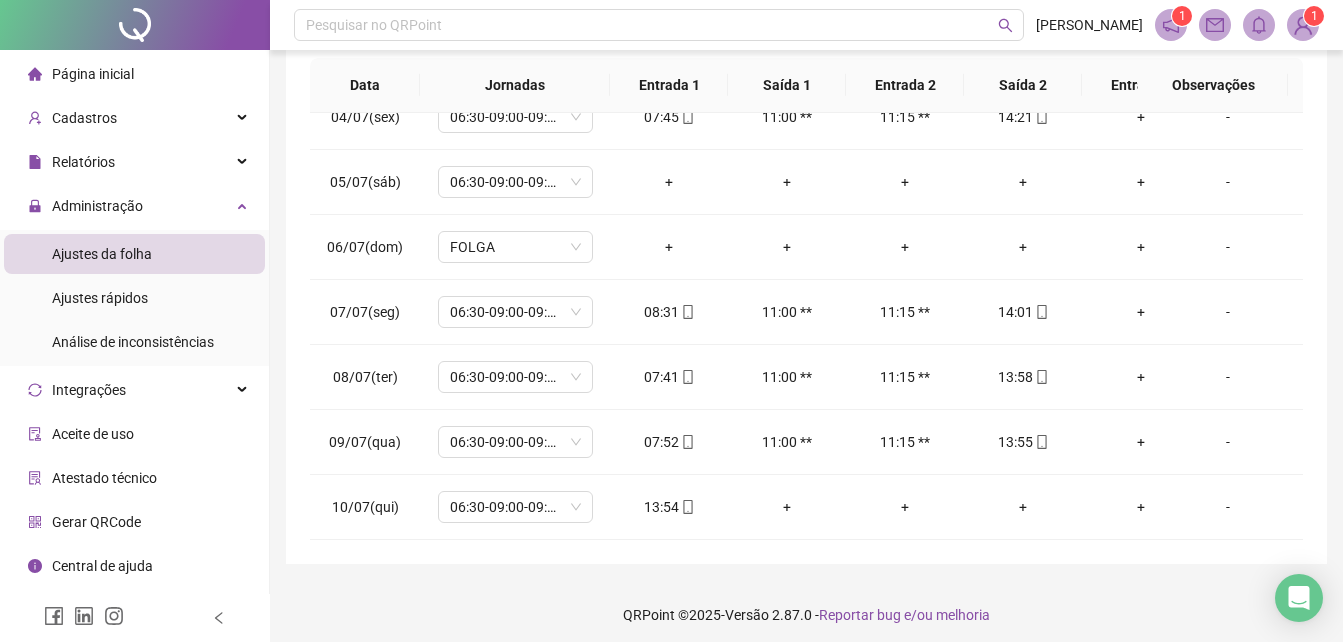 scroll, scrollTop: 380, scrollLeft: 0, axis: vertical 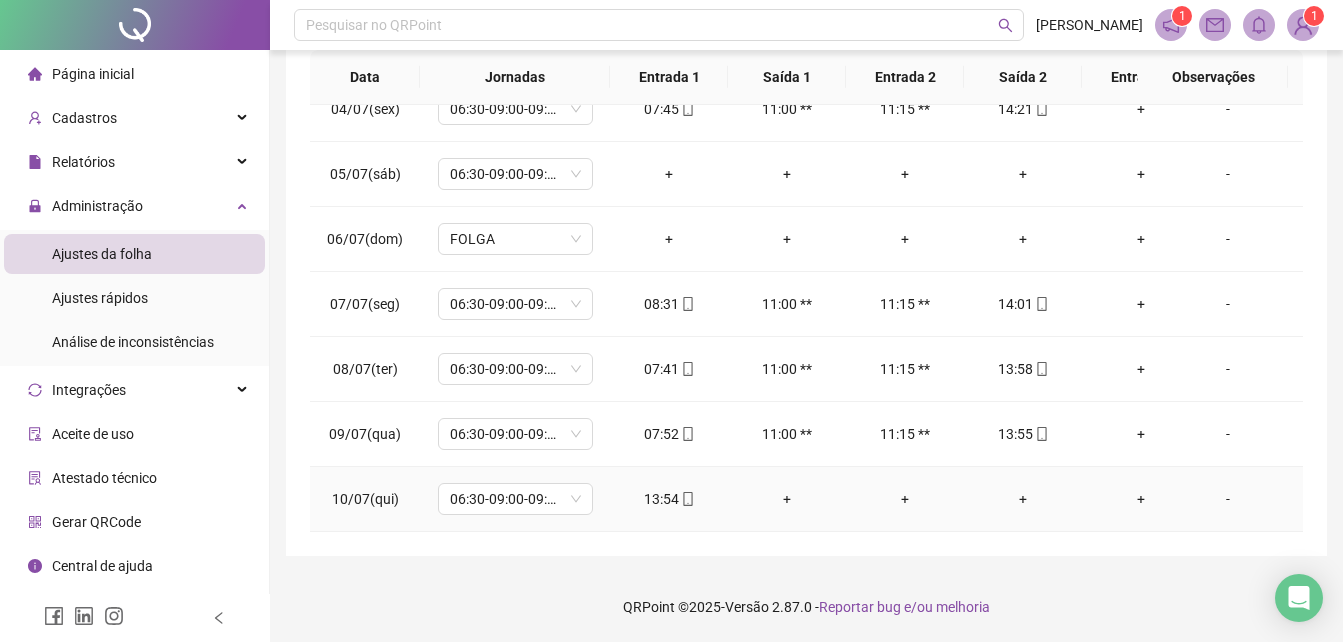 click on "+" at bounding box center [787, 499] 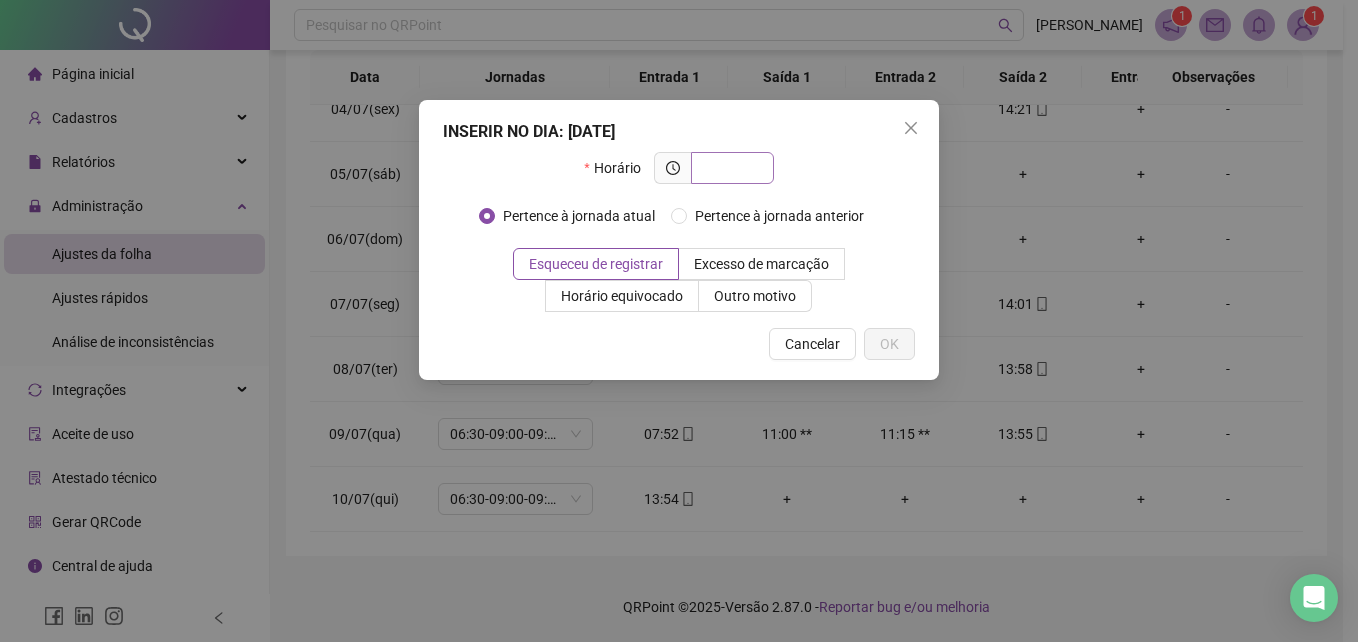 click at bounding box center (730, 168) 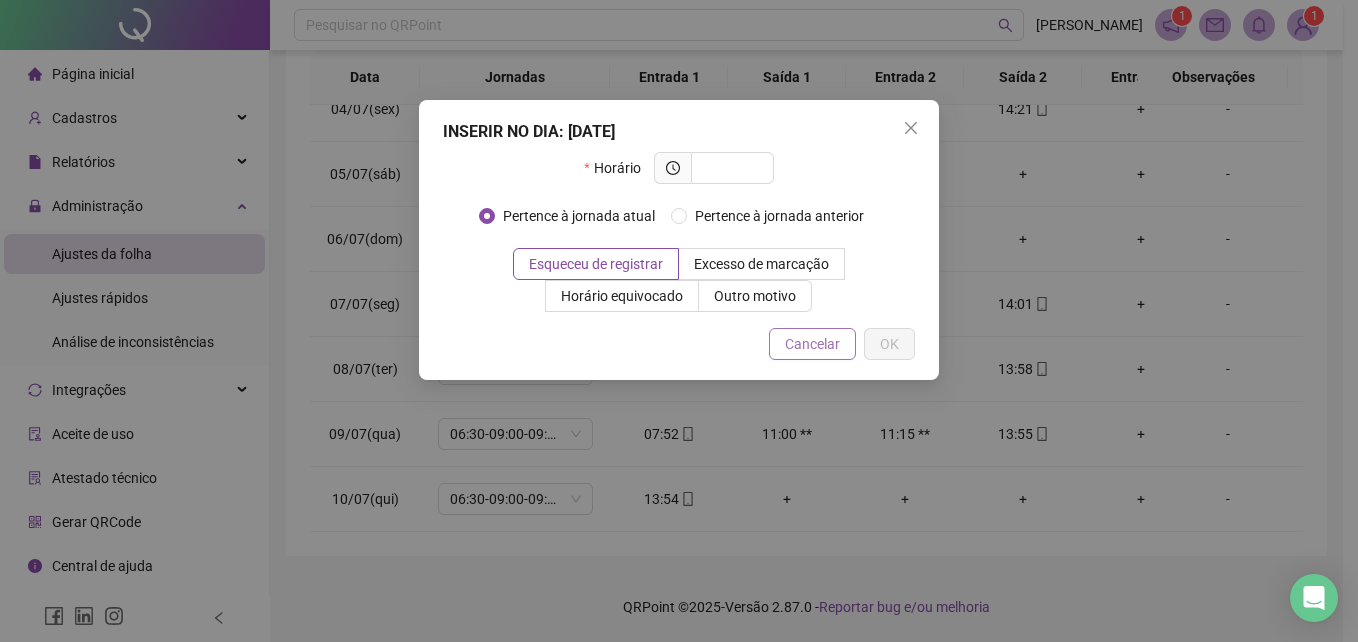 click on "Cancelar" at bounding box center (812, 344) 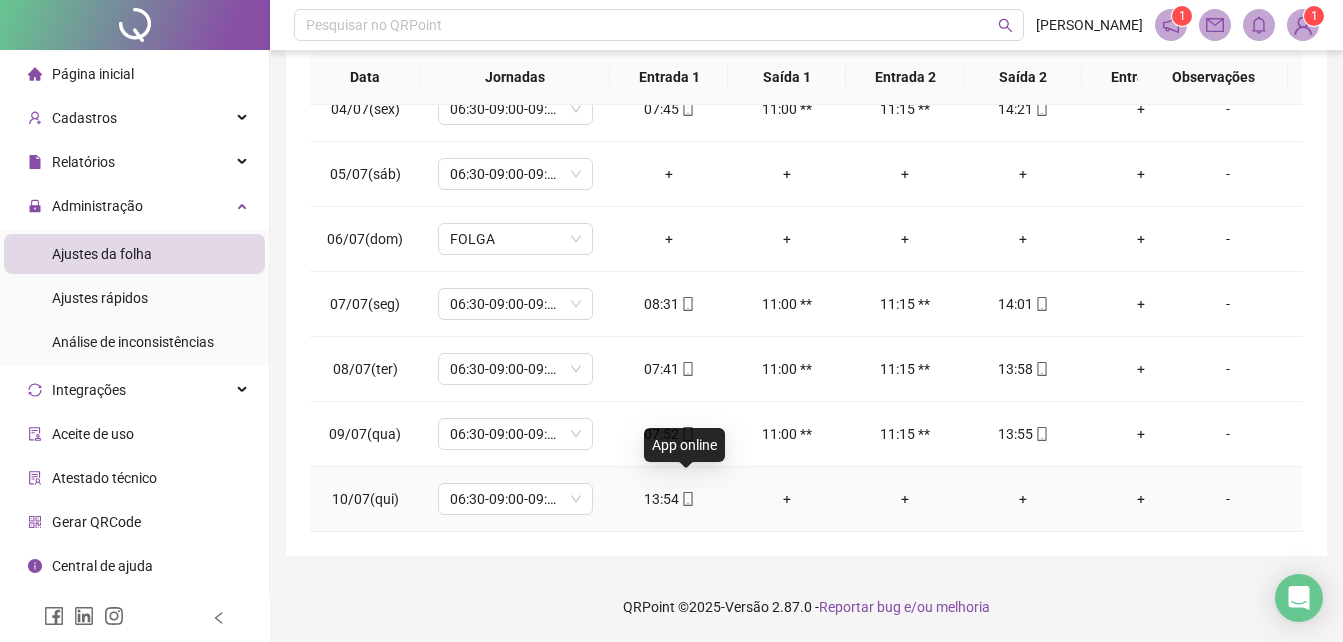 click 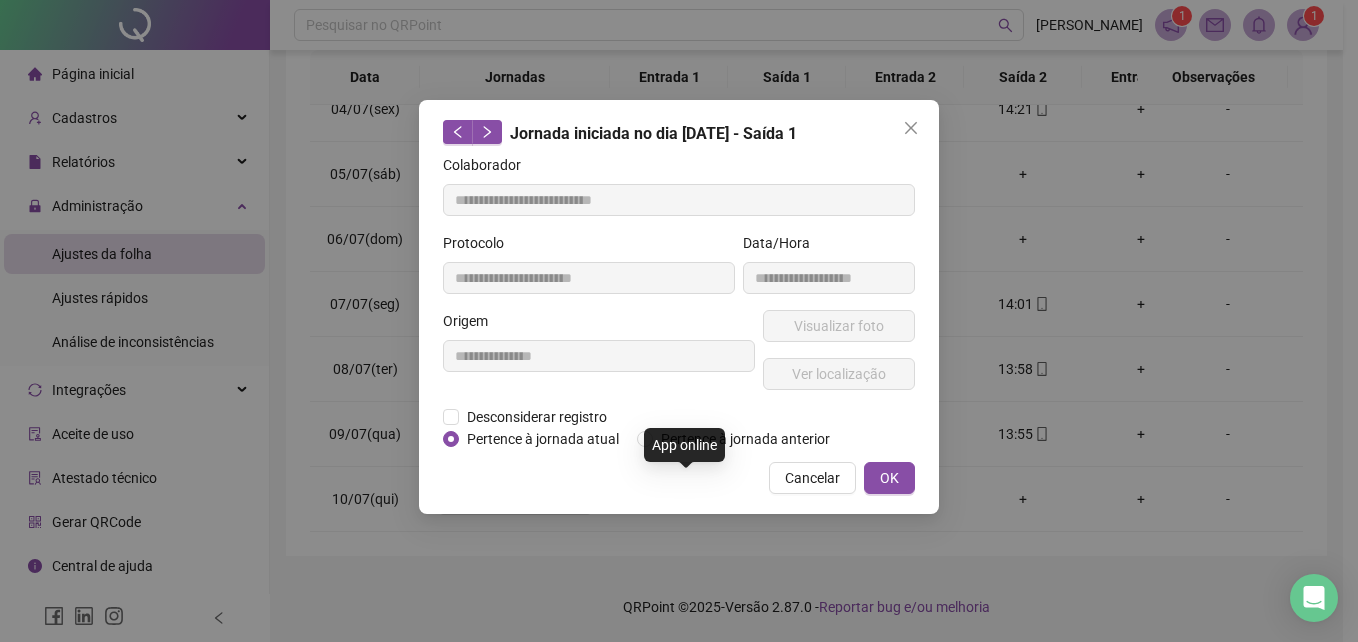 type on "**********" 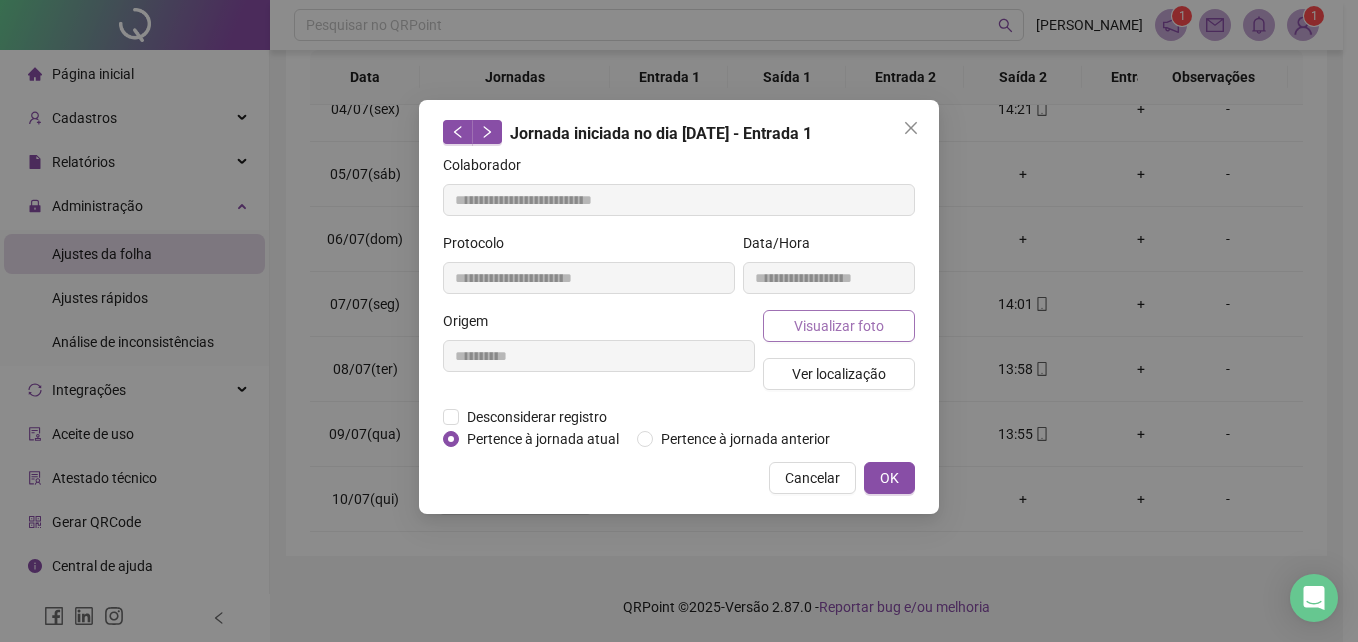 click on "Visualizar foto" at bounding box center [839, 326] 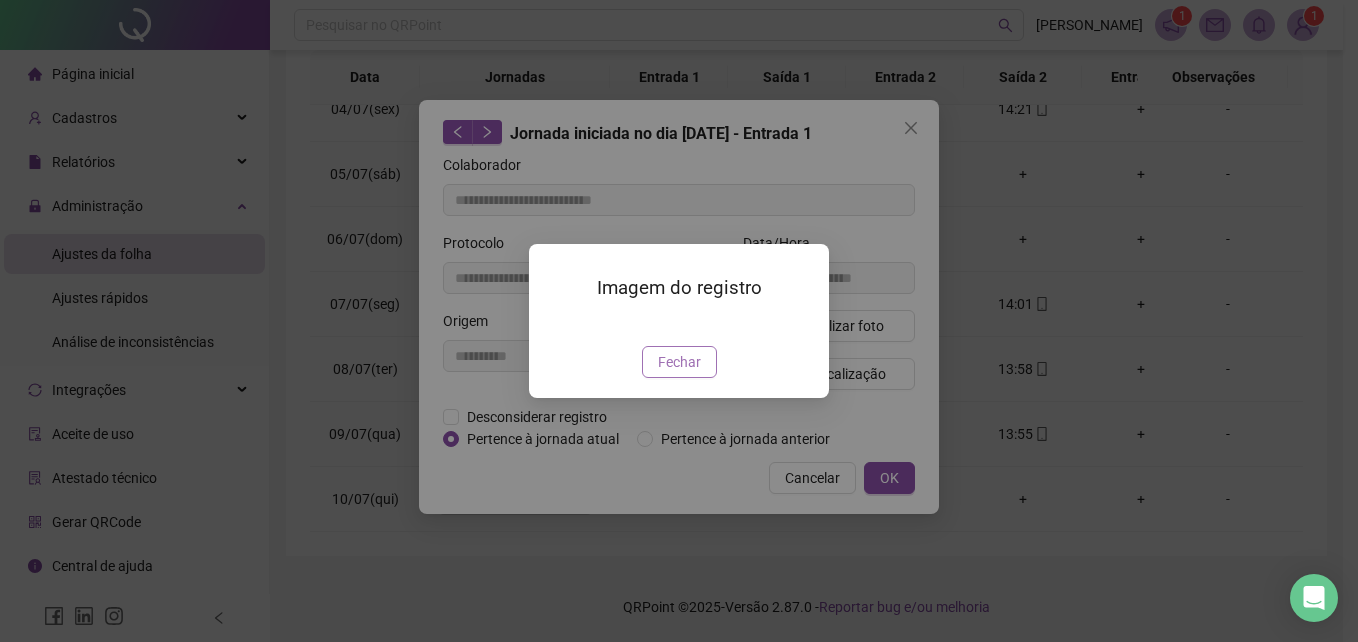 click on "Fechar" at bounding box center [679, 362] 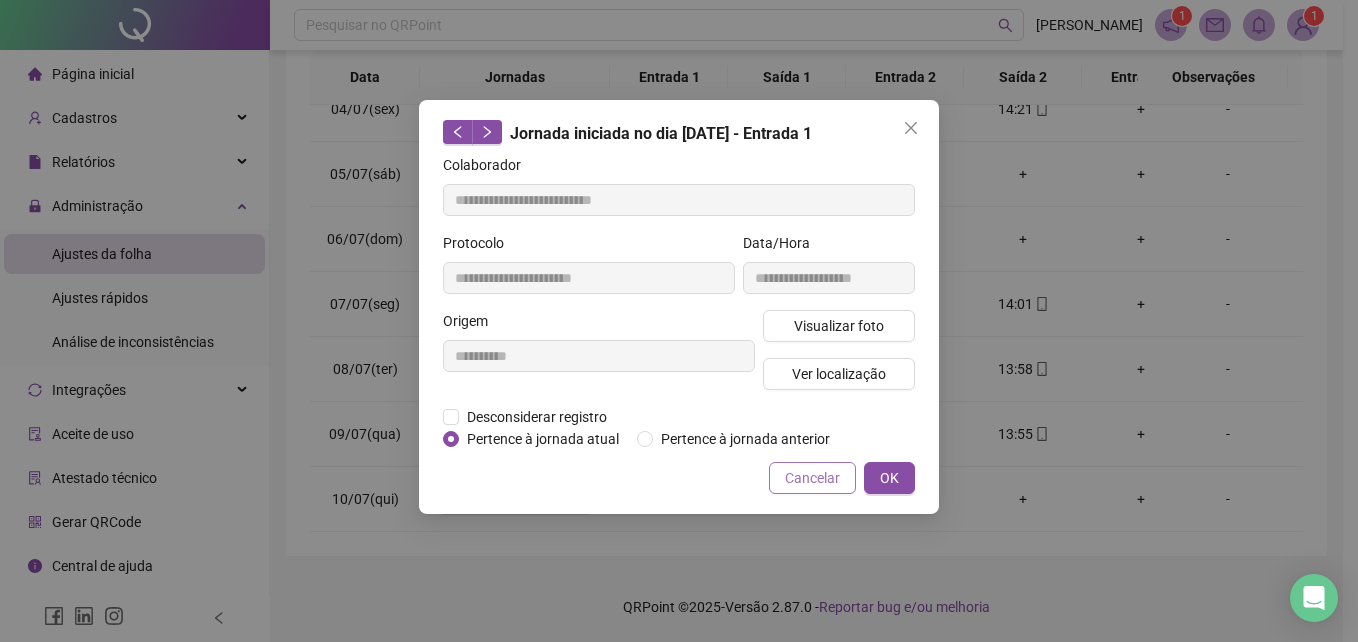 click on "Cancelar" at bounding box center (812, 478) 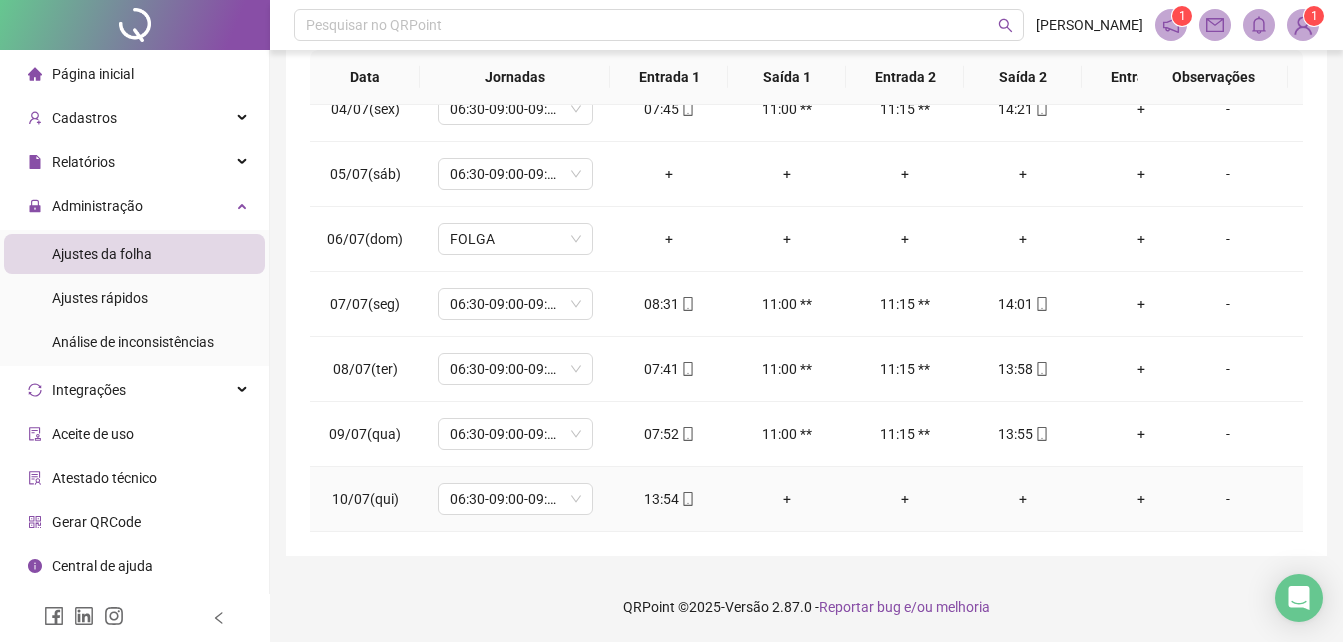 click on "+" at bounding box center (787, 499) 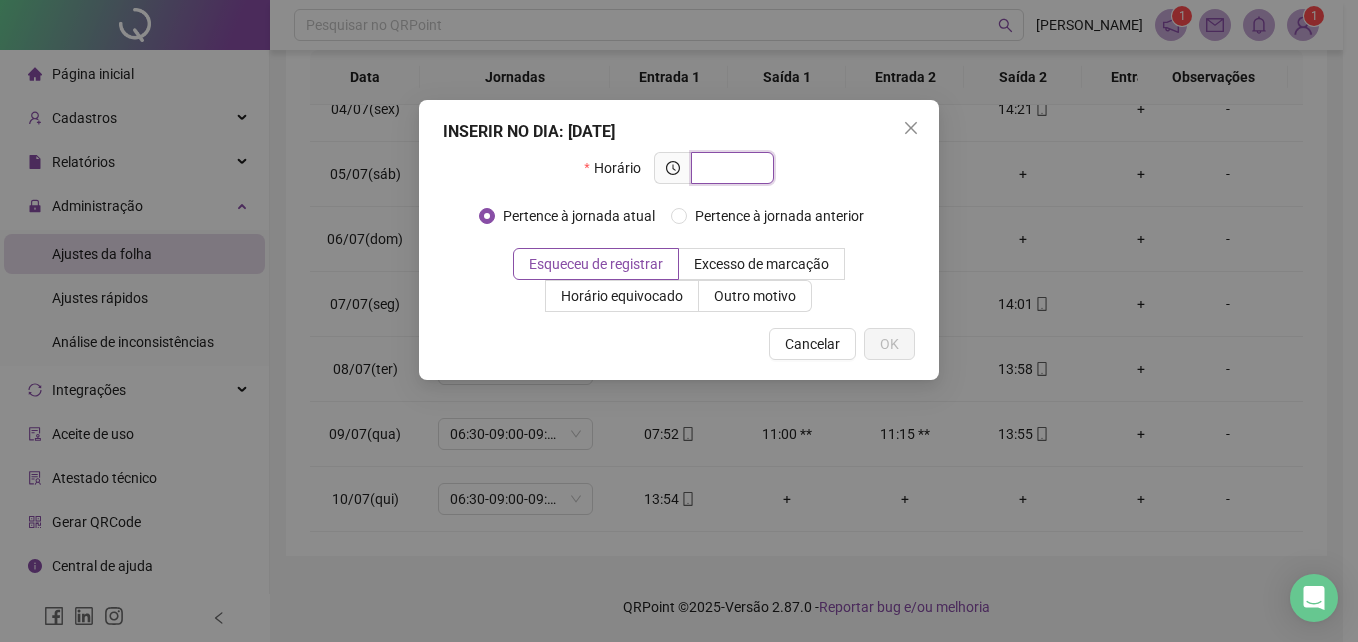 click at bounding box center [730, 168] 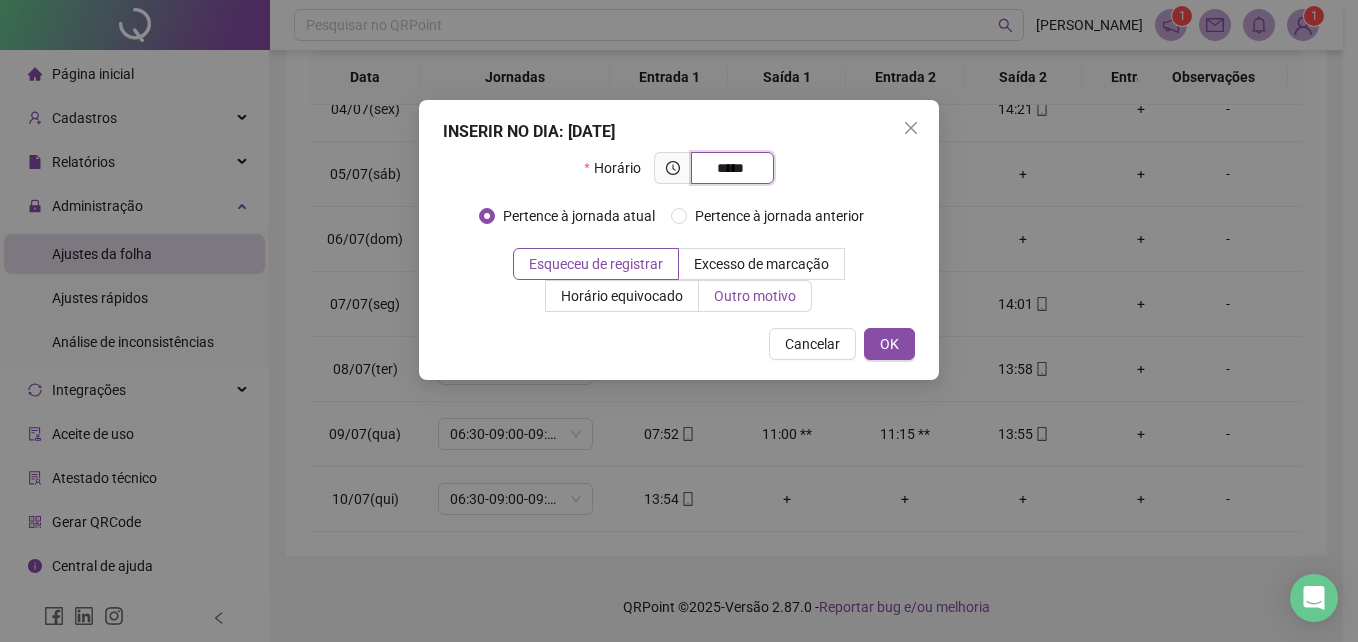 type on "*****" 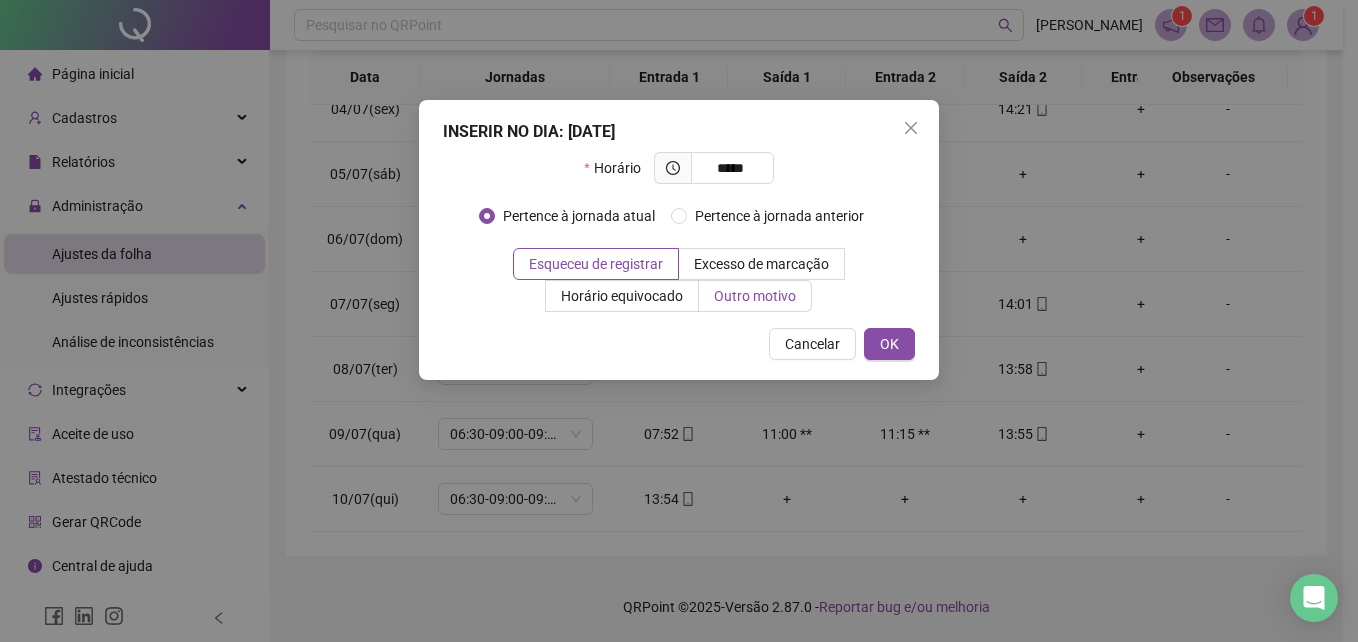 click on "Outro motivo" at bounding box center [755, 296] 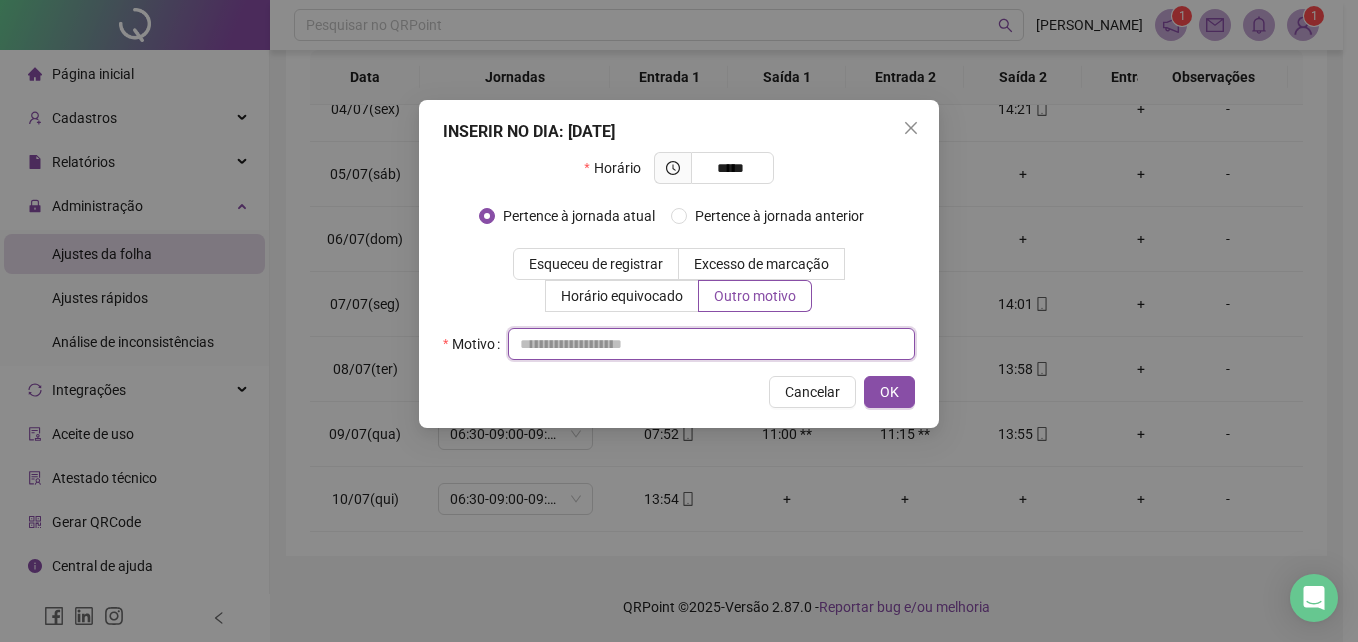 click at bounding box center (711, 344) 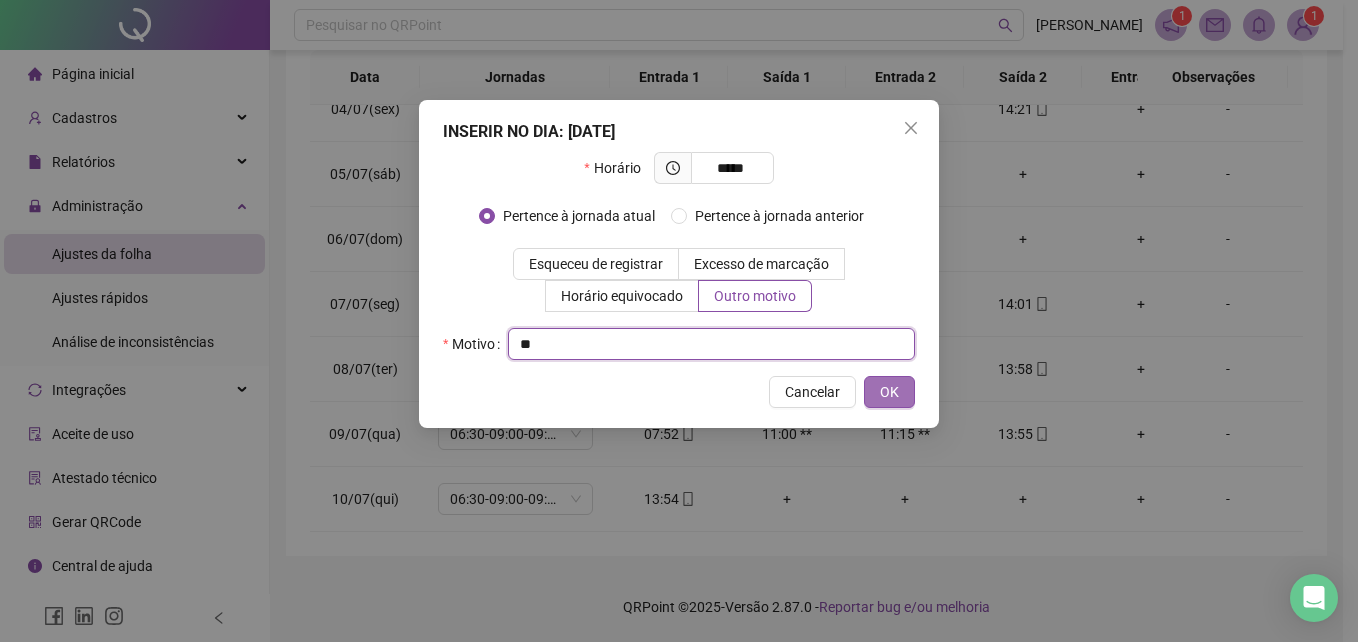 type on "**" 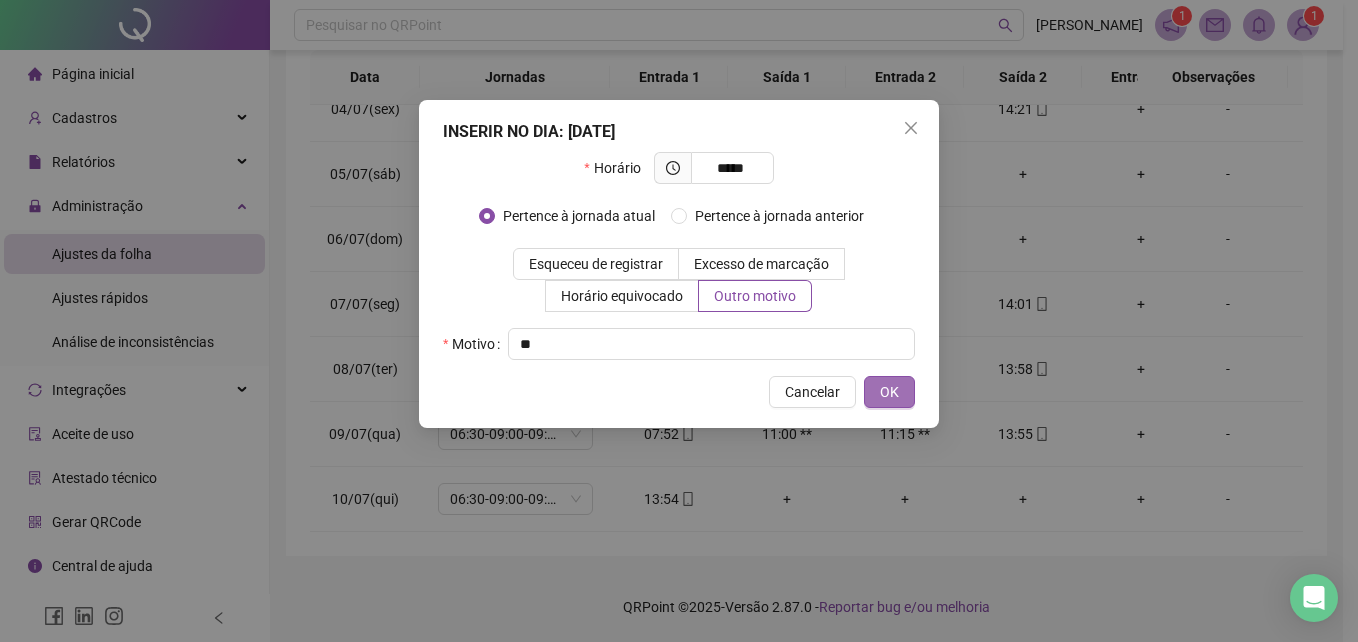 click on "OK" at bounding box center (889, 392) 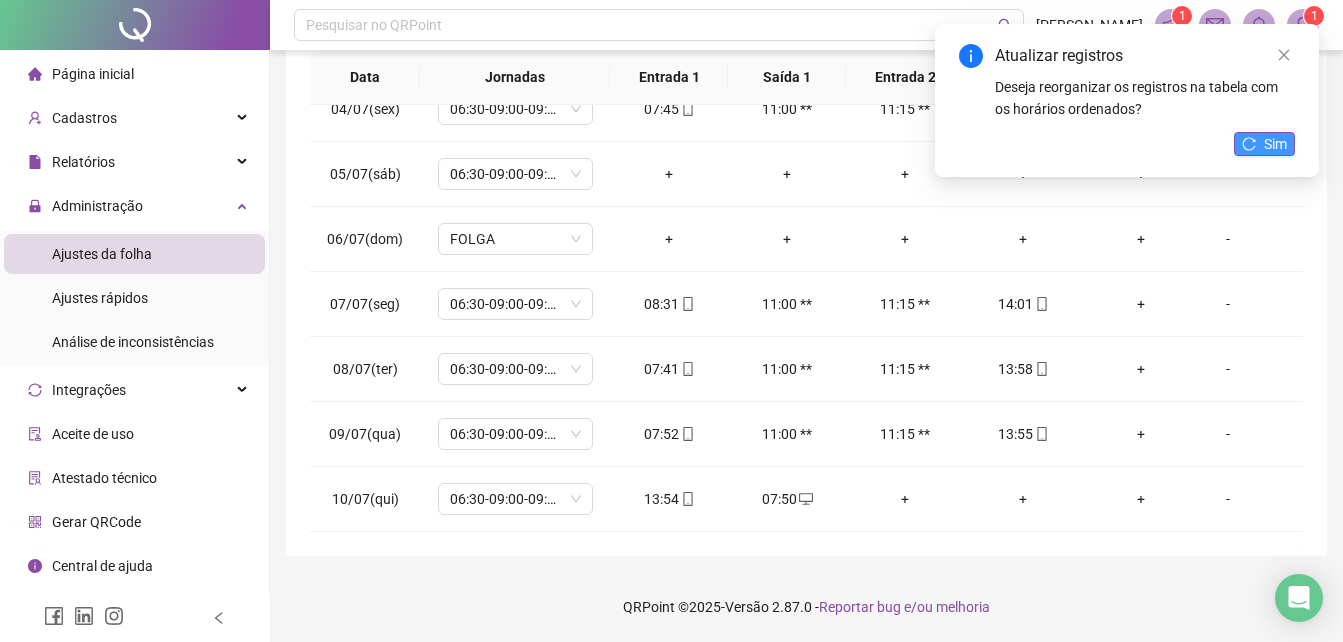click on "Sim" at bounding box center (1264, 144) 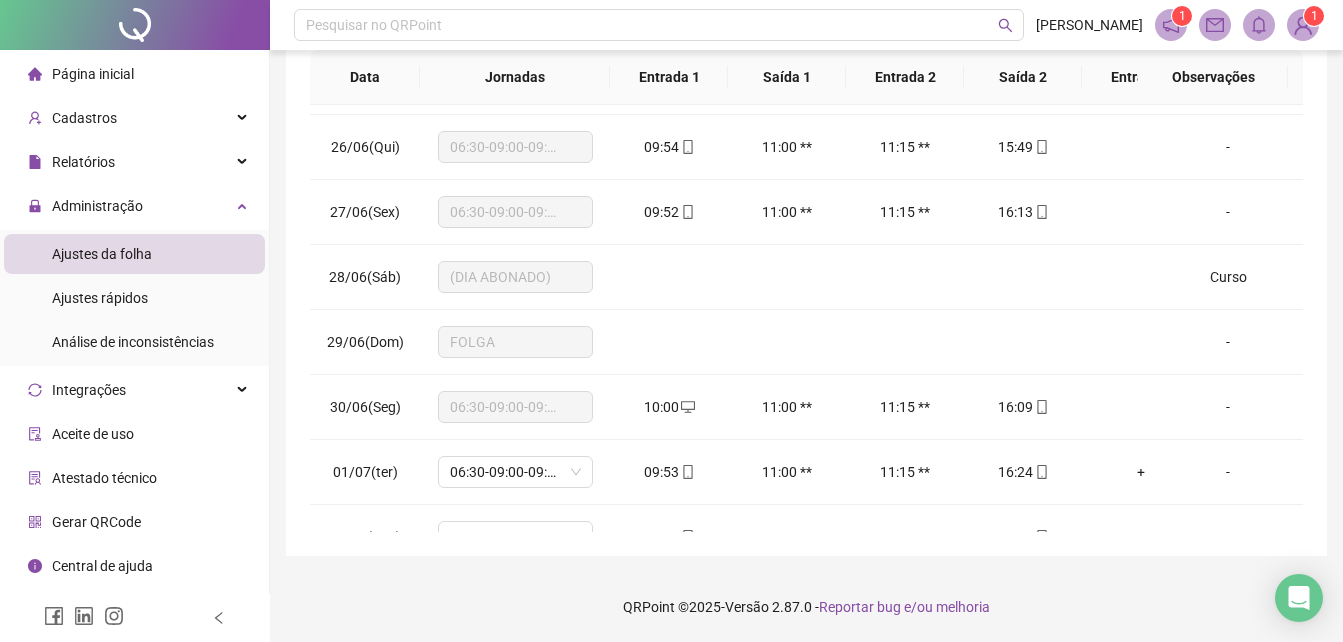 scroll, scrollTop: 0, scrollLeft: 0, axis: both 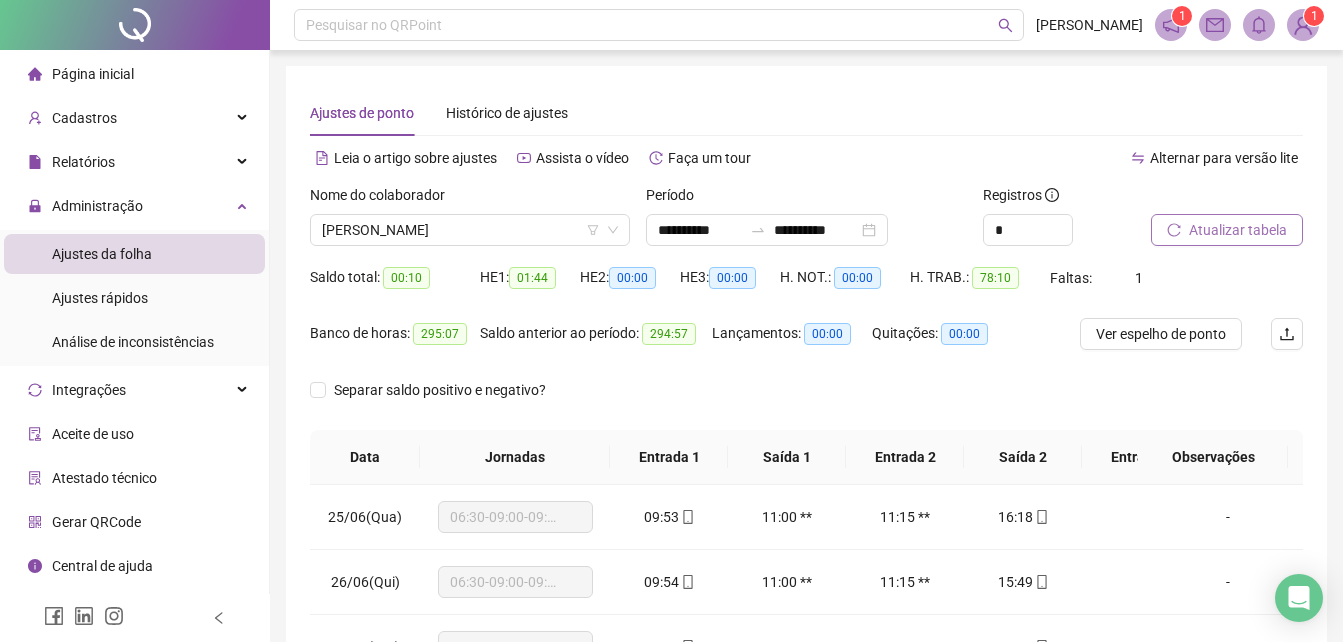 click on "Atualizar tabela" at bounding box center [1238, 230] 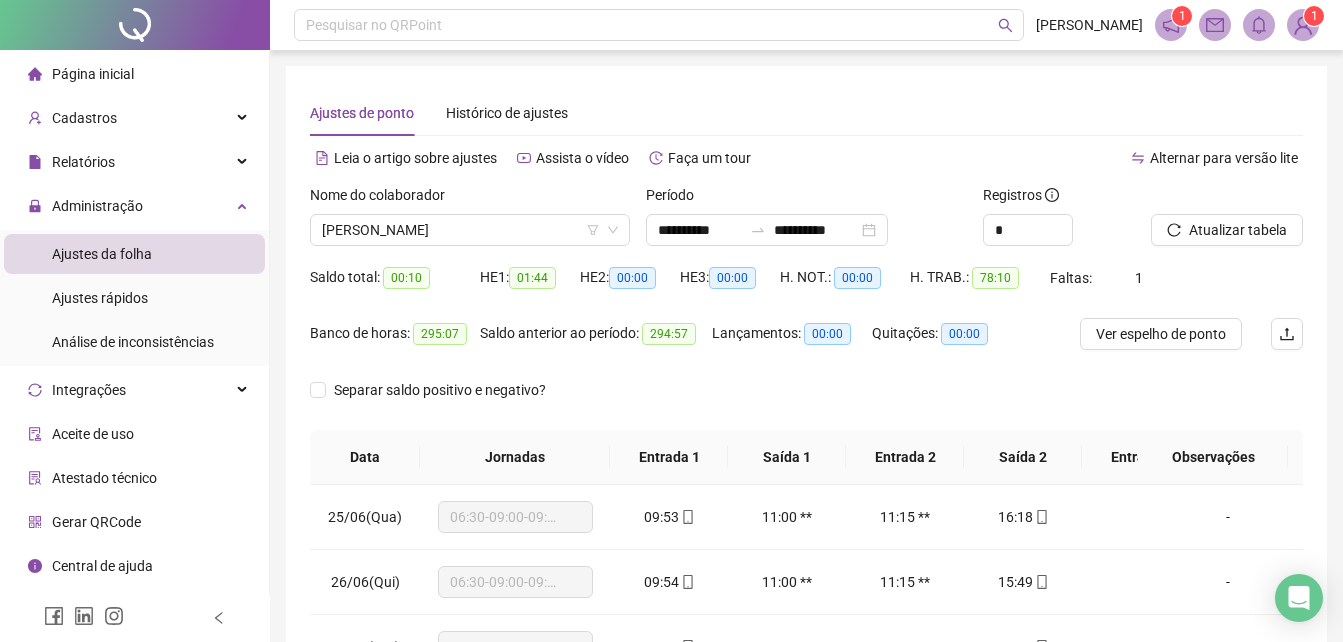 click on "**********" at bounding box center (806, 511) 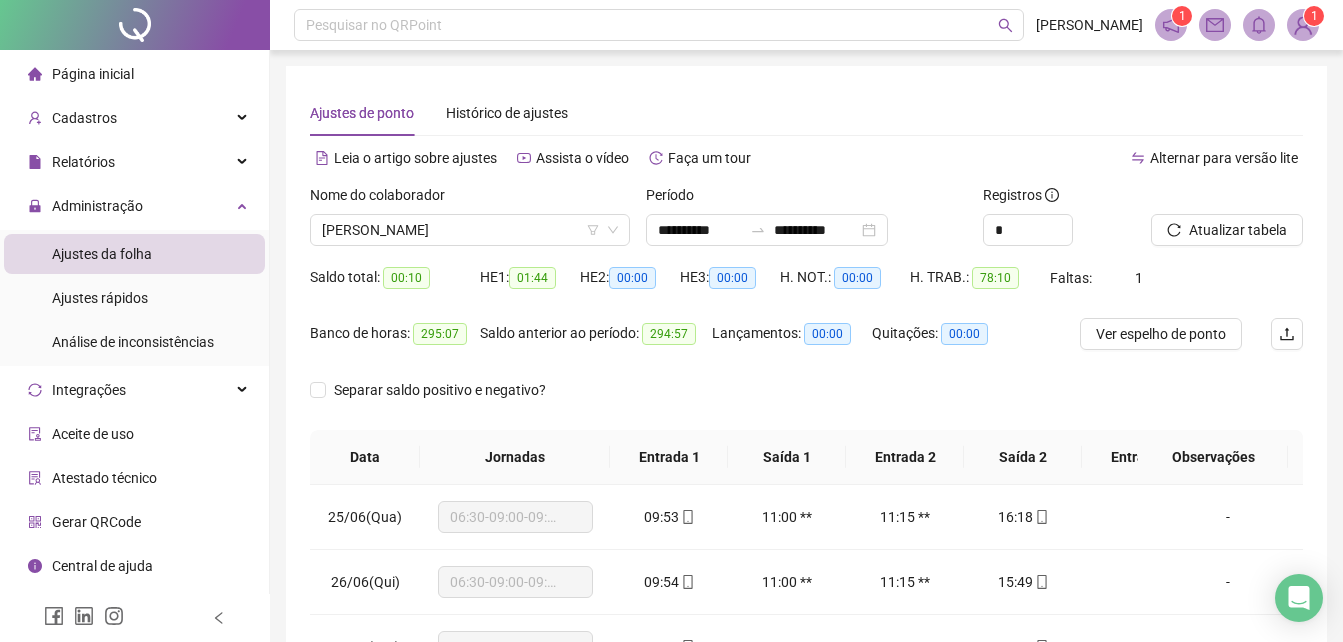 drag, startPoint x: 1339, startPoint y: 634, endPoint x: 1350, endPoint y: 624, distance: 14.866069 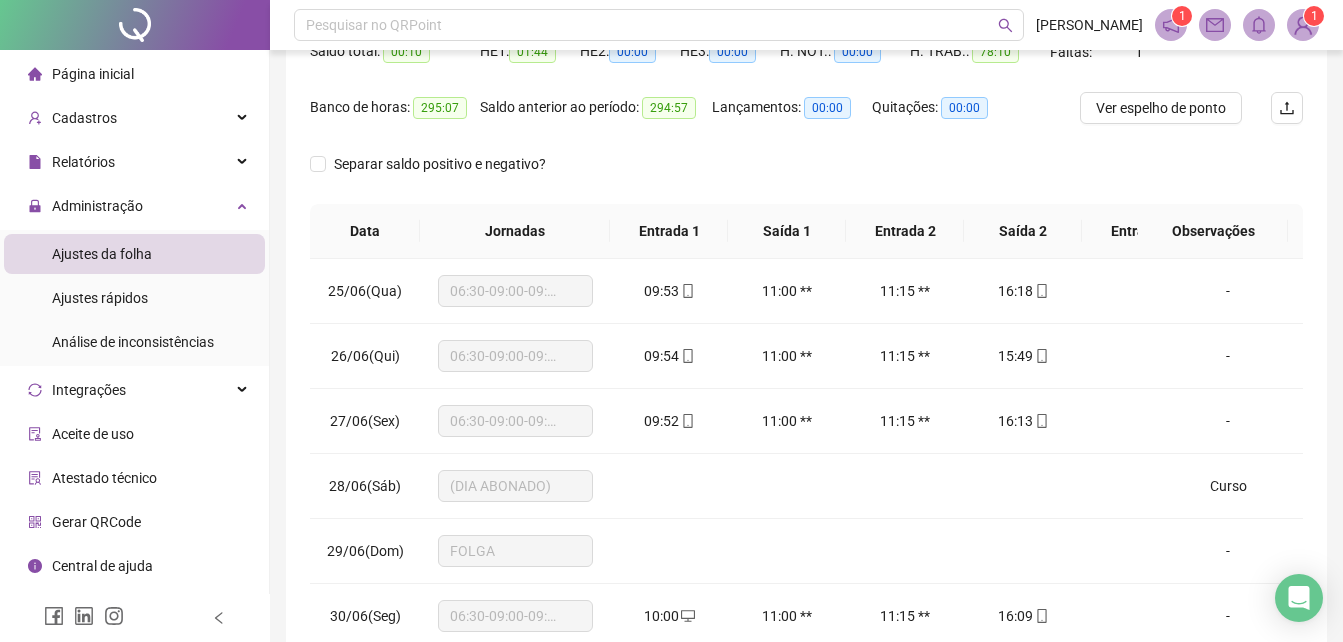 scroll, scrollTop: 380, scrollLeft: 0, axis: vertical 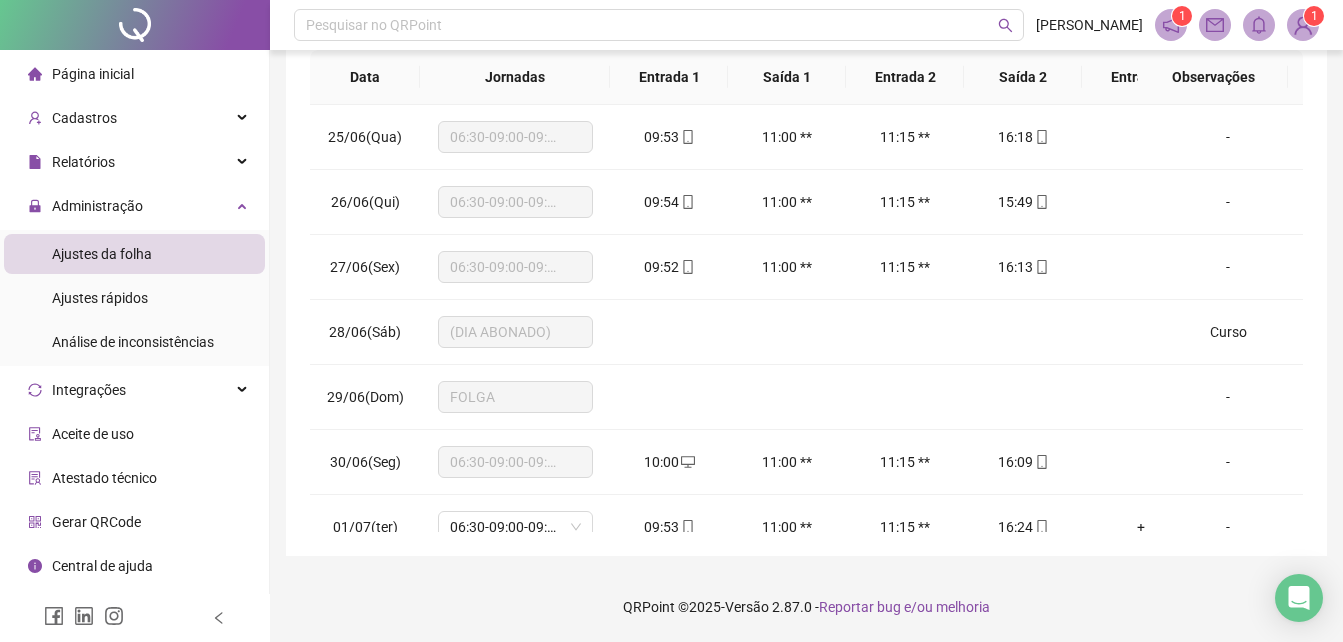 click on "**********" at bounding box center [806, 121] 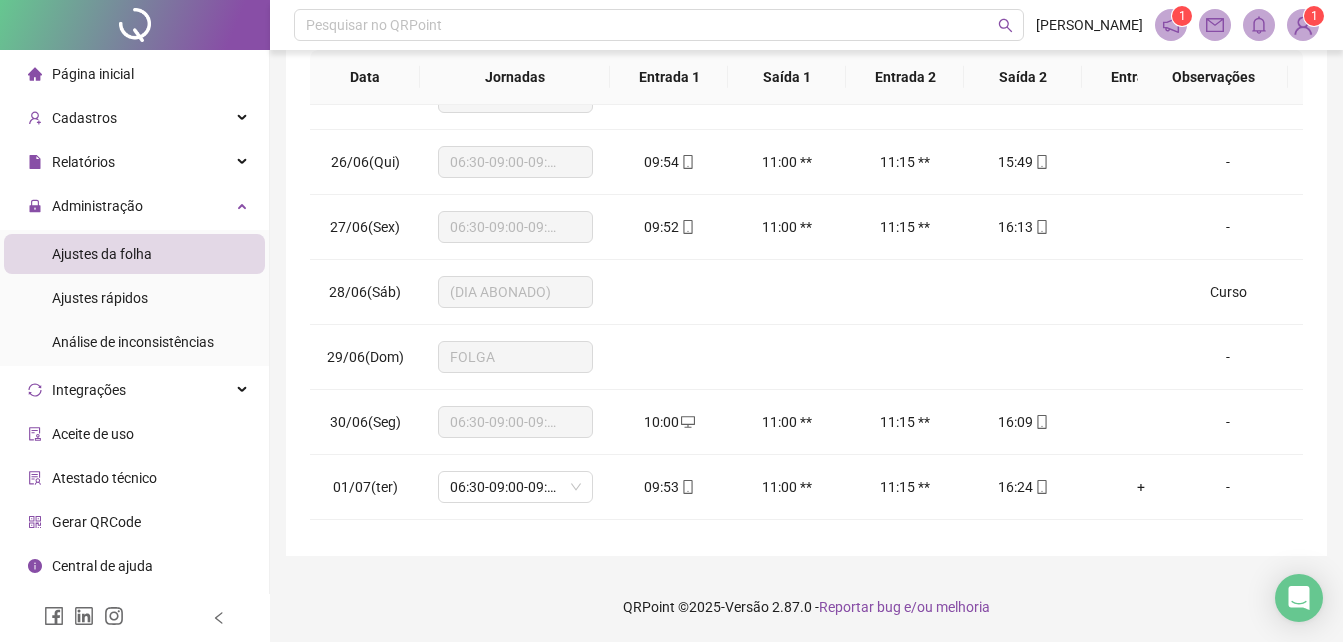 scroll, scrollTop: 200, scrollLeft: 0, axis: vertical 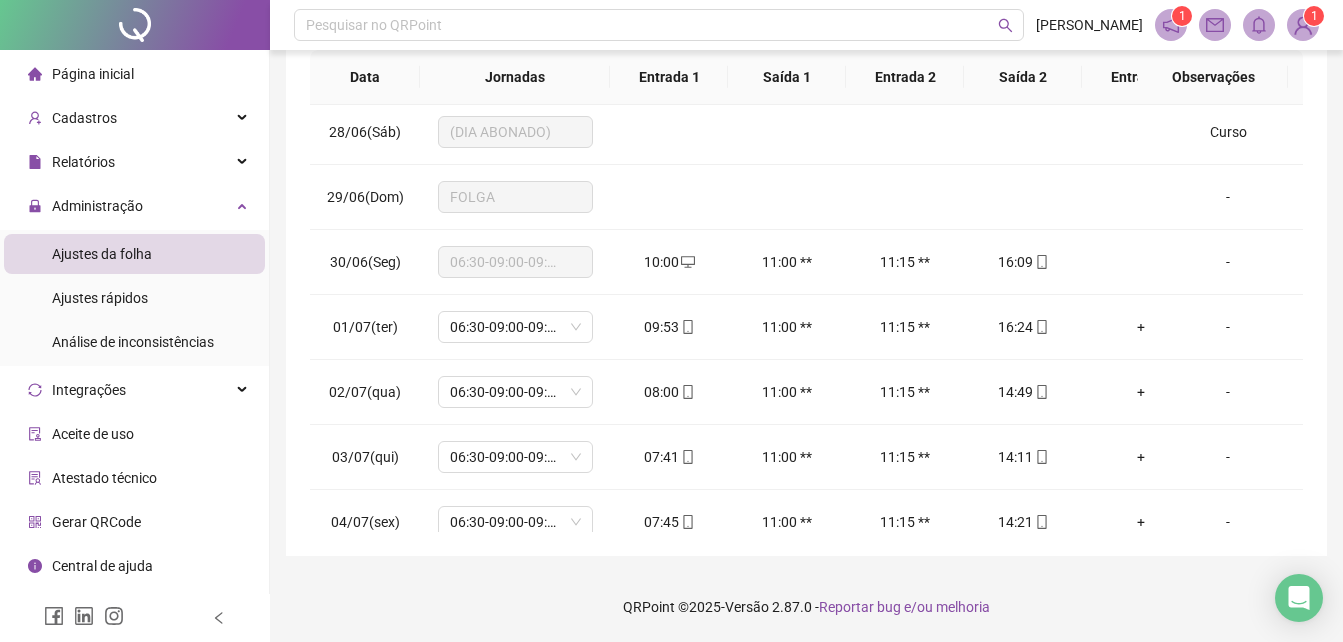 click on "**********" at bounding box center [806, 121] 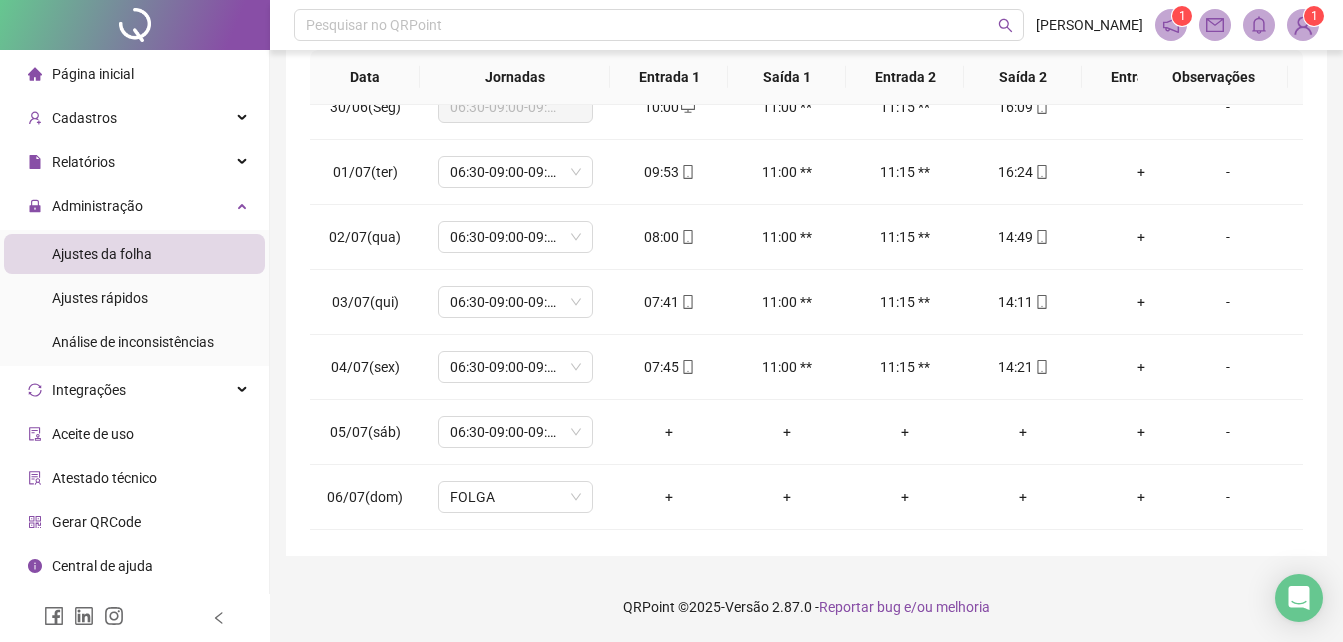 scroll, scrollTop: 360, scrollLeft: 0, axis: vertical 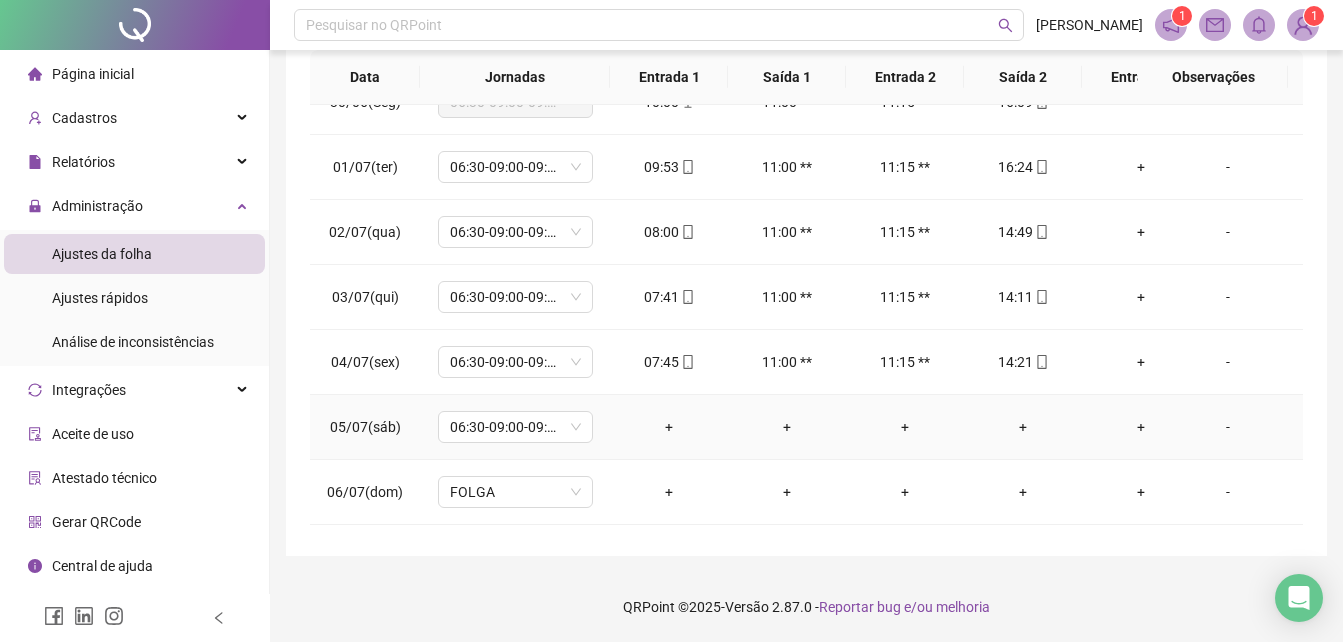 click on "-" at bounding box center (1228, 427) 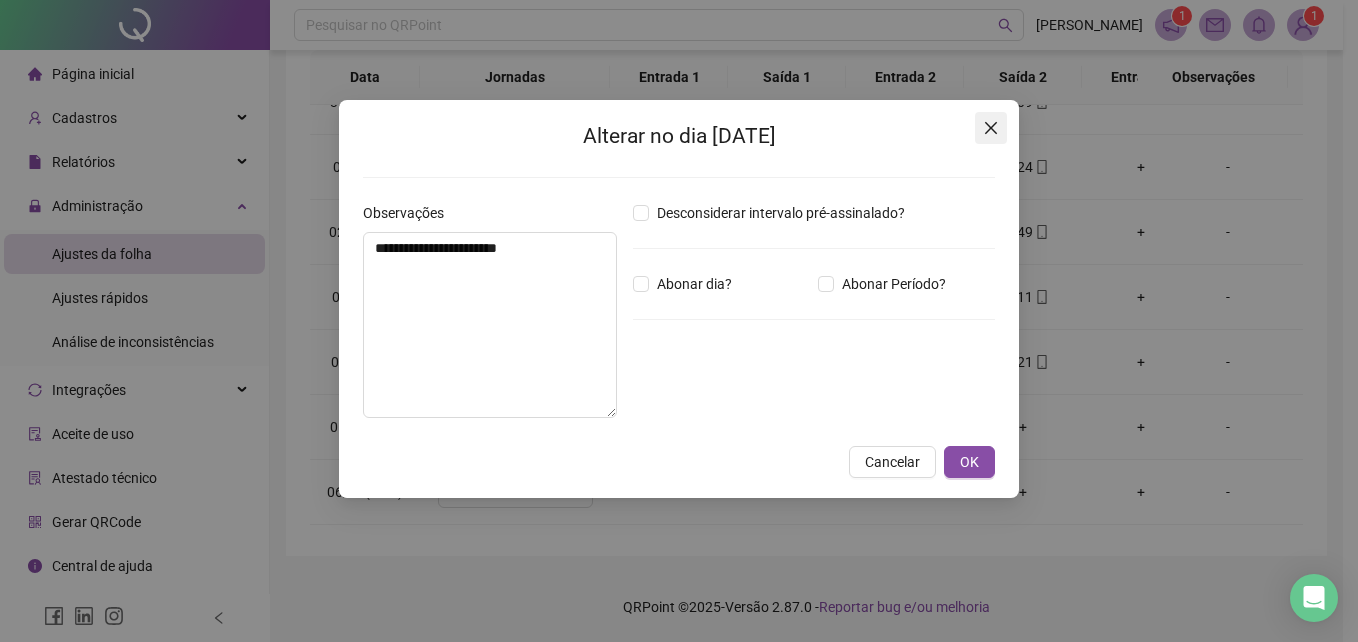 click 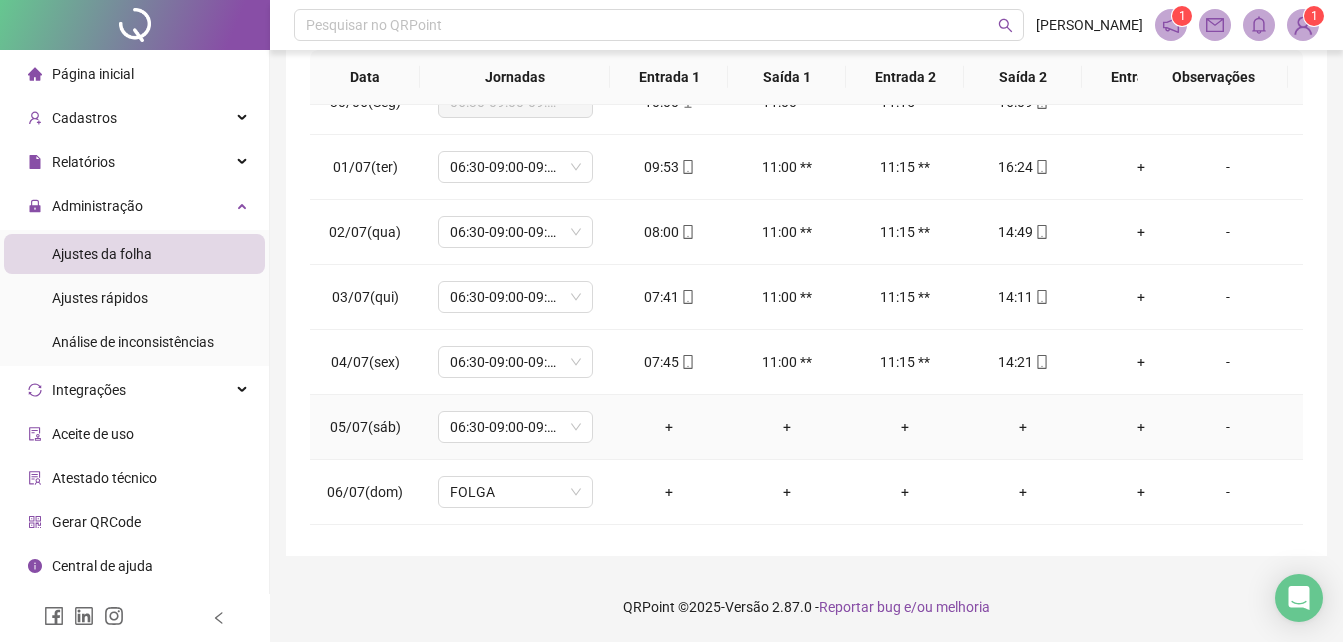 click on "-" at bounding box center [1228, 427] 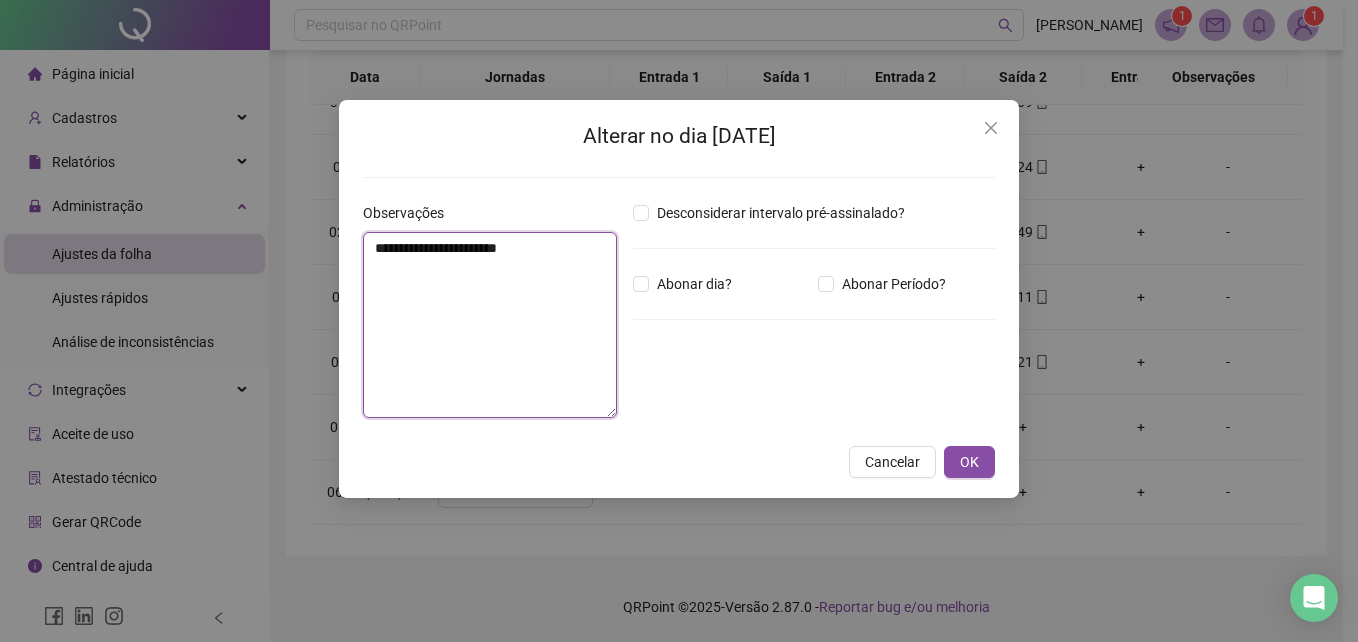 click on "**********" at bounding box center (490, 325) 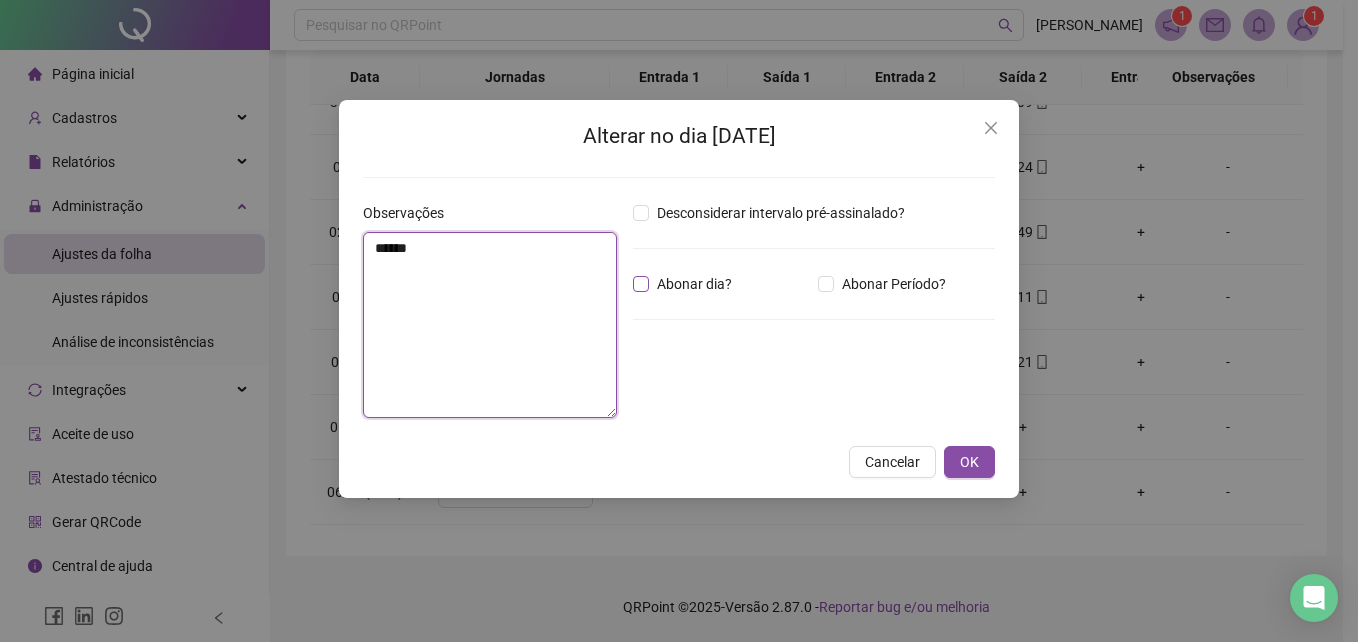 type on "******" 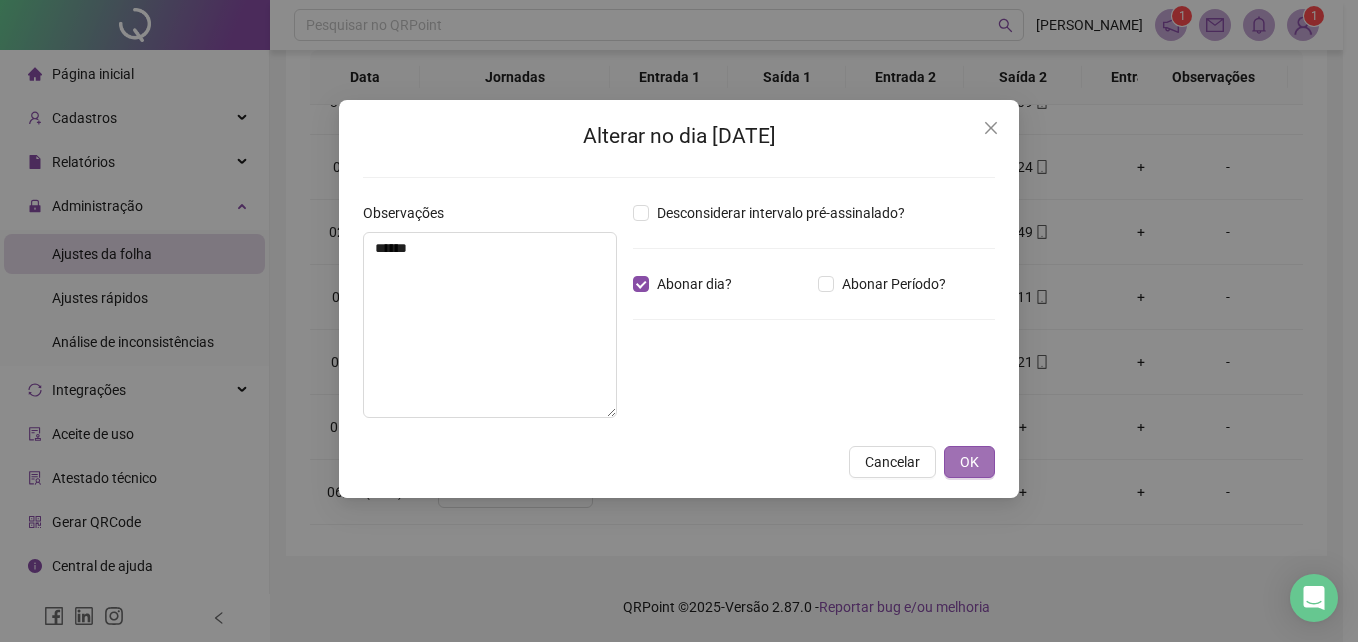 click on "OK" at bounding box center (969, 462) 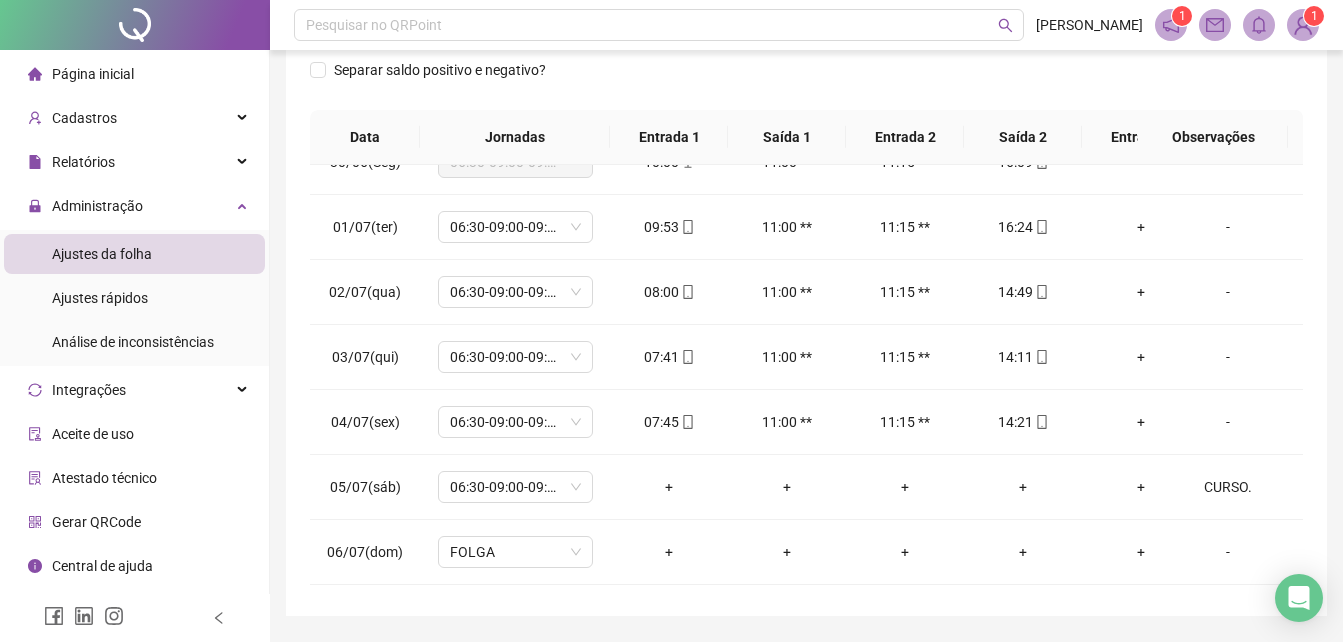 scroll, scrollTop: 333, scrollLeft: 0, axis: vertical 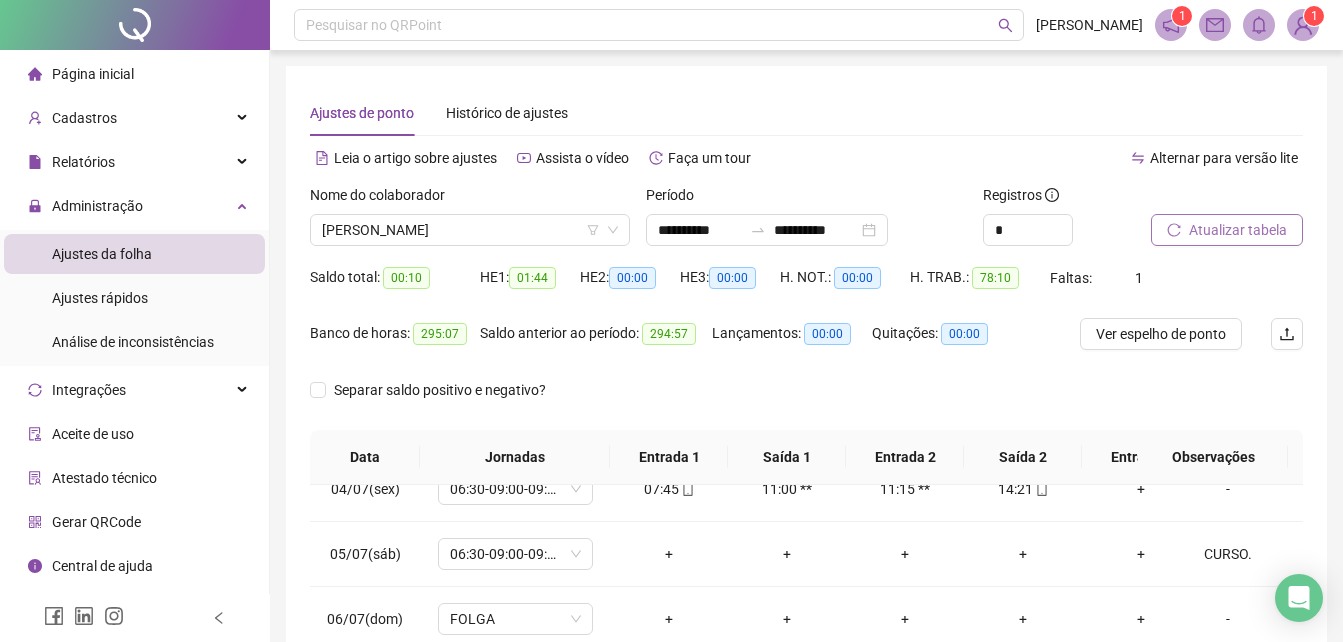 click on "Atualizar tabela" at bounding box center [1238, 230] 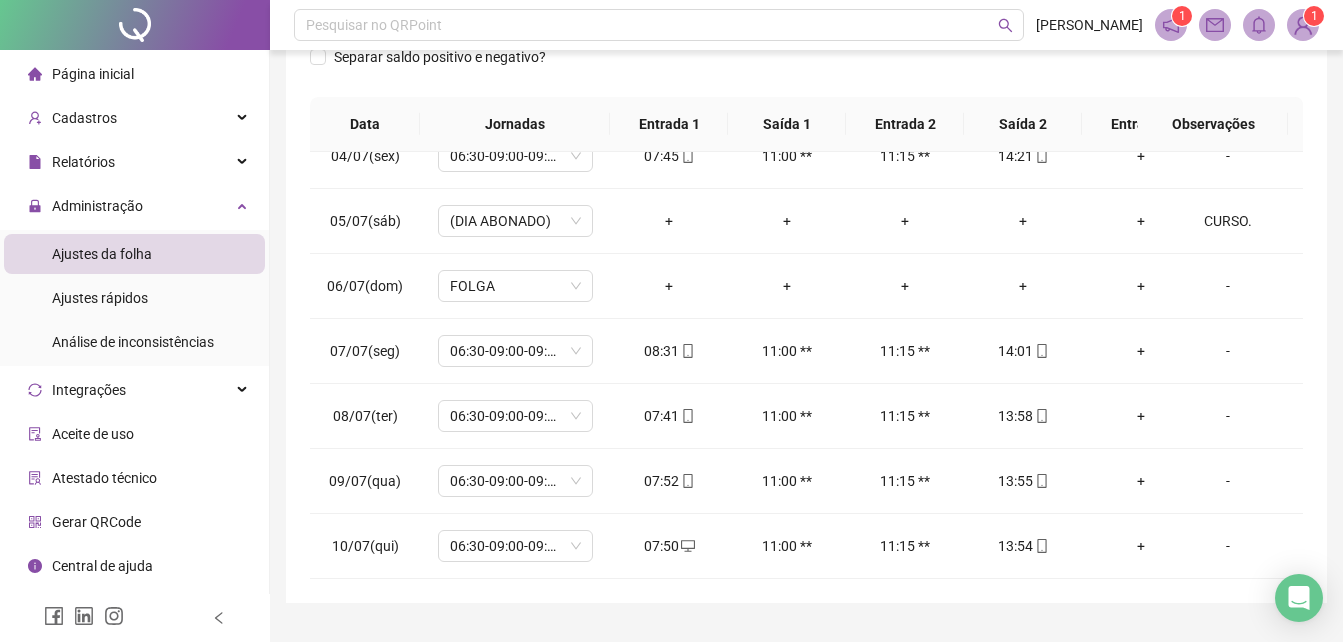 scroll, scrollTop: 380, scrollLeft: 0, axis: vertical 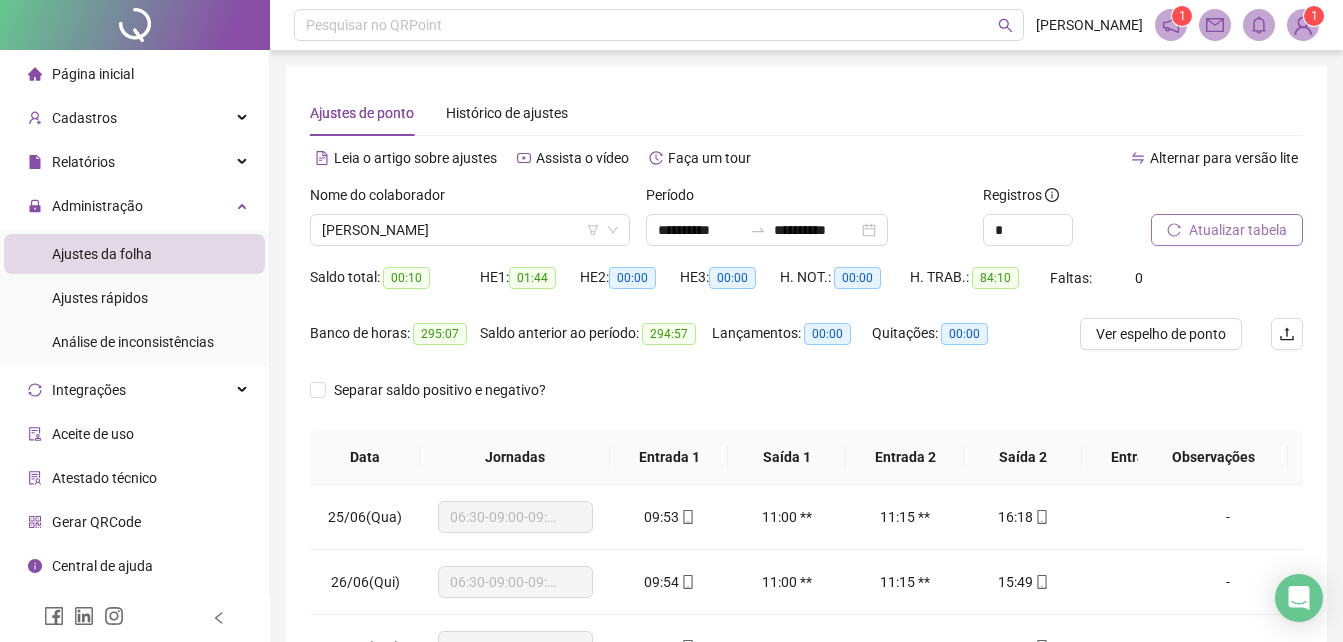click on "Atualizar tabela" at bounding box center [1238, 230] 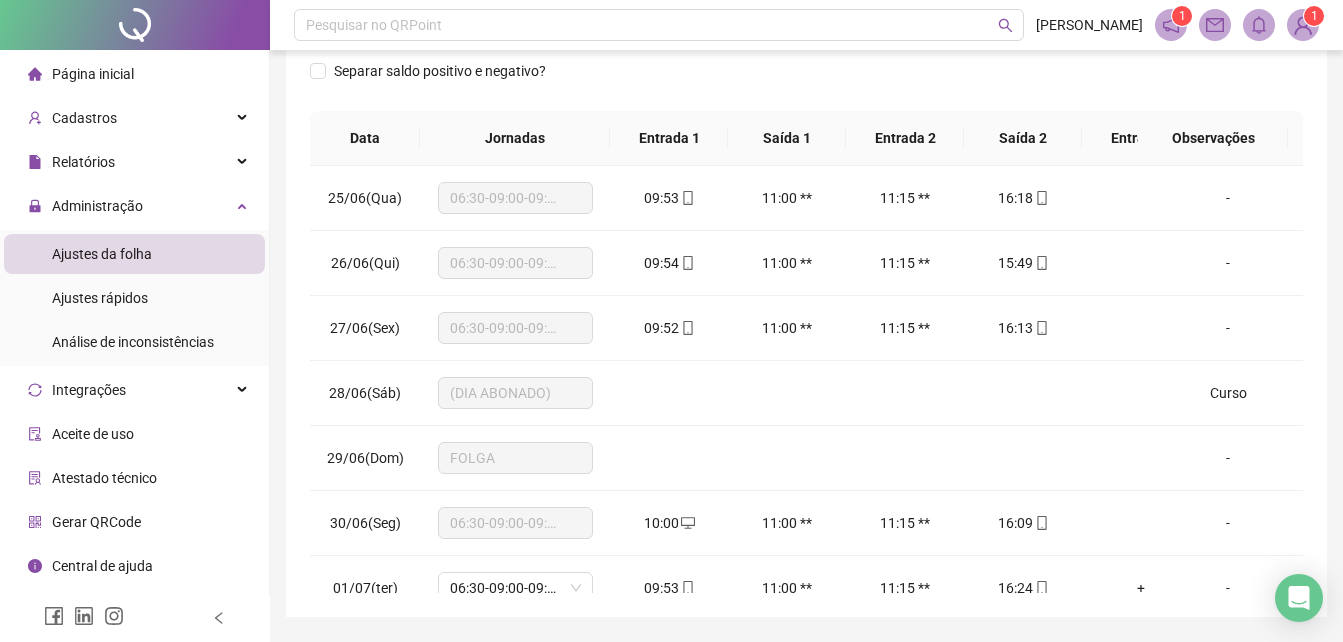 scroll, scrollTop: 380, scrollLeft: 0, axis: vertical 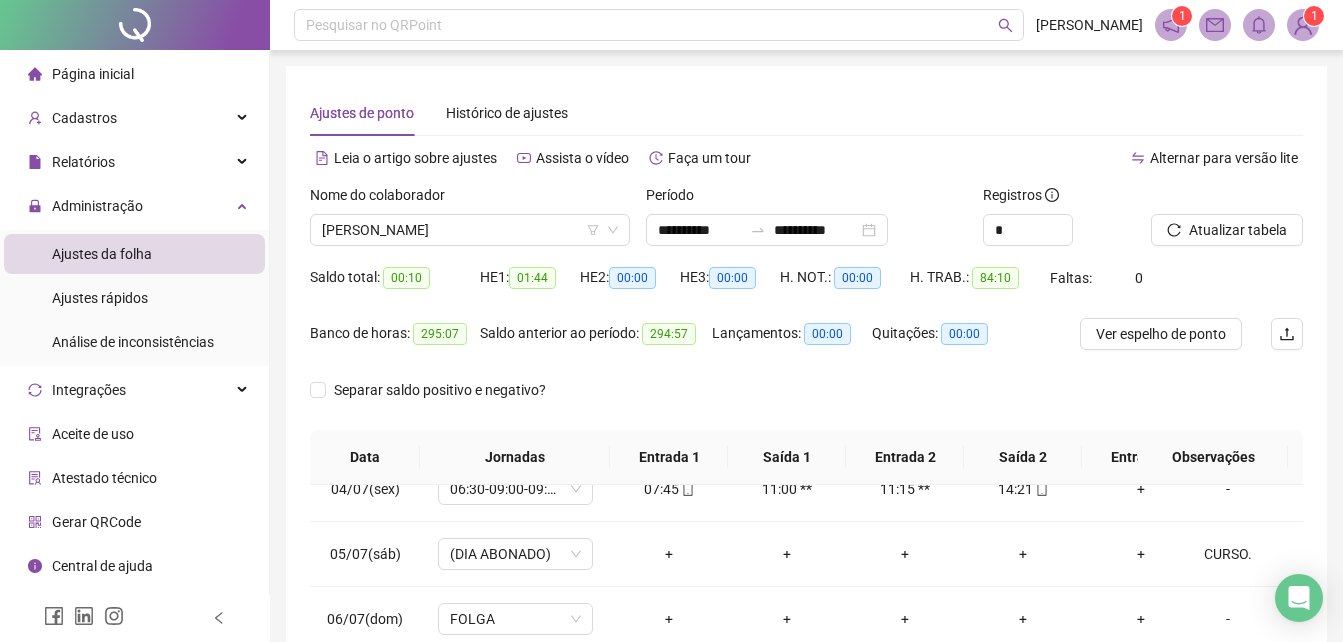 click on "Pesquisar no QRPoint [PERSON_NAME] 1 1" at bounding box center (806, 25) 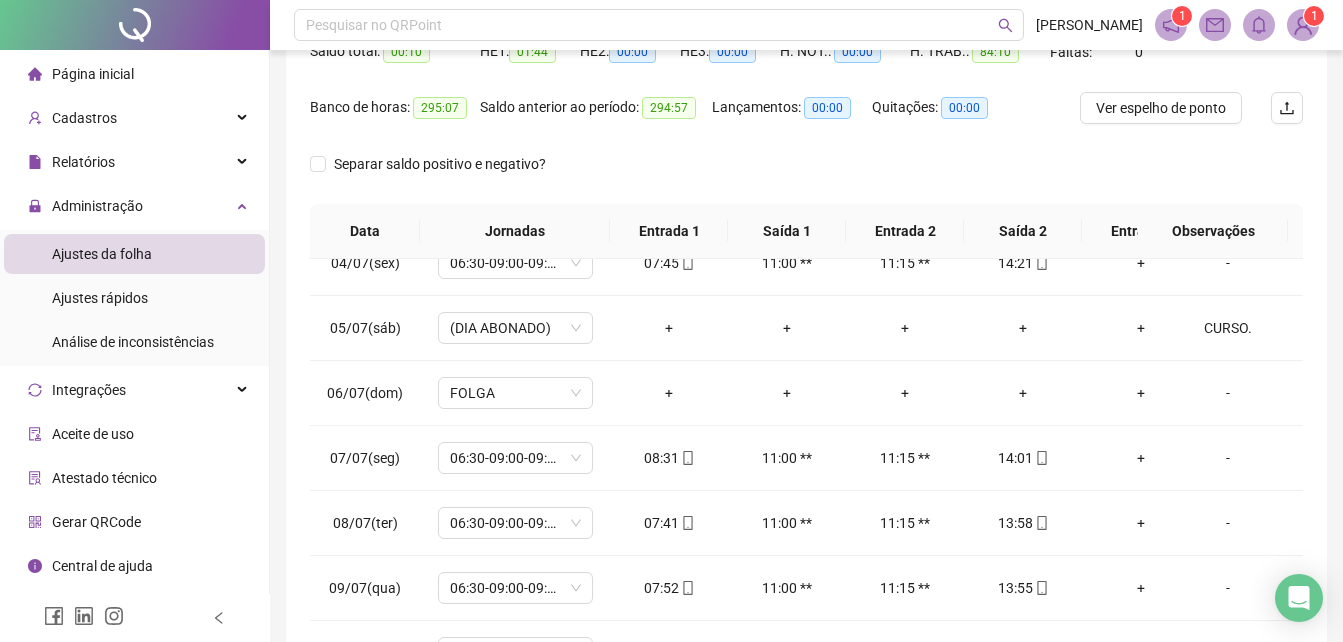 scroll, scrollTop: 380, scrollLeft: 0, axis: vertical 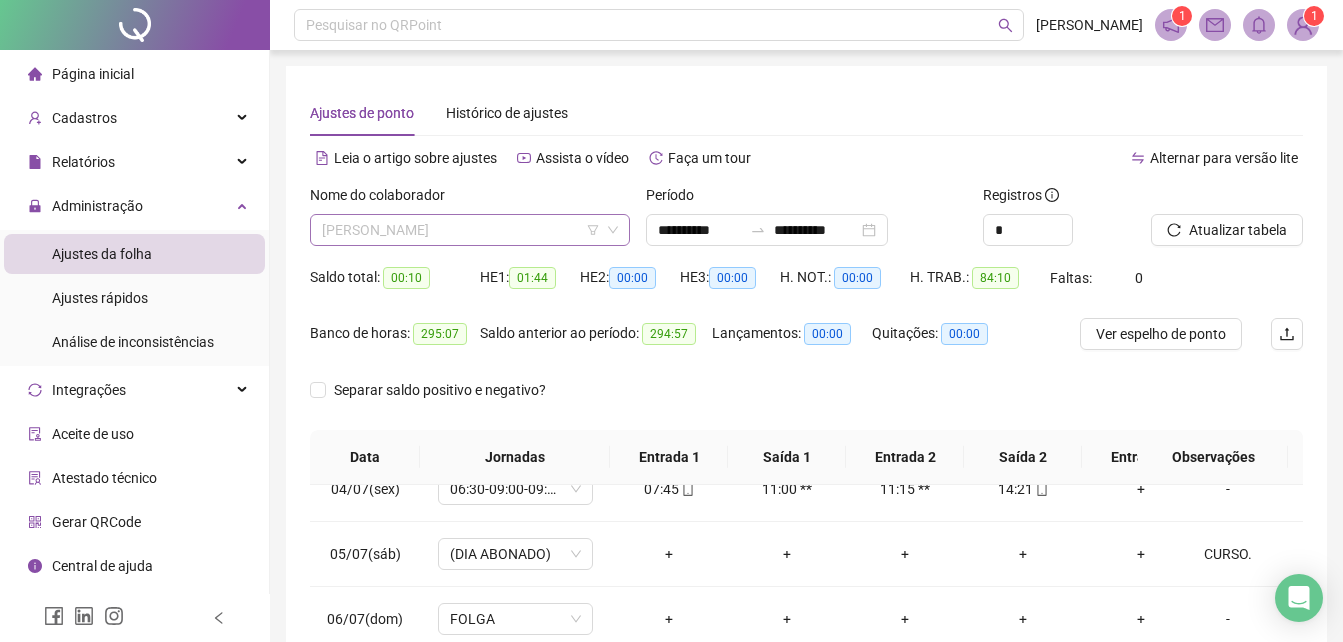 click on "[PERSON_NAME]" at bounding box center (470, 230) 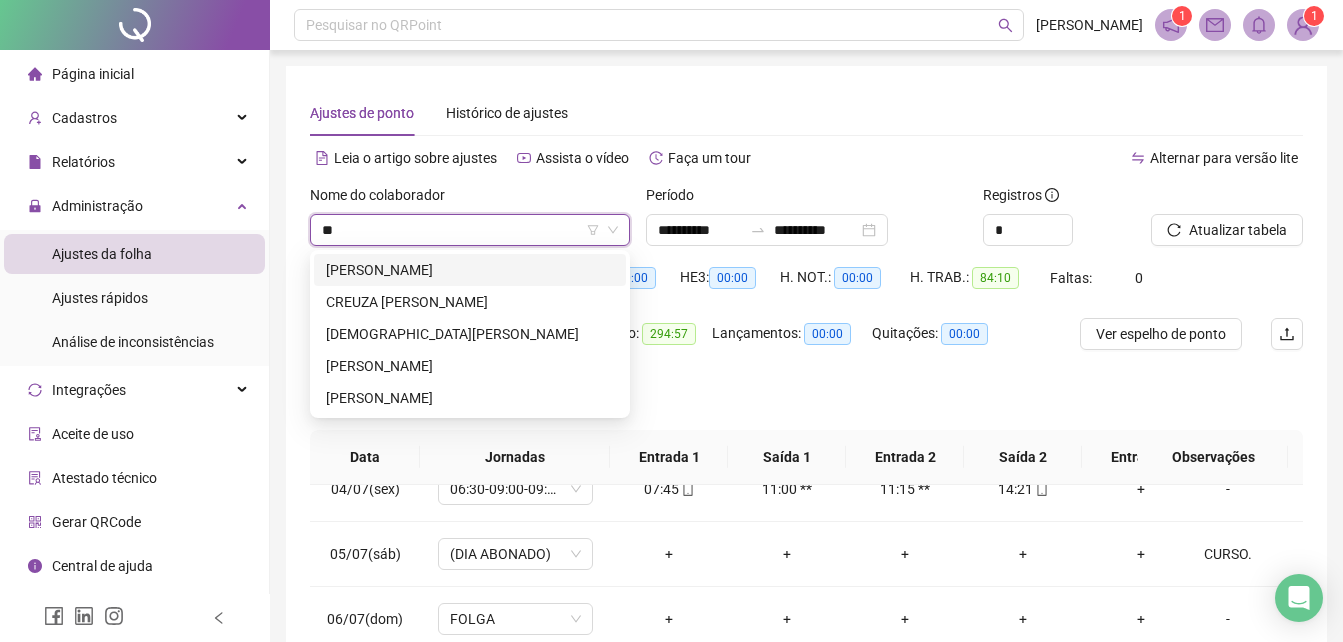 scroll, scrollTop: 0, scrollLeft: 0, axis: both 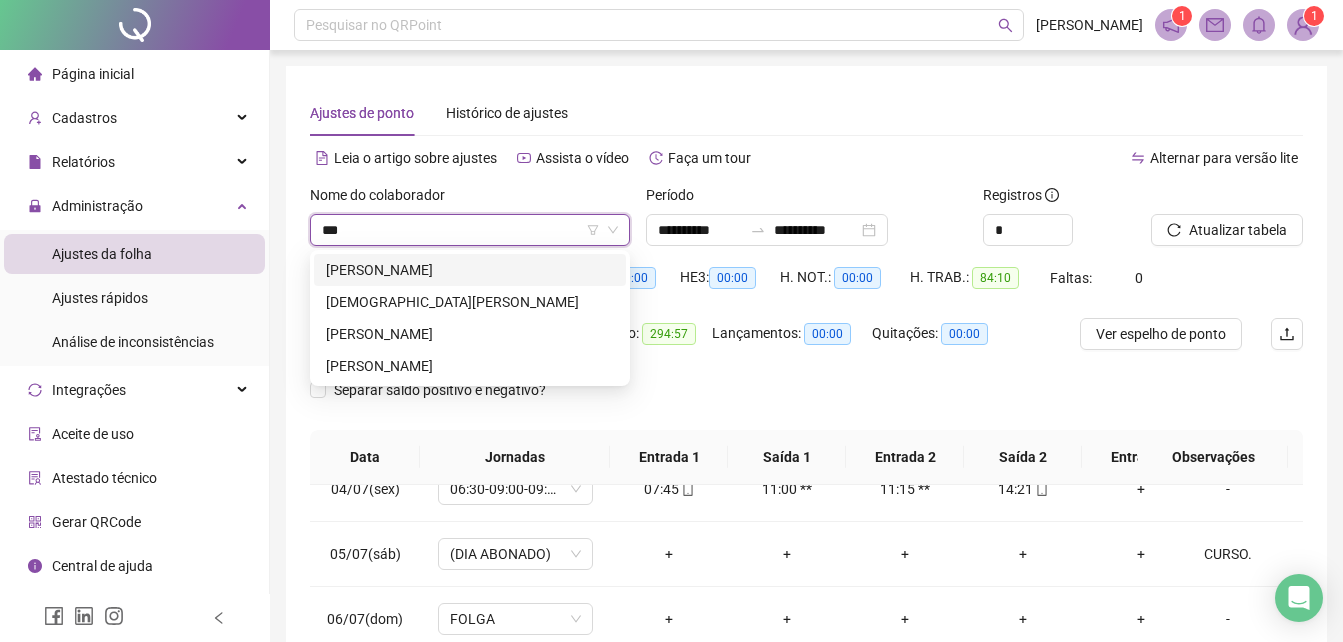 type on "****" 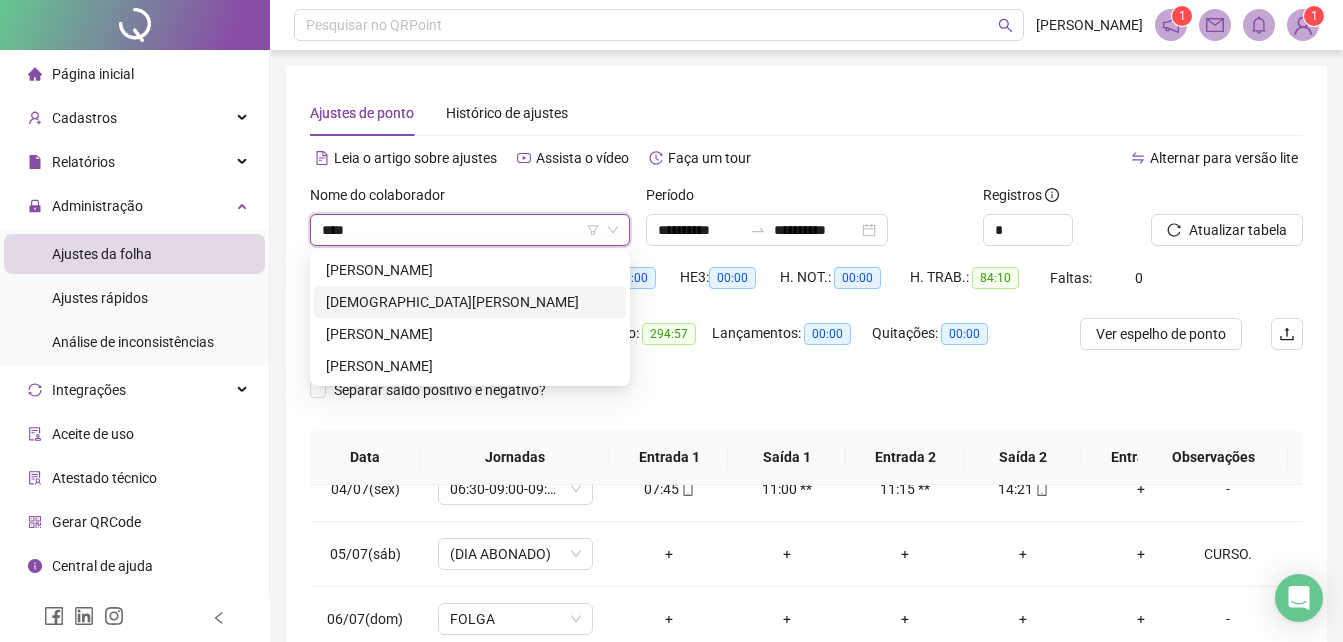 click on "[DEMOGRAPHIC_DATA][PERSON_NAME]" at bounding box center [470, 302] 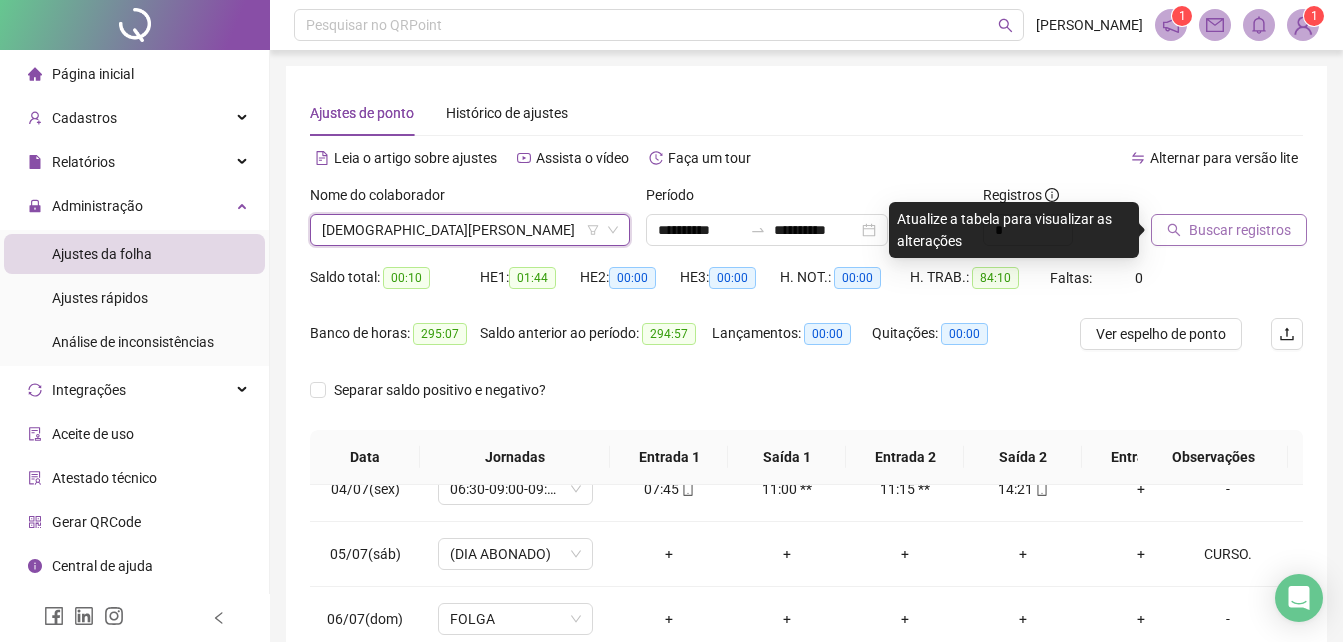 click on "Buscar registros" at bounding box center [1240, 230] 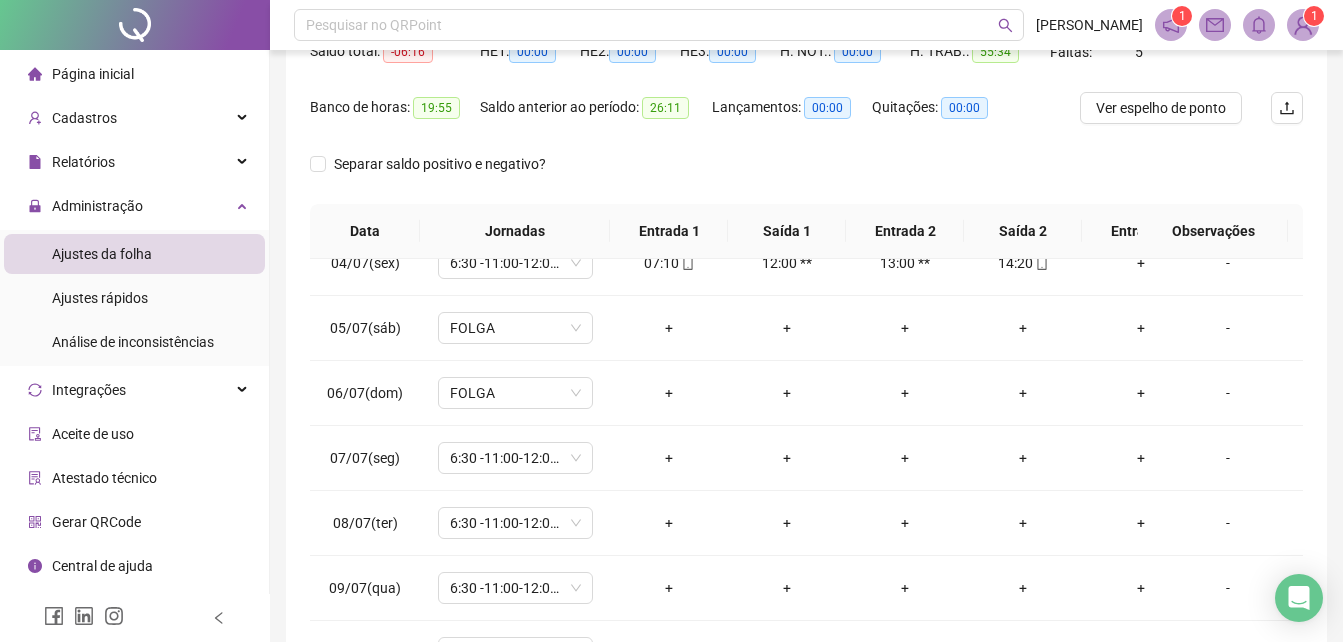 scroll, scrollTop: 380, scrollLeft: 0, axis: vertical 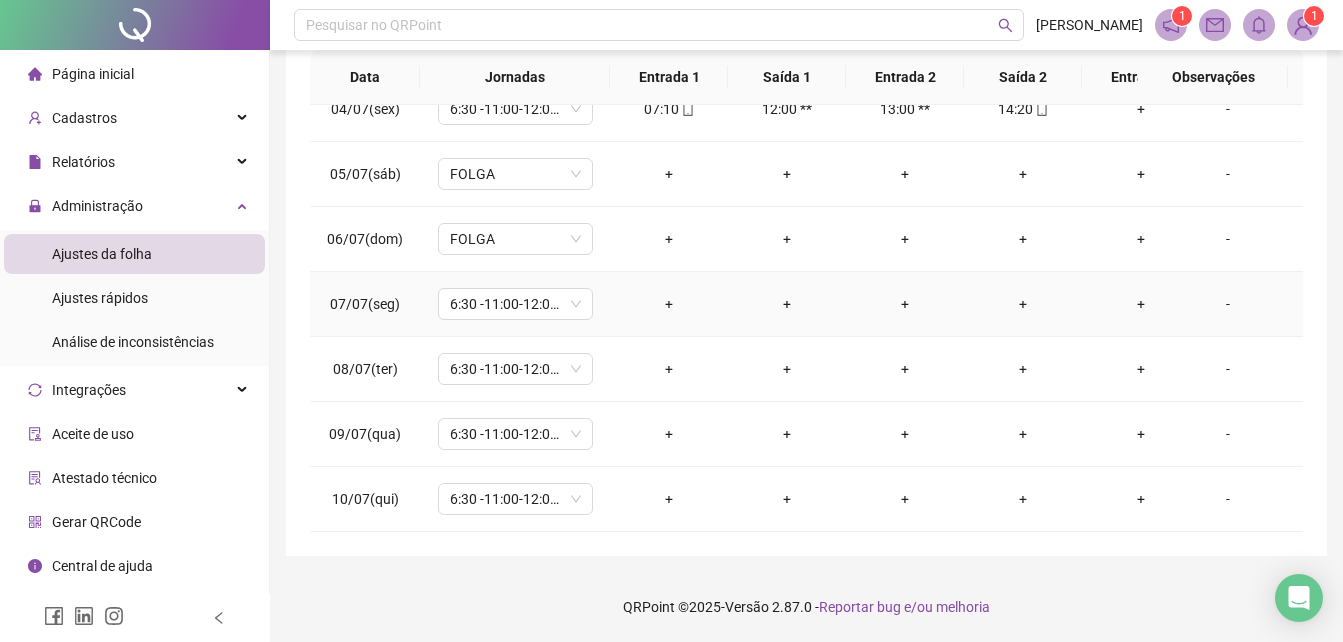 click on "-" at bounding box center (1228, 304) 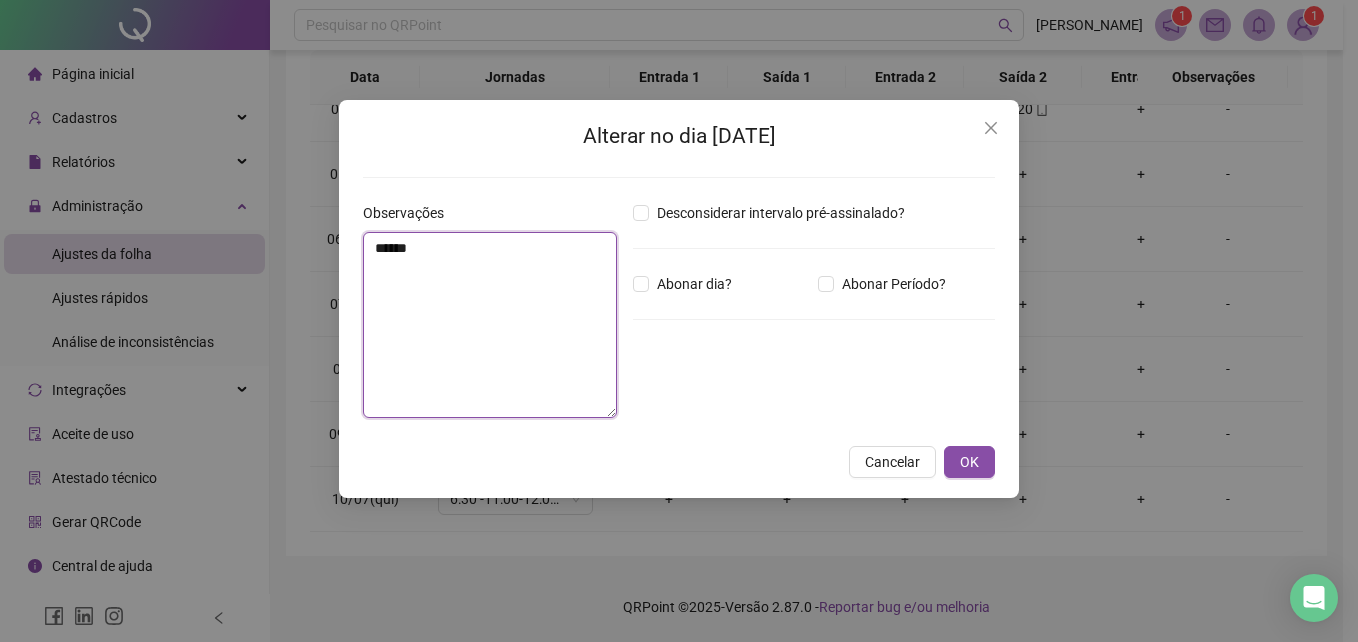 click on "******" at bounding box center [490, 325] 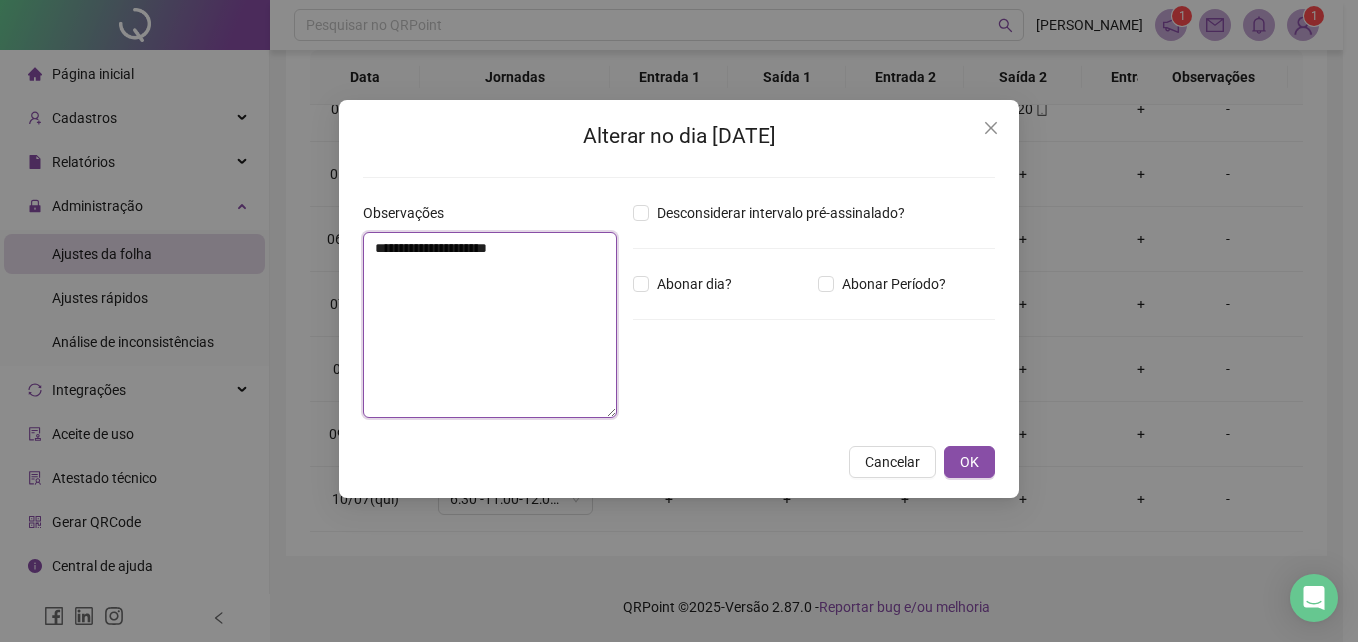 click on "**********" at bounding box center (490, 325) 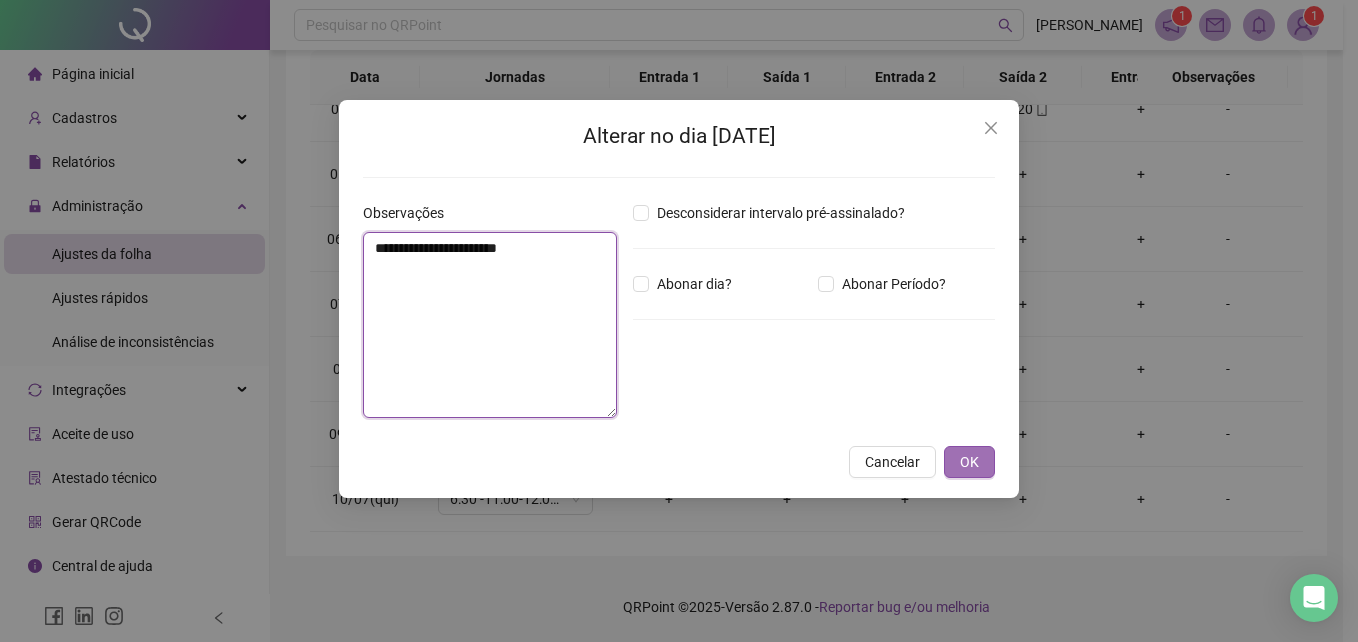 type on "**********" 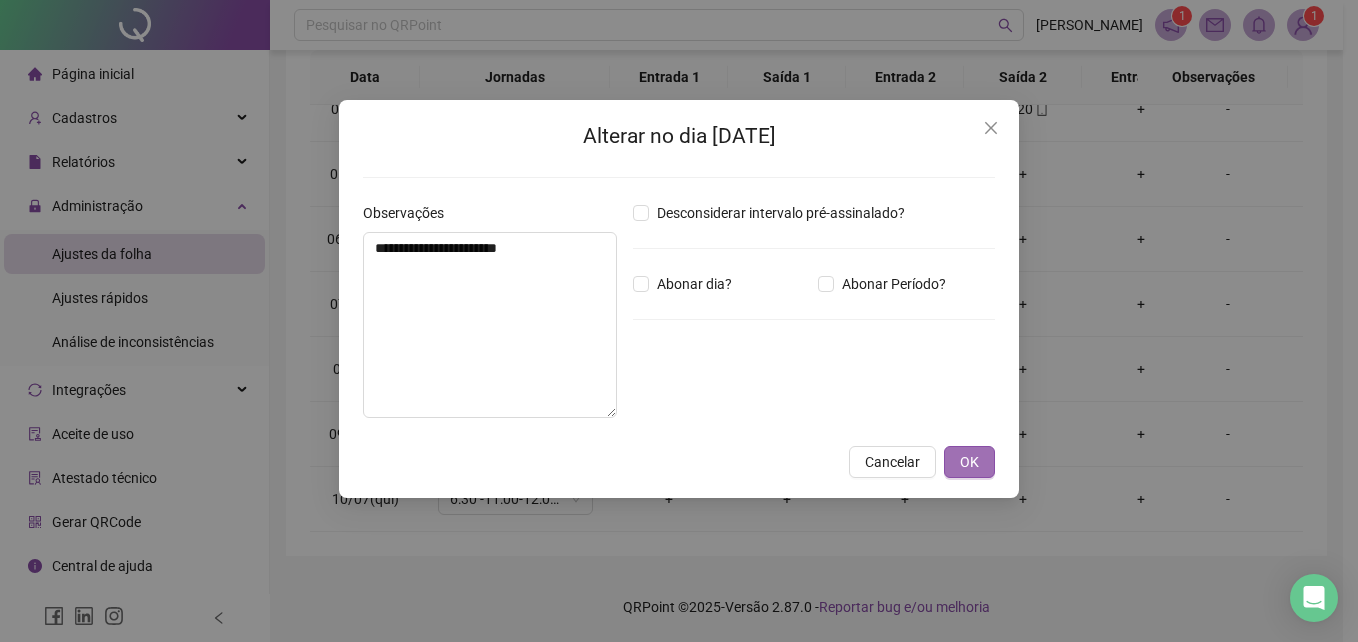 click on "OK" at bounding box center [969, 462] 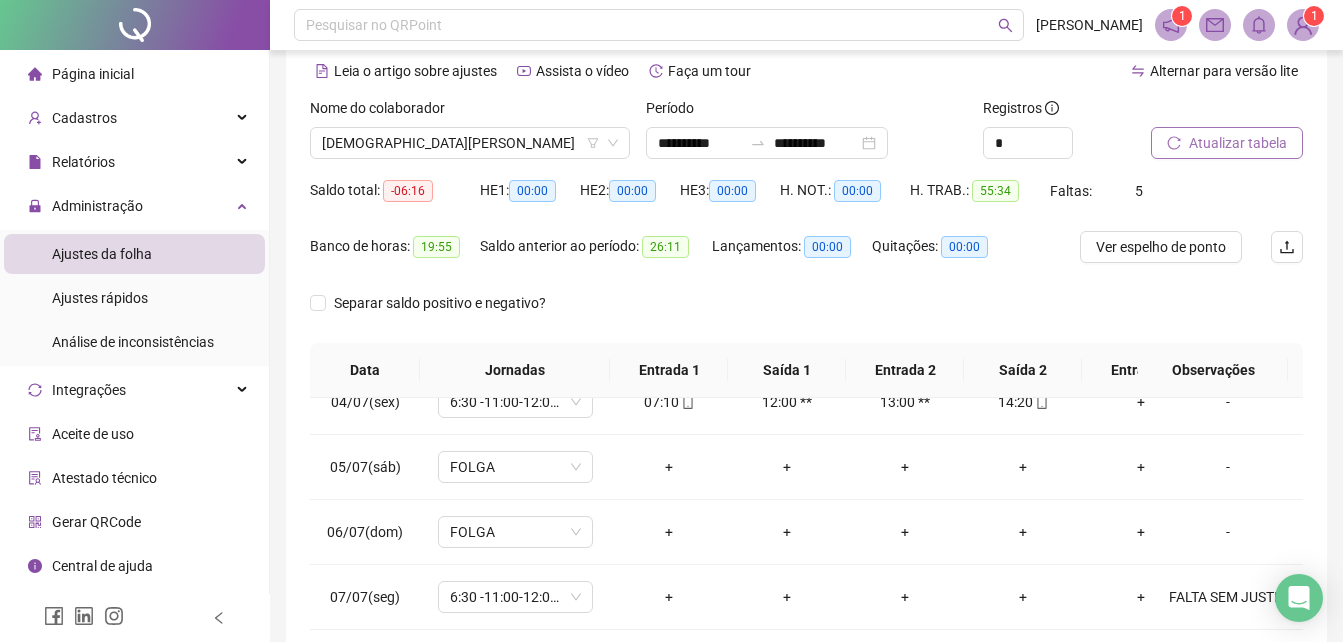 scroll, scrollTop: 0, scrollLeft: 0, axis: both 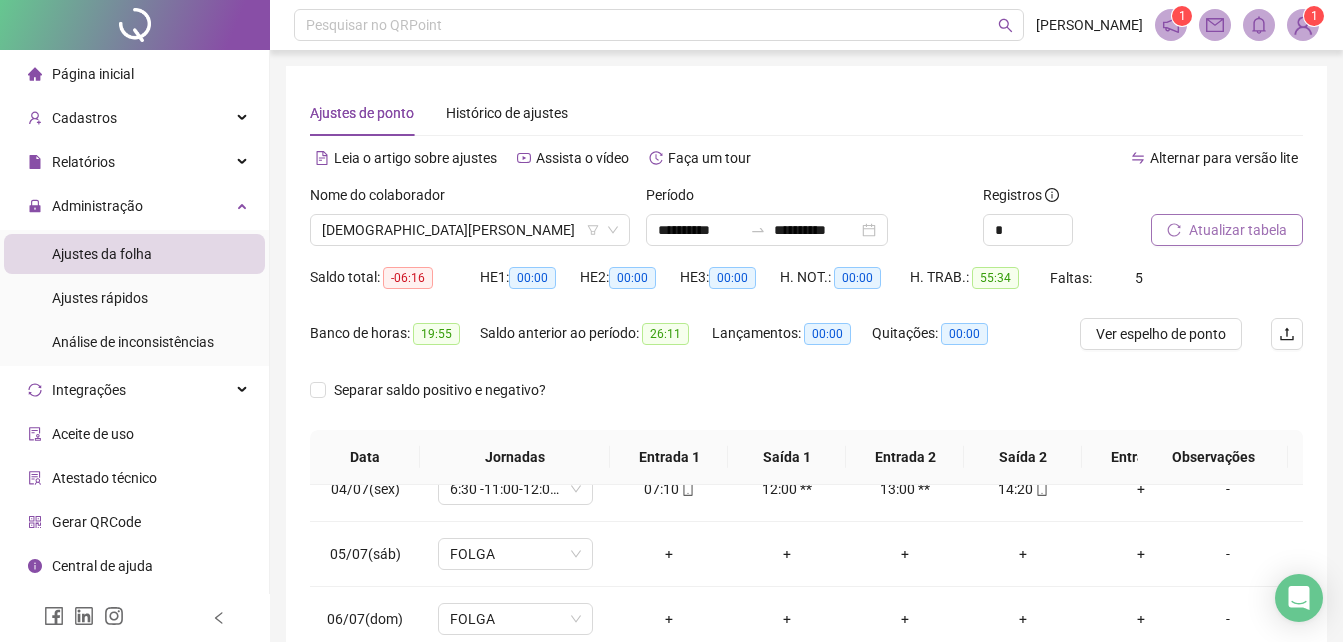 click on "Atualizar tabela" at bounding box center (1238, 230) 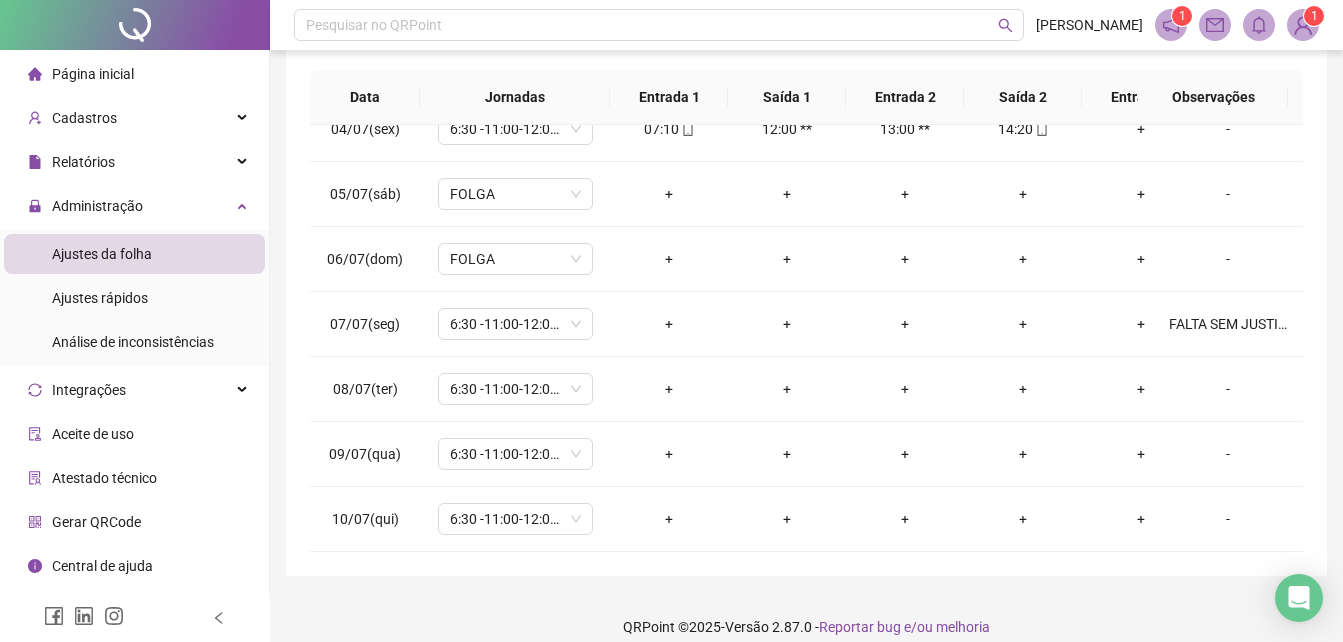scroll, scrollTop: 380, scrollLeft: 0, axis: vertical 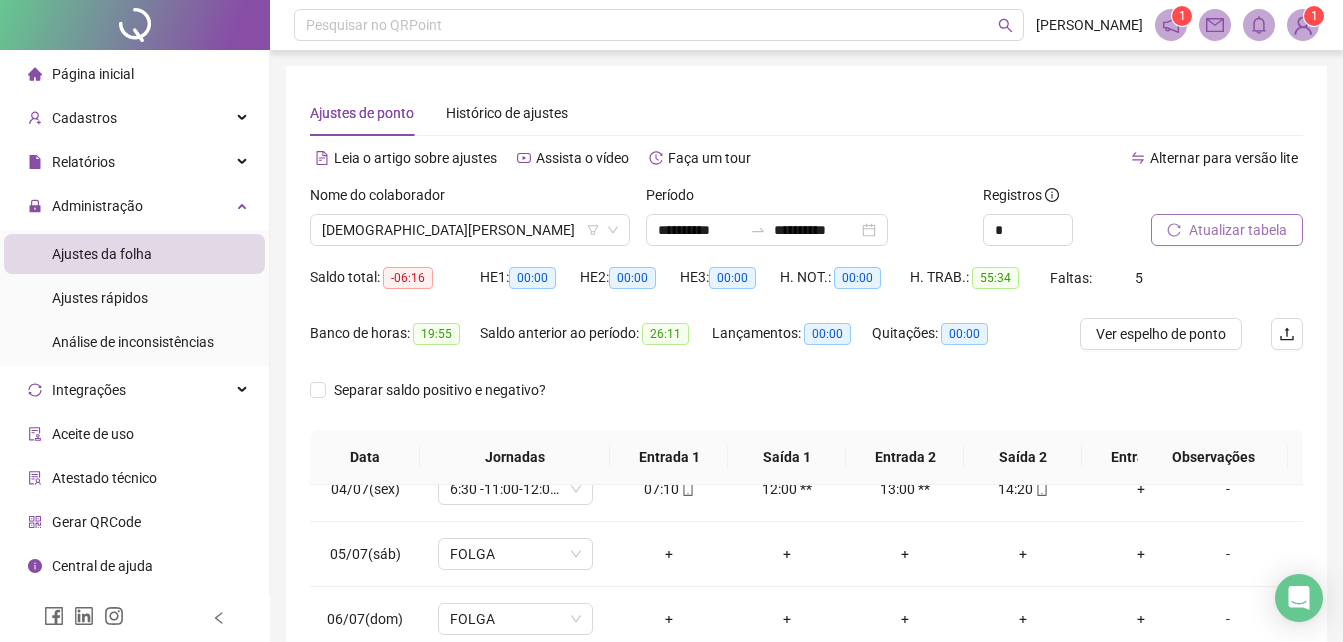 click on "Atualizar tabela" at bounding box center (1227, 230) 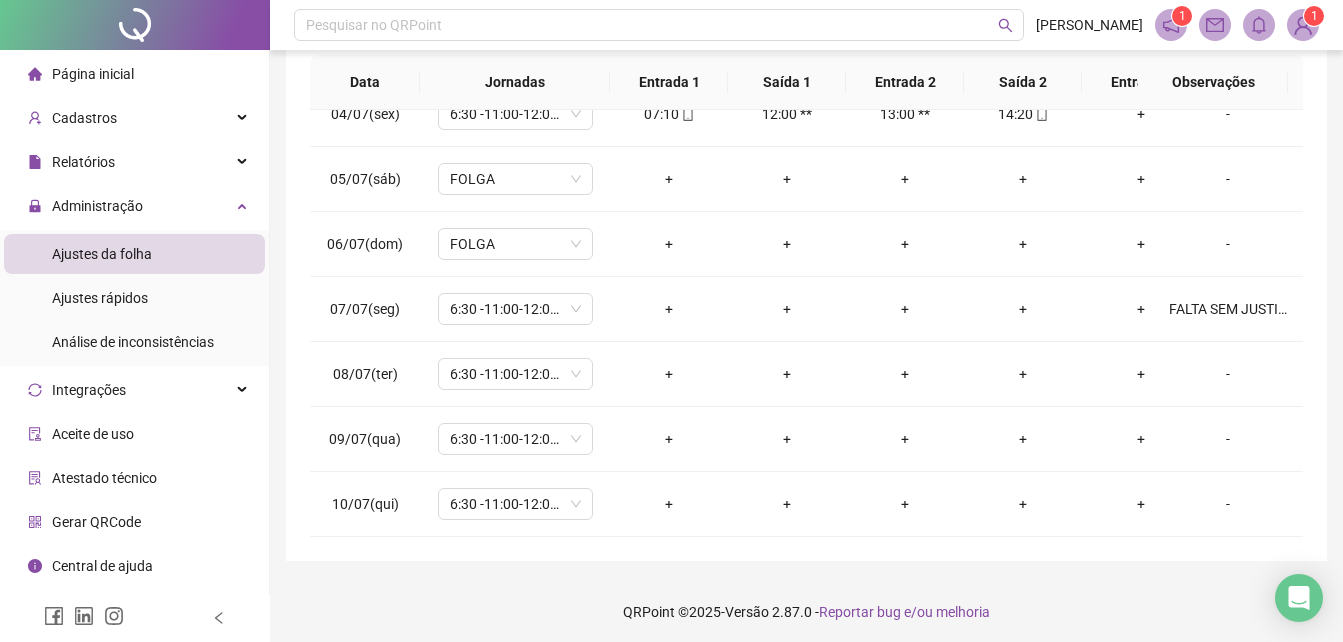 scroll, scrollTop: 380, scrollLeft: 0, axis: vertical 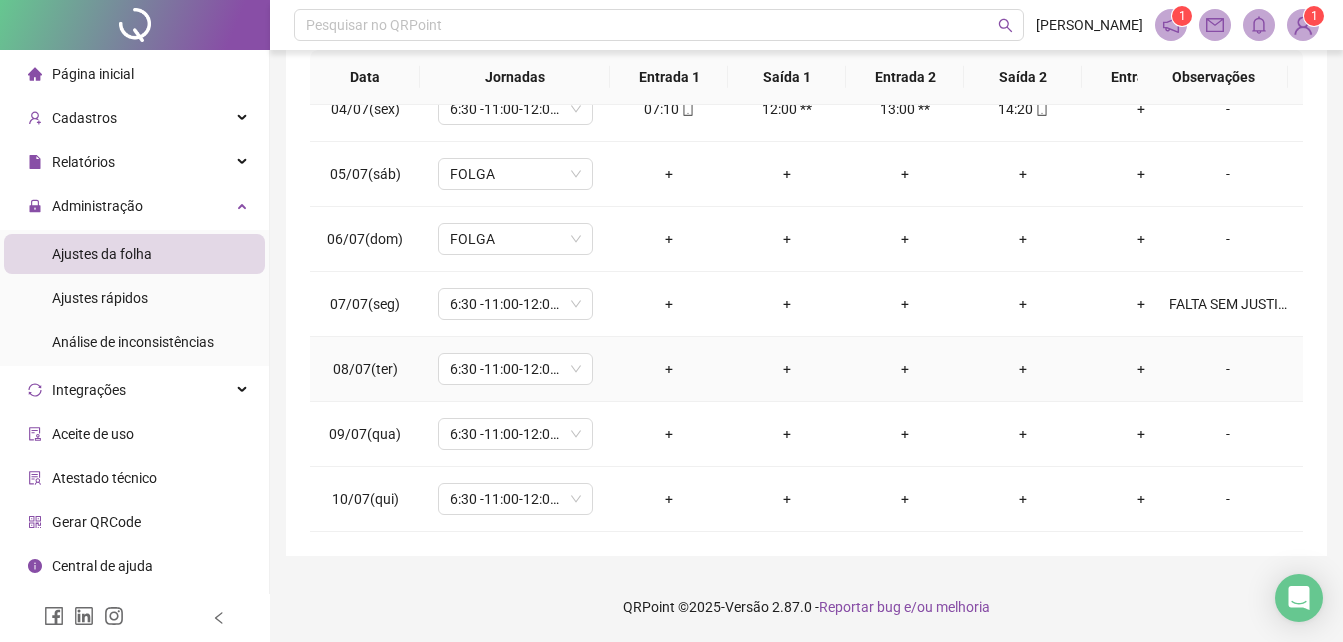 click on "-" at bounding box center (1228, 369) 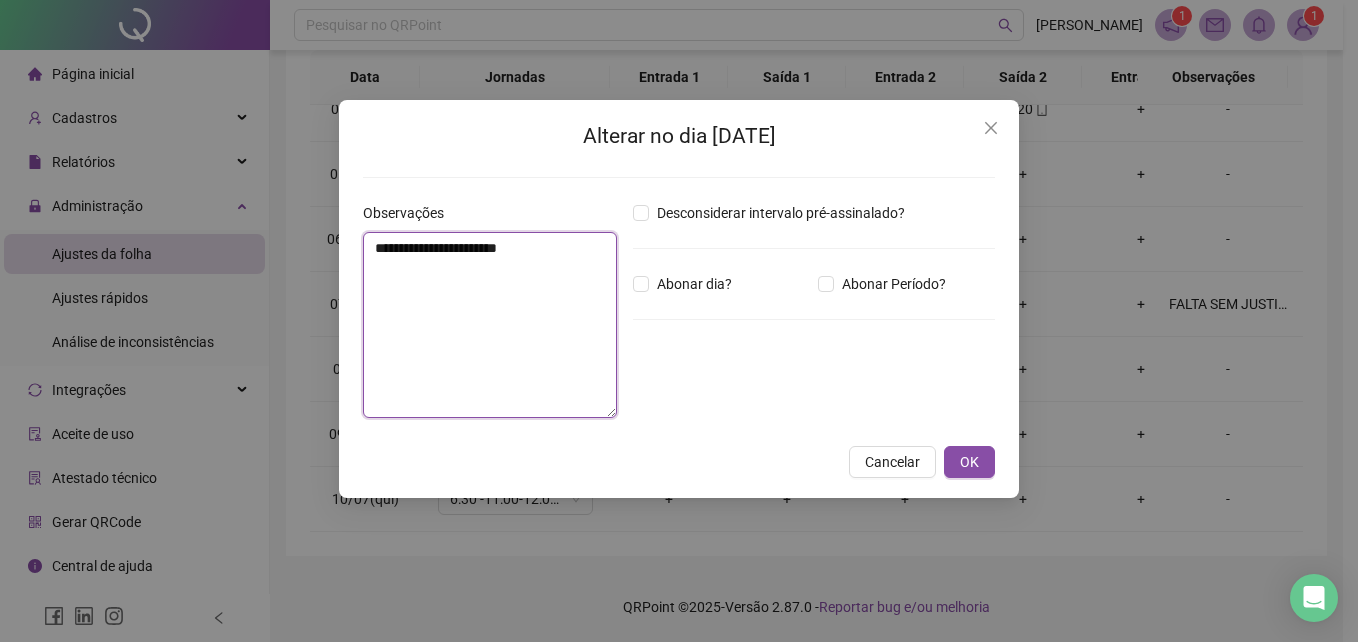 click on "**********" at bounding box center [490, 325] 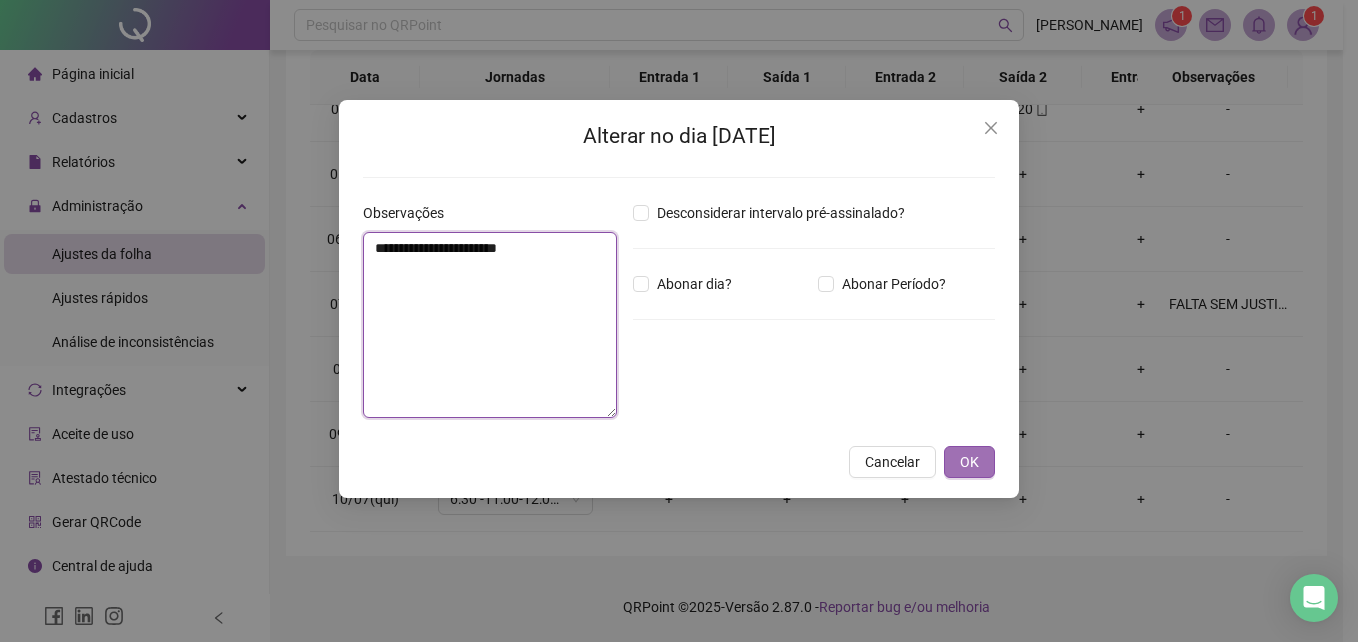 type on "**********" 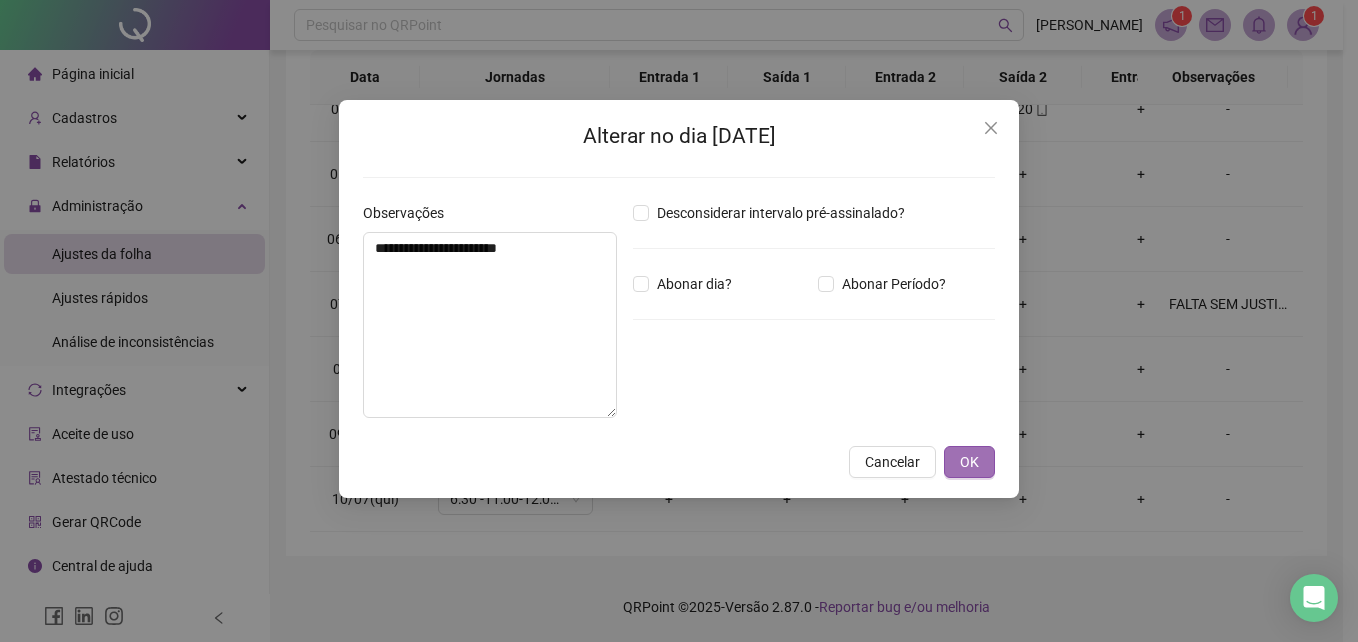 click on "OK" at bounding box center (969, 462) 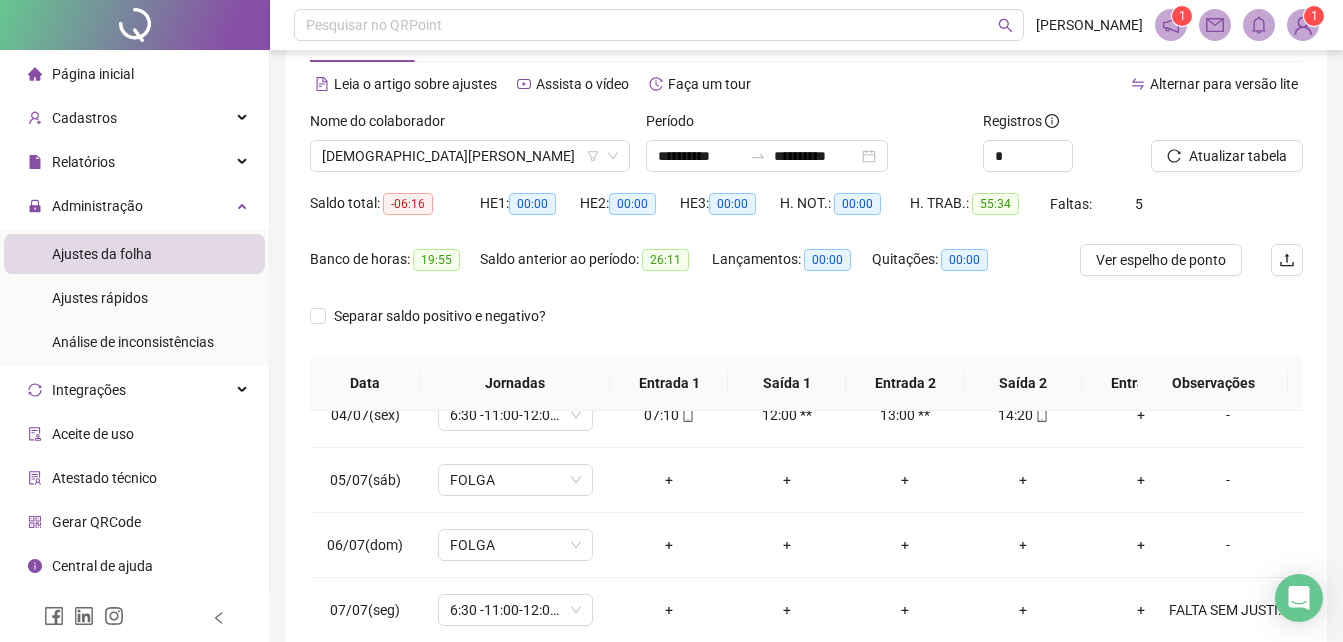 scroll, scrollTop: 0, scrollLeft: 0, axis: both 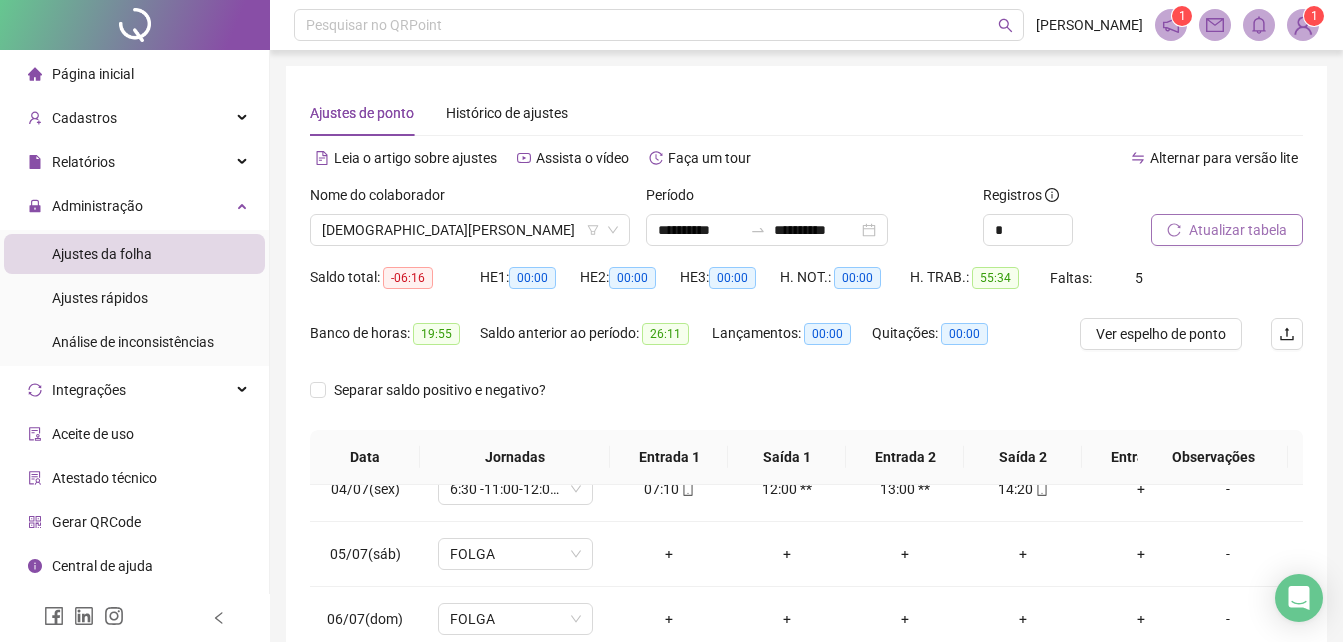 click on "Atualizar tabela" at bounding box center [1238, 230] 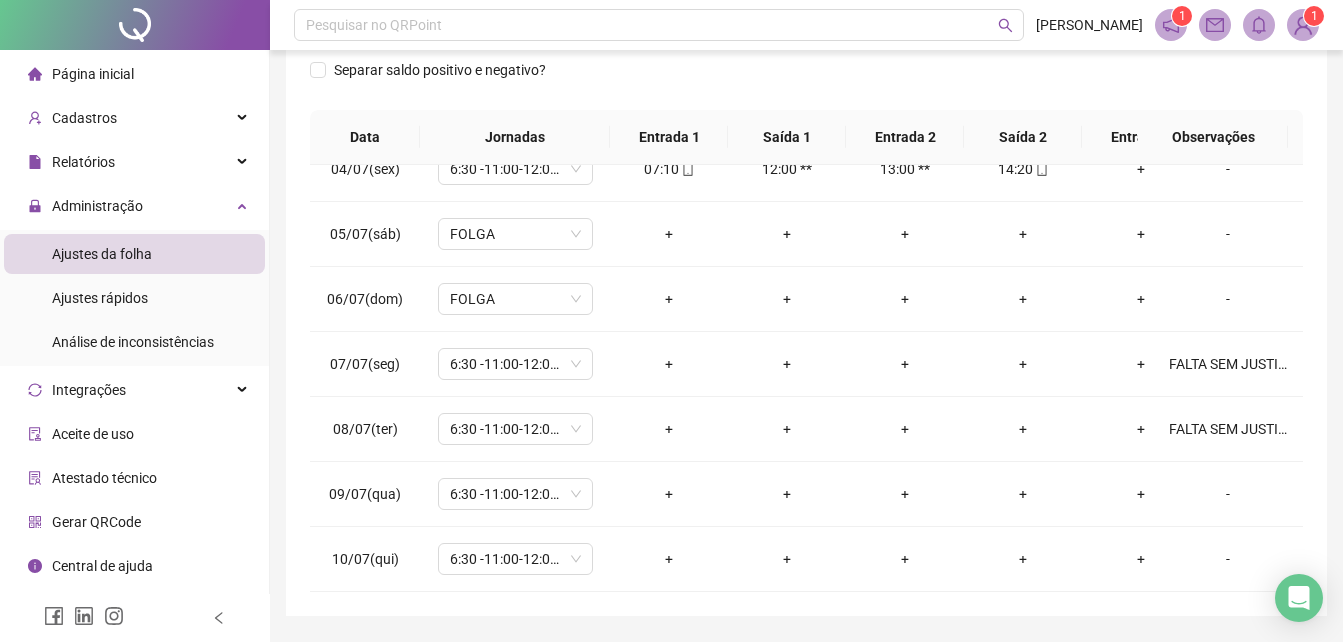 scroll, scrollTop: 380, scrollLeft: 0, axis: vertical 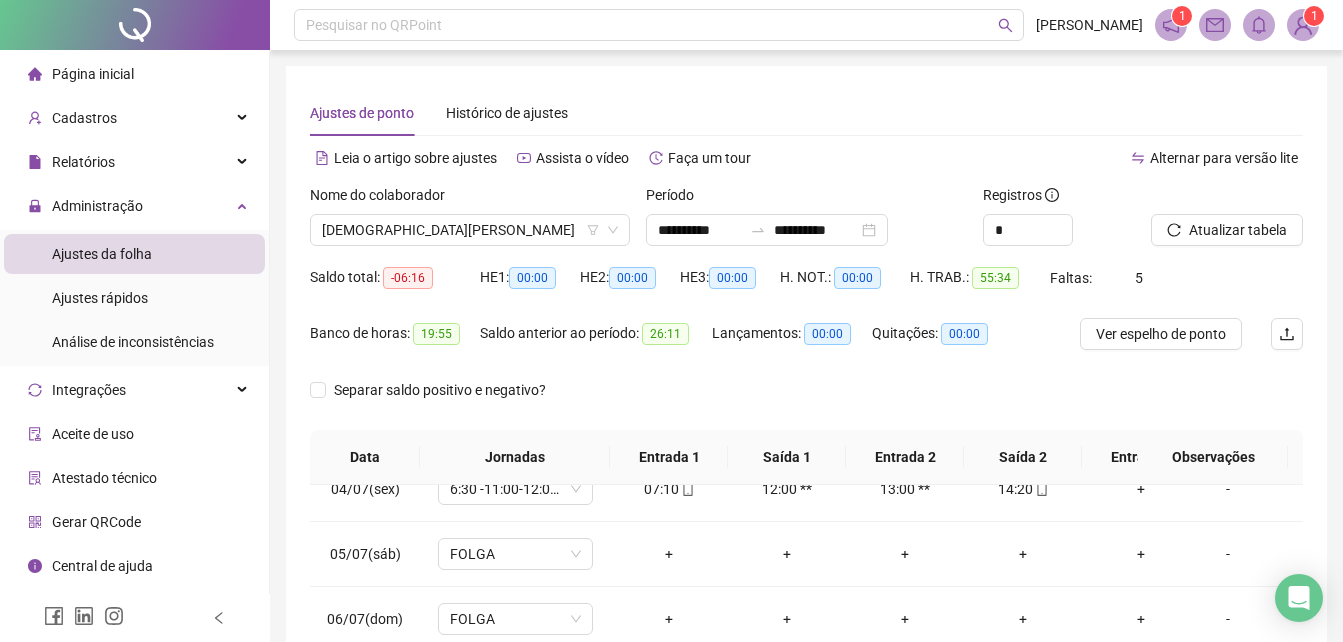 click on "HE 3:   00:00" at bounding box center [730, 290] 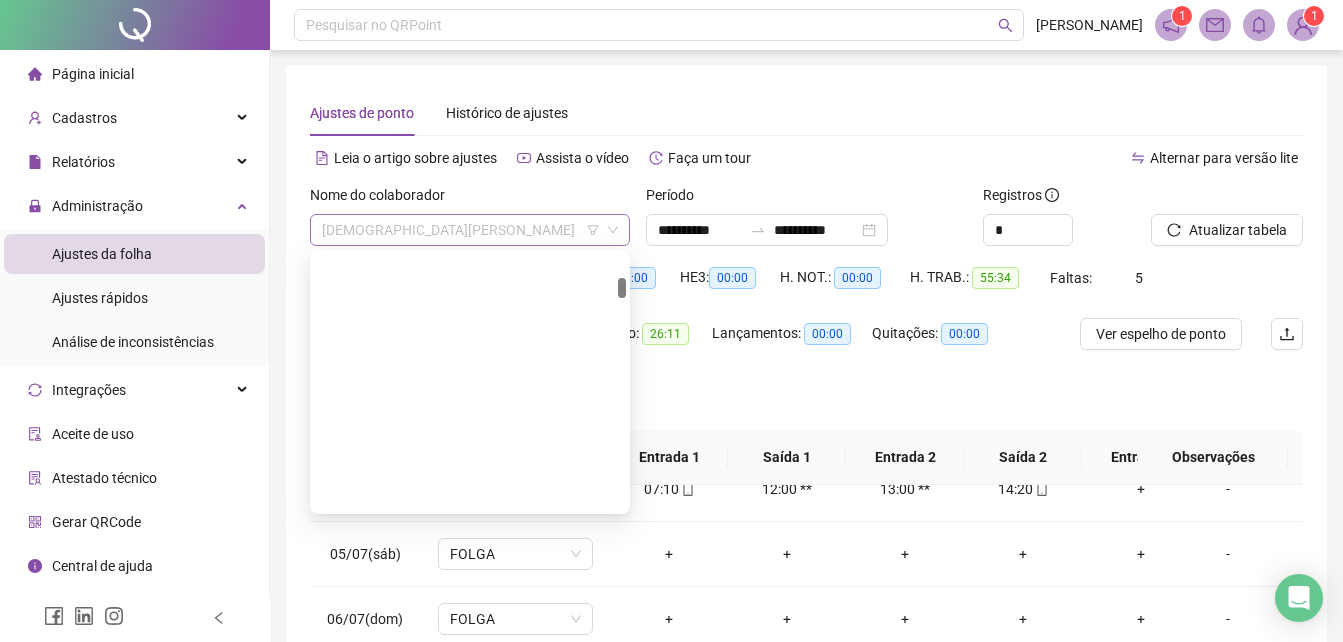 scroll, scrollTop: 320, scrollLeft: 0, axis: vertical 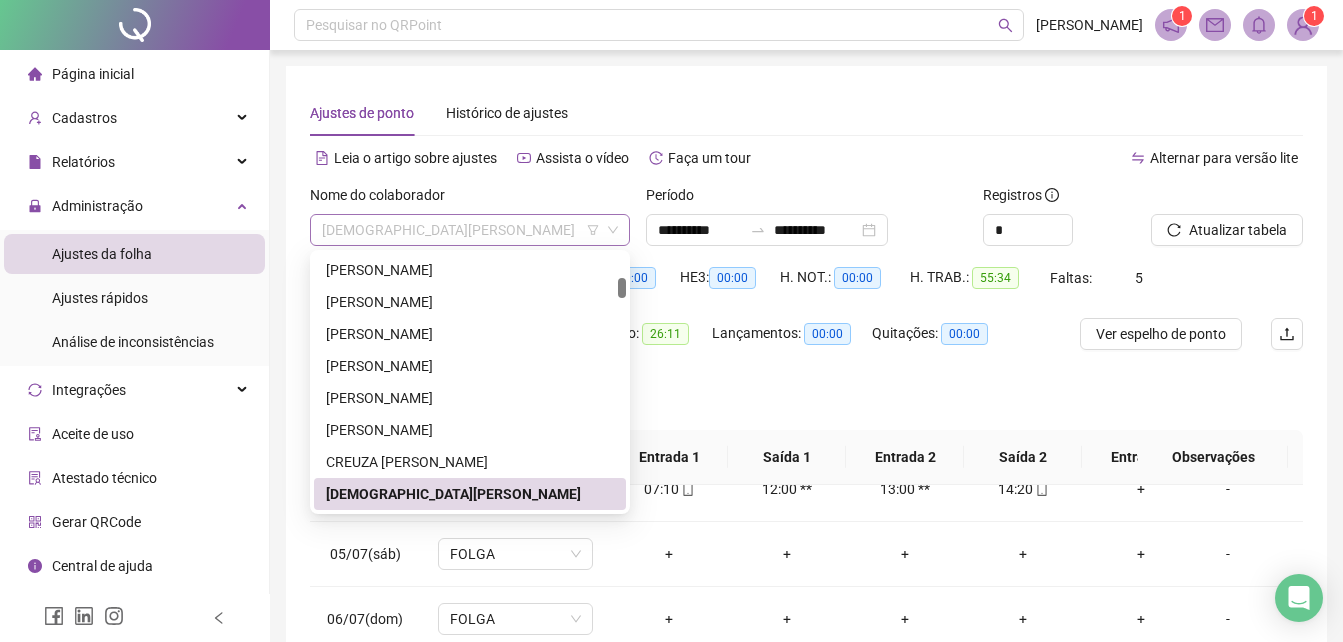 click on "[DEMOGRAPHIC_DATA][PERSON_NAME]" at bounding box center (470, 230) 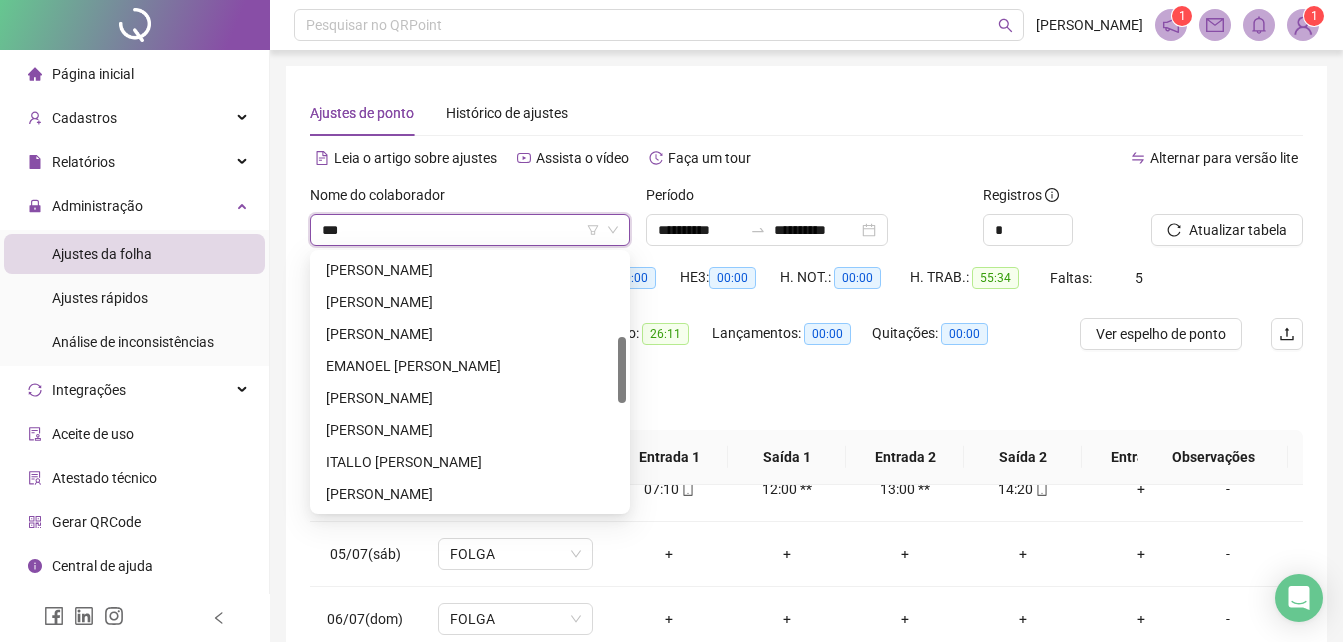 scroll, scrollTop: 0, scrollLeft: 0, axis: both 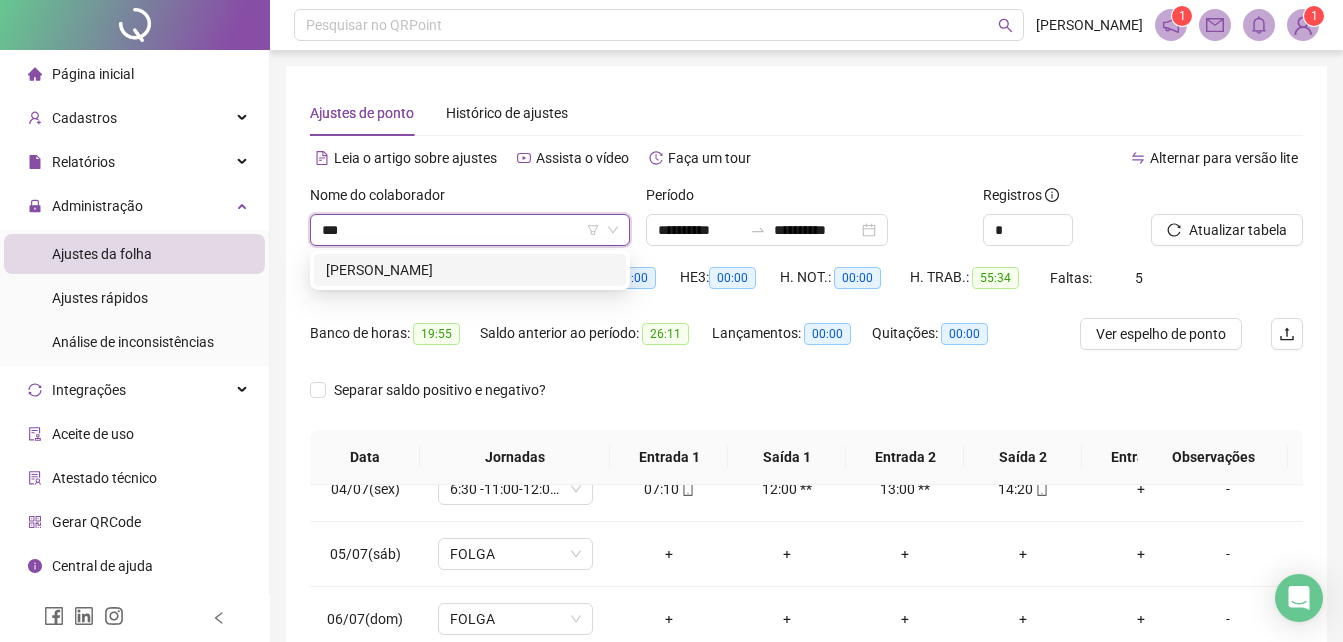 type on "****" 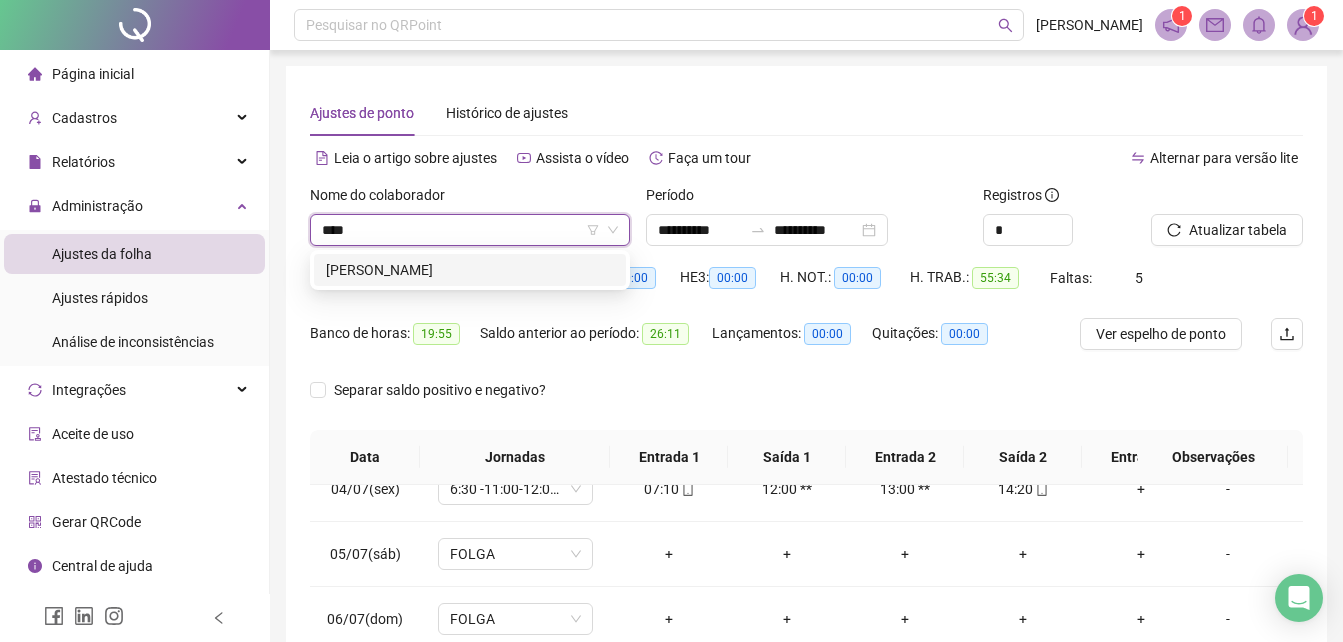 click on "[PERSON_NAME]" at bounding box center (470, 270) 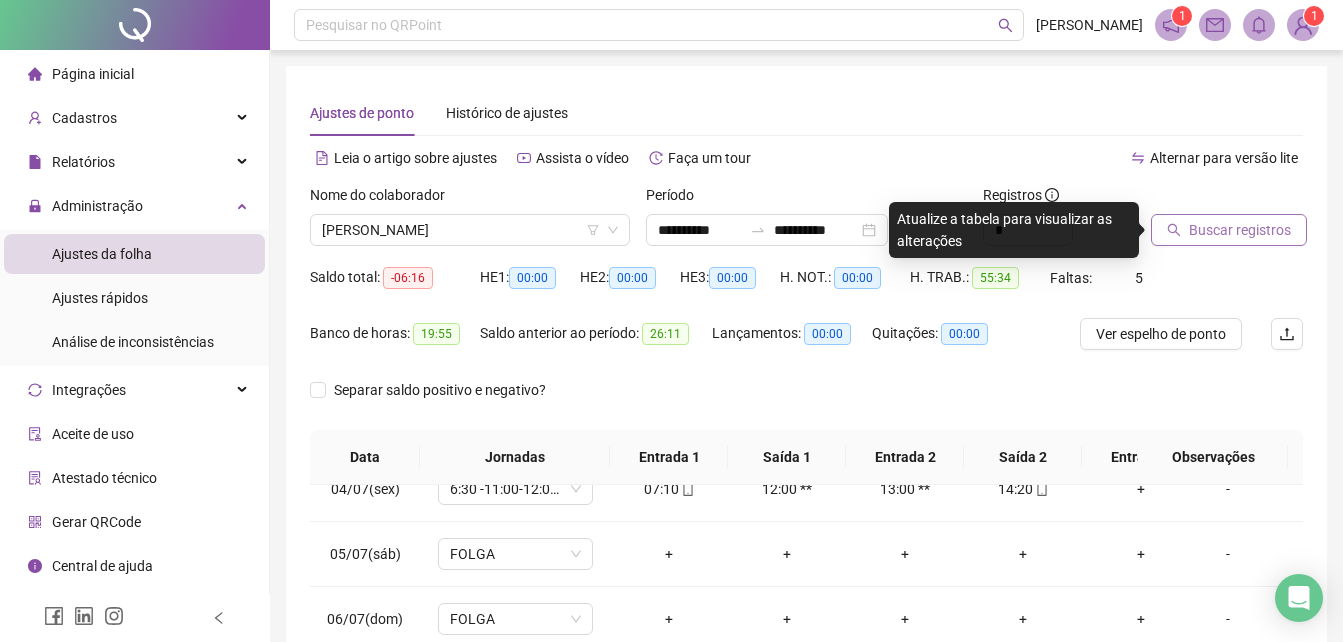 click on "Buscar registros" at bounding box center [1240, 230] 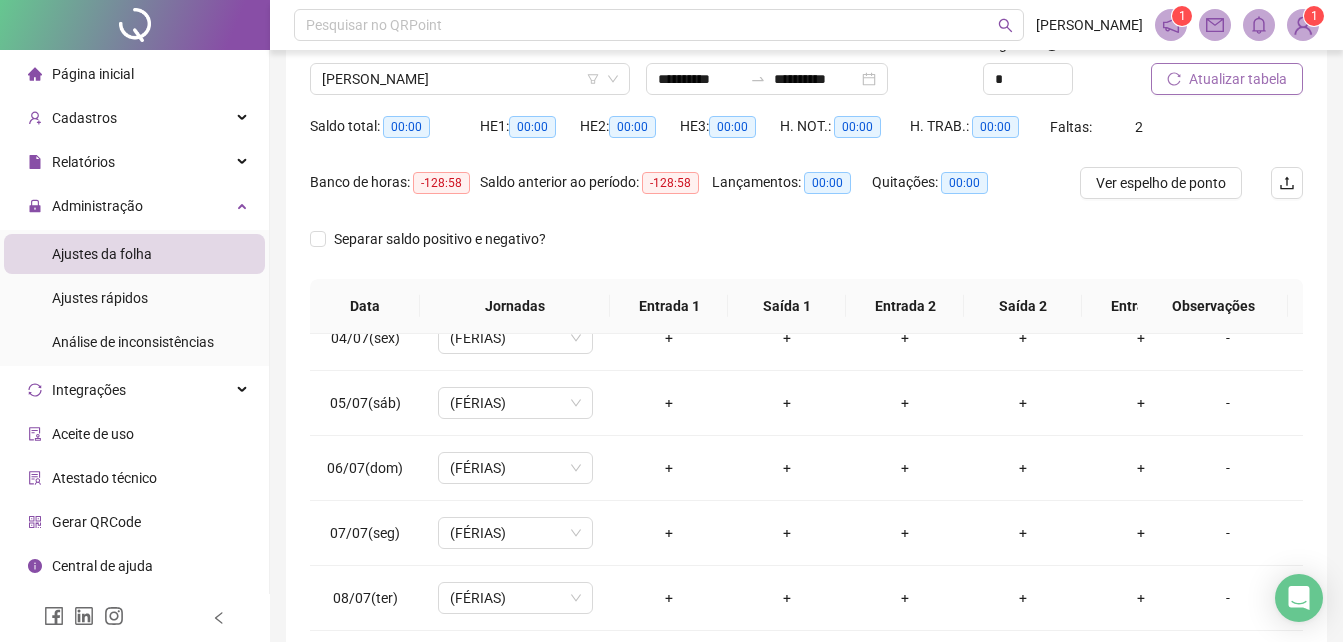 scroll, scrollTop: 160, scrollLeft: 0, axis: vertical 